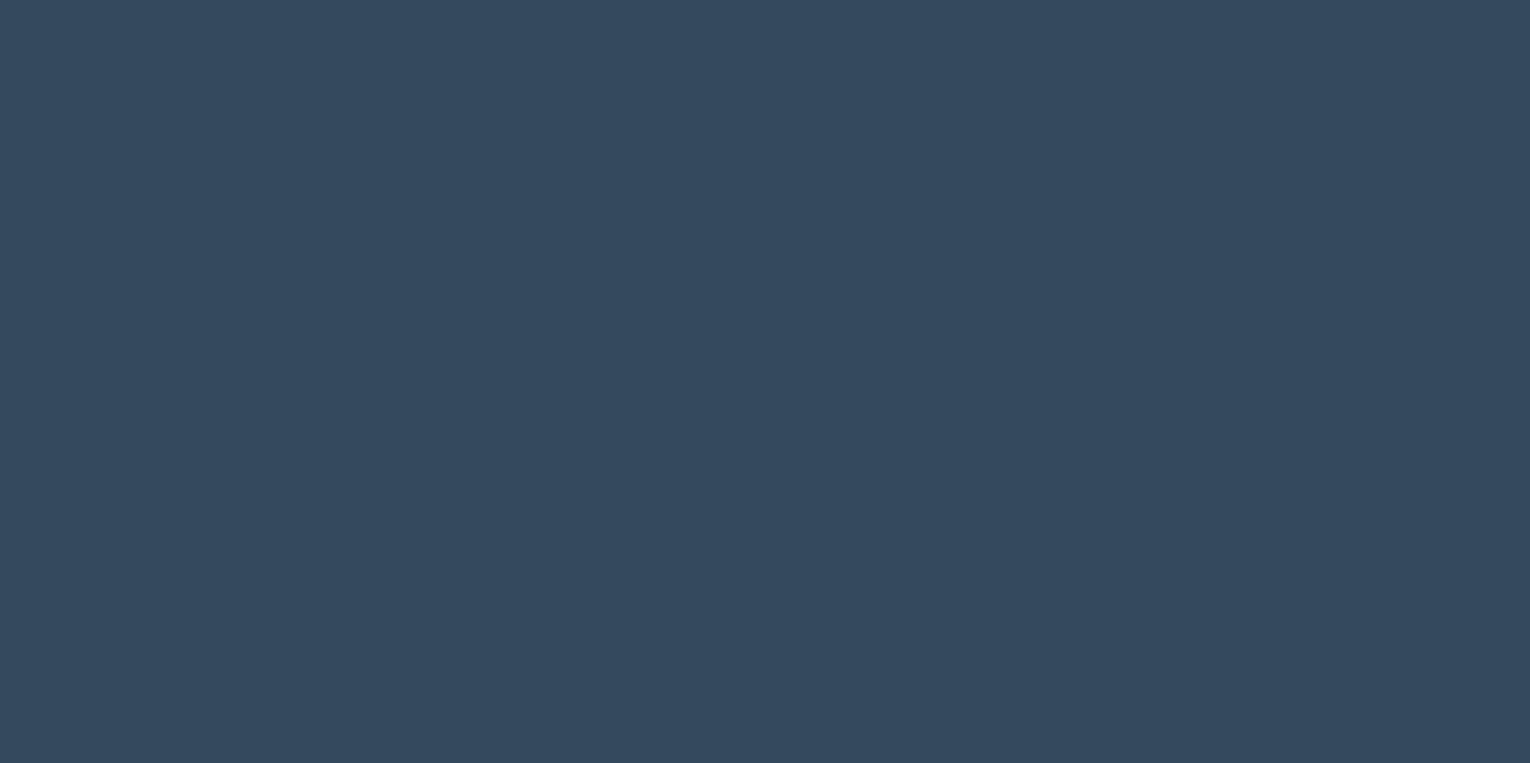 scroll, scrollTop: 0, scrollLeft: 0, axis: both 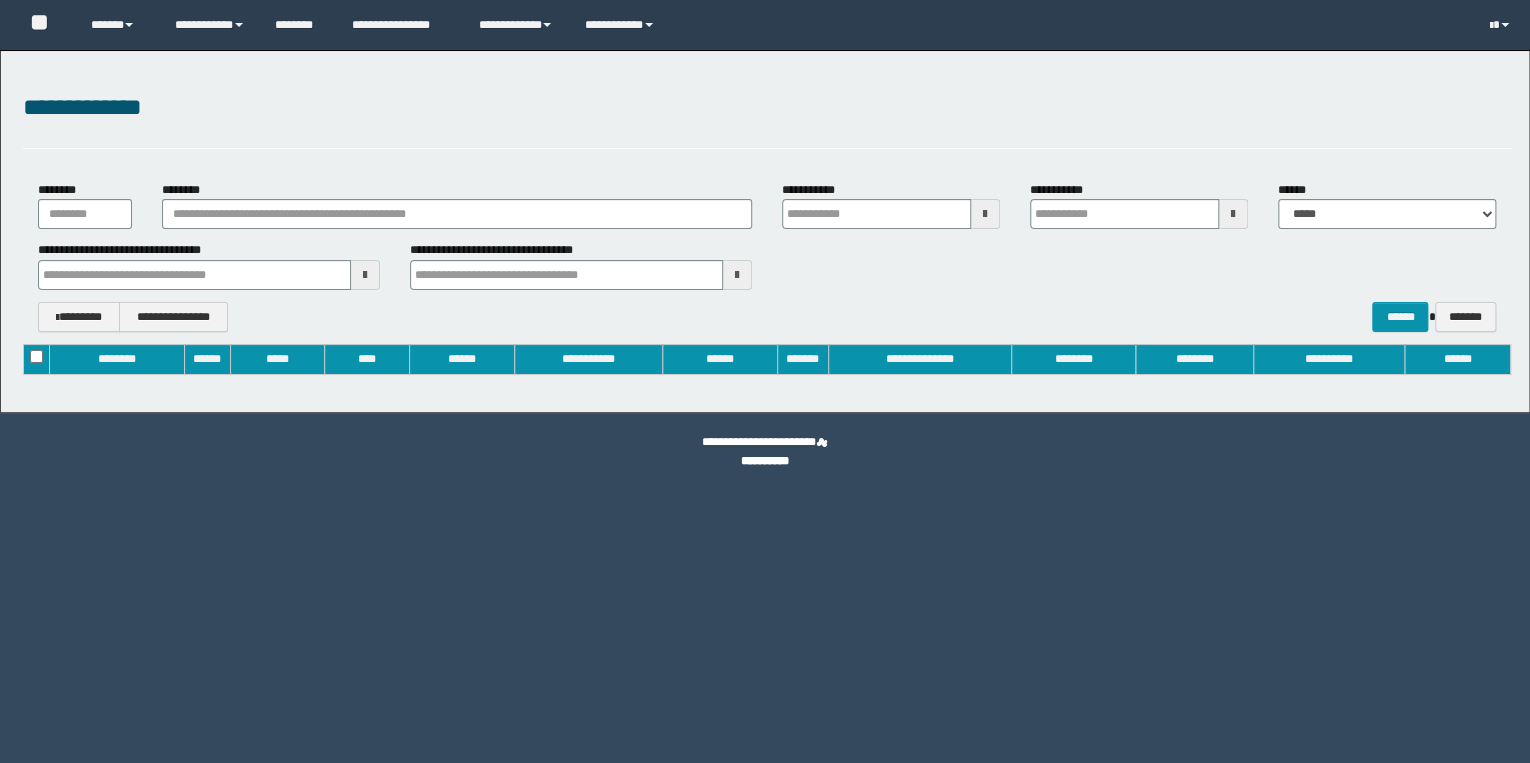 type on "**********" 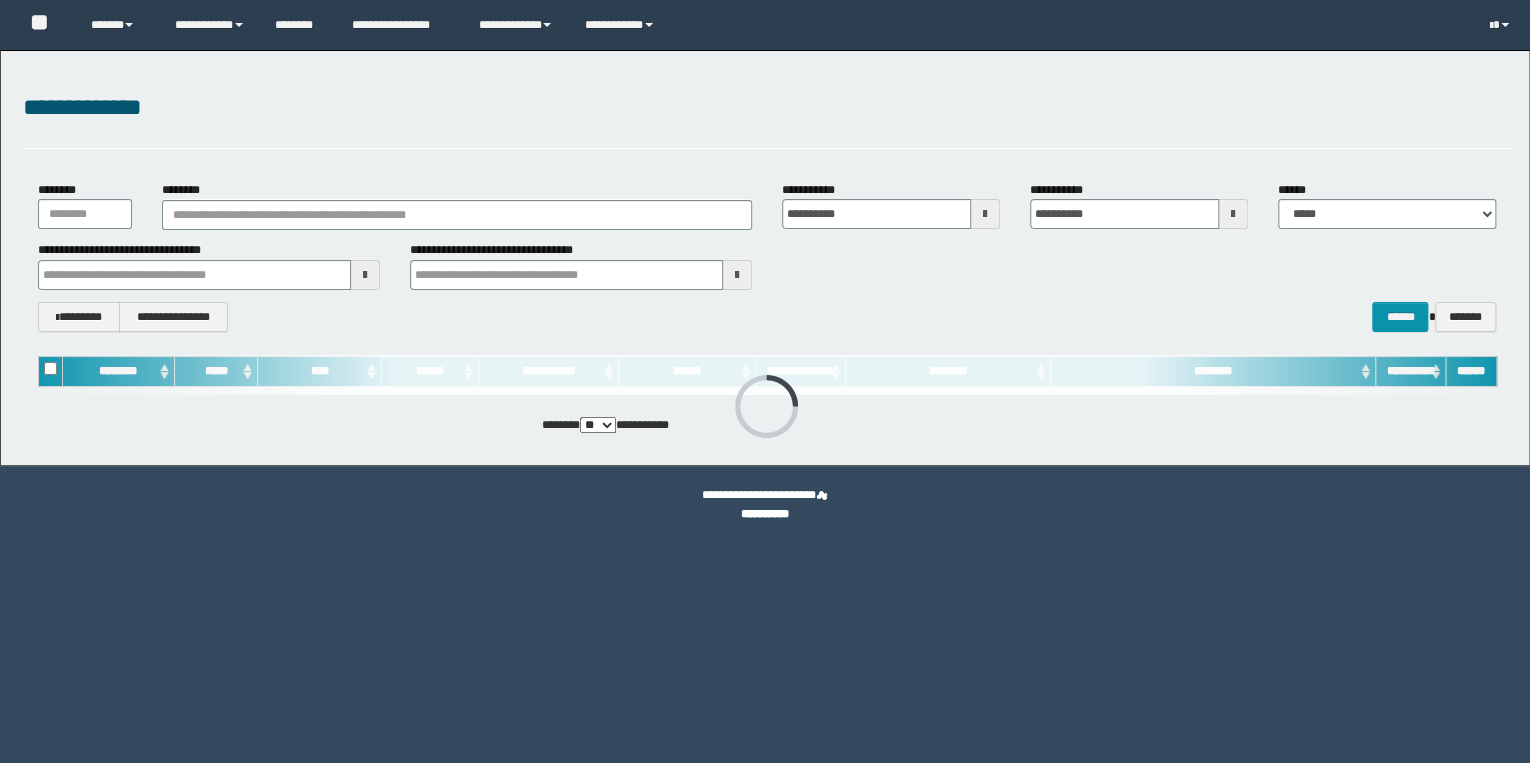 type 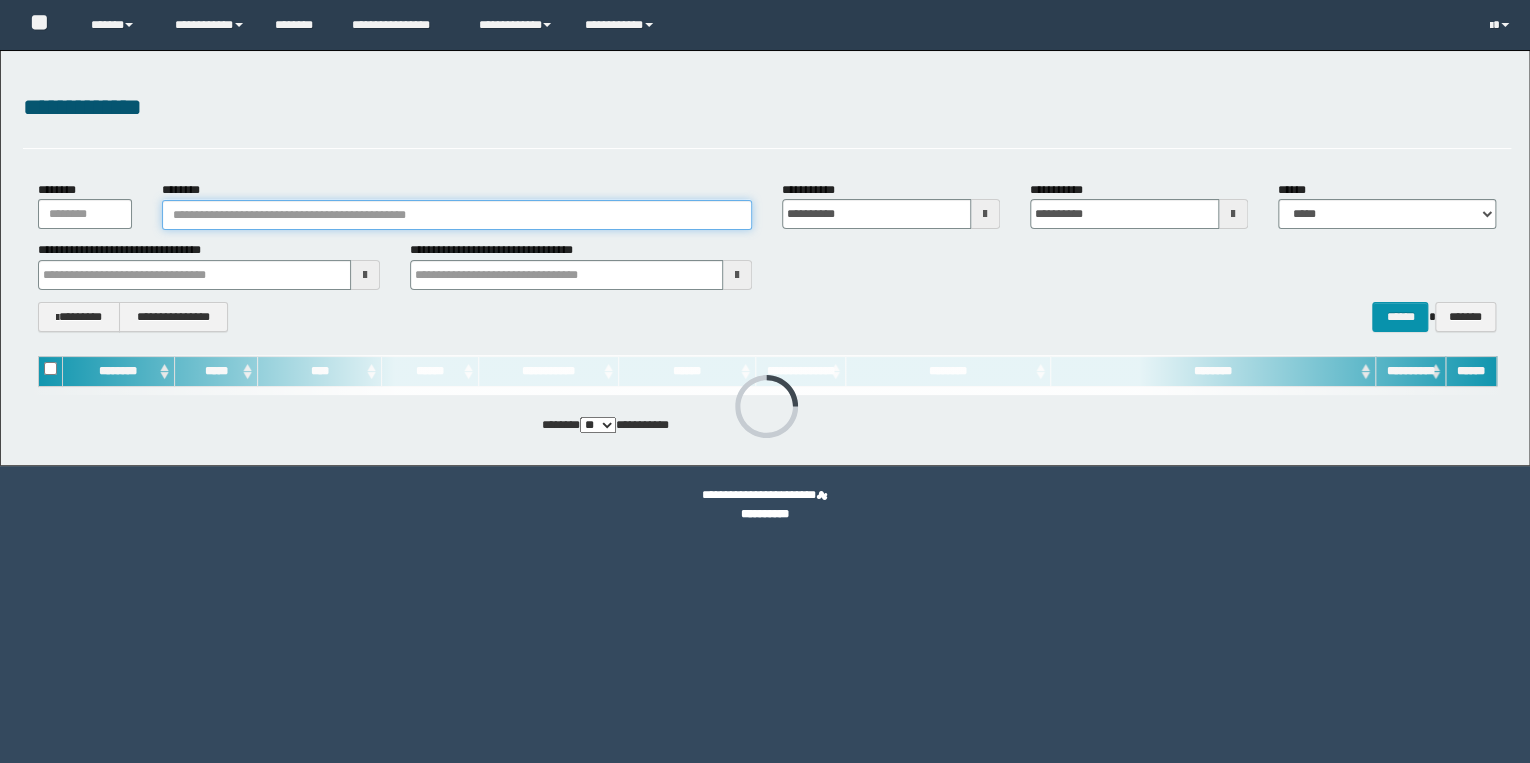 click on "********" at bounding box center [457, 215] 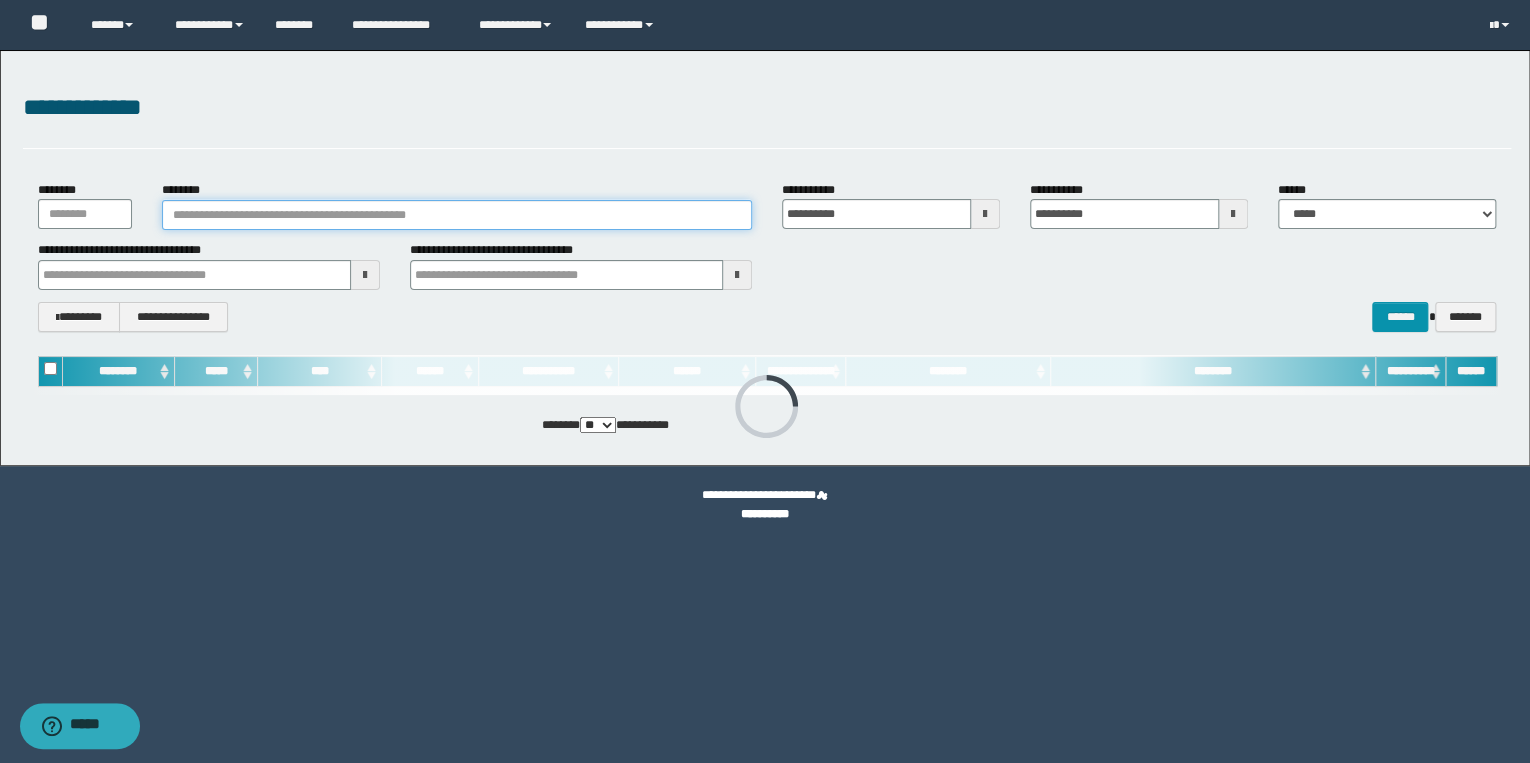 paste on "**********" 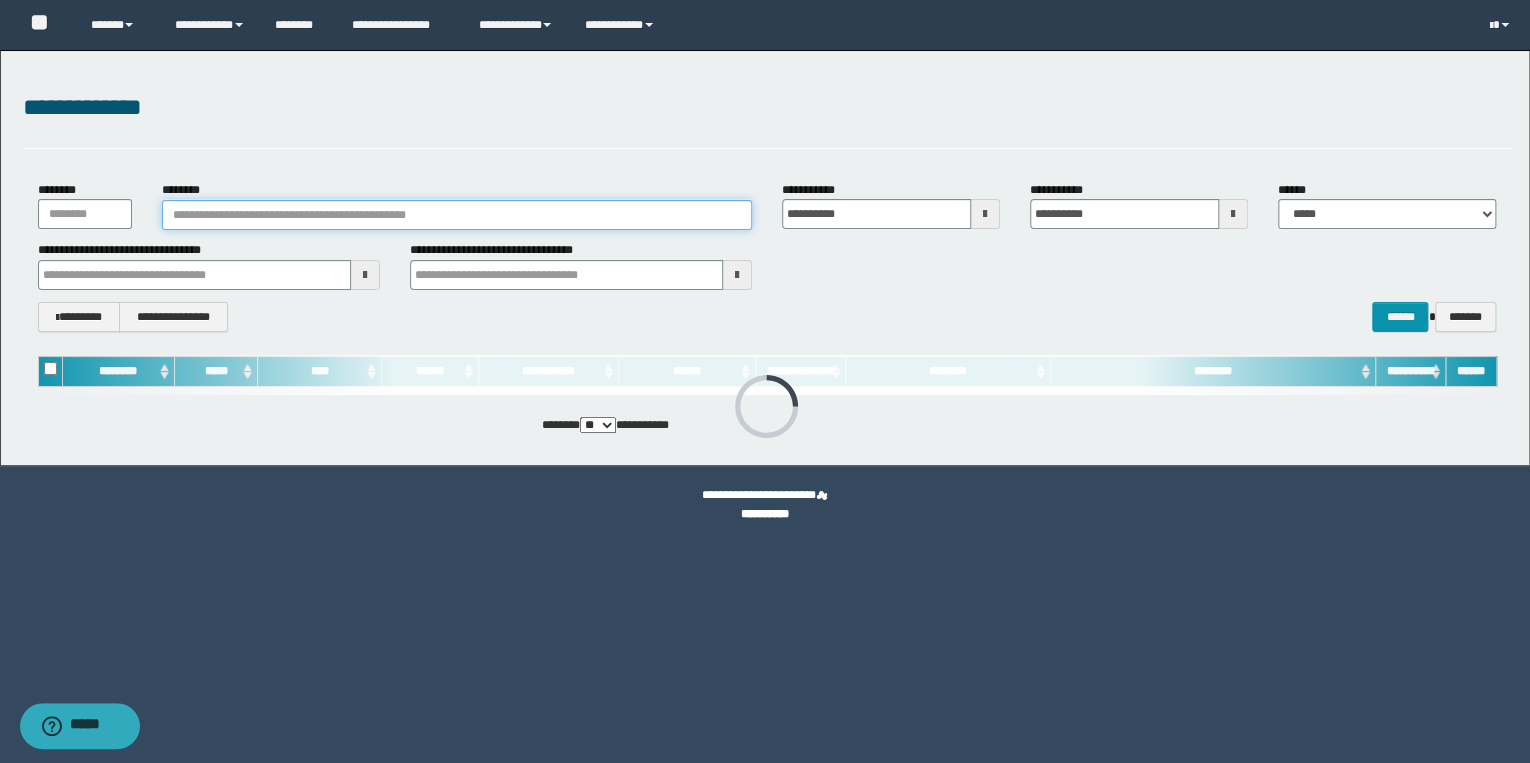 type on "**********" 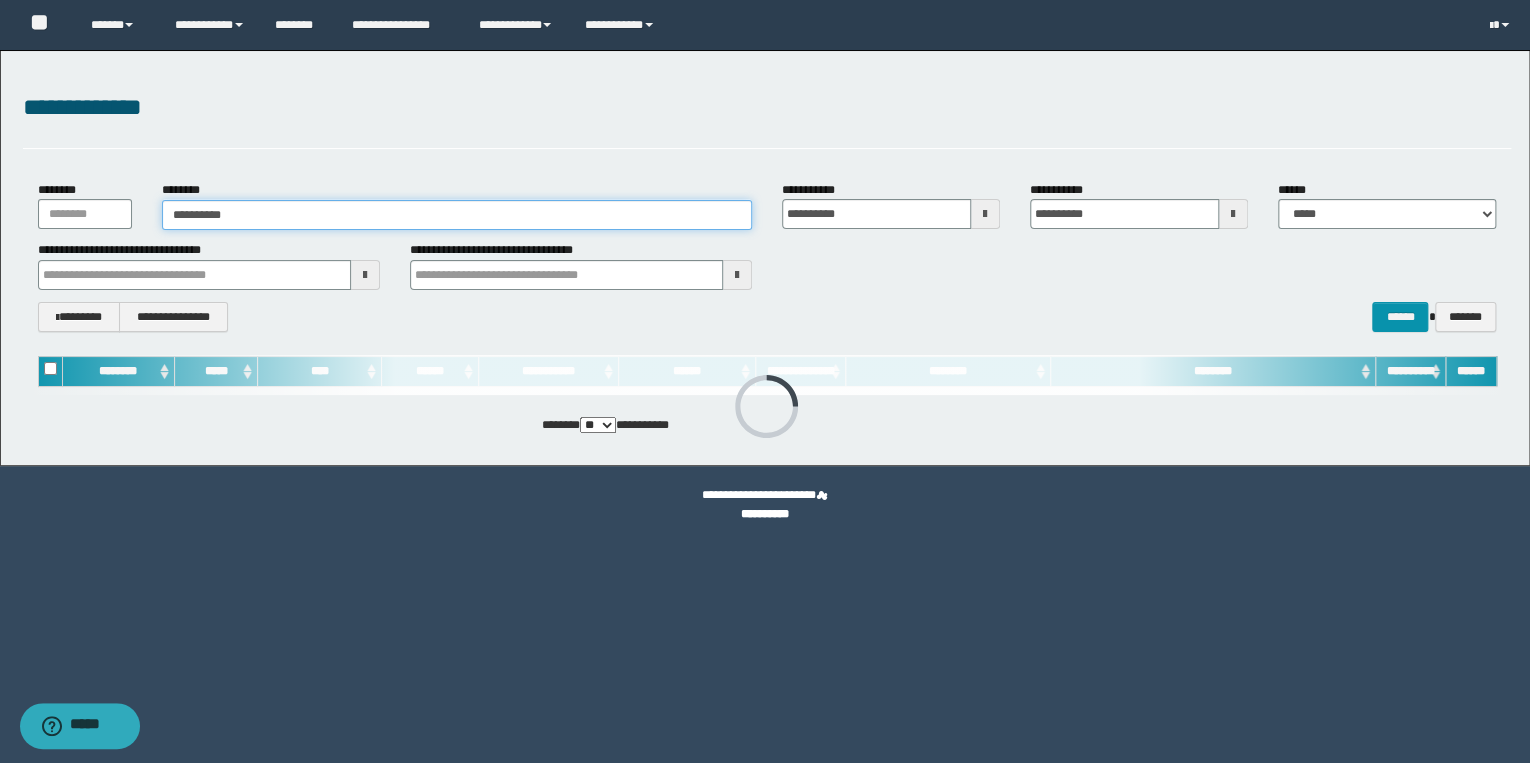 type on "**********" 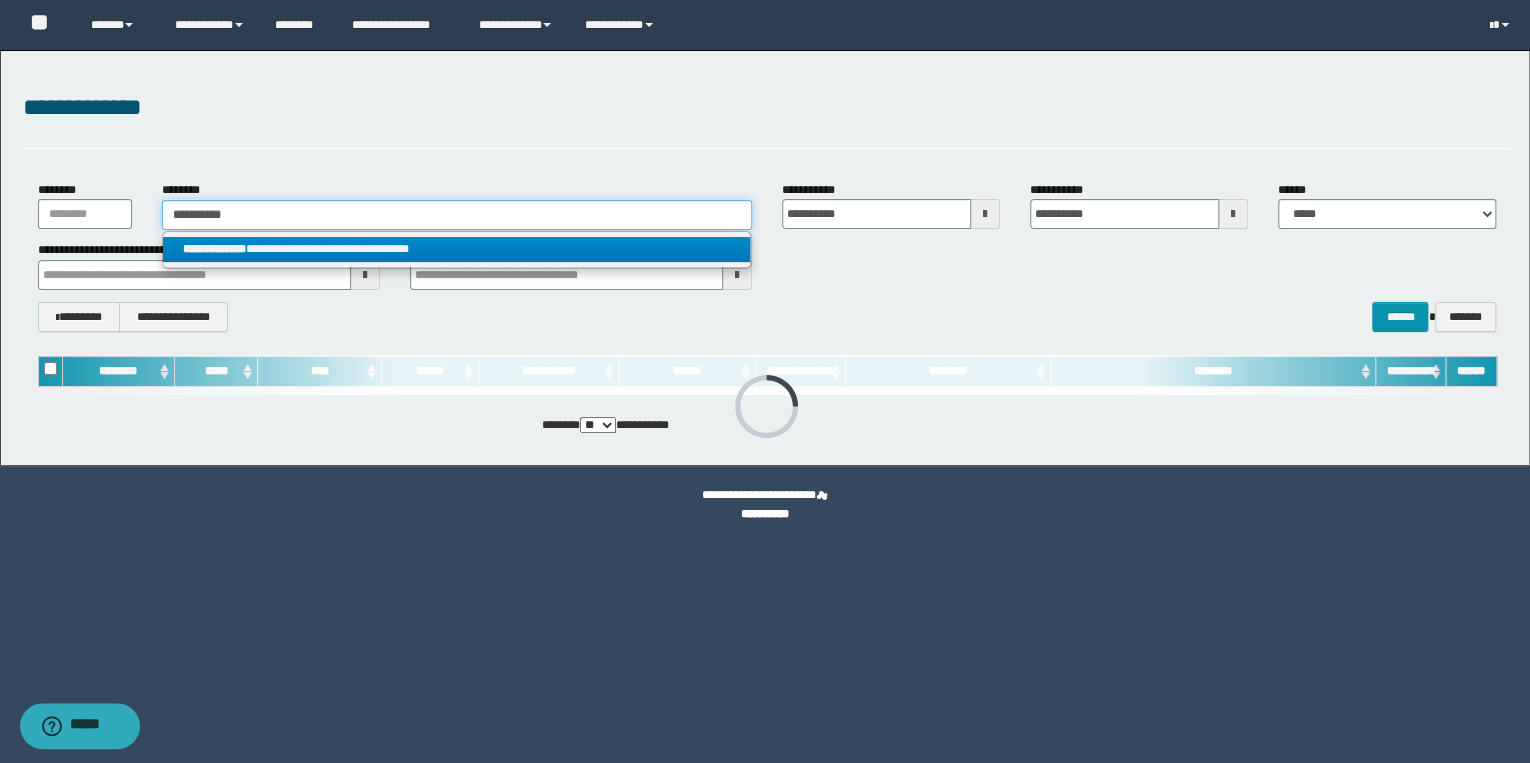 type on "**********" 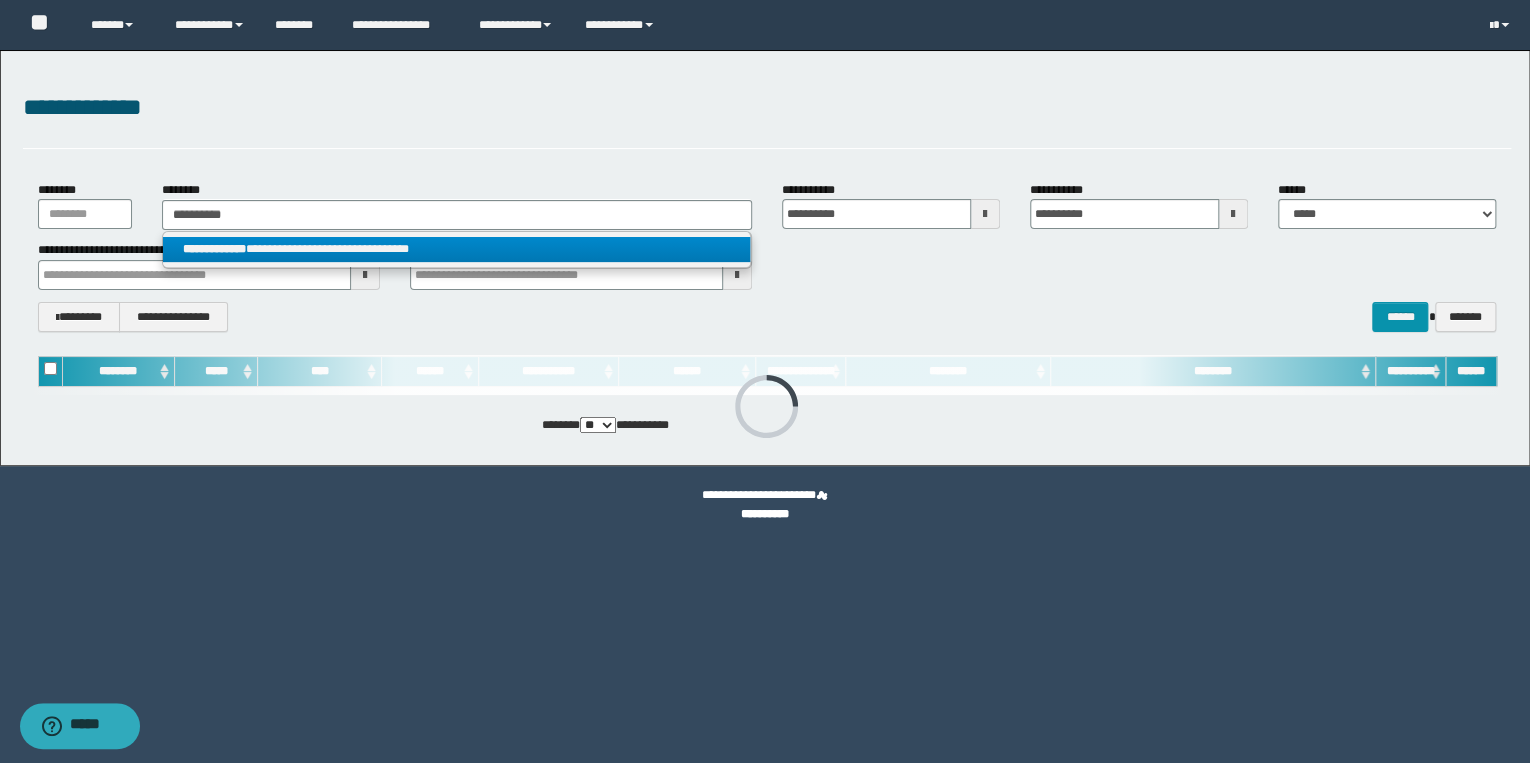 click on "**********" at bounding box center [457, 249] 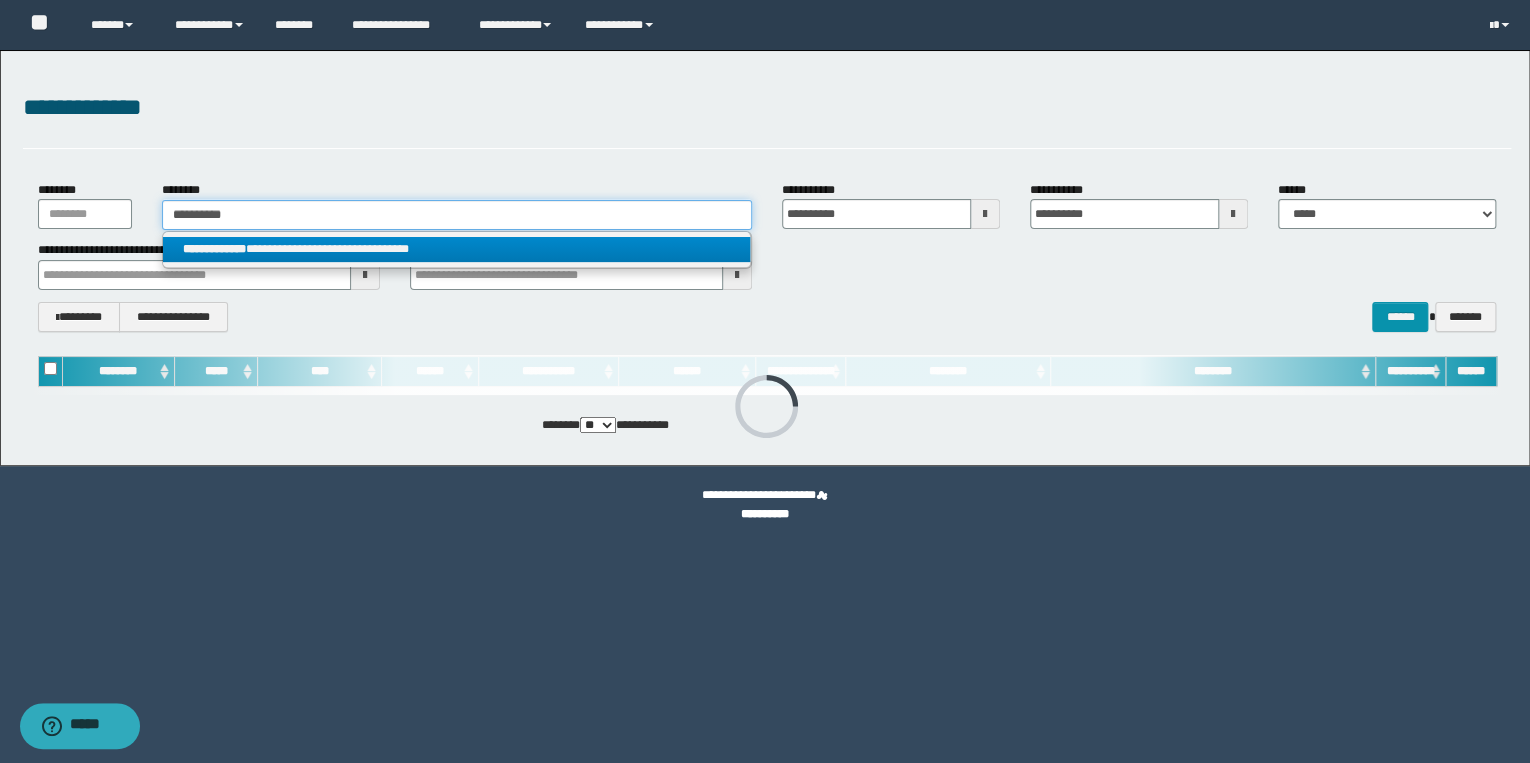 type 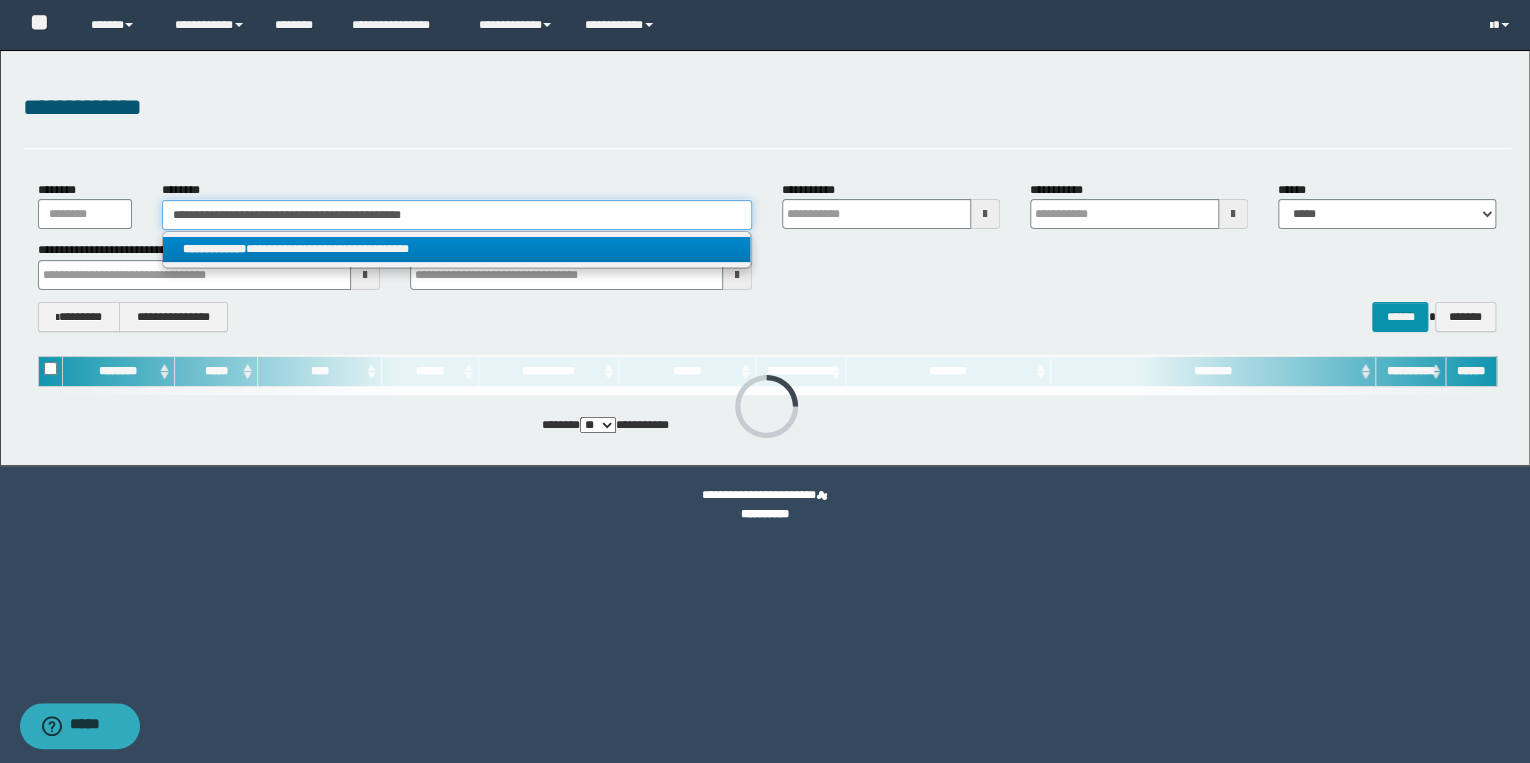 type 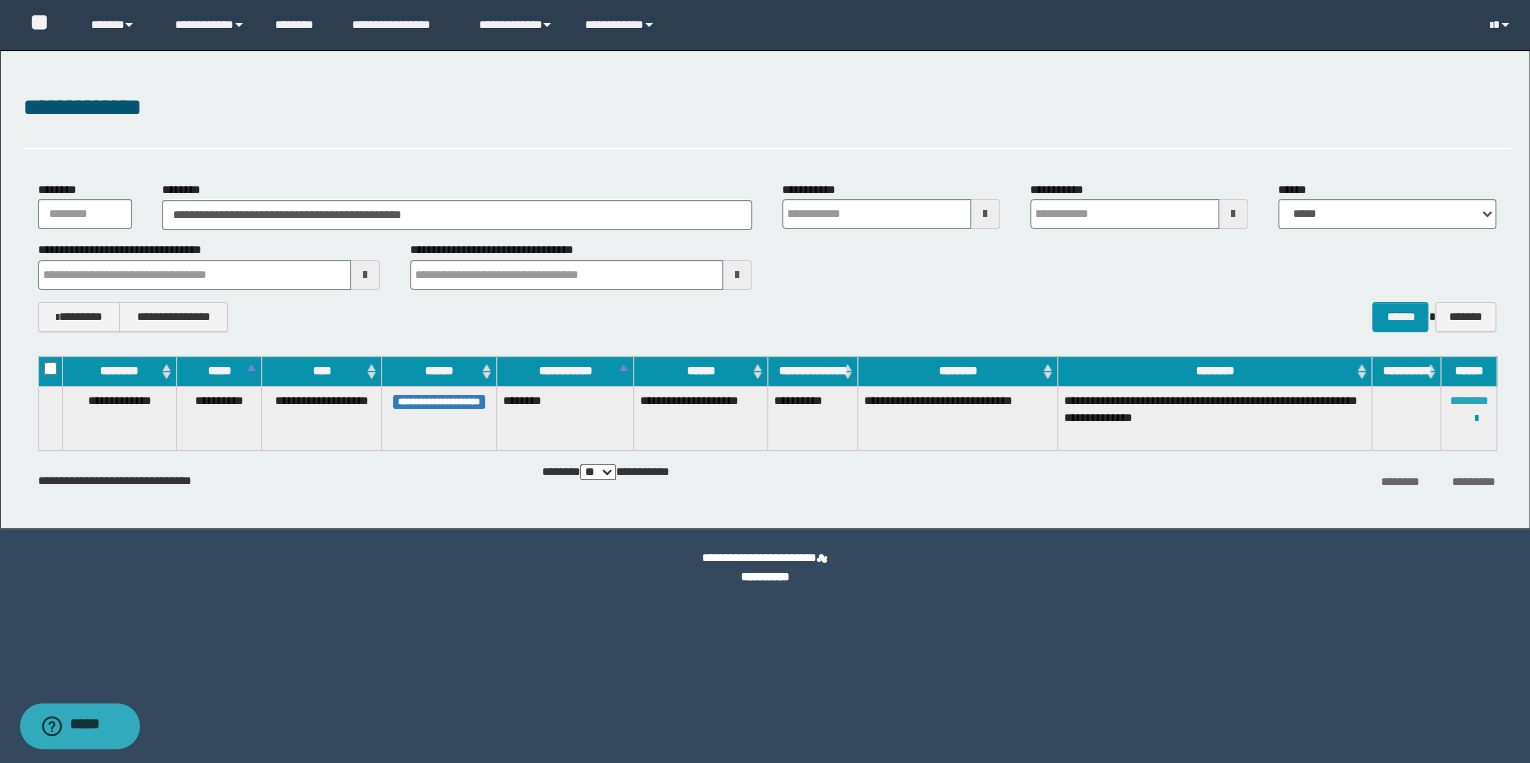 click on "********" at bounding box center [1469, 401] 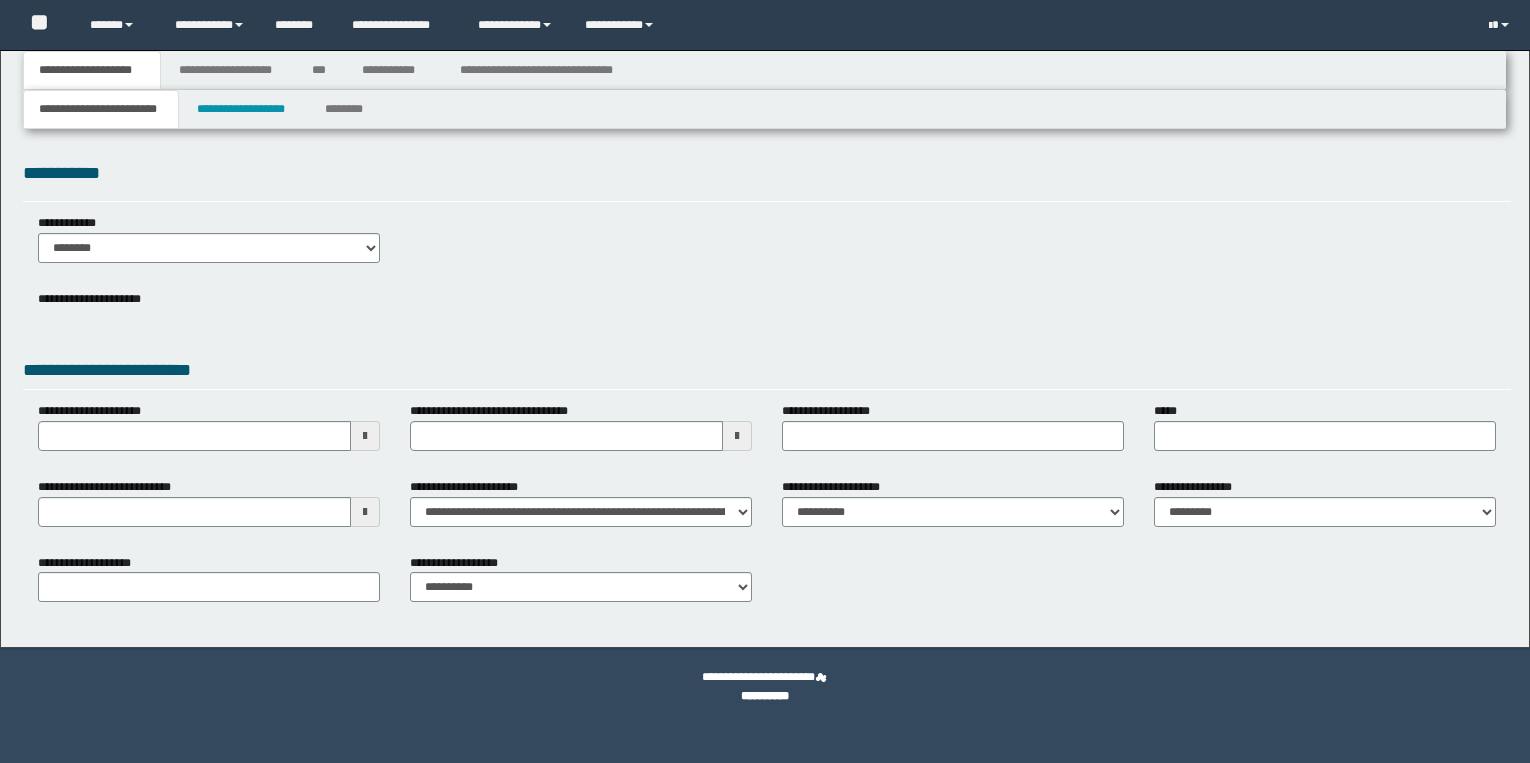 scroll, scrollTop: 0, scrollLeft: 0, axis: both 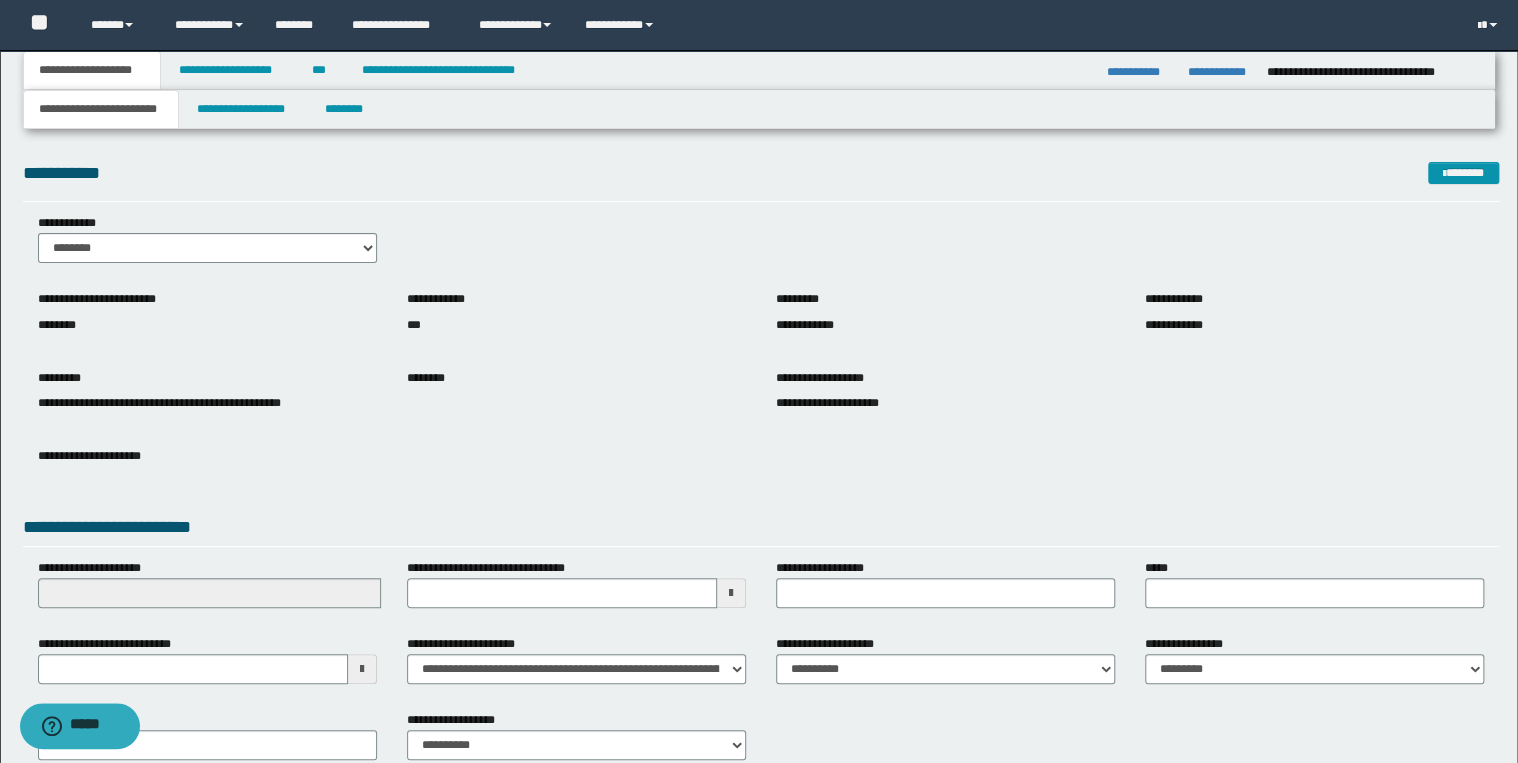 click on "**********" at bounding box center (207, 591) 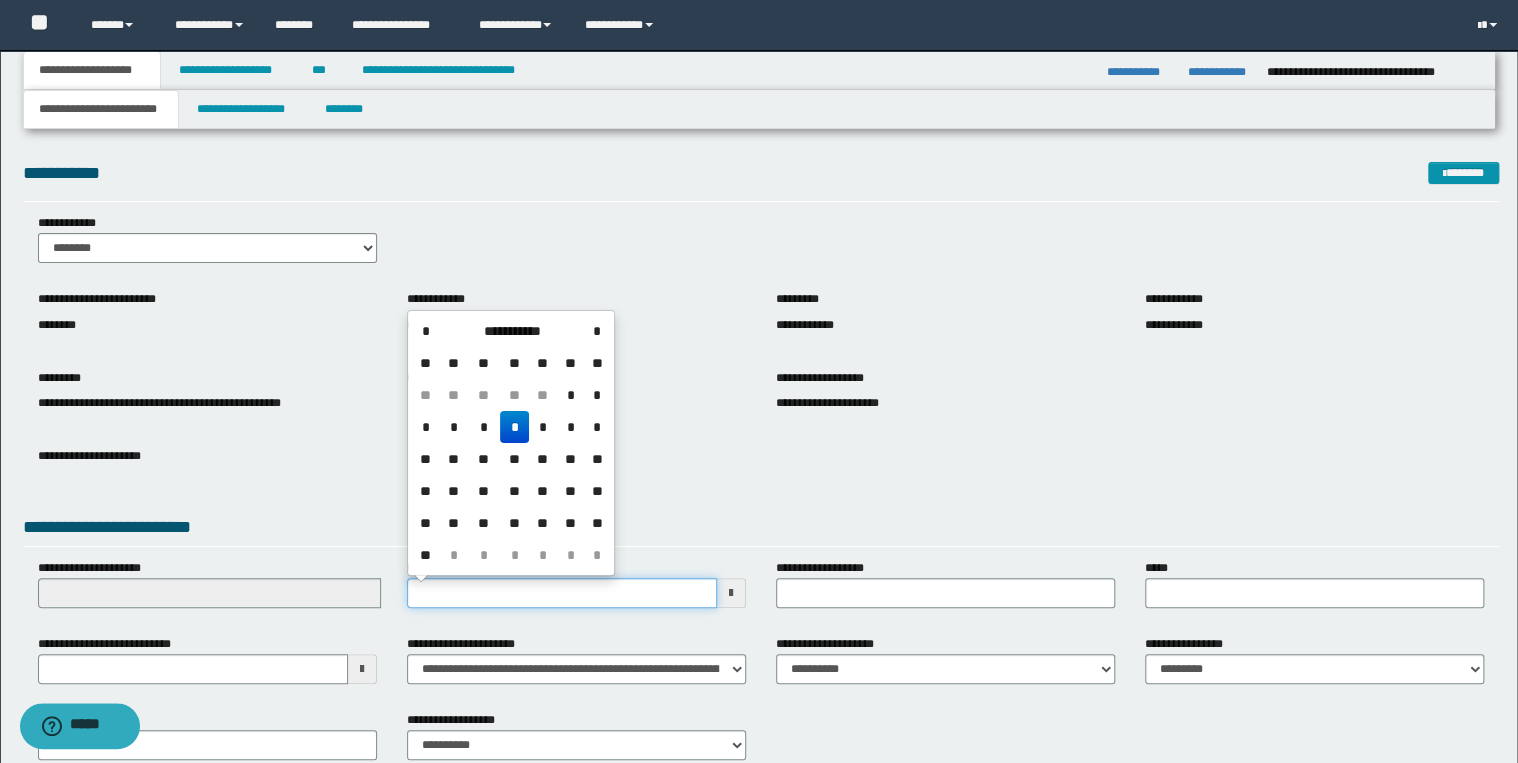 drag, startPoint x: 414, startPoint y: 597, endPoint x: 450, endPoint y: 592, distance: 36.345562 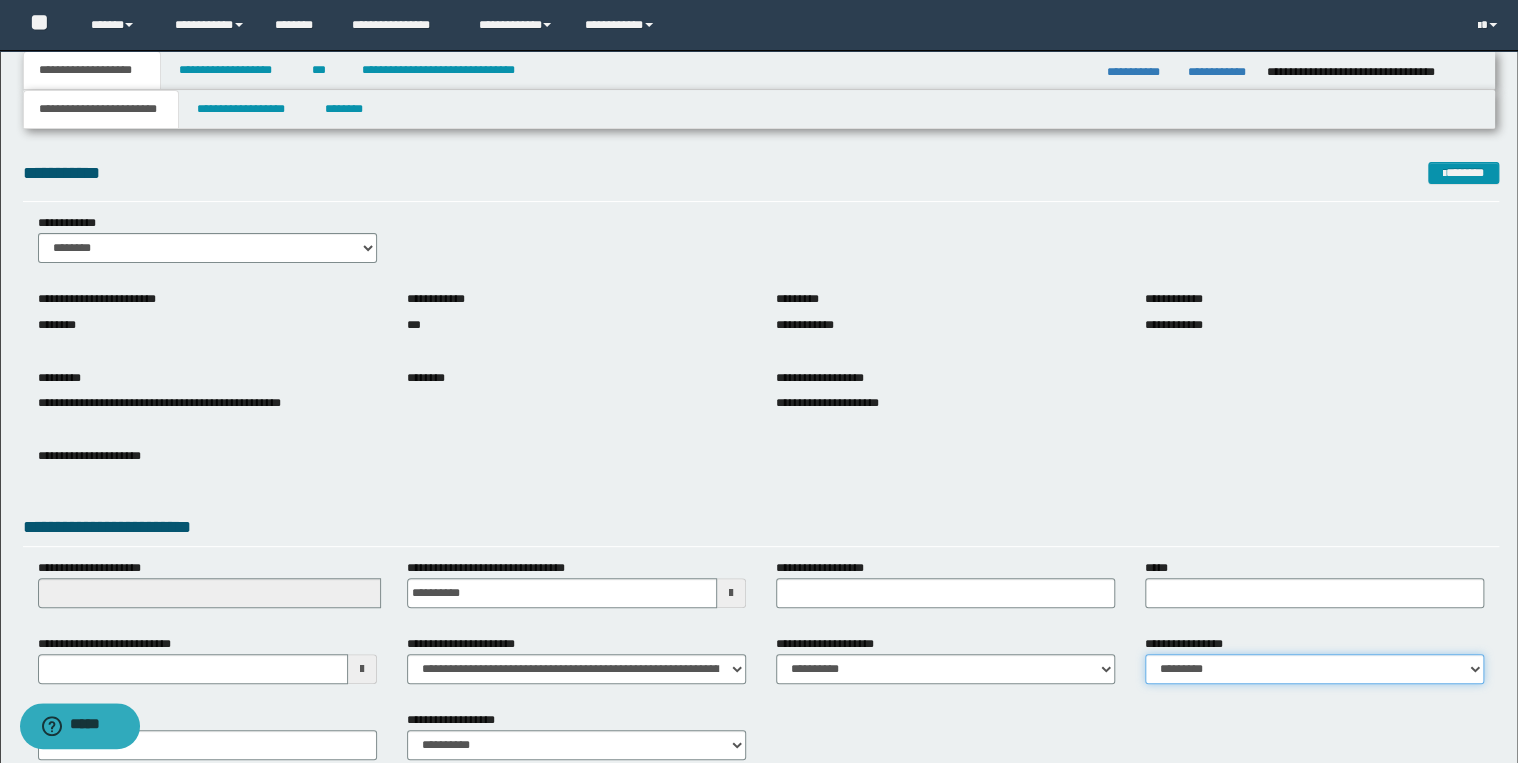click on "**********" at bounding box center (1314, 669) 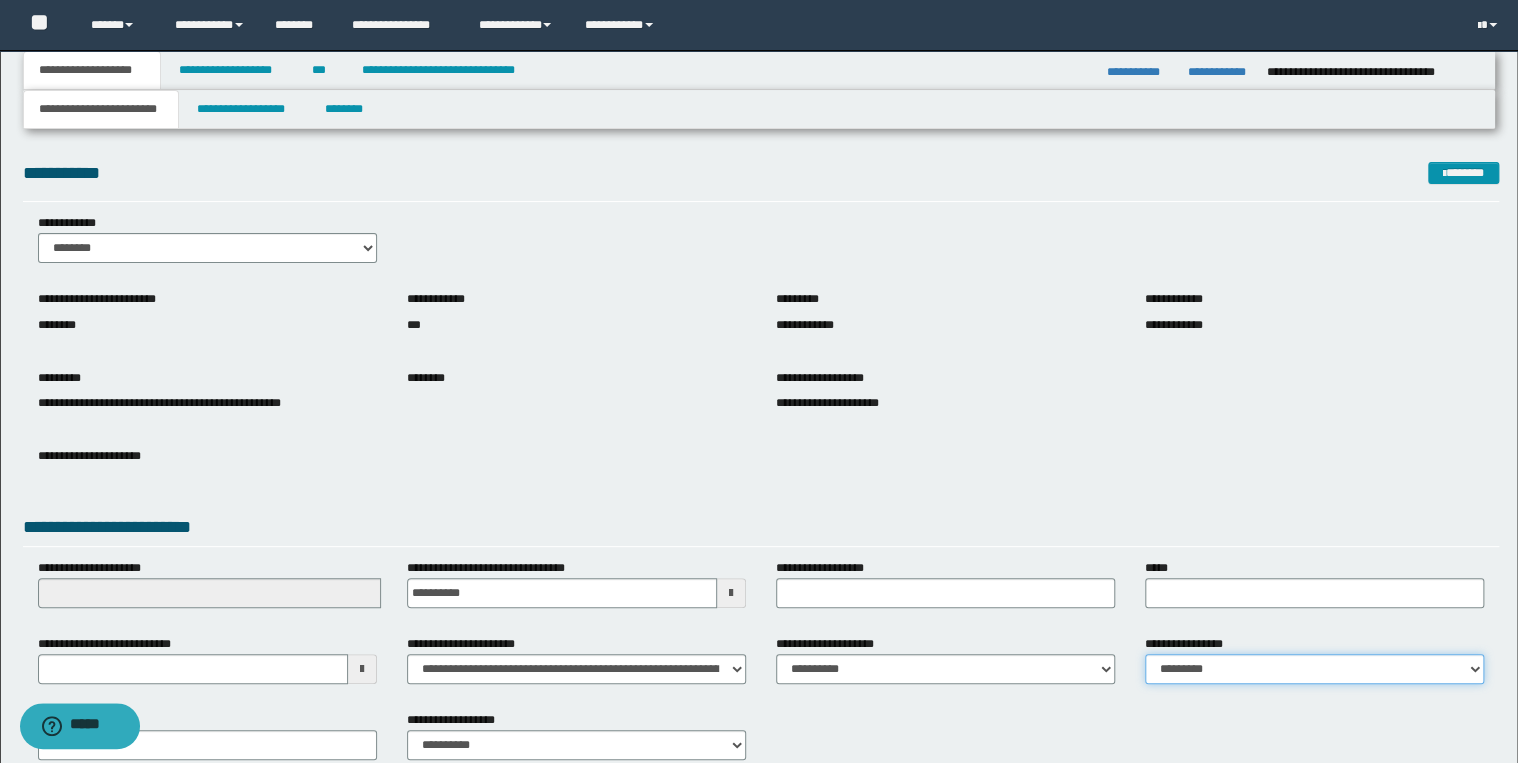 select on "*" 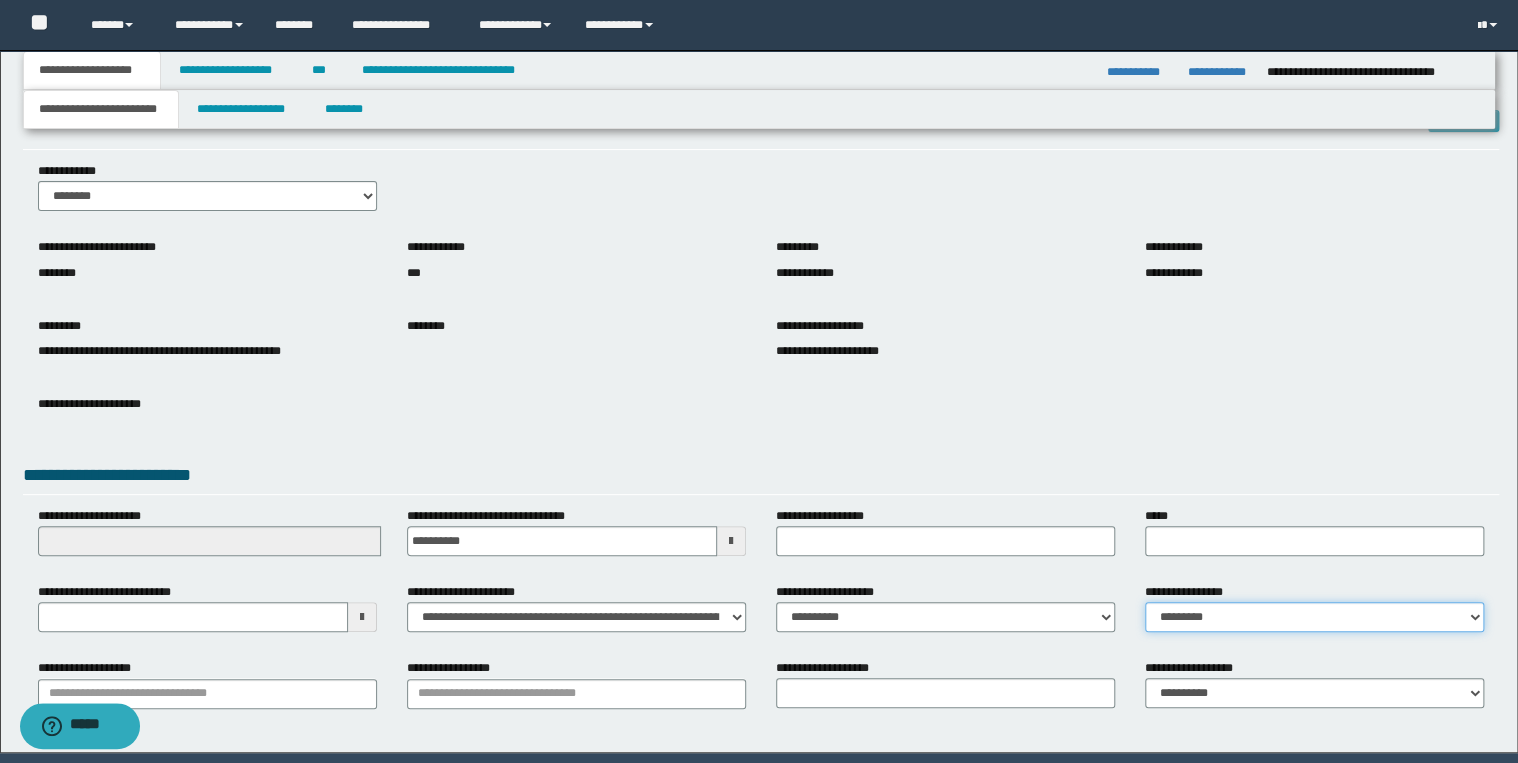 scroll, scrollTop: 120, scrollLeft: 0, axis: vertical 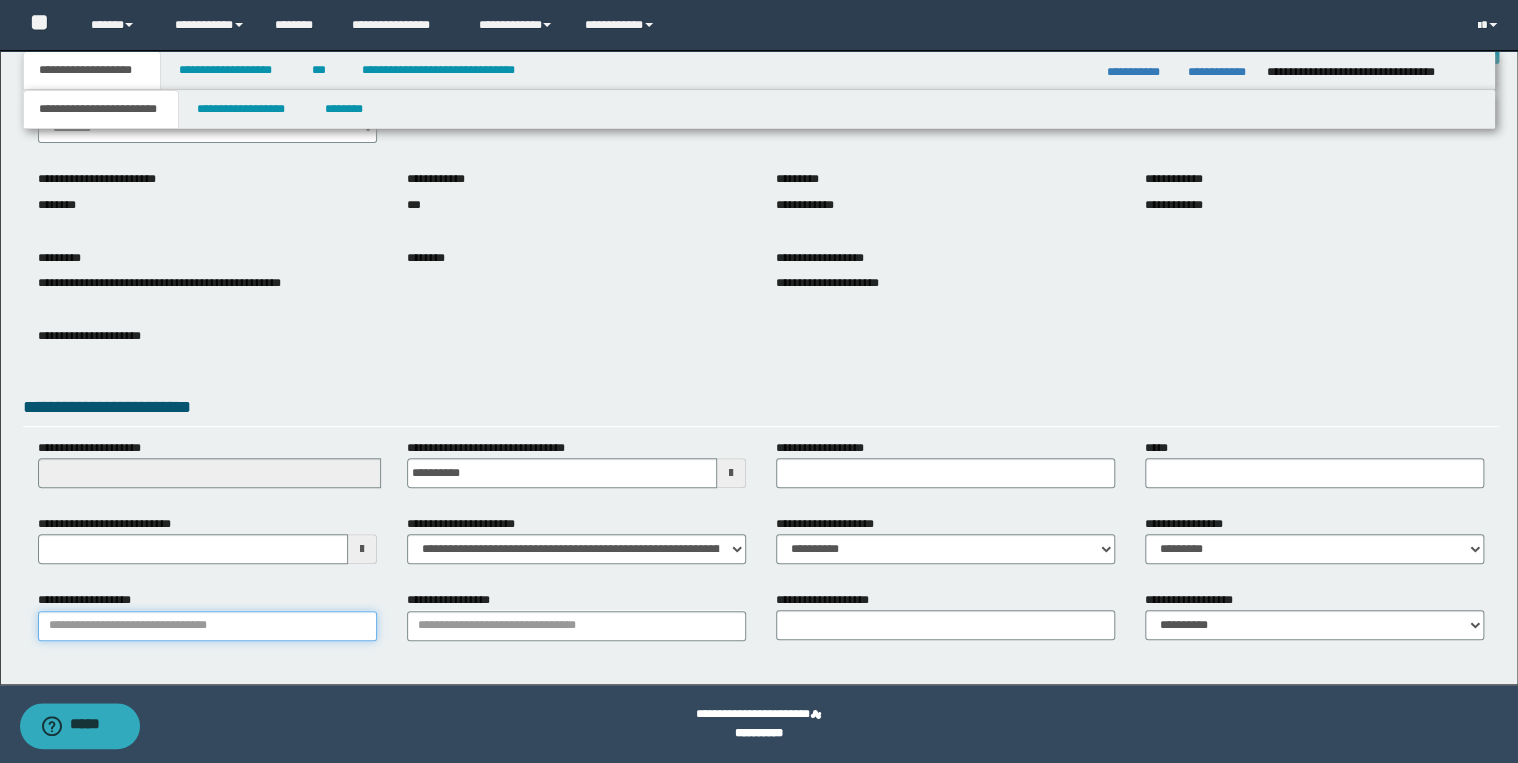 click on "**********" at bounding box center [207, 626] 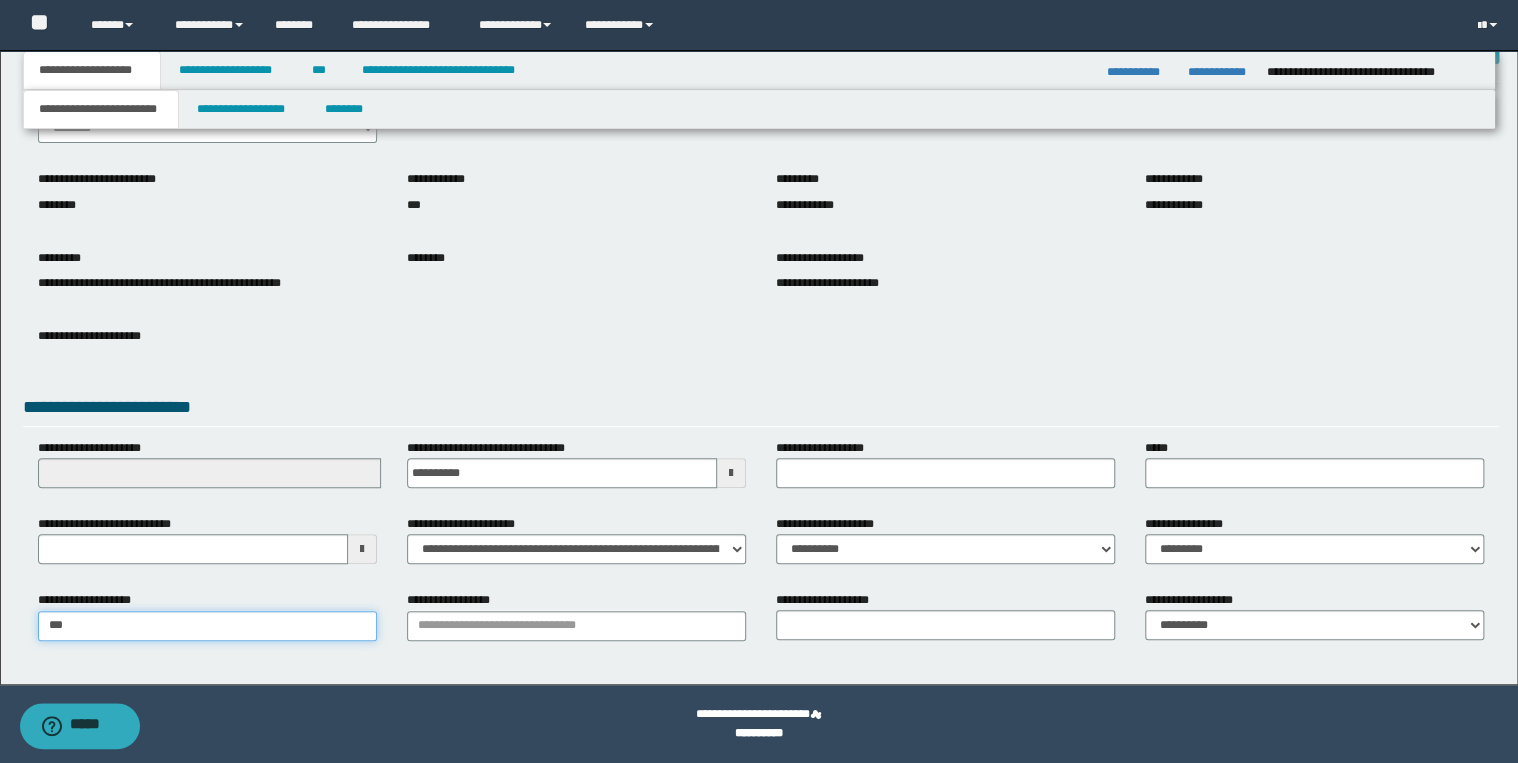 type on "***" 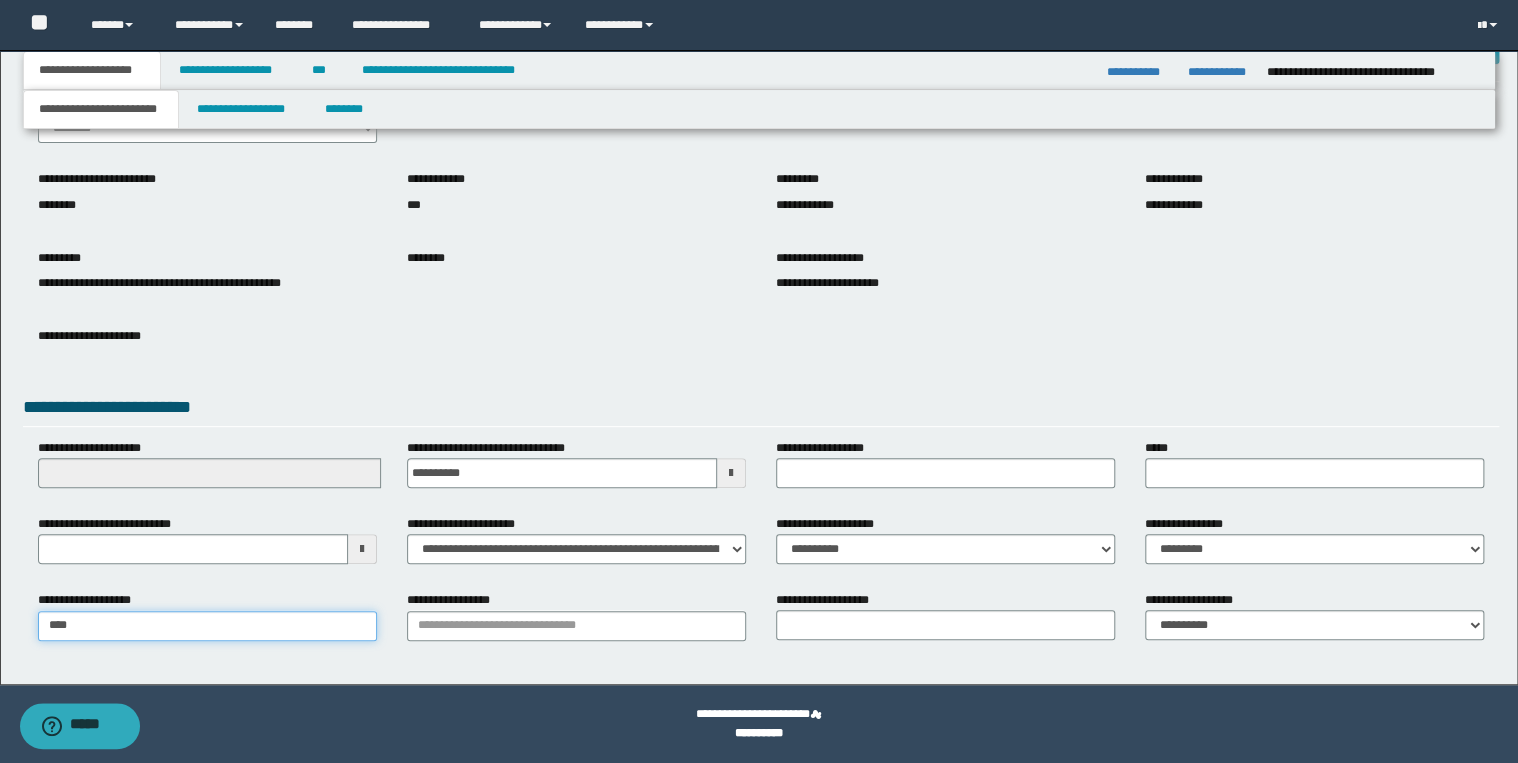 type on "**********" 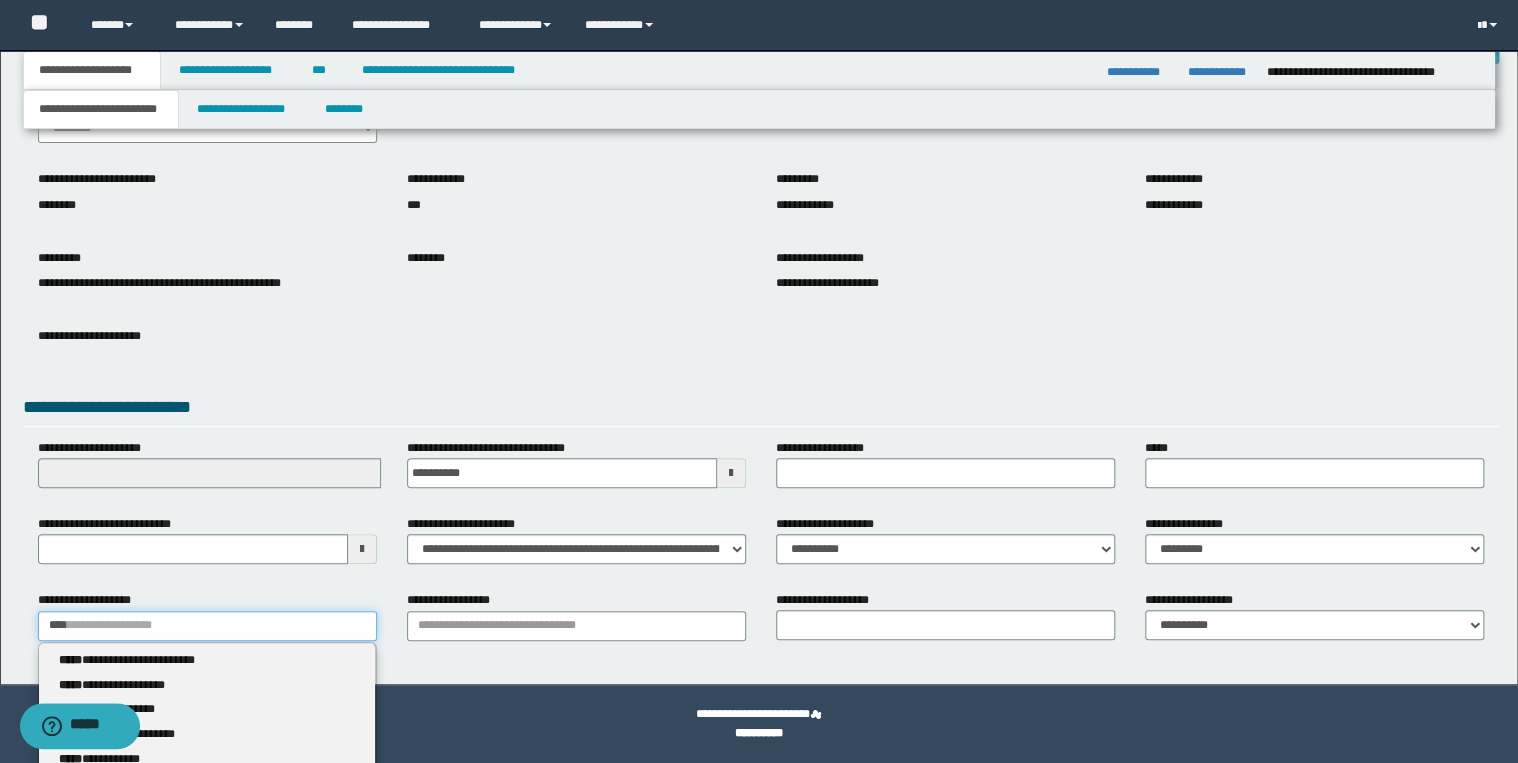 type 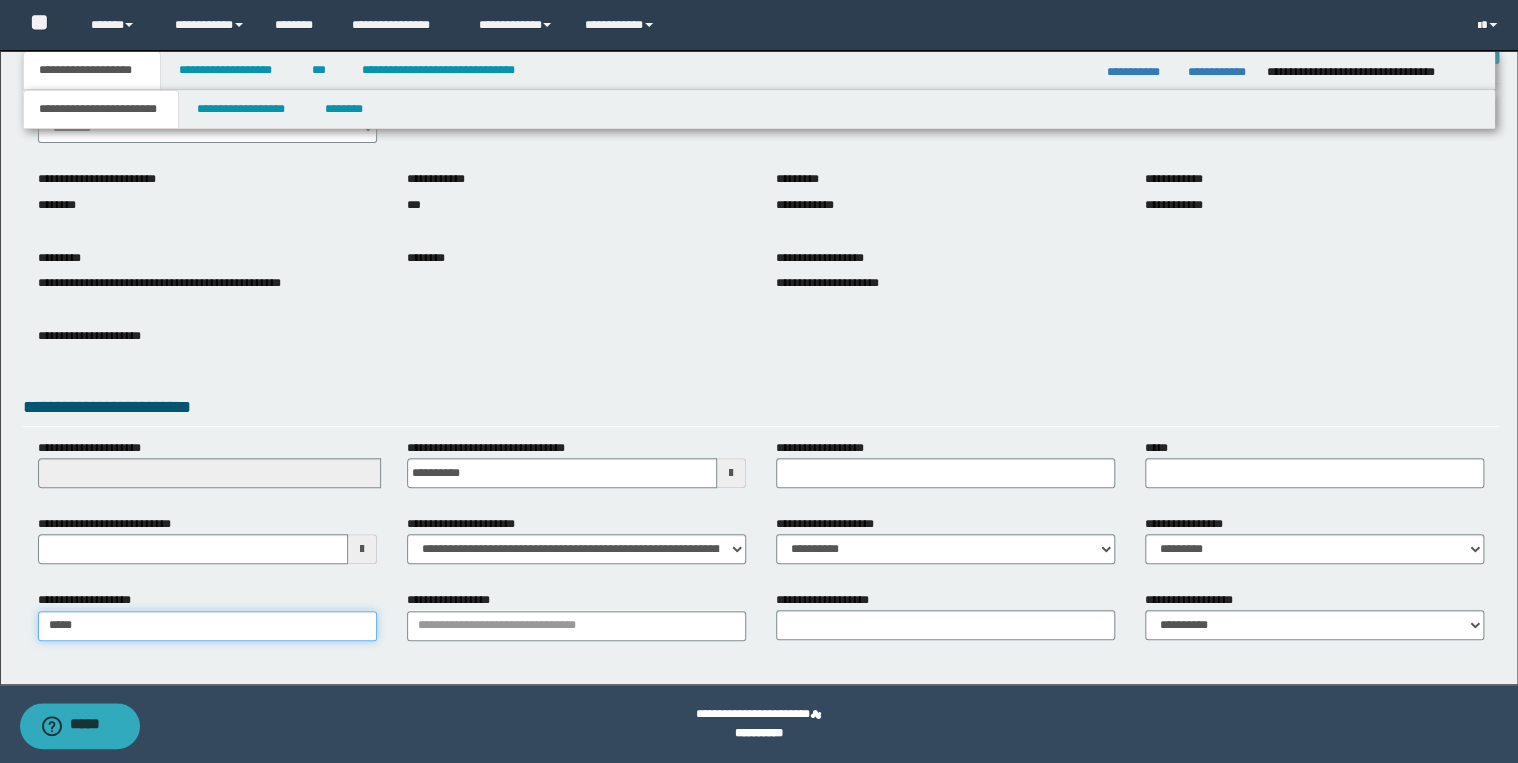 type on "**********" 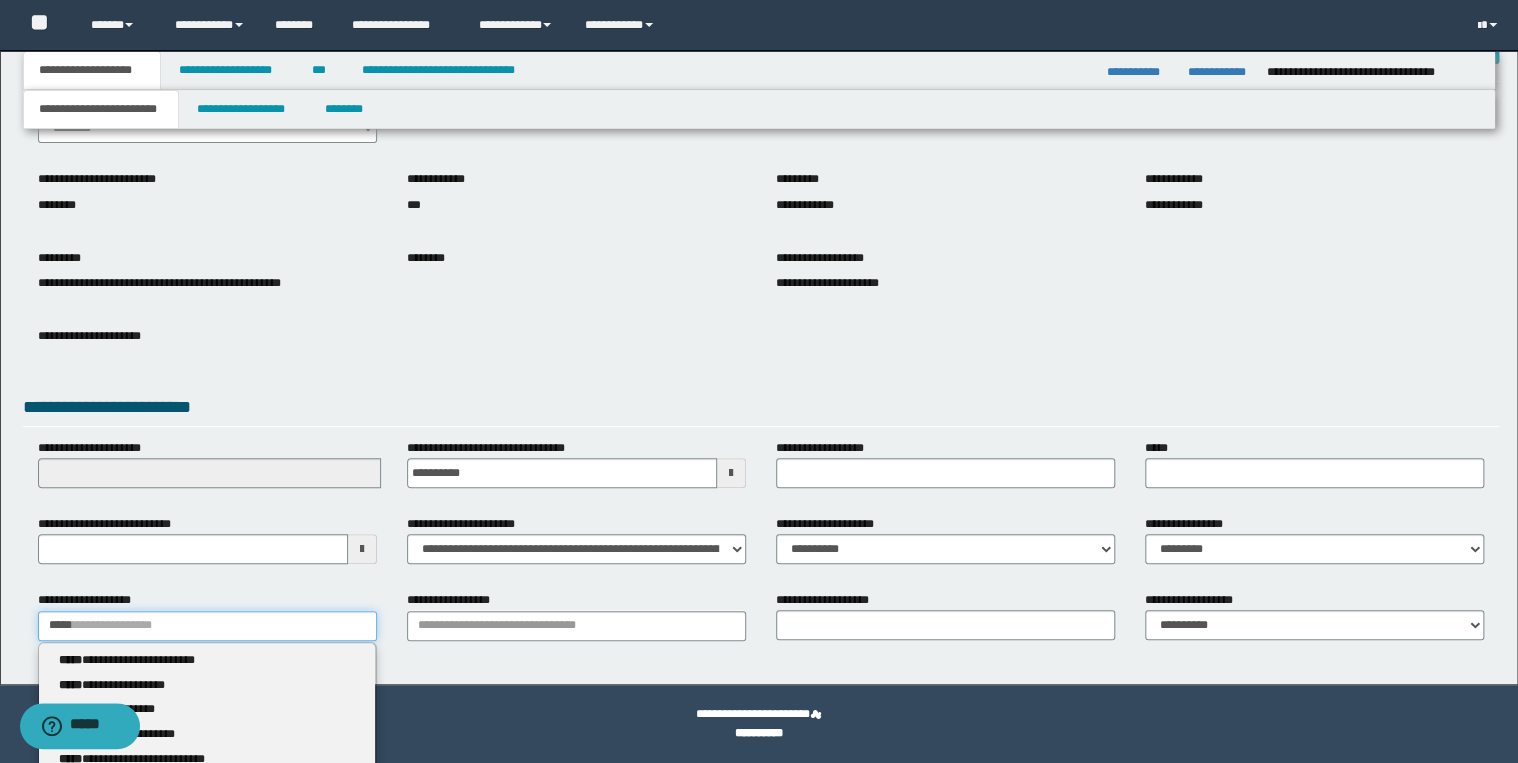 type 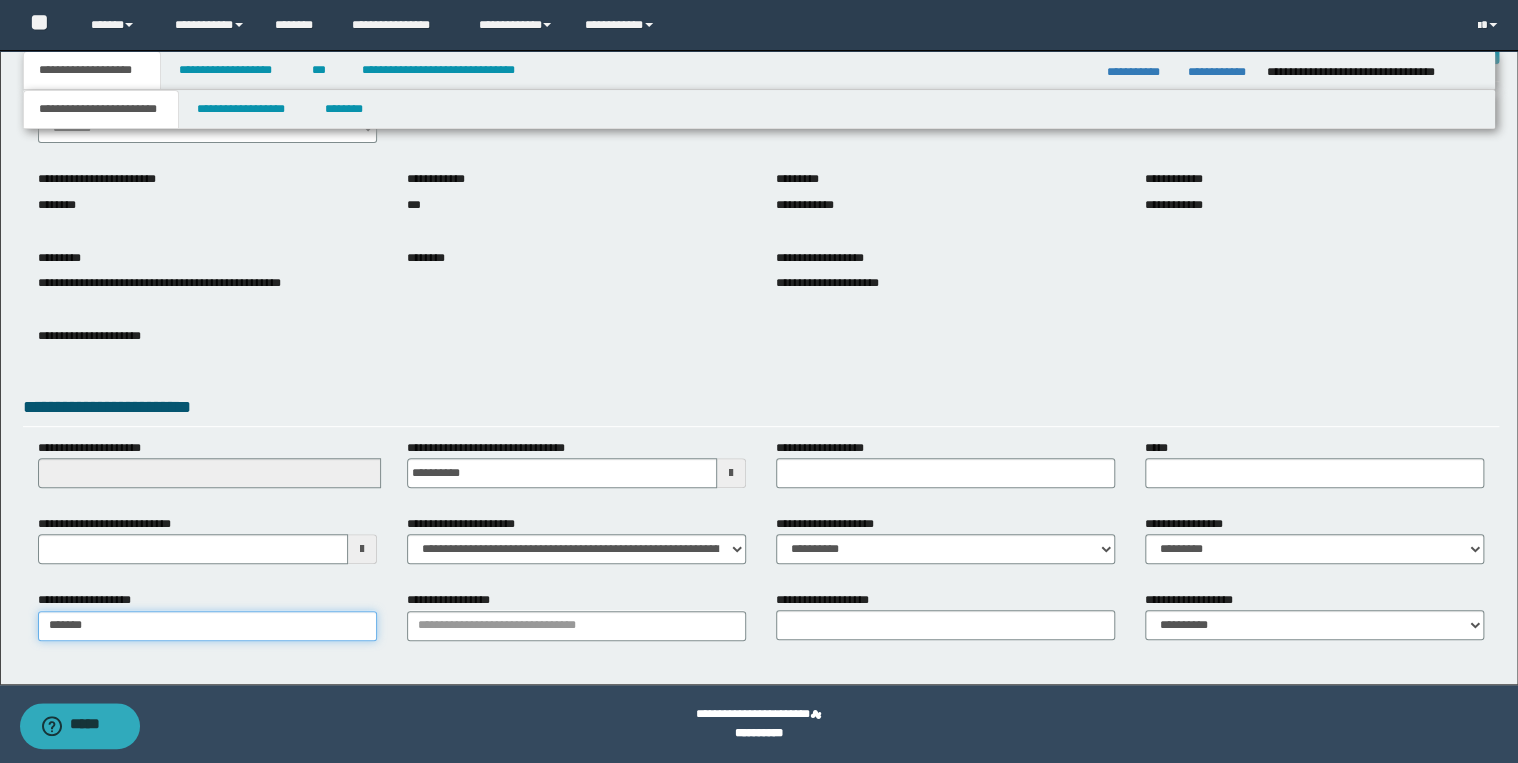 type on "********" 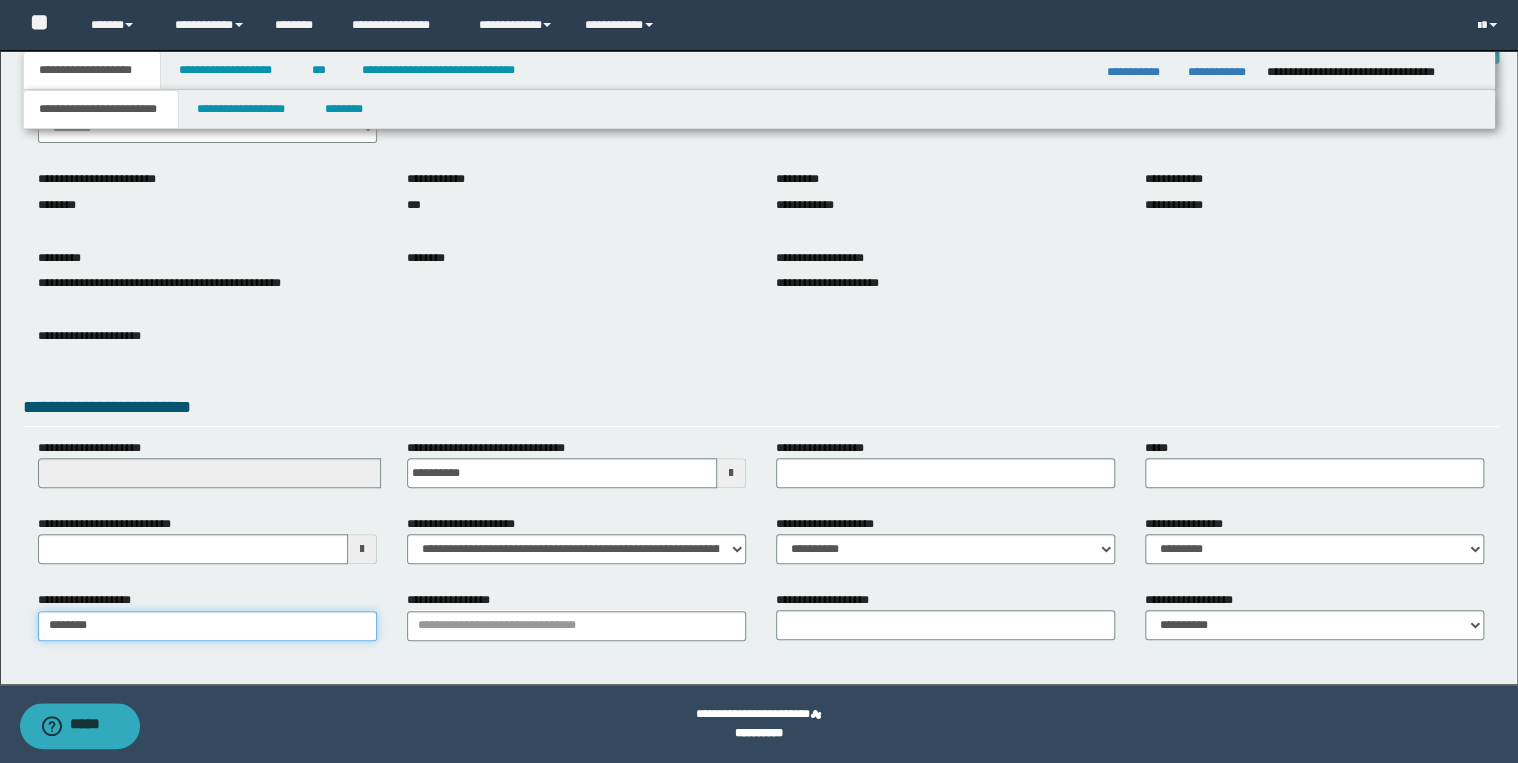 type on "**********" 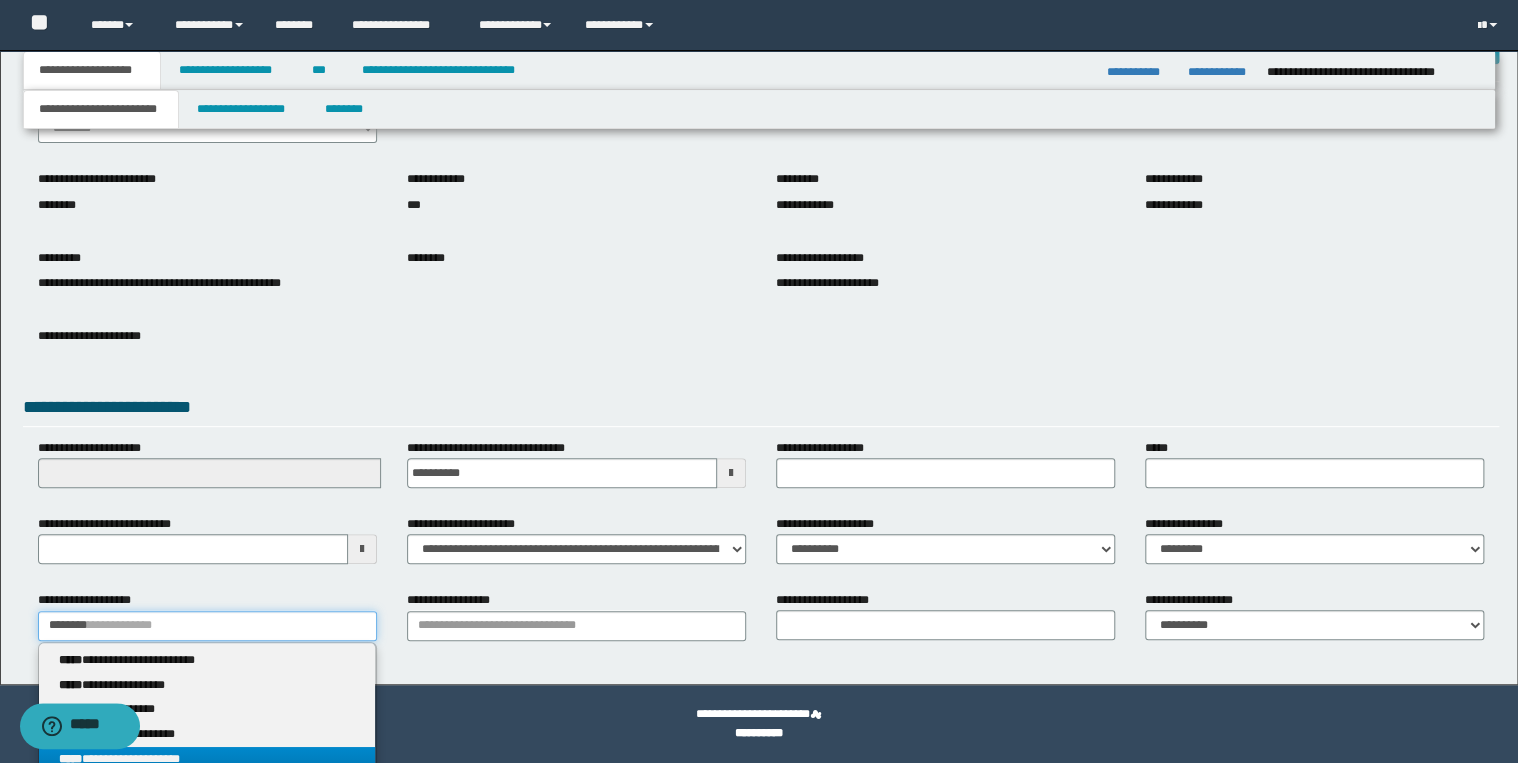 type on "********" 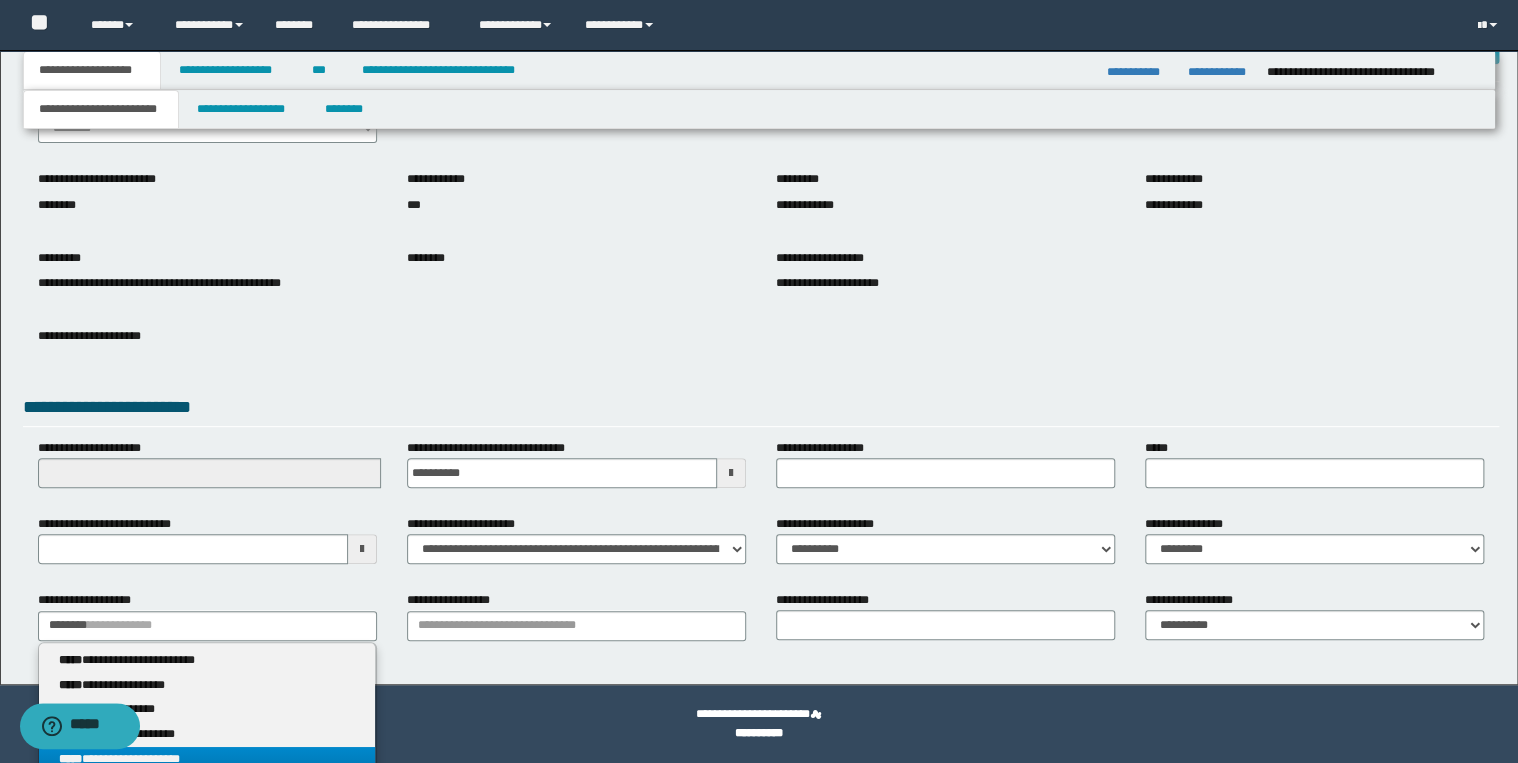drag, startPoint x: 240, startPoint y: 749, endPoint x: 403, endPoint y: 708, distance: 168.07736 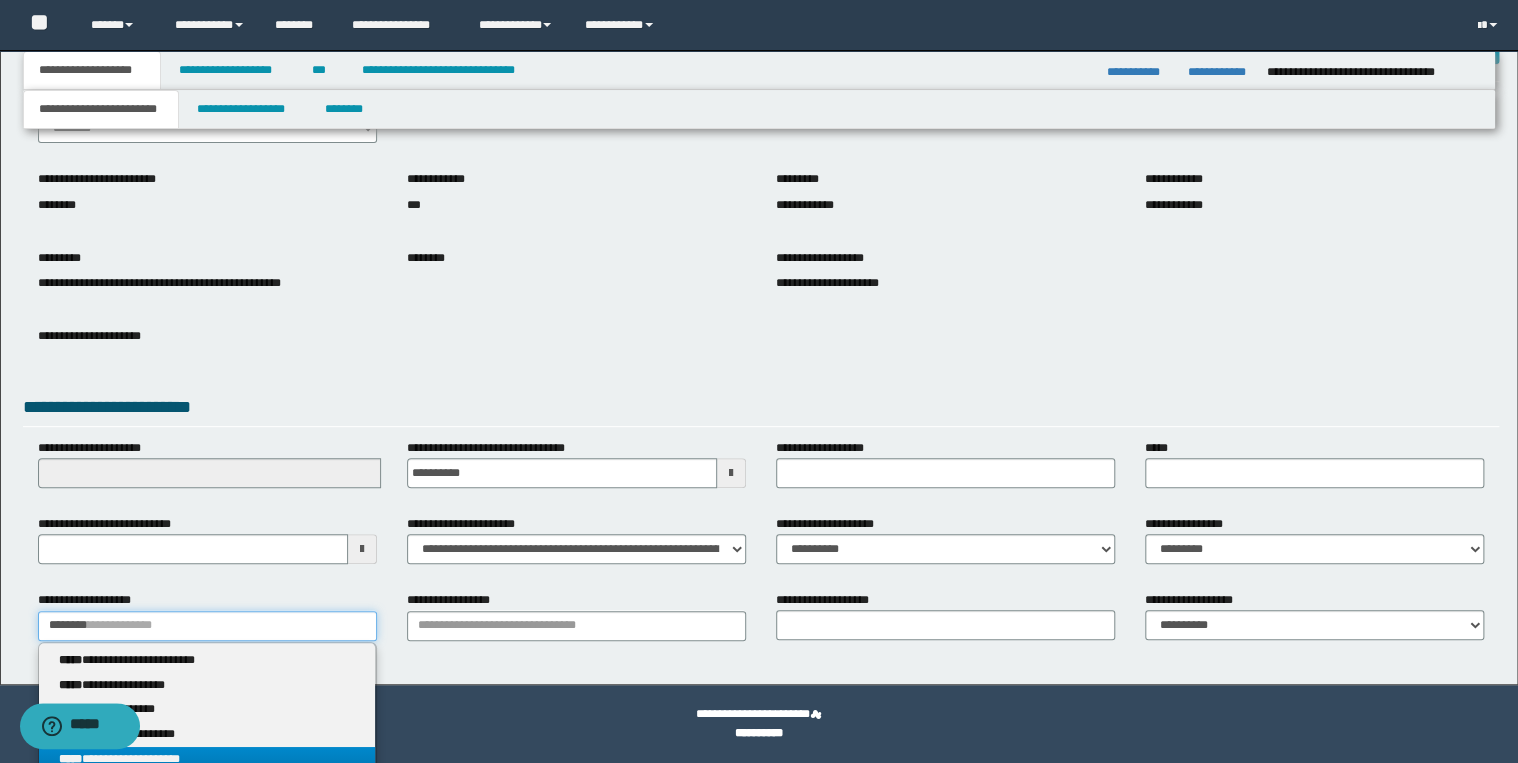 type 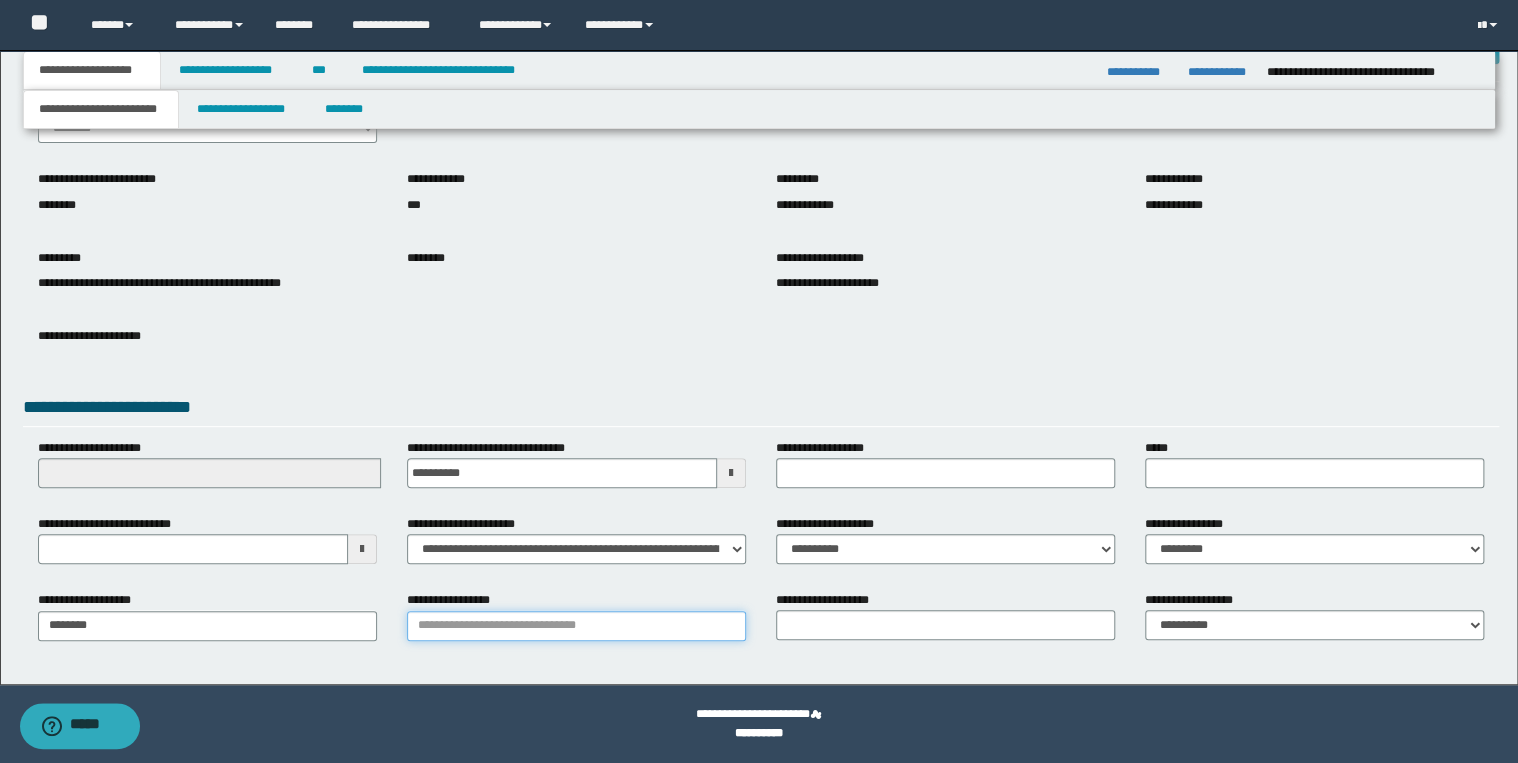 click on "**********" at bounding box center [576, 626] 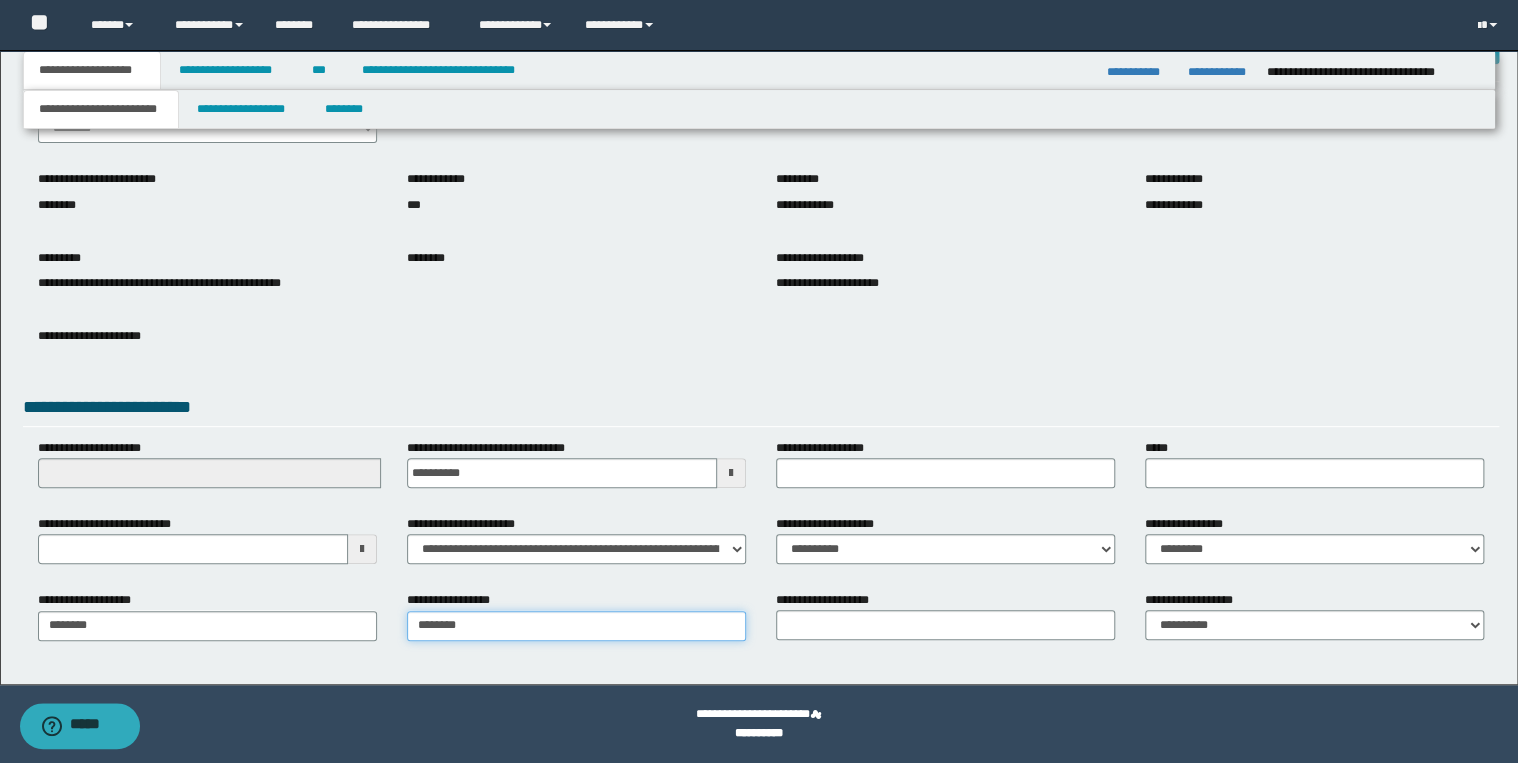 type on "********" 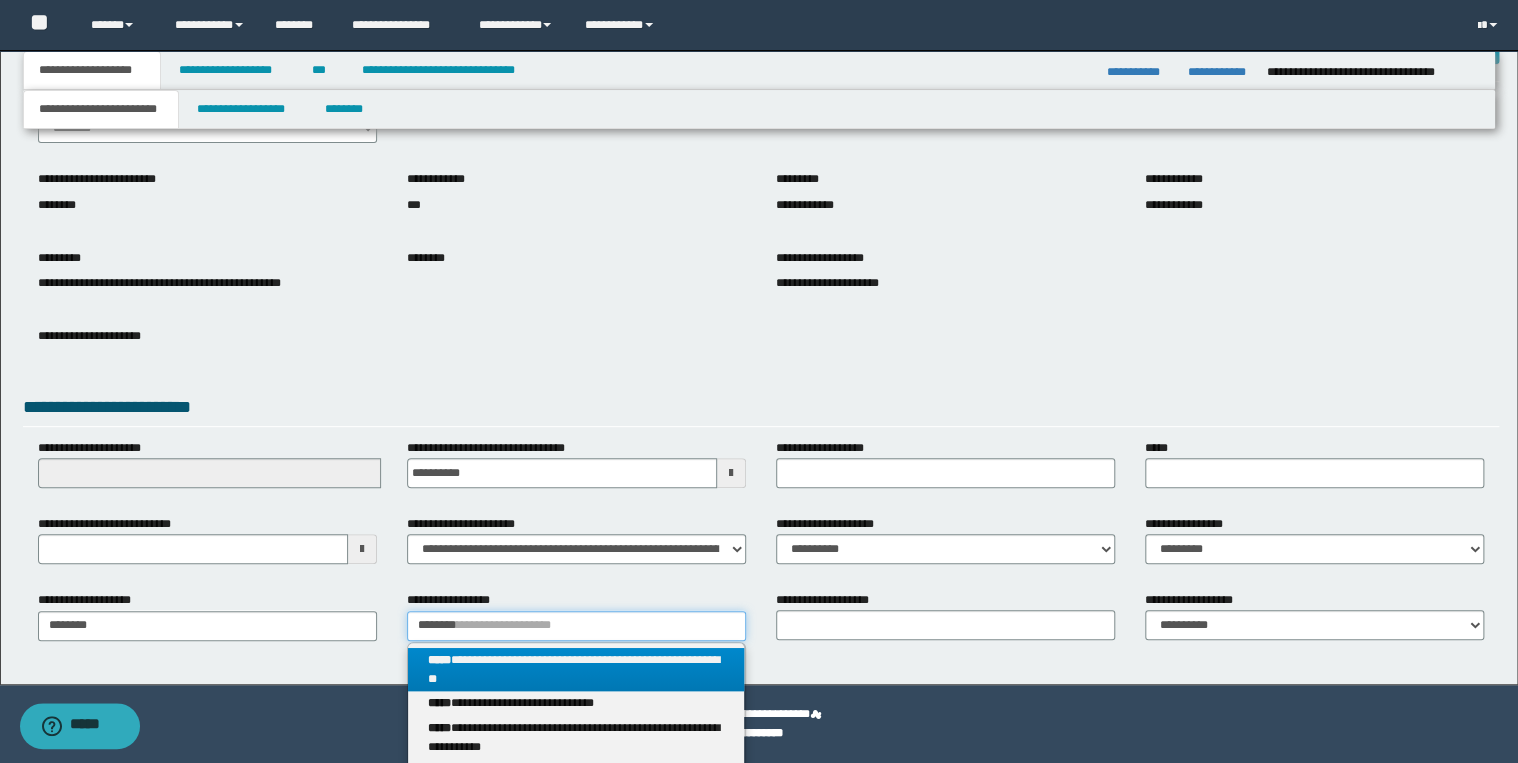 type 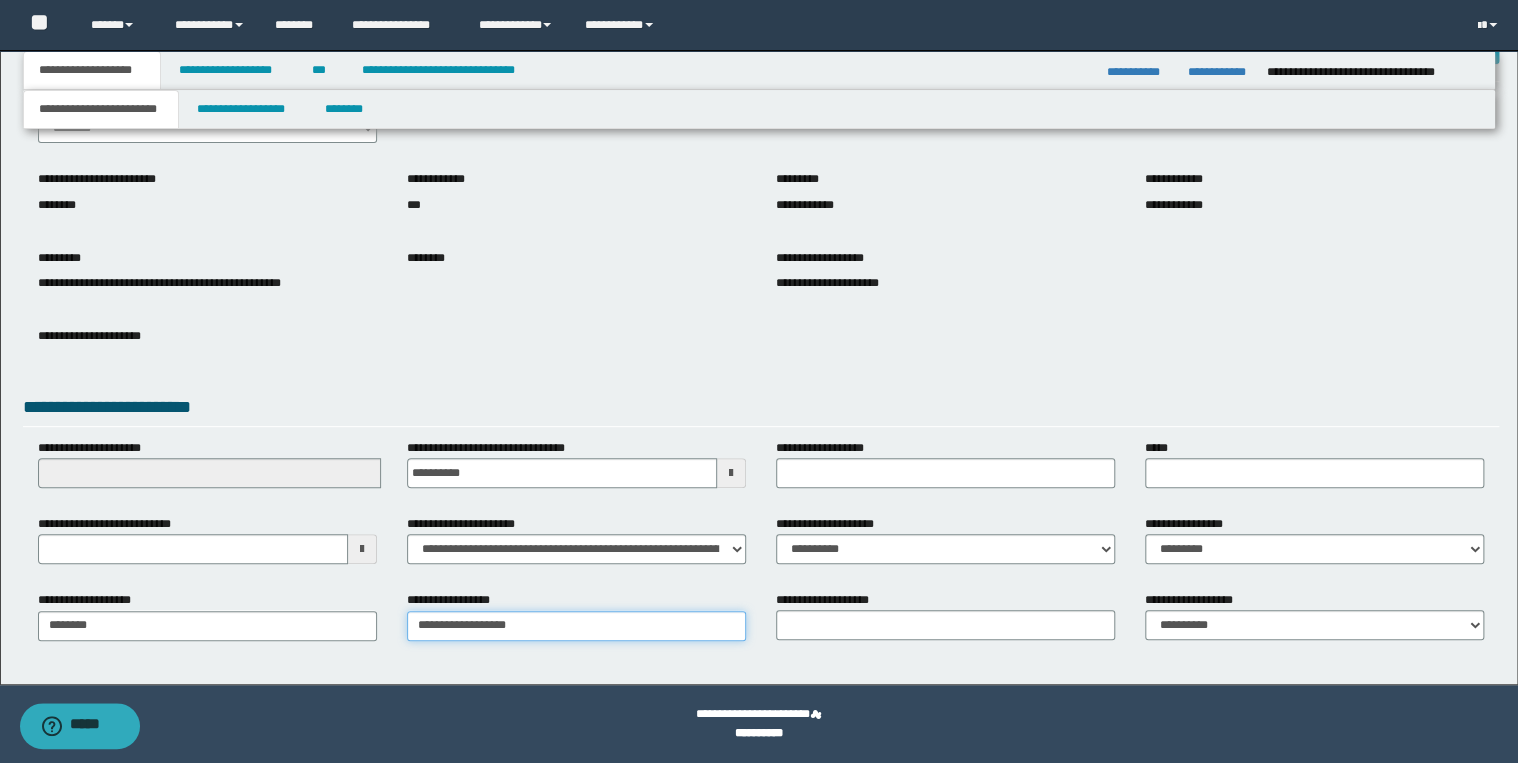 type on "**********" 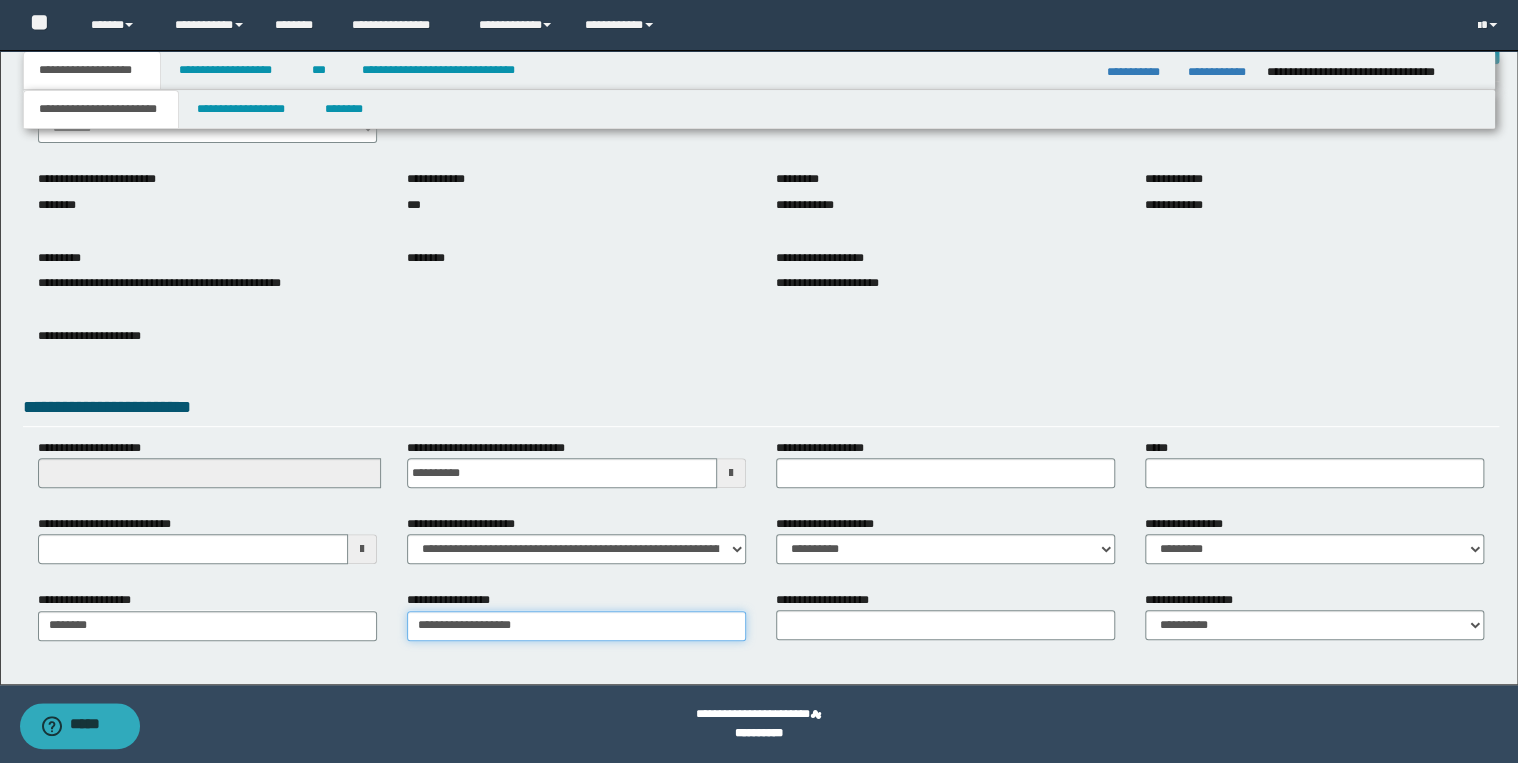 type on "**********" 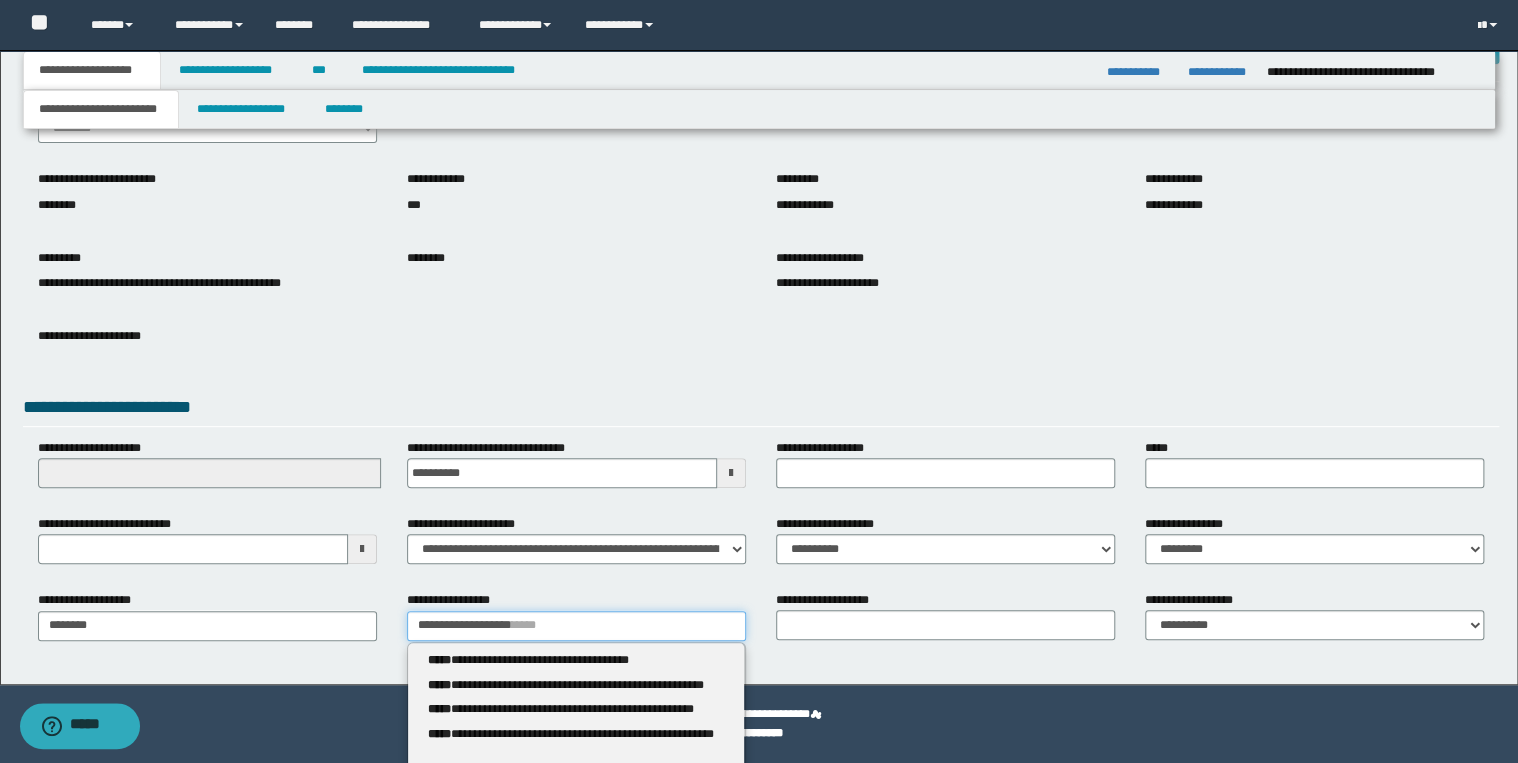 type 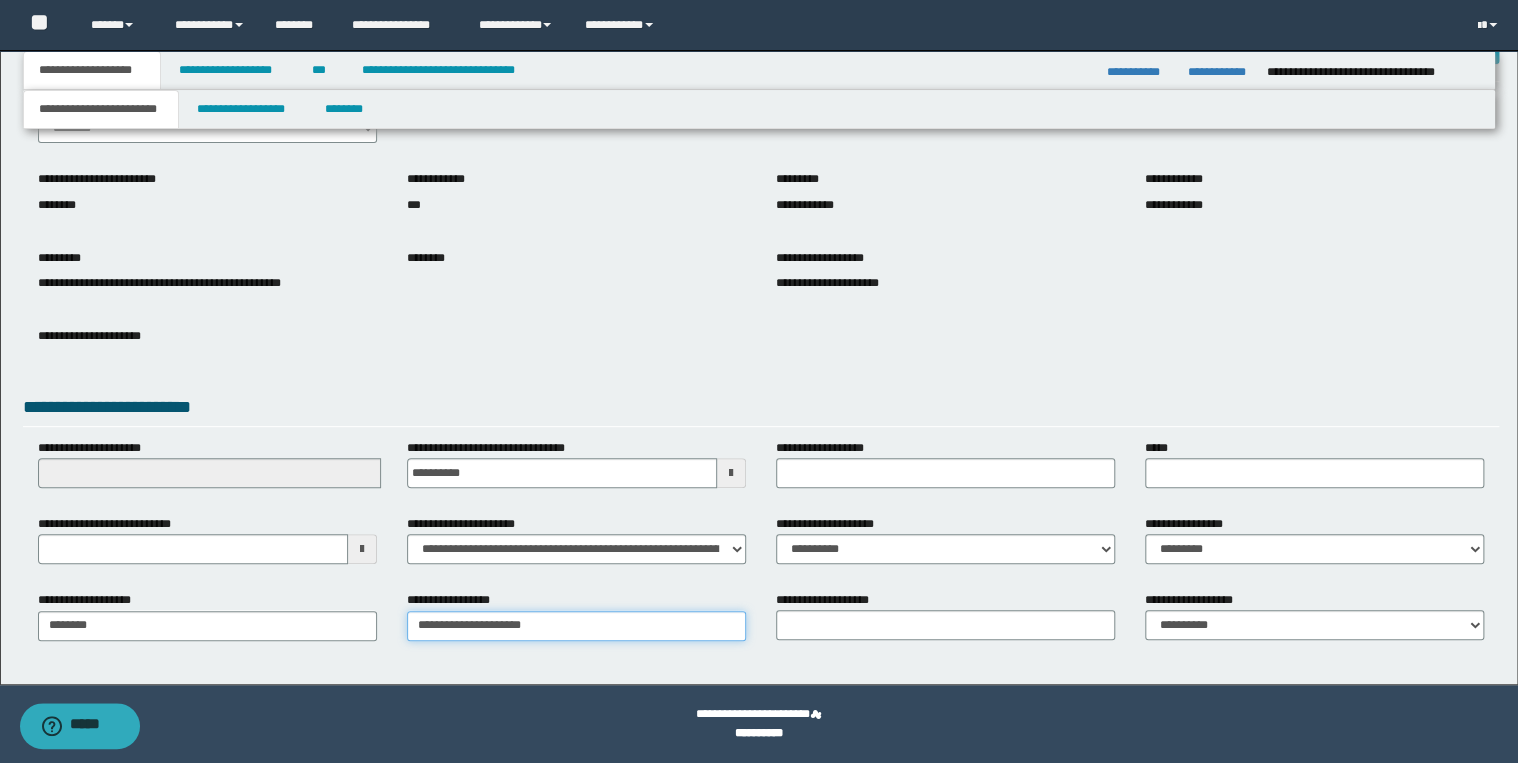 type on "**********" 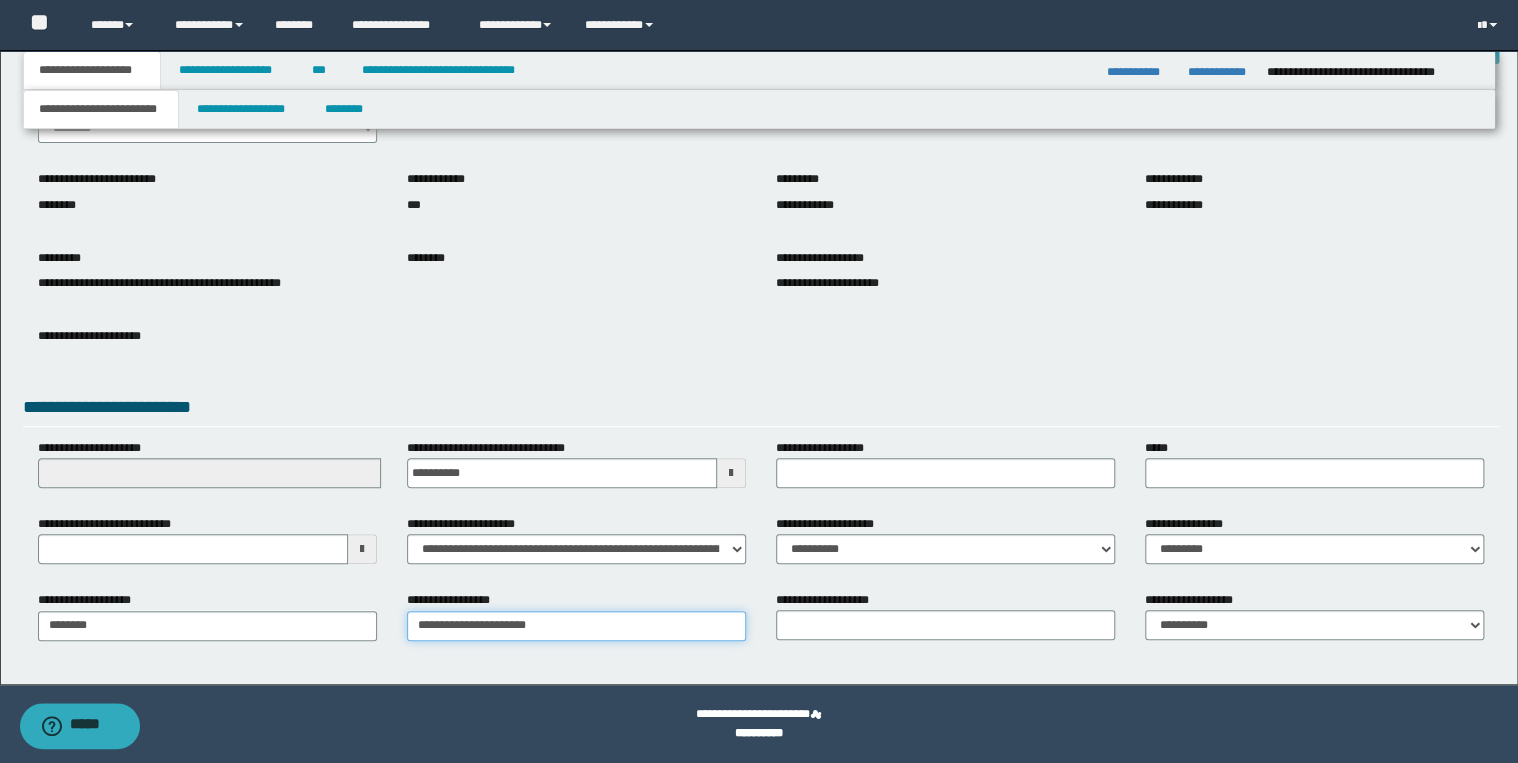 type on "**********" 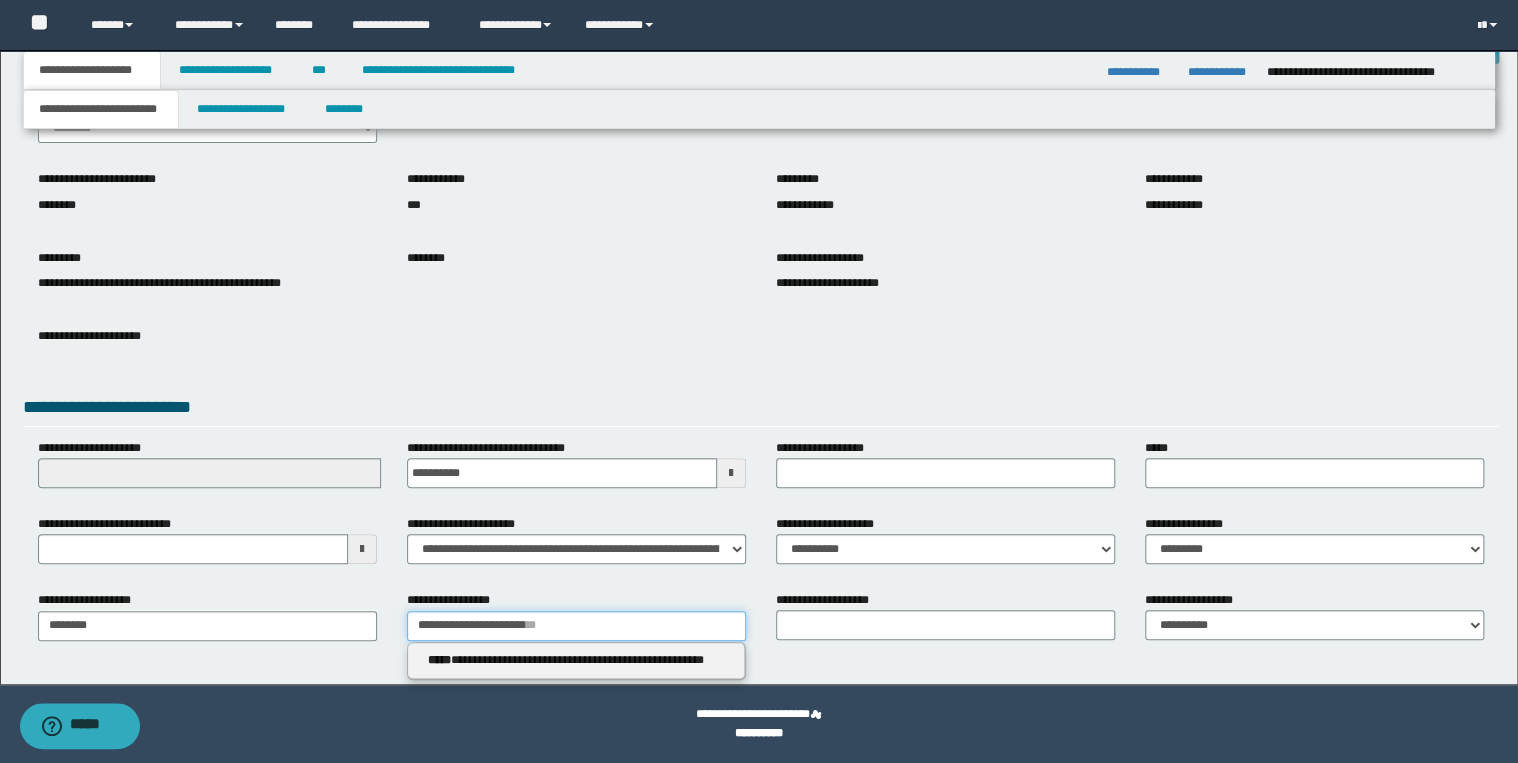 type 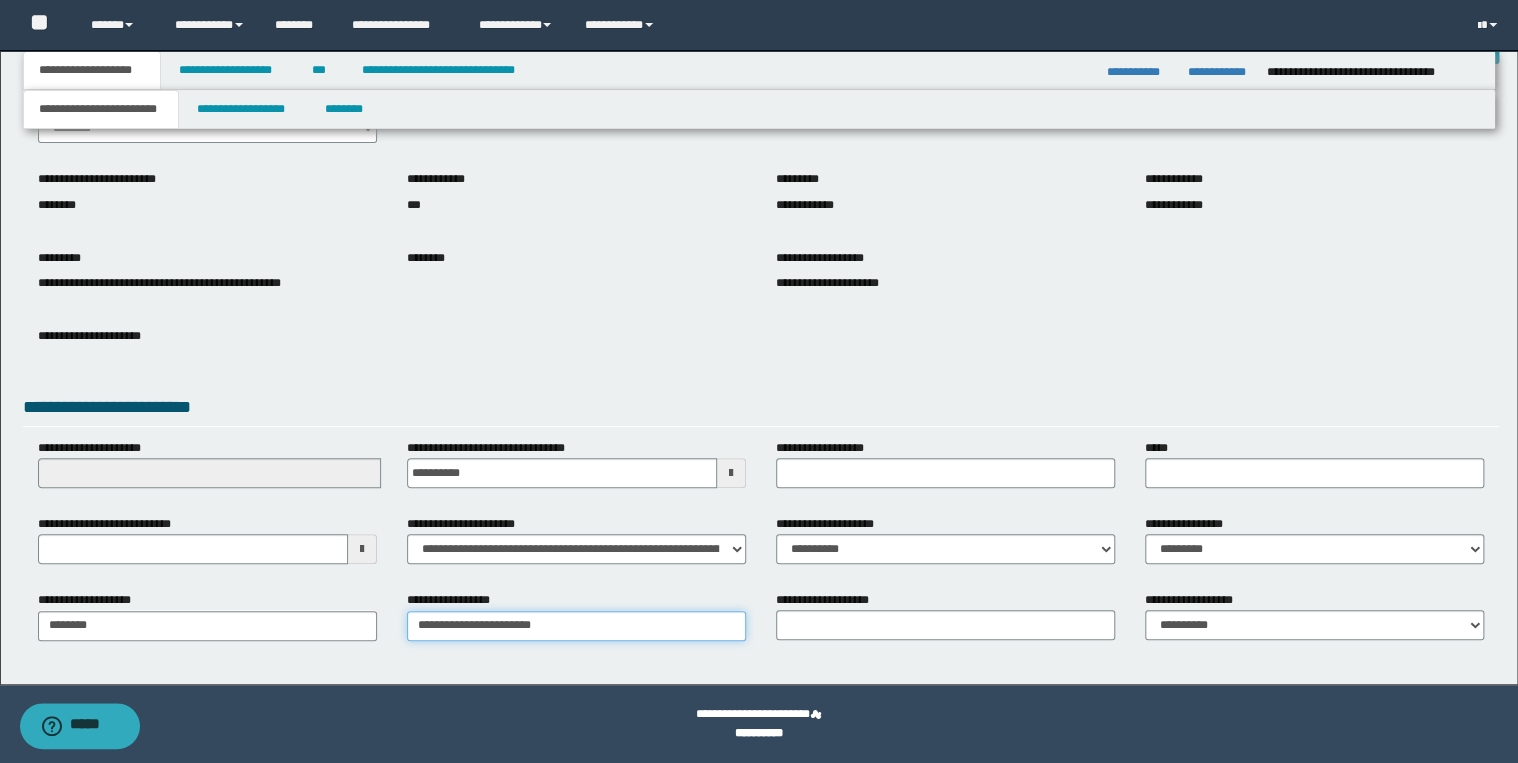 type on "**********" 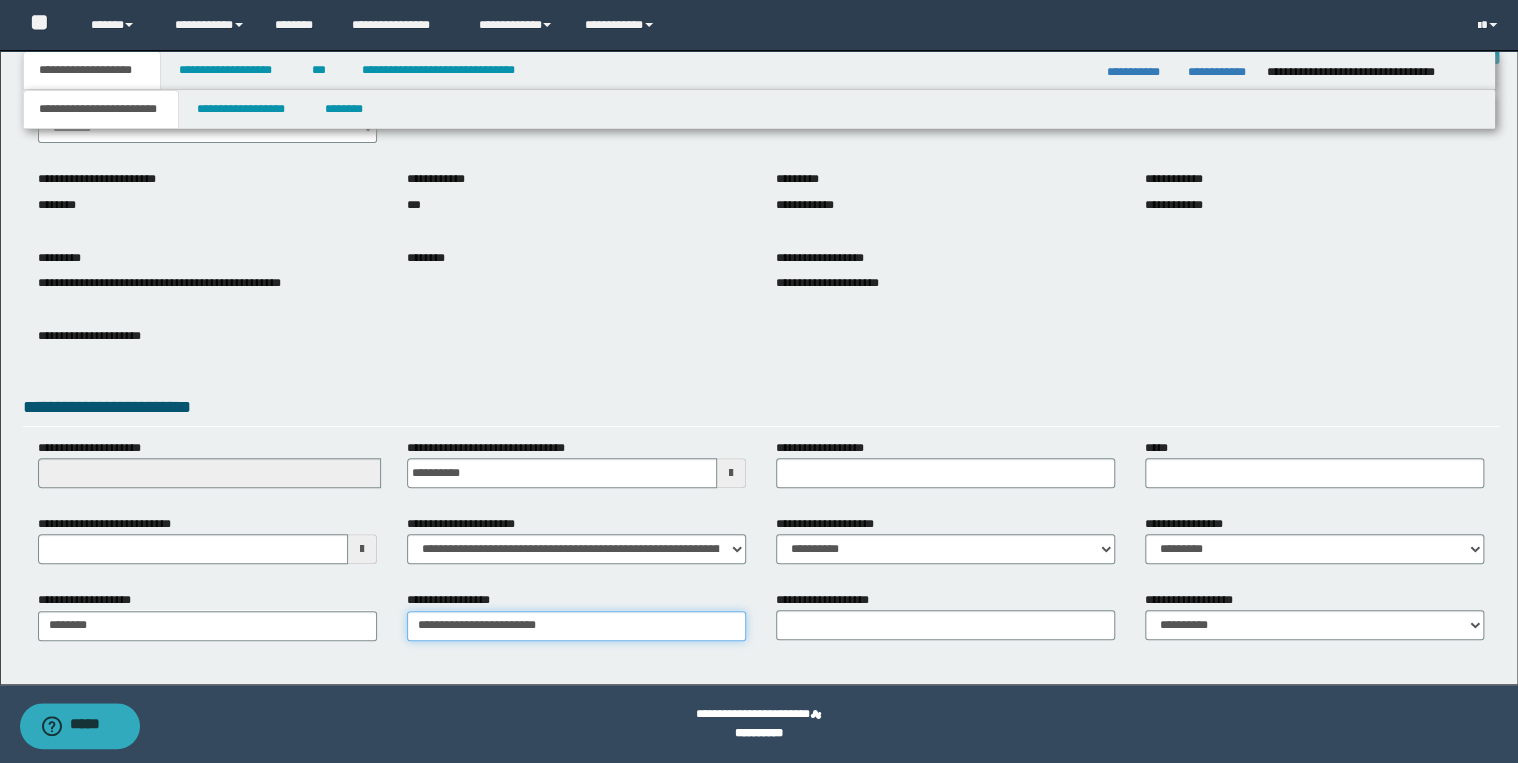 type on "**********" 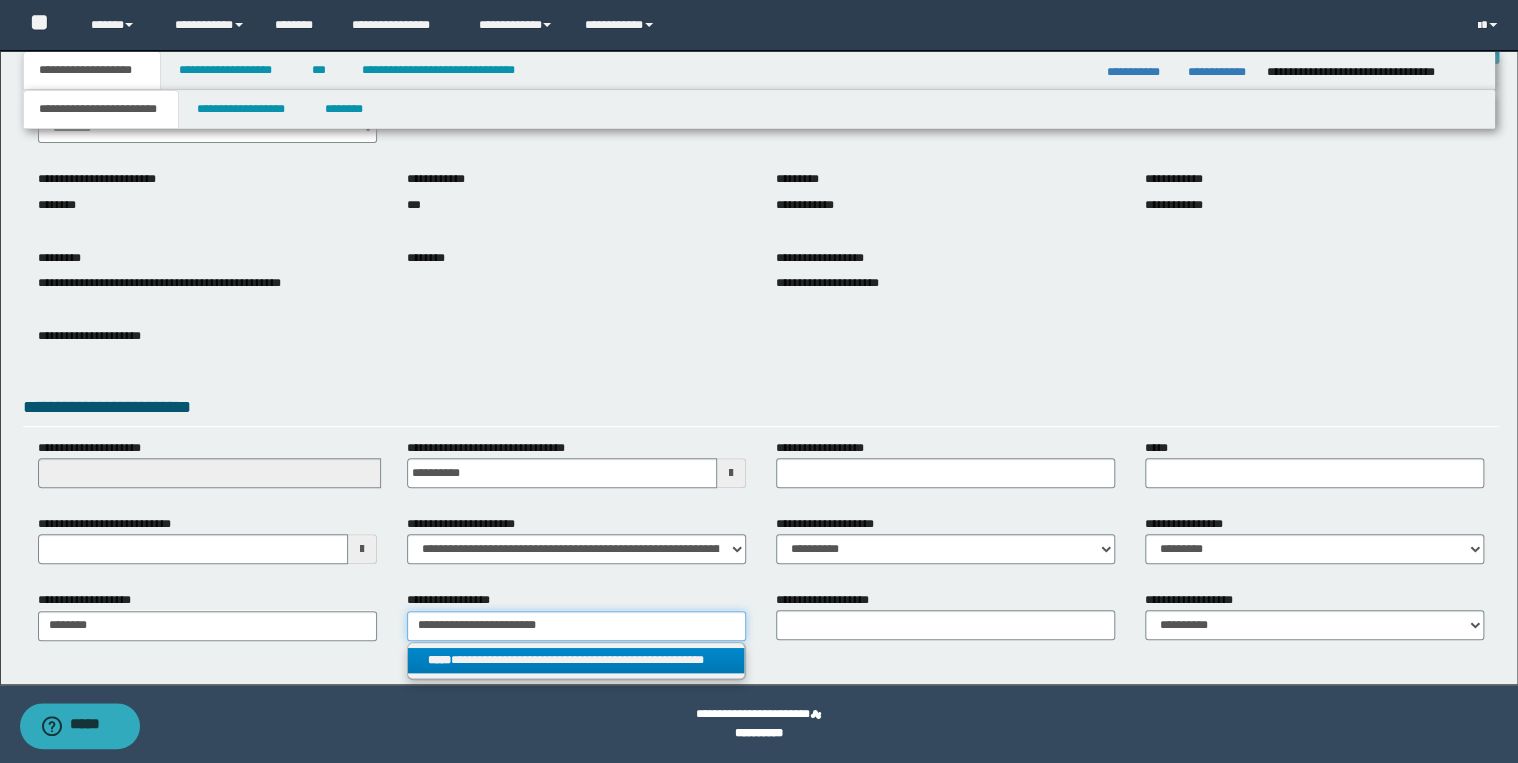 type on "**********" 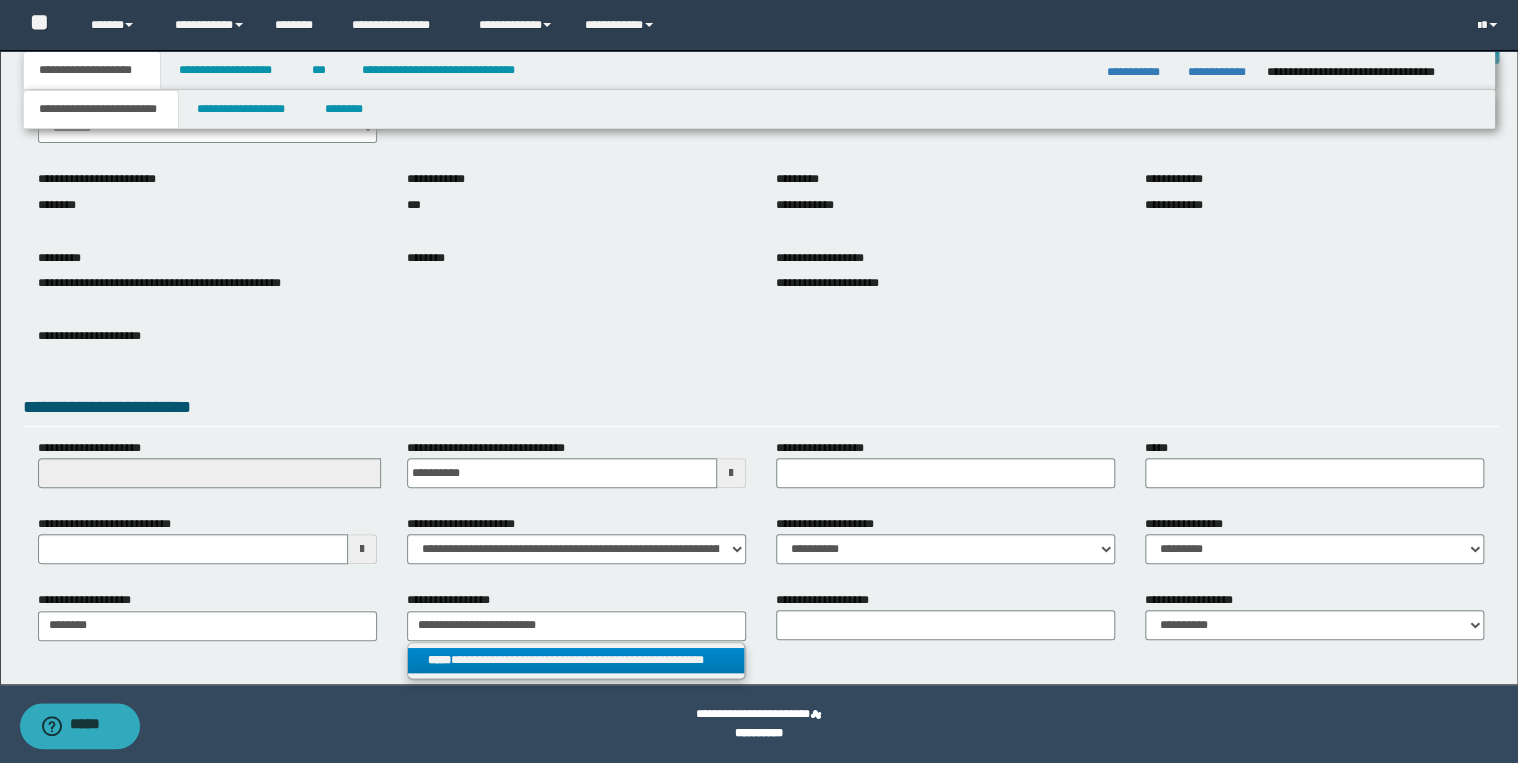 click on "**********" at bounding box center [576, 660] 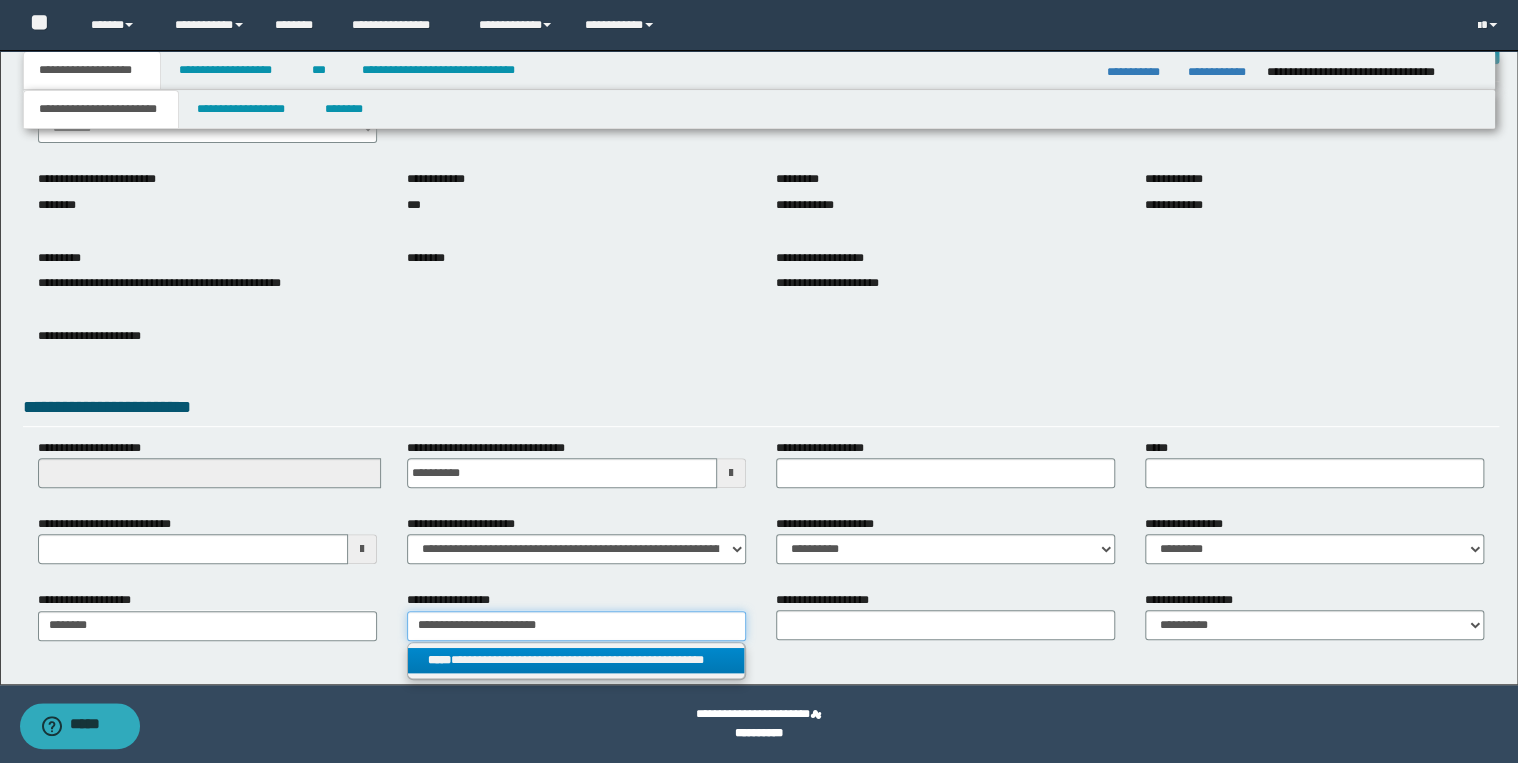 type 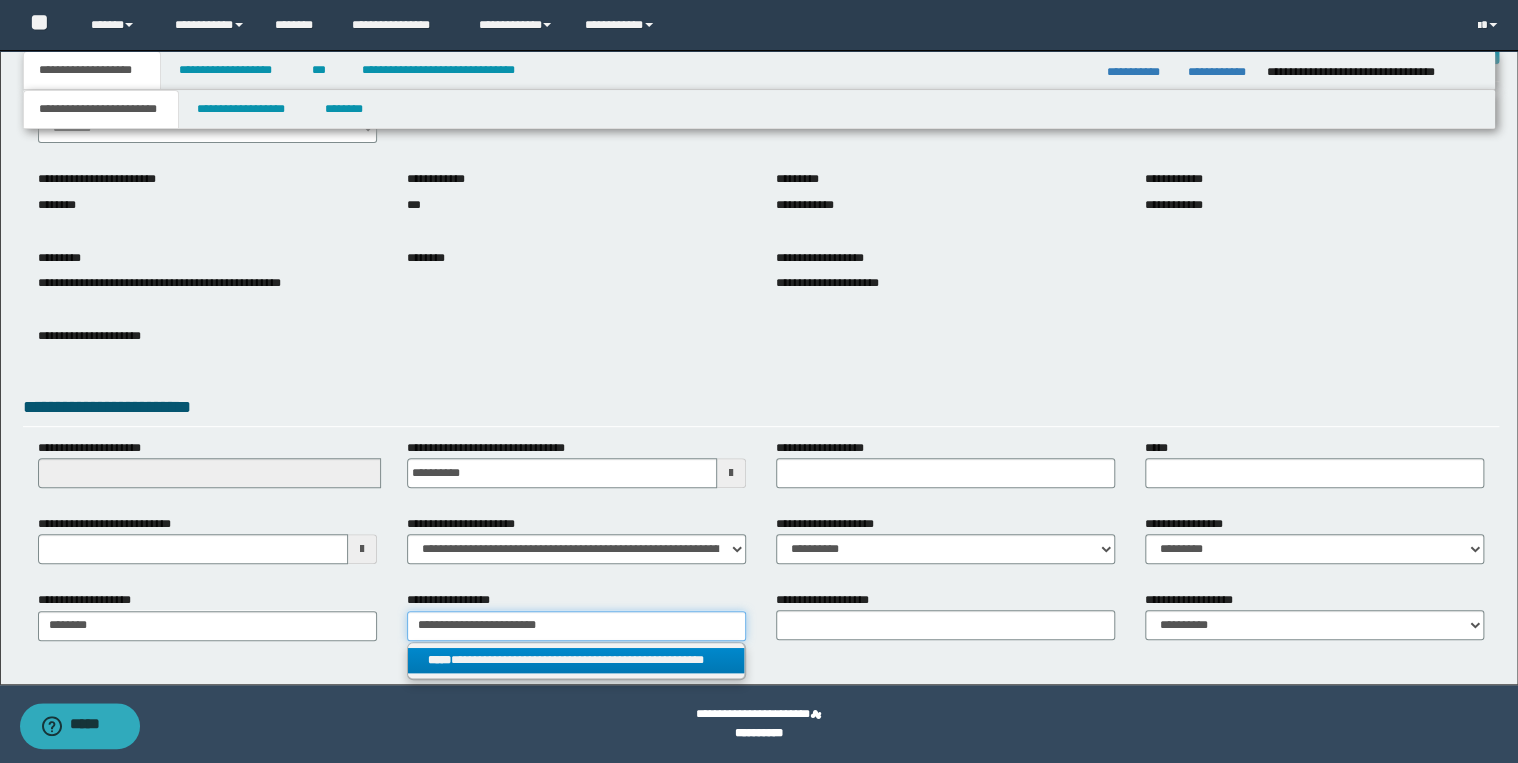 type on "**********" 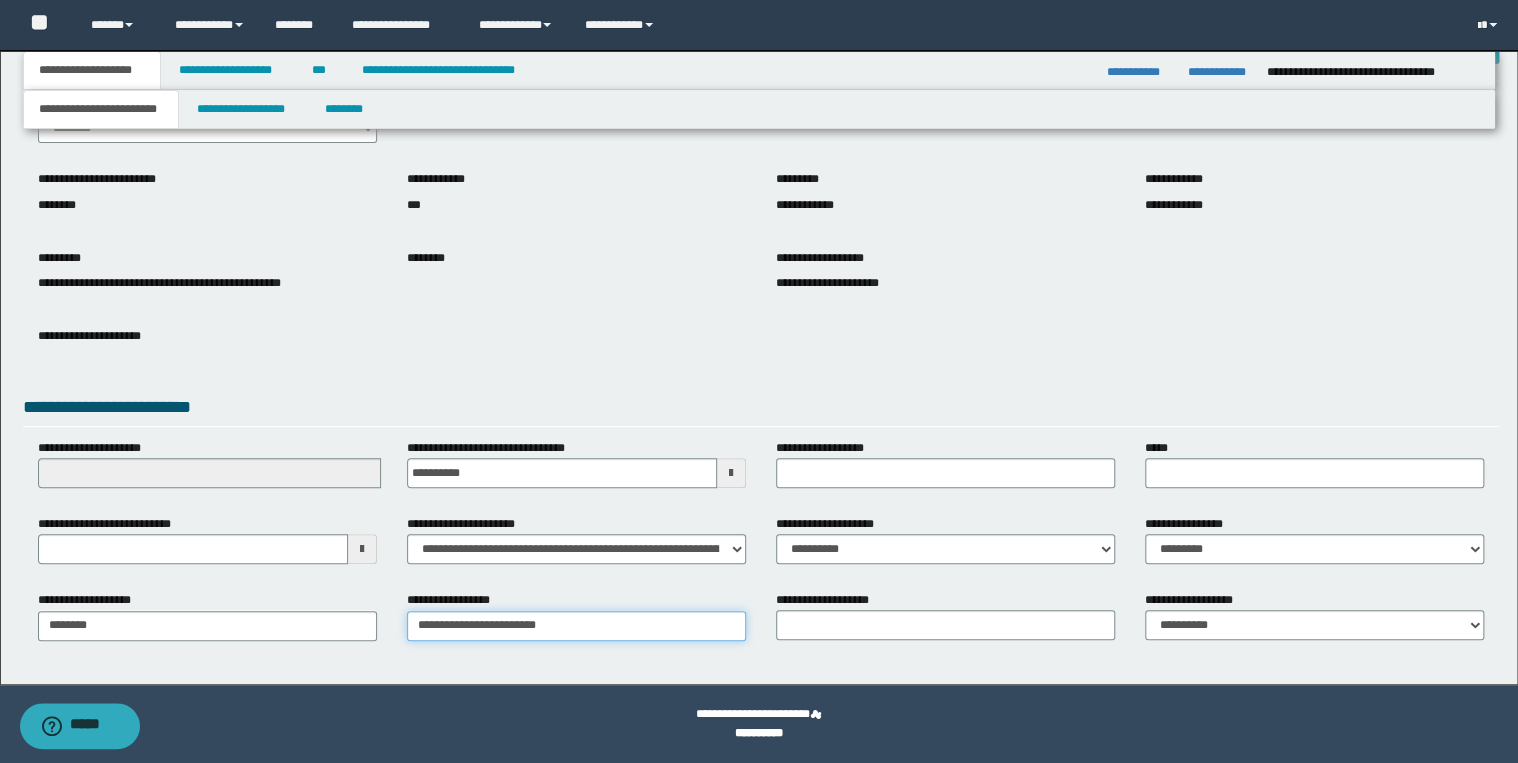 type on "**********" 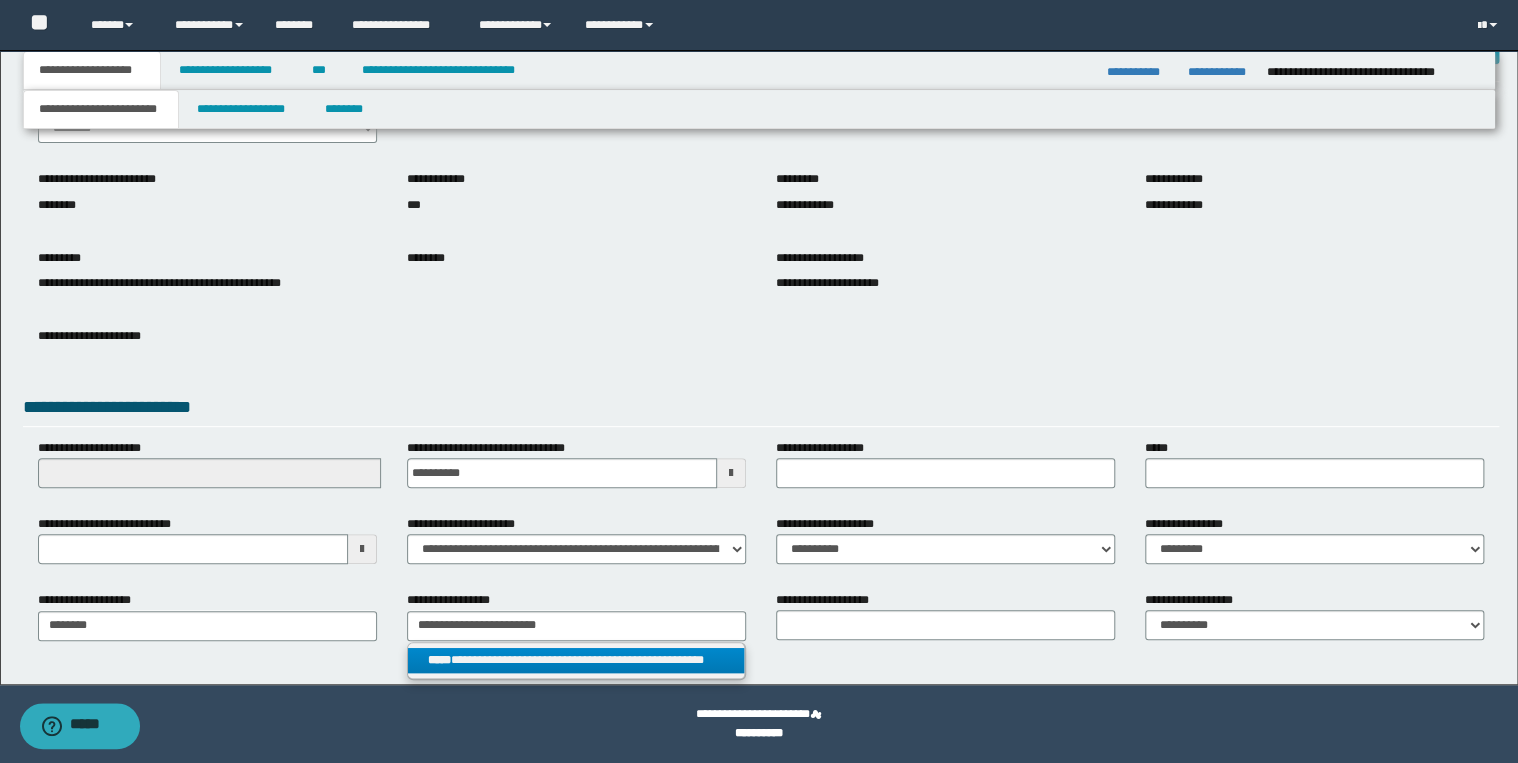 click on "**********" at bounding box center [576, 660] 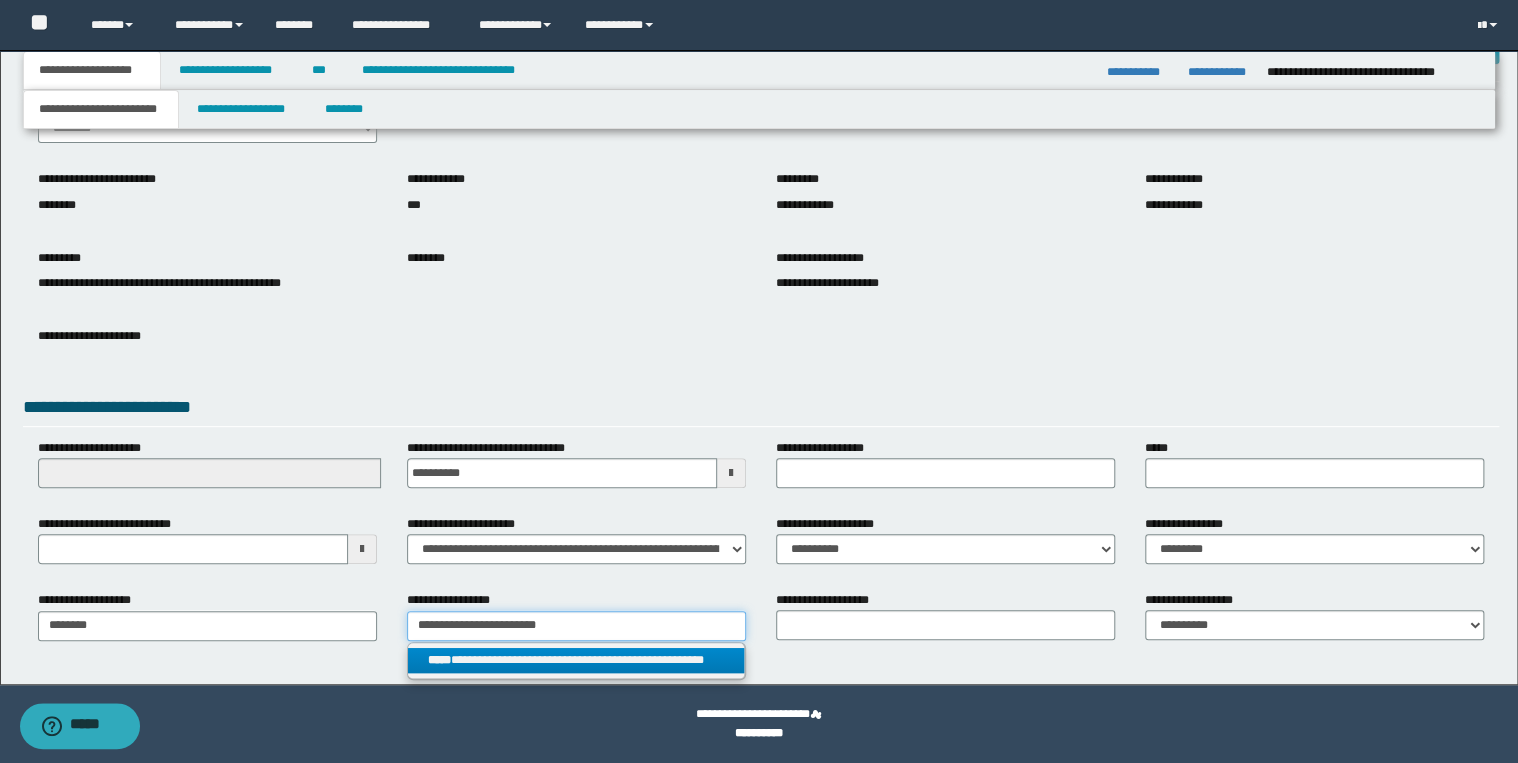 type 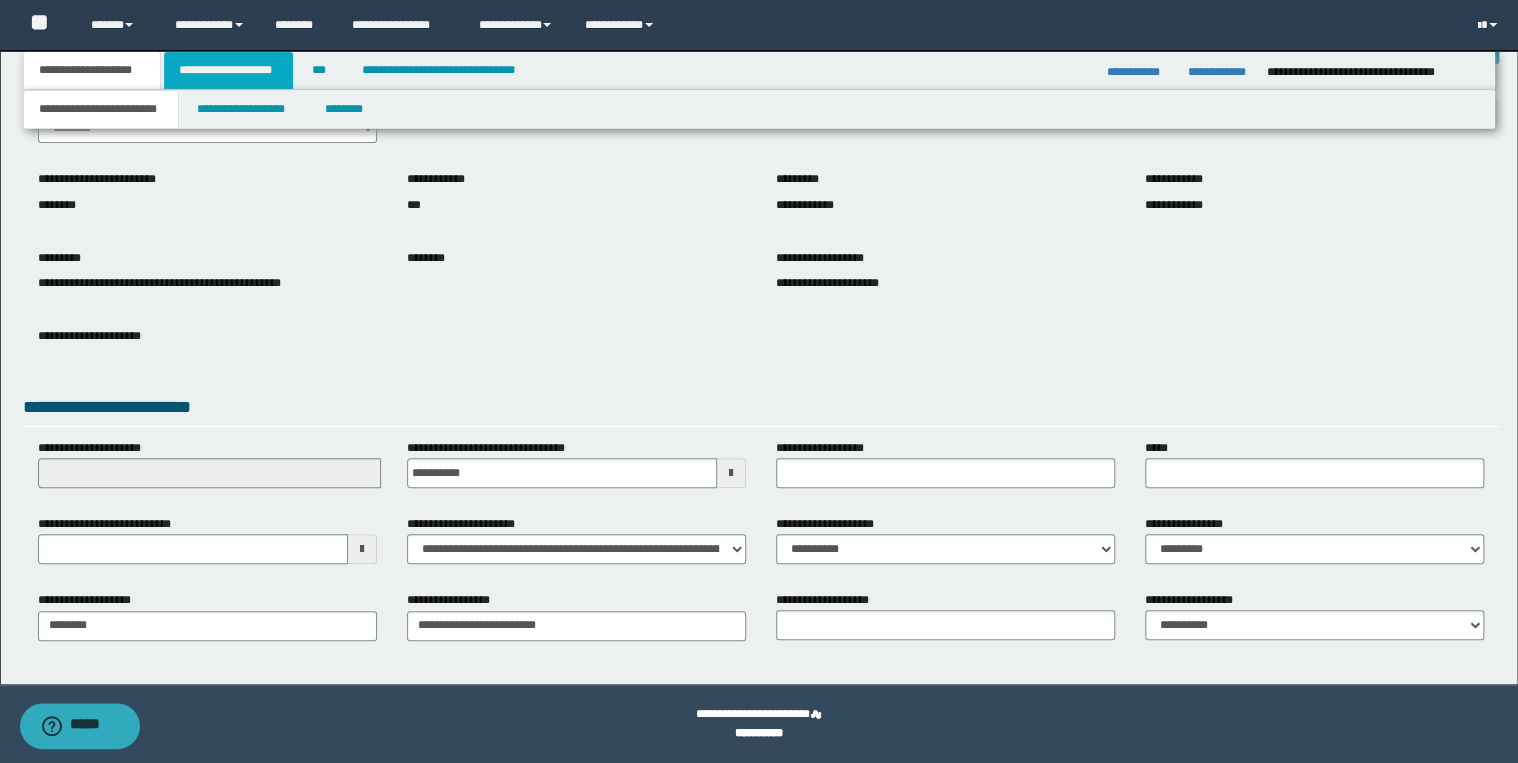 click on "**********" at bounding box center [228, 70] 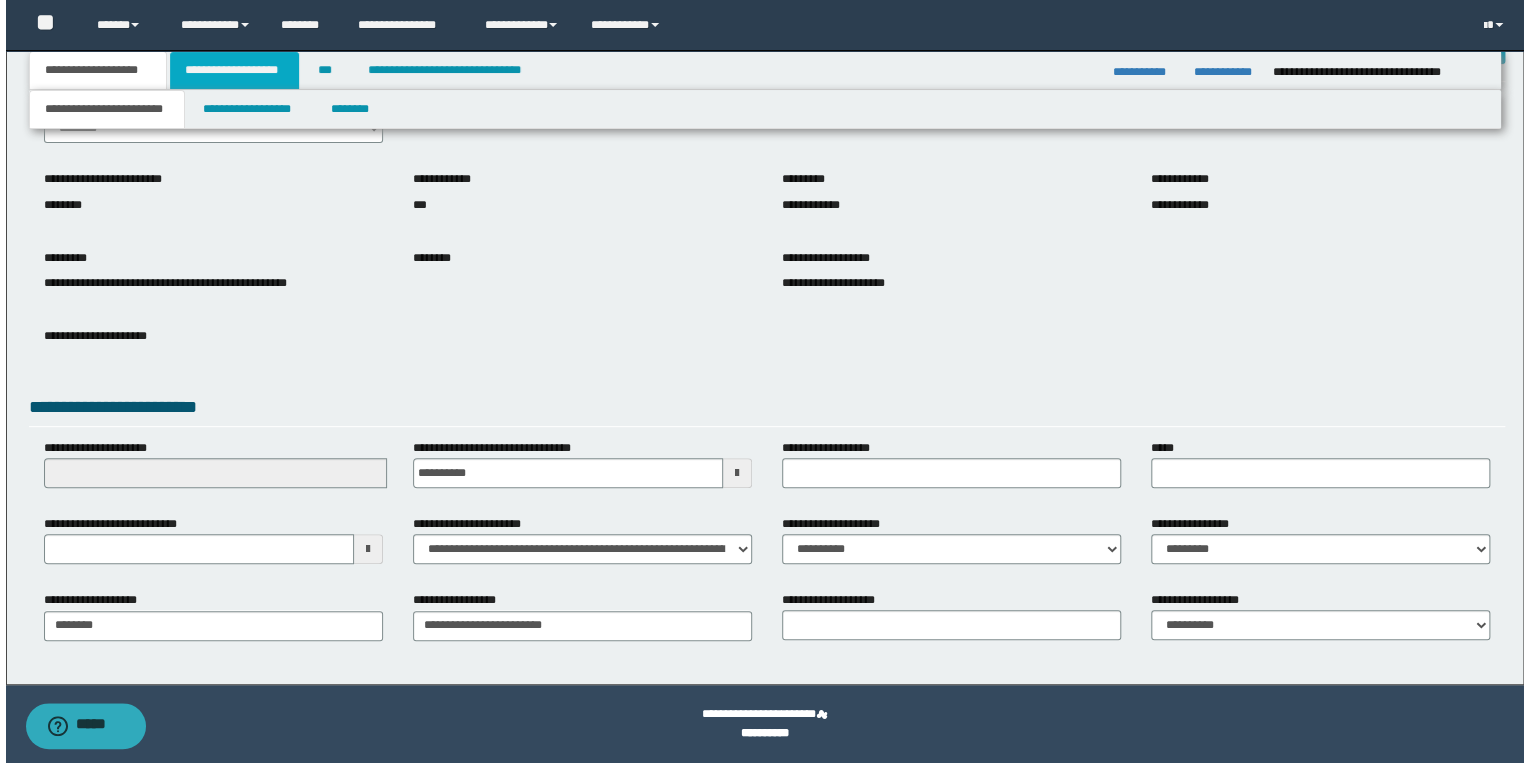 scroll, scrollTop: 0, scrollLeft: 0, axis: both 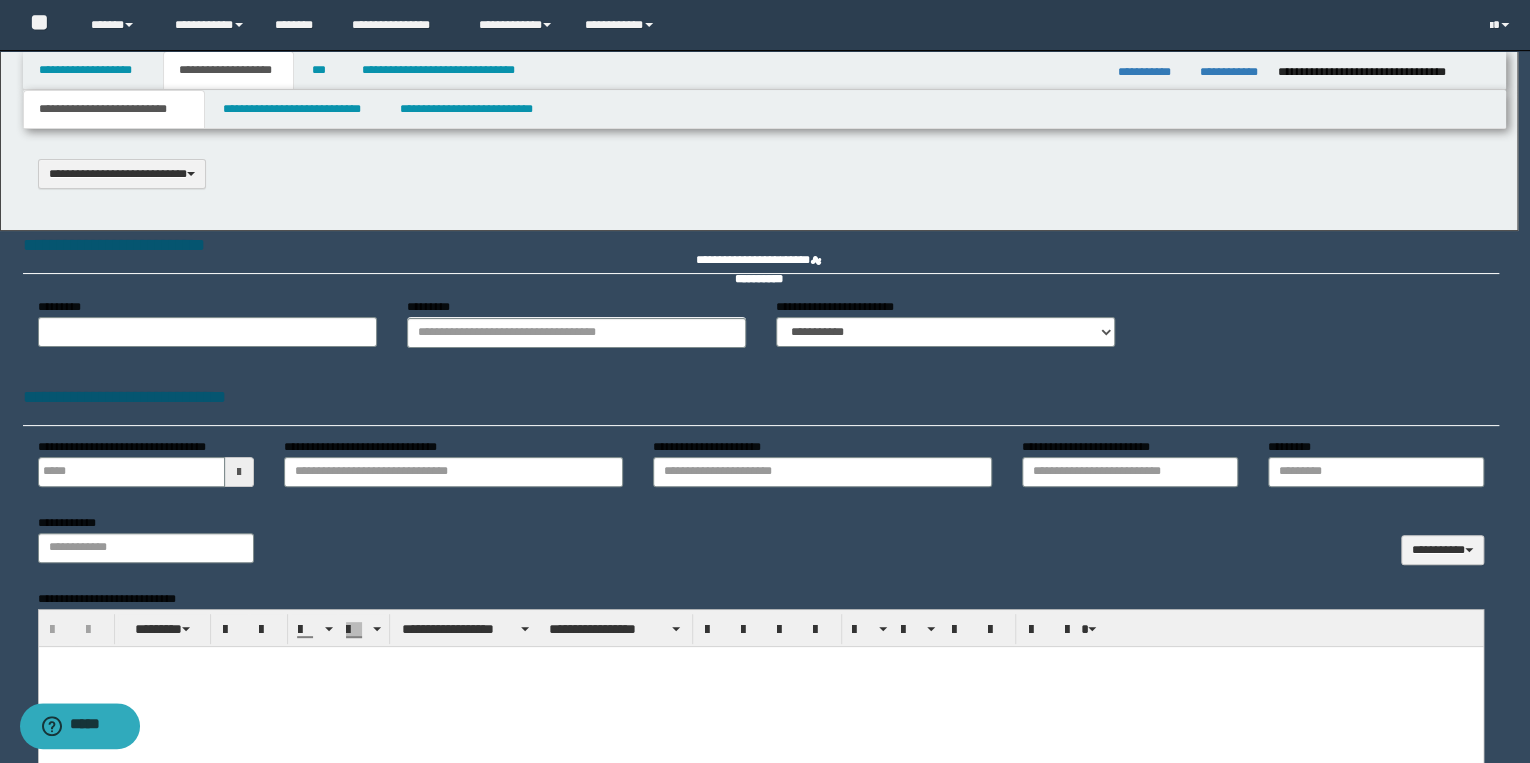 select on "*" 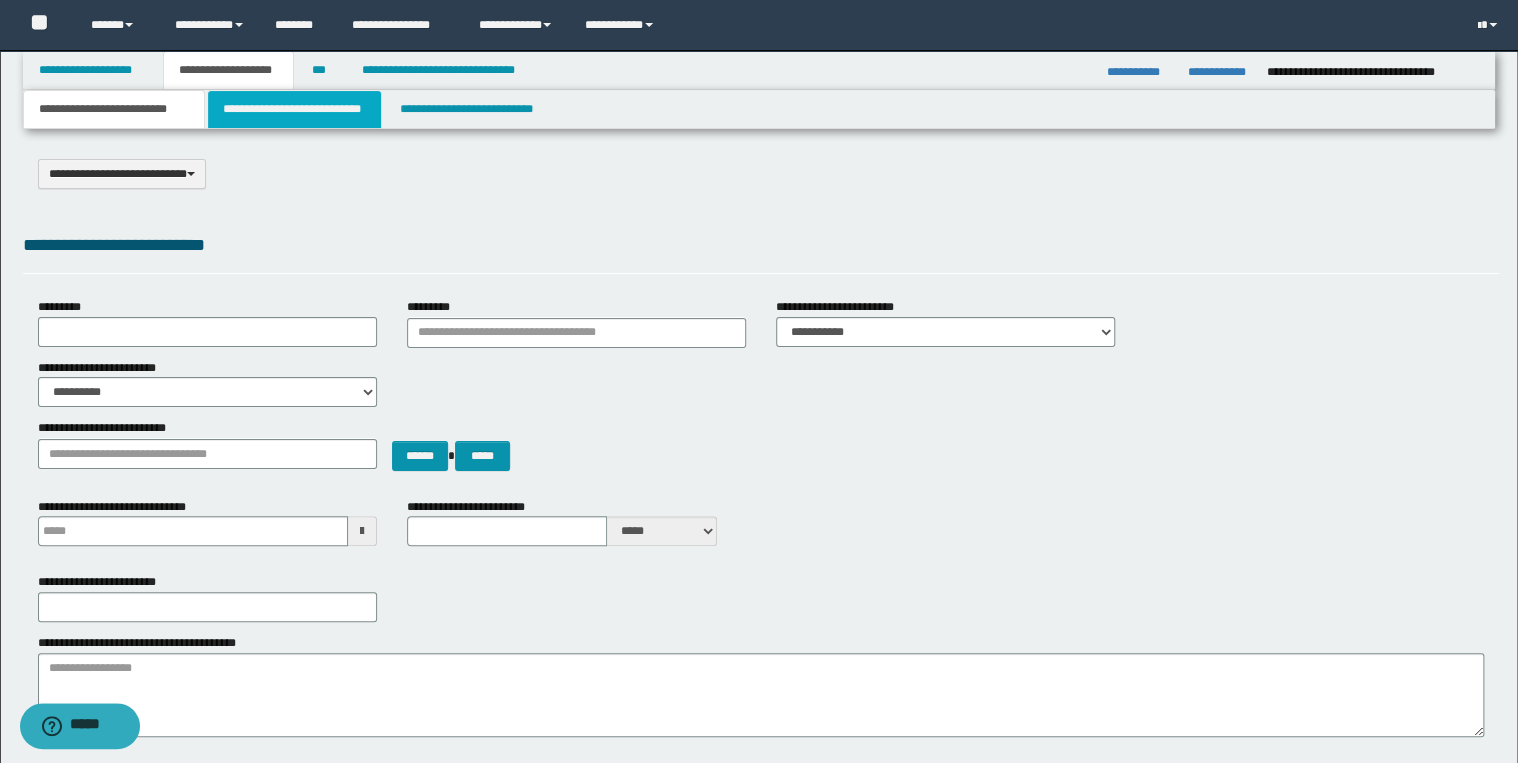 click on "**********" at bounding box center [294, 109] 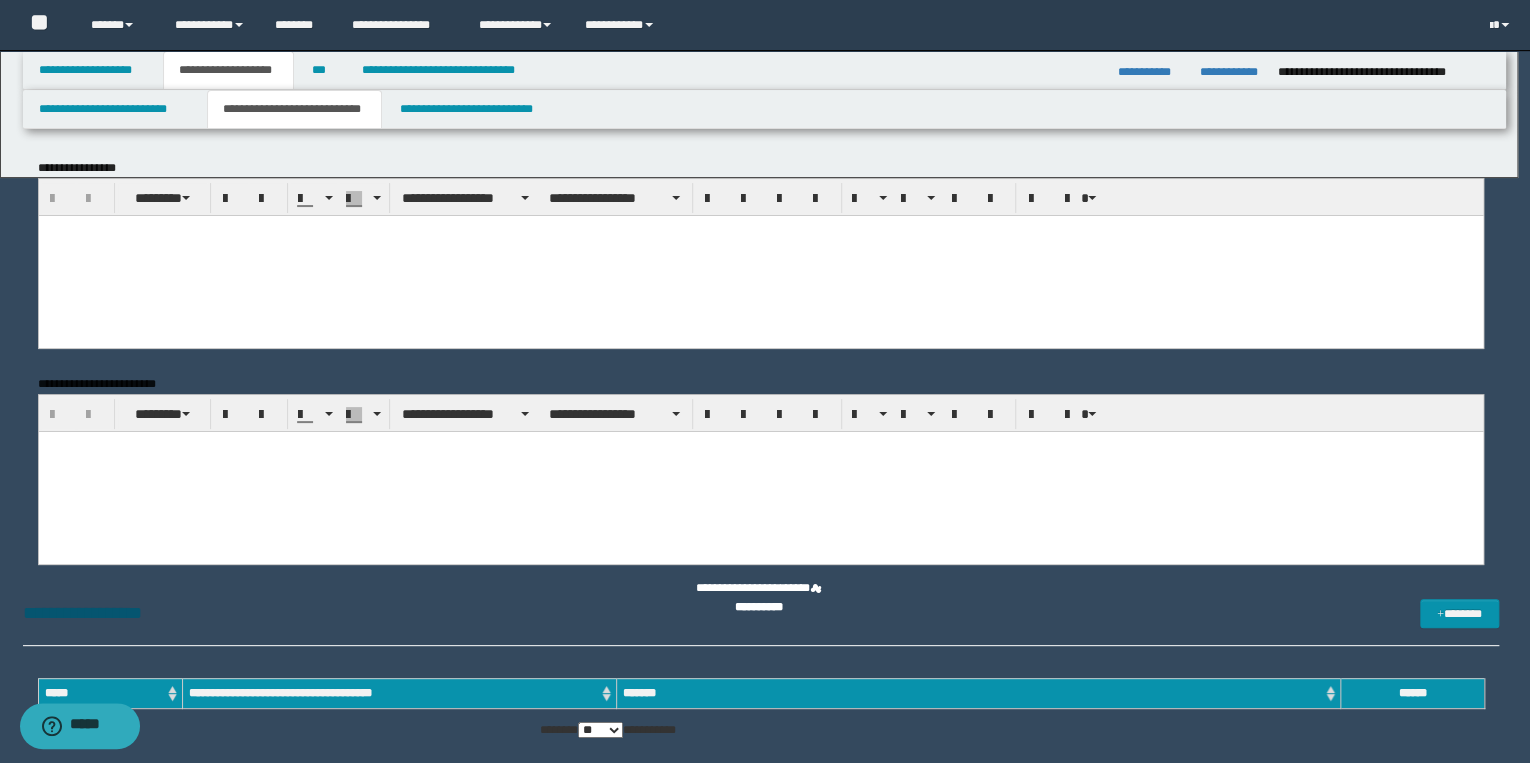scroll, scrollTop: 0, scrollLeft: 0, axis: both 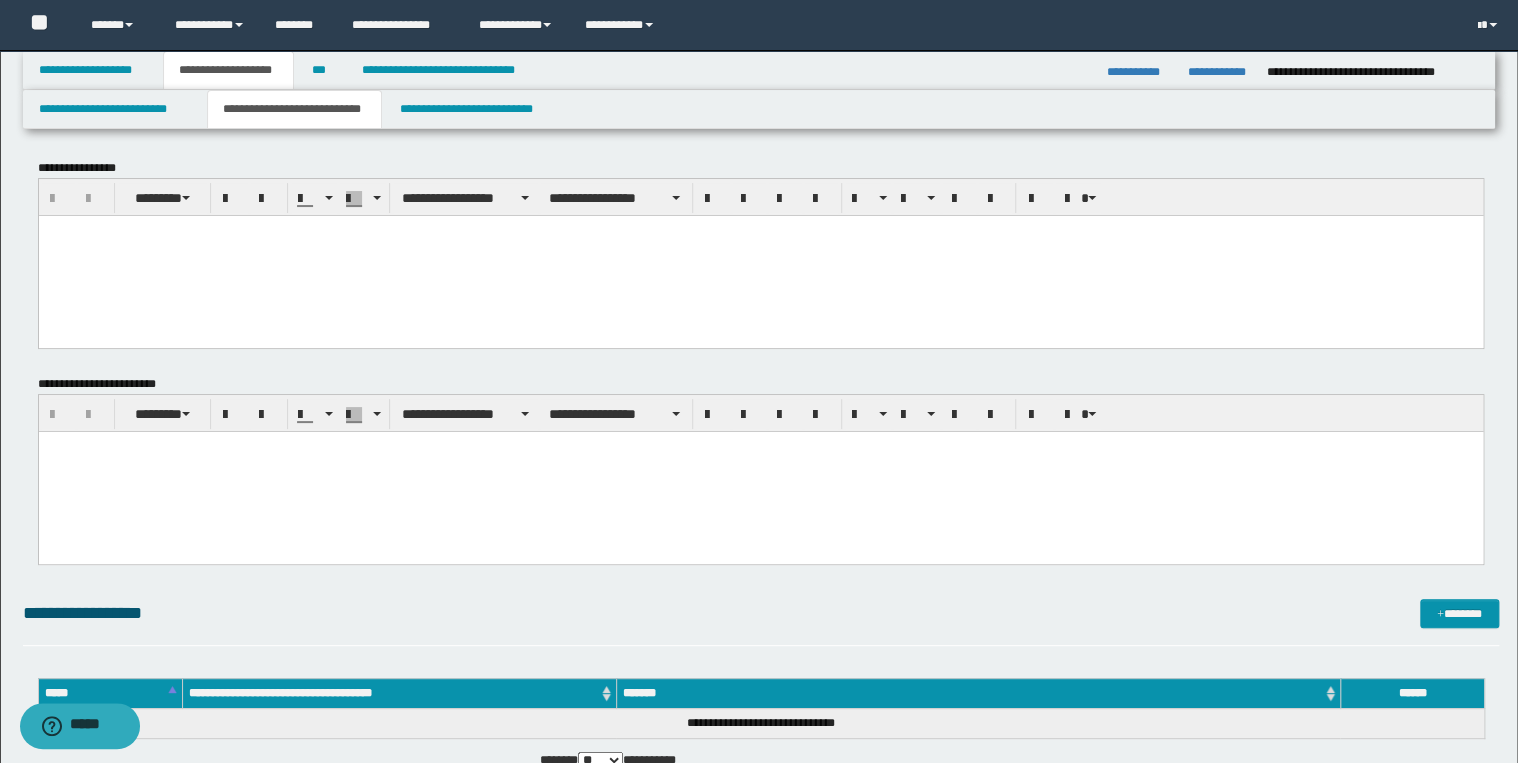 click at bounding box center (760, 255) 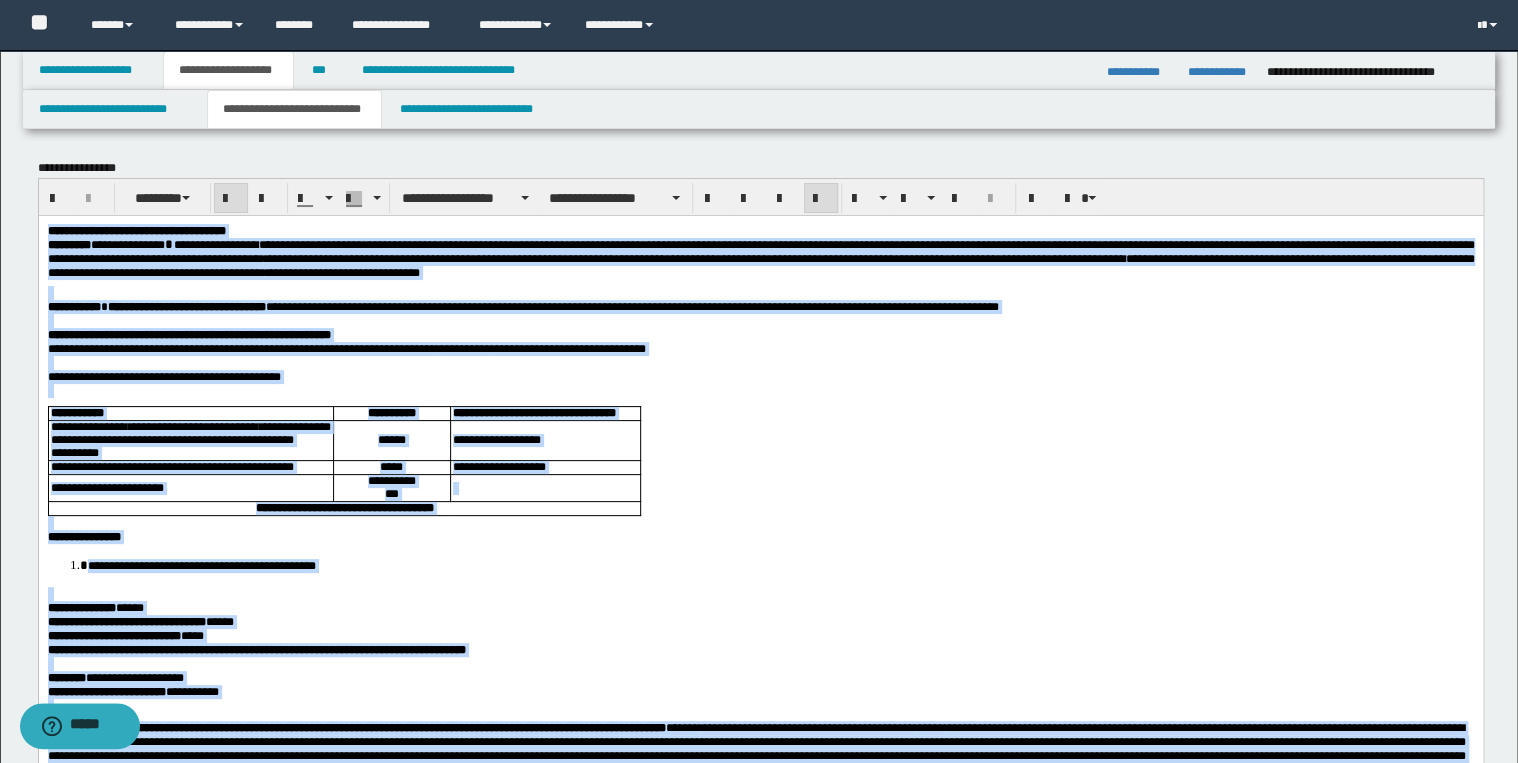 click at bounding box center [821, 198] 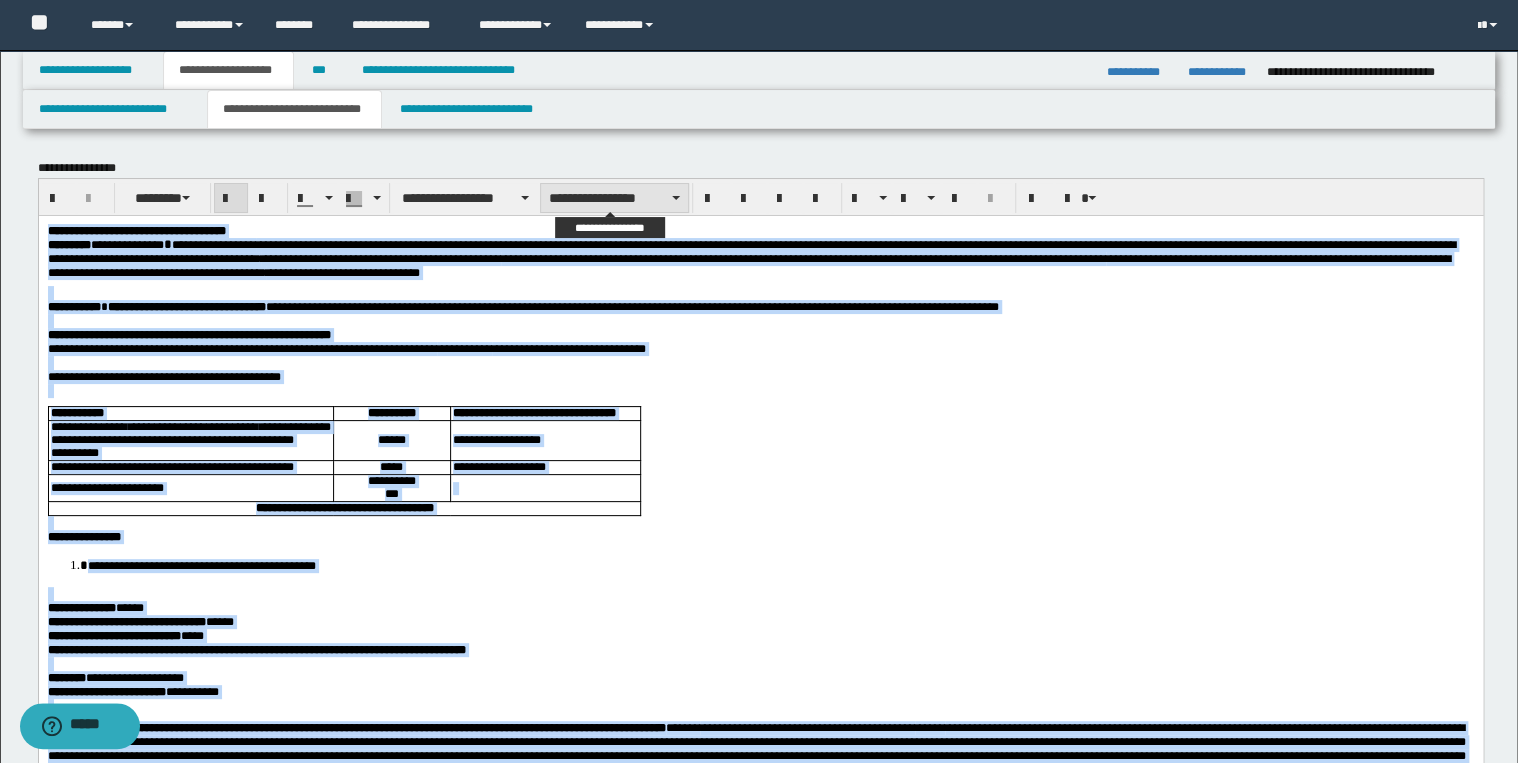 click on "**********" at bounding box center [614, 198] 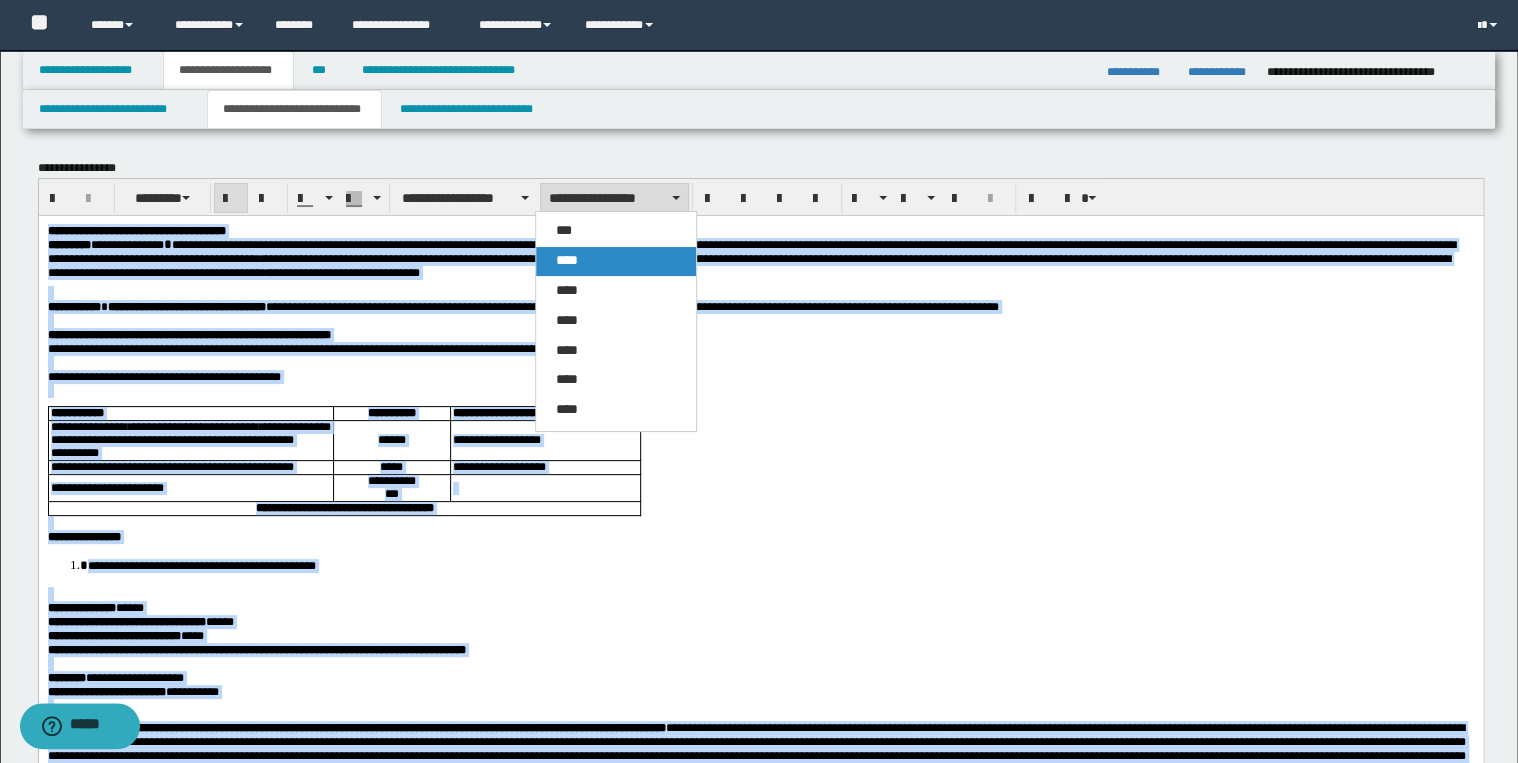 click on "****" at bounding box center (616, 261) 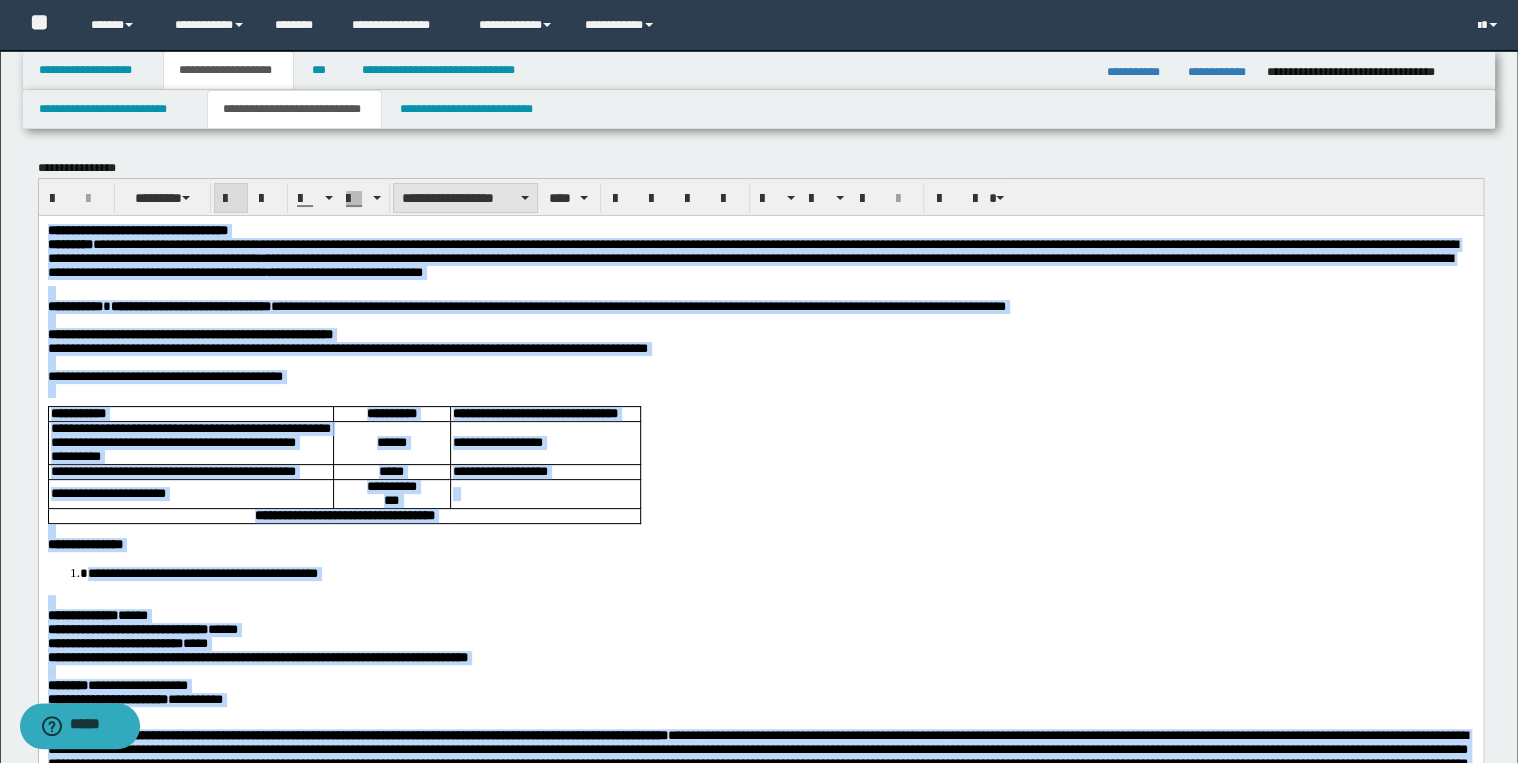 click on "**********" at bounding box center [465, 198] 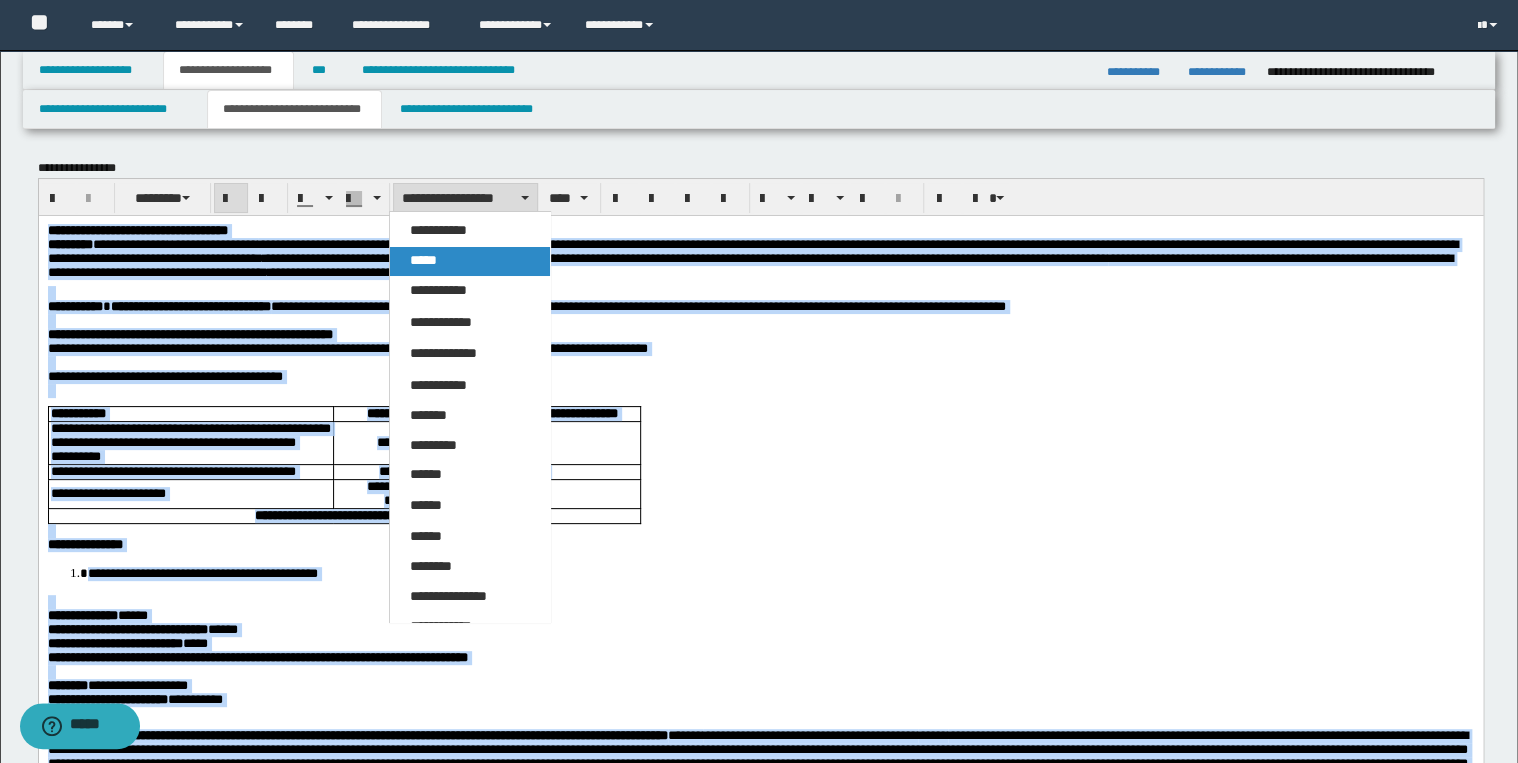 click on "*****" at bounding box center (470, 261) 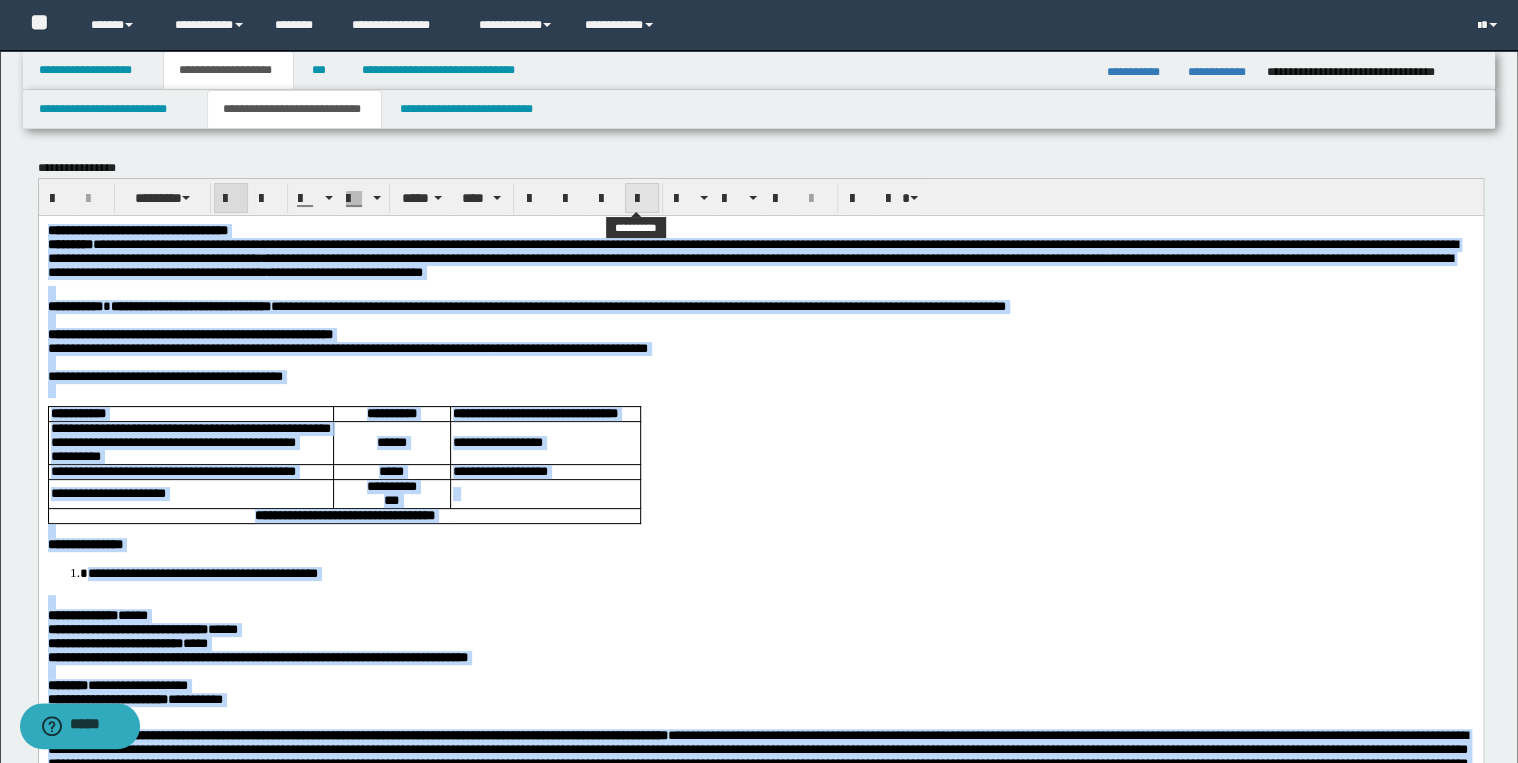 click at bounding box center [642, 199] 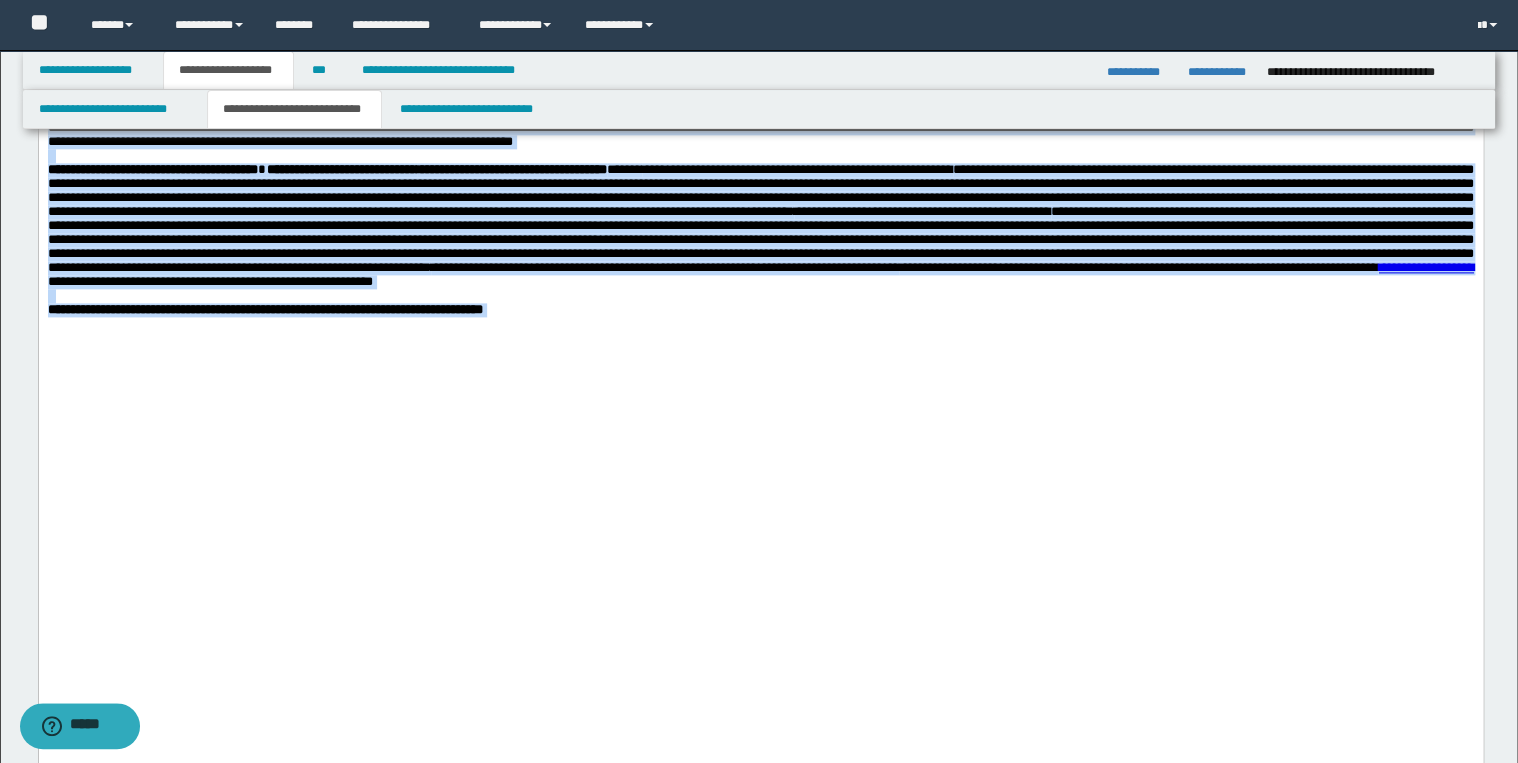 scroll, scrollTop: 1520, scrollLeft: 0, axis: vertical 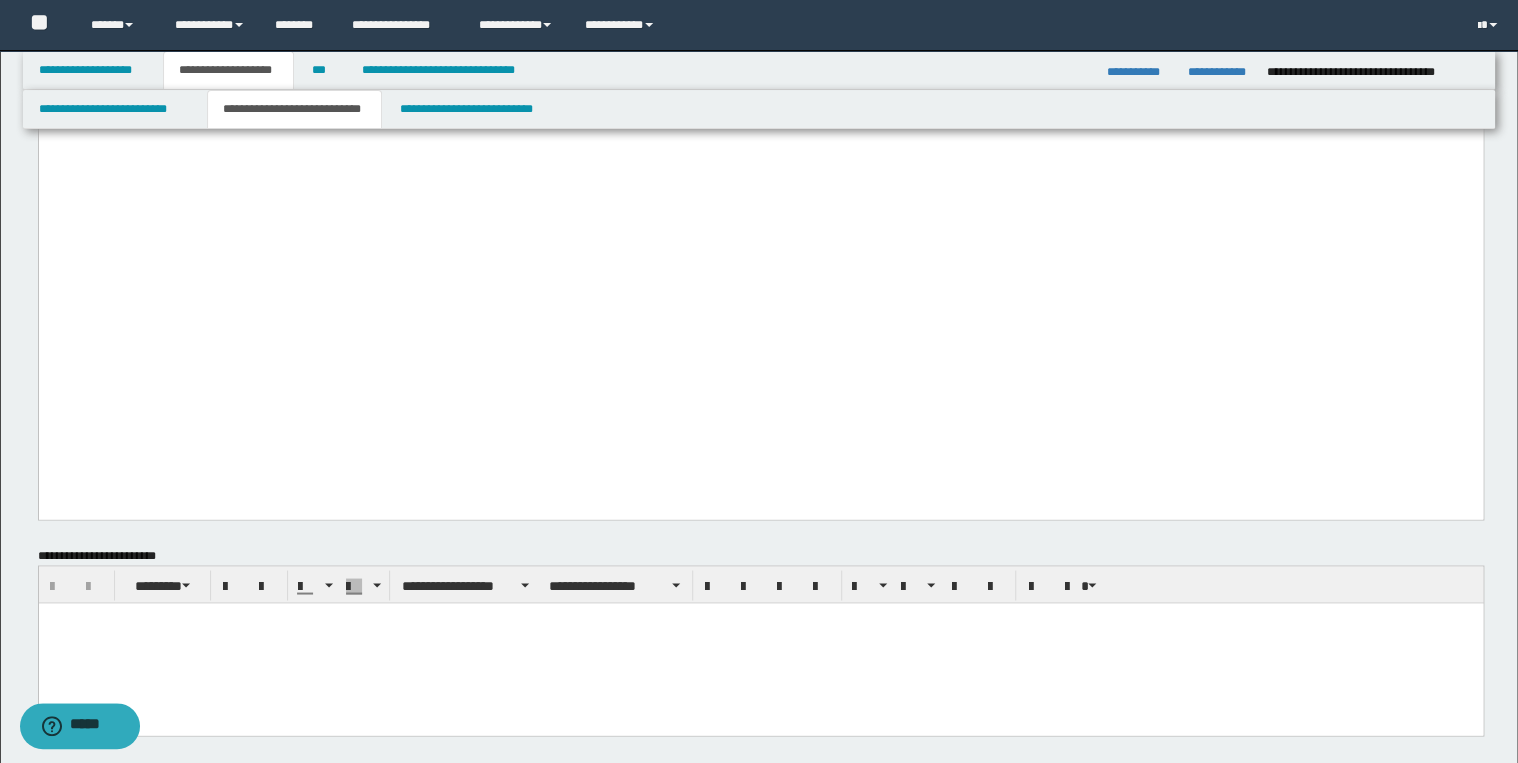 click at bounding box center [760, 642] 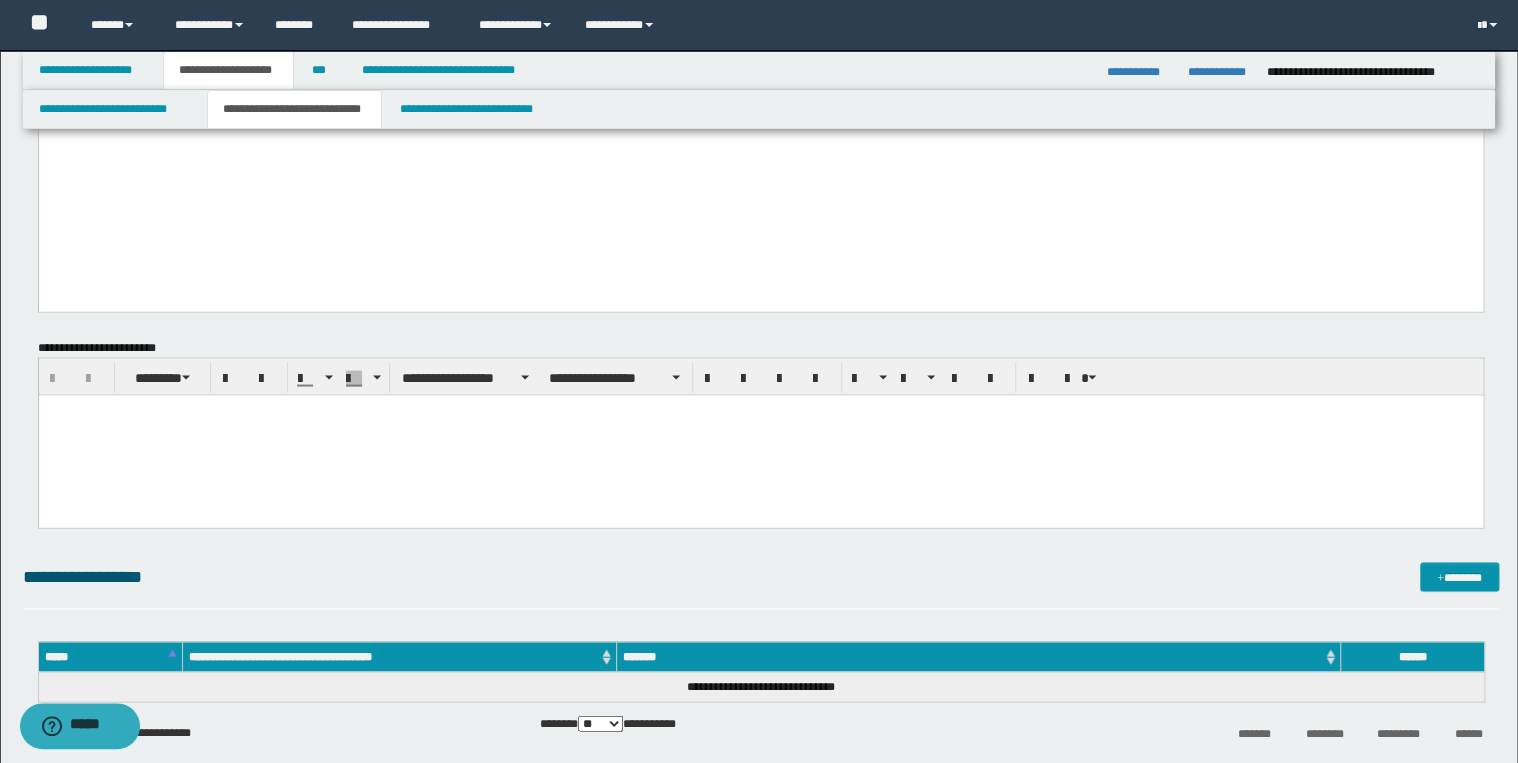 scroll, scrollTop: 1760, scrollLeft: 0, axis: vertical 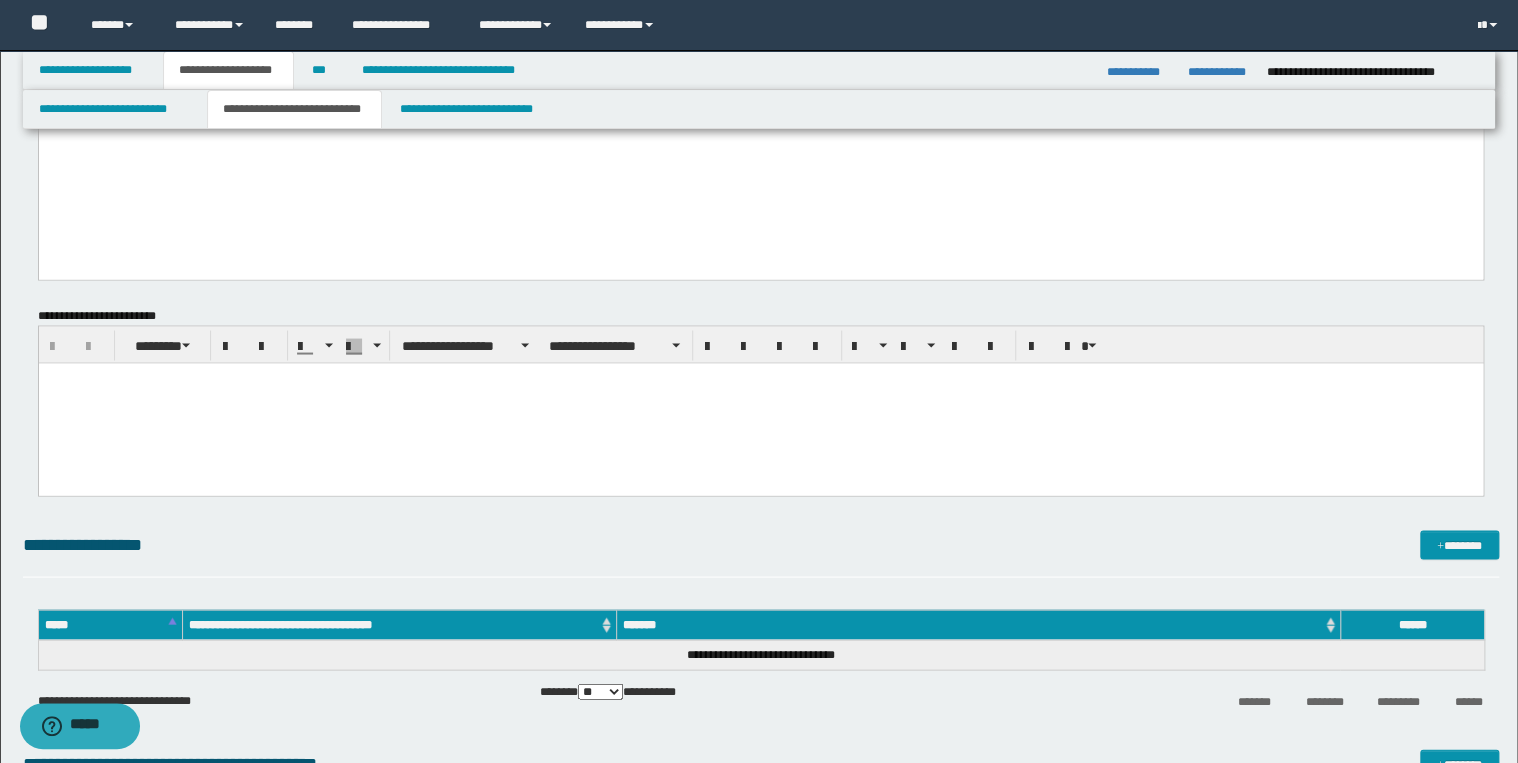 click at bounding box center (760, 402) 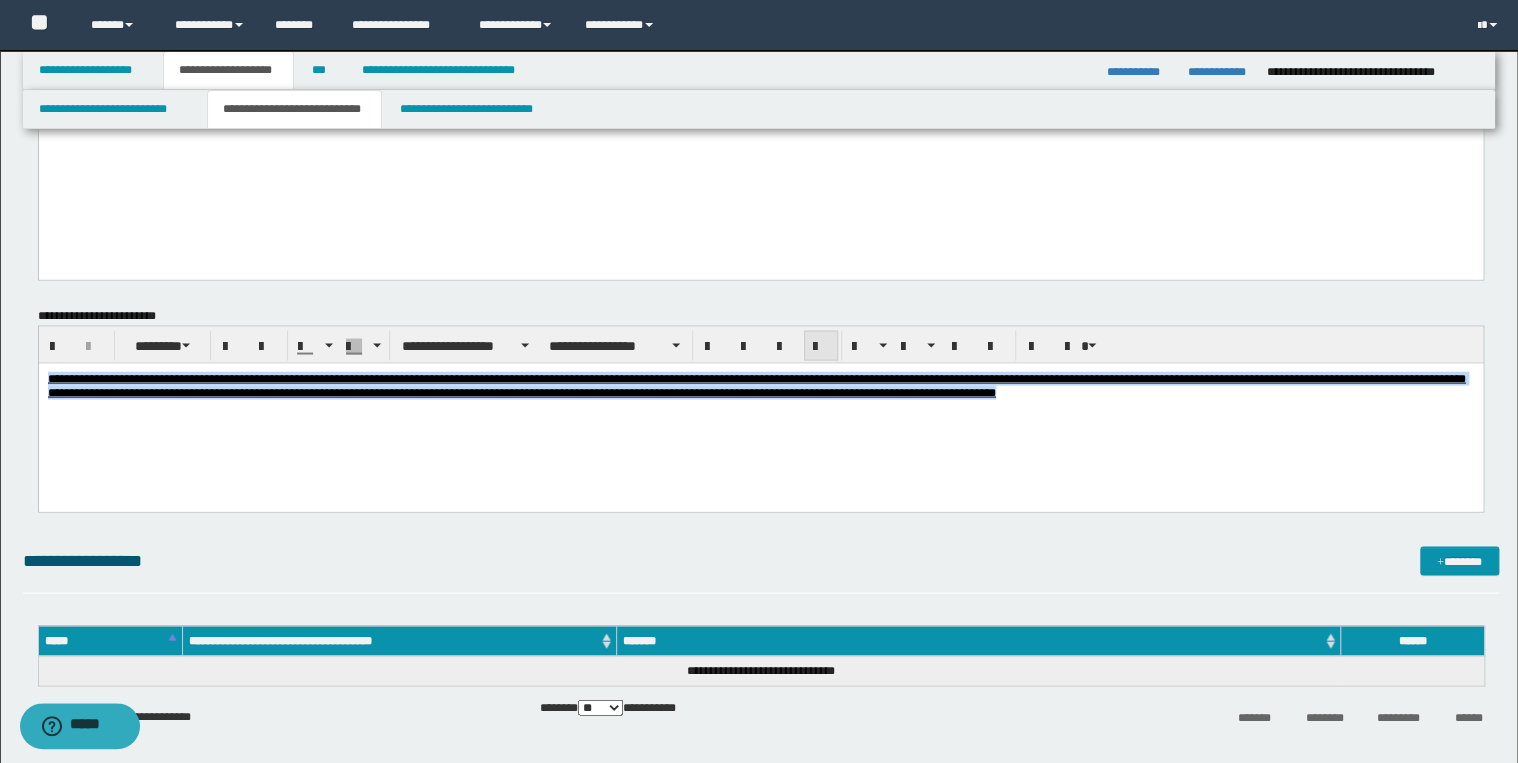 click at bounding box center [821, 346] 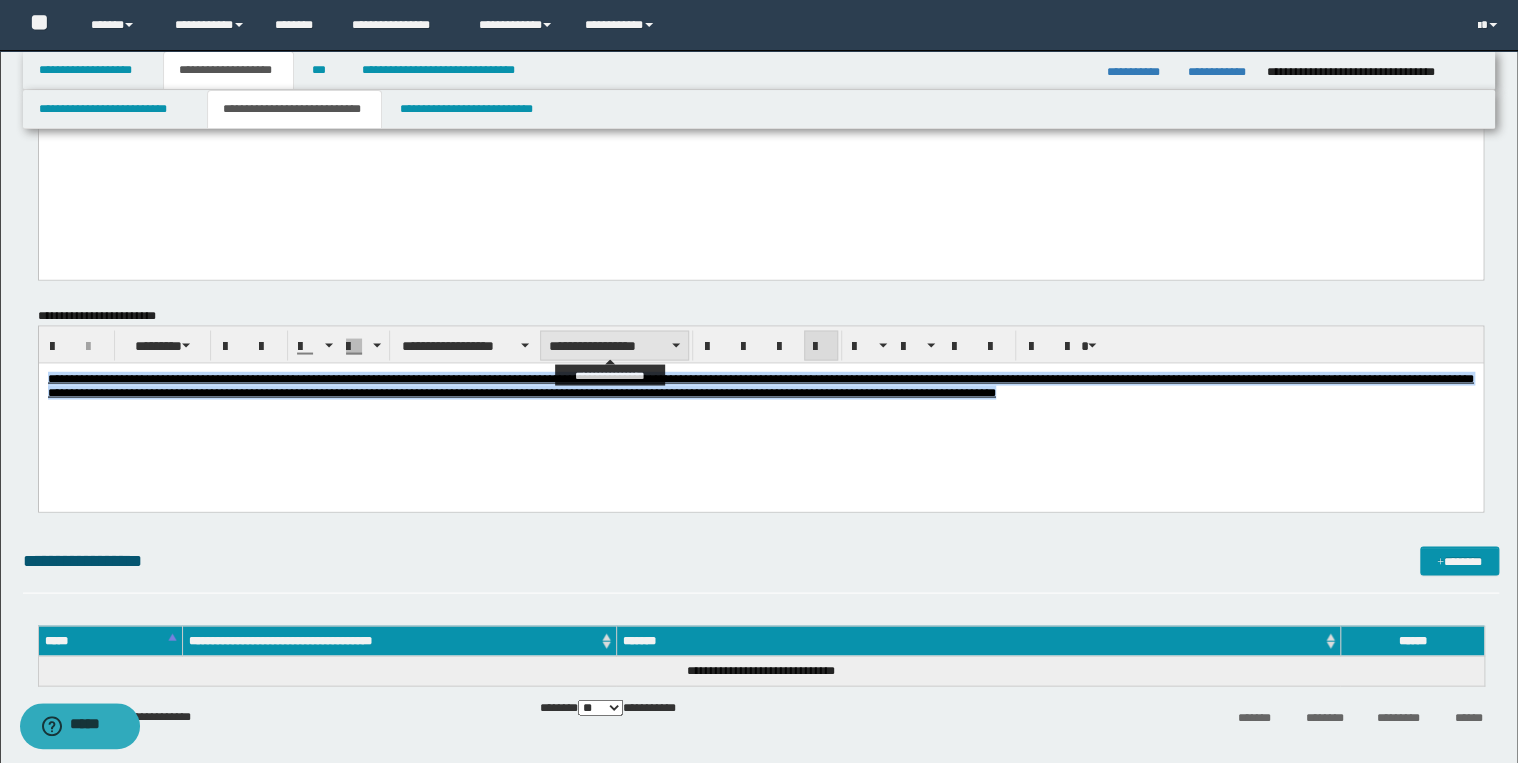 click on "**********" at bounding box center [614, 345] 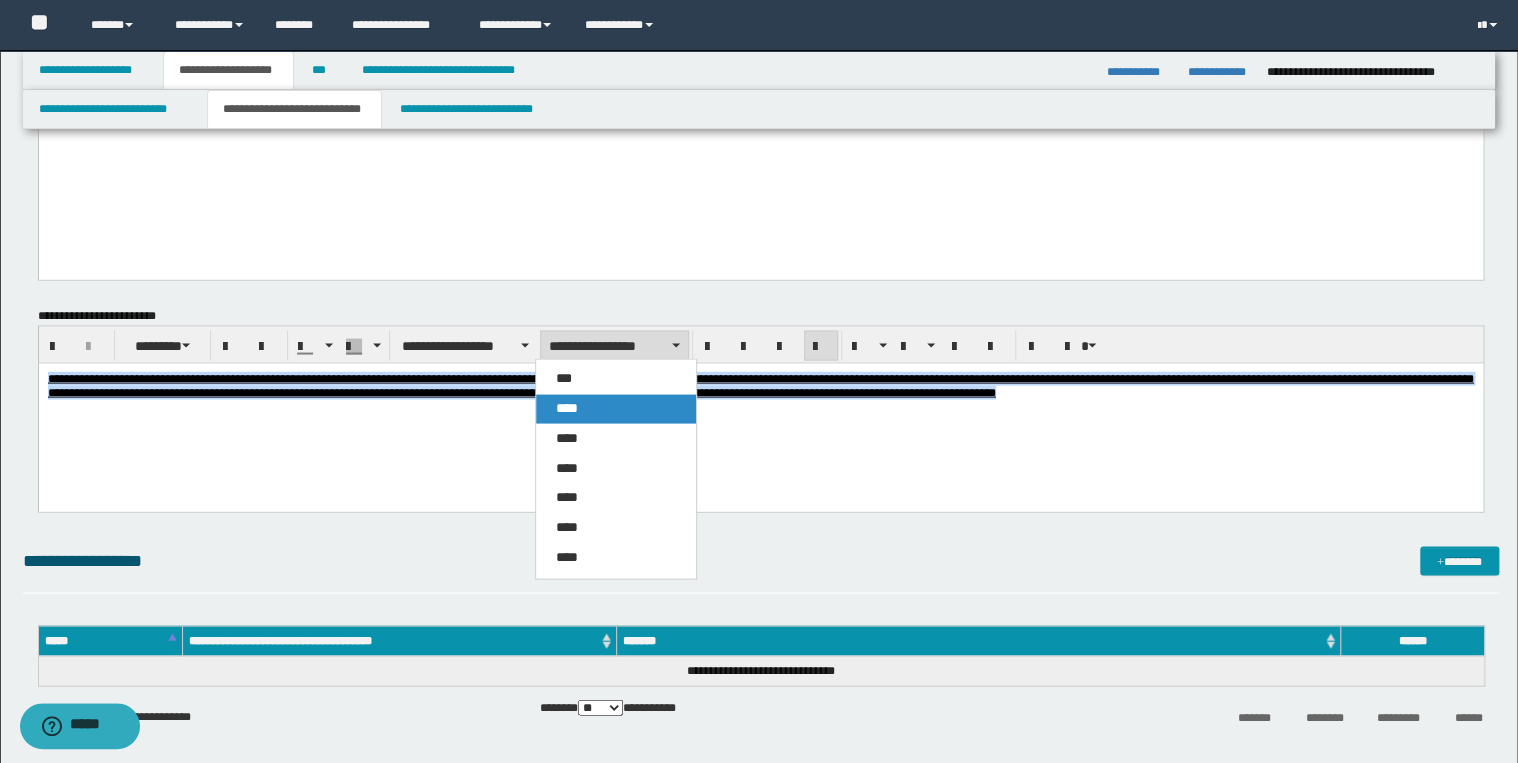 click on "****" at bounding box center [616, 408] 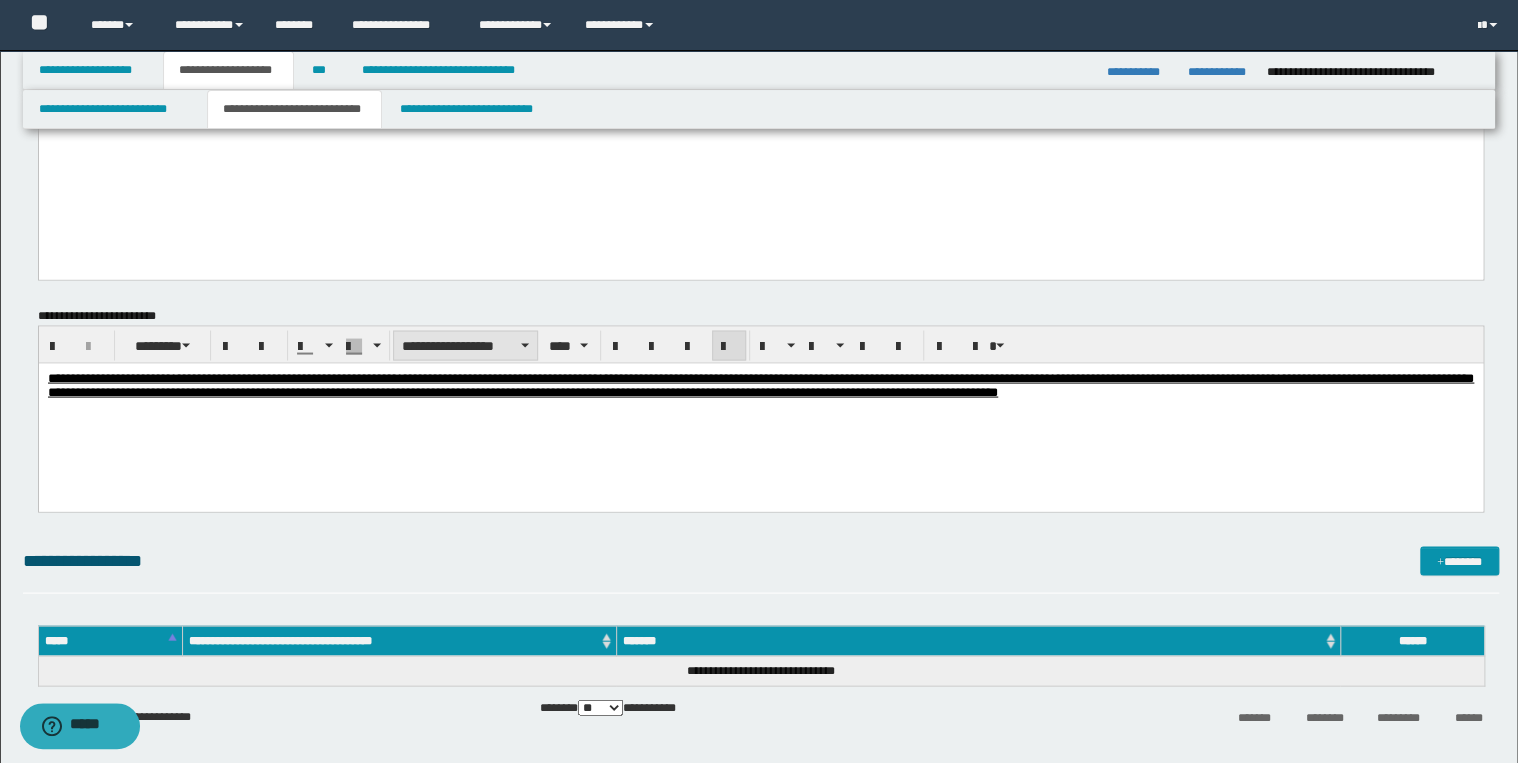 click on "**********" at bounding box center [465, 345] 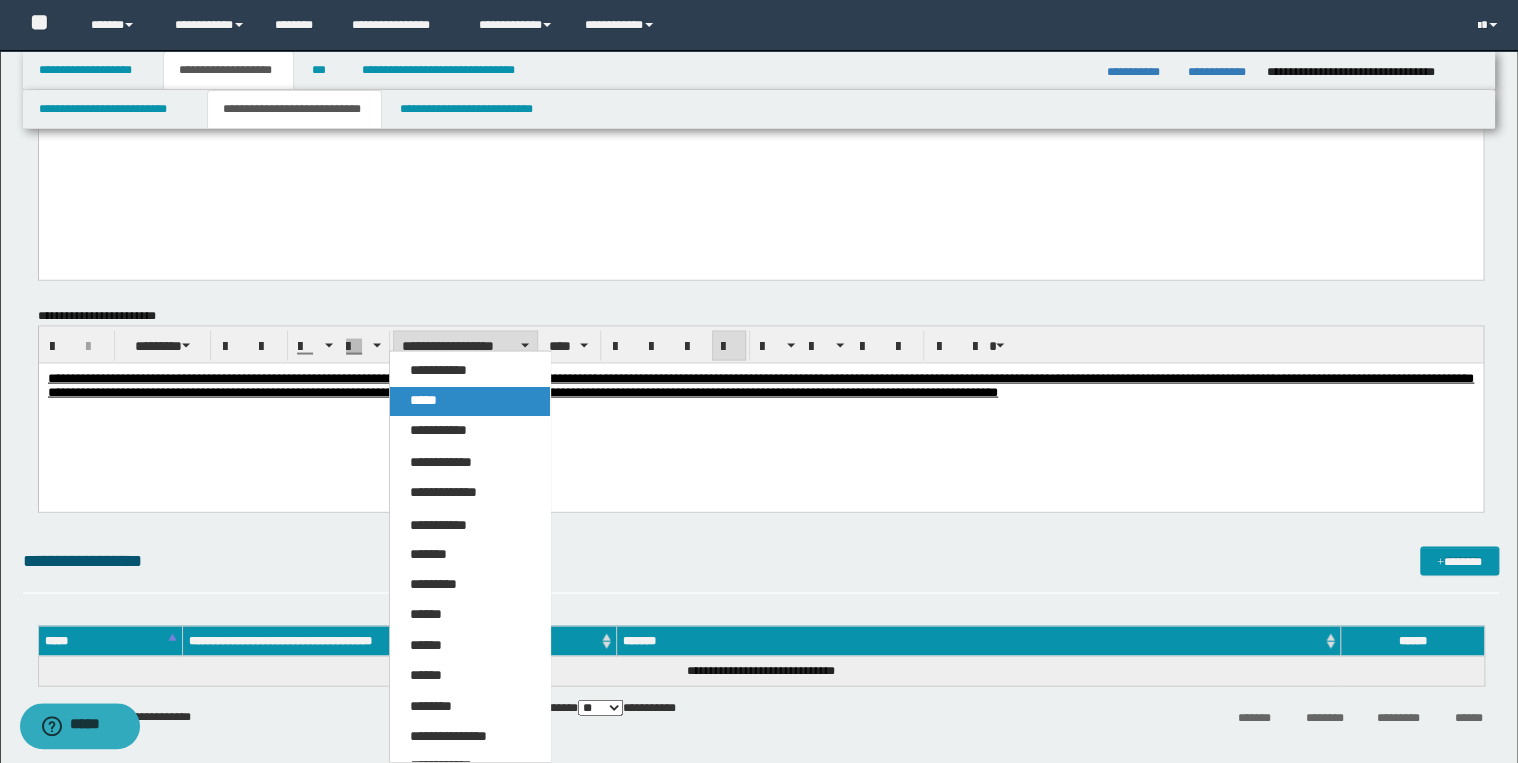 drag, startPoint x: 500, startPoint y: 398, endPoint x: 462, endPoint y: 37, distance: 362.99448 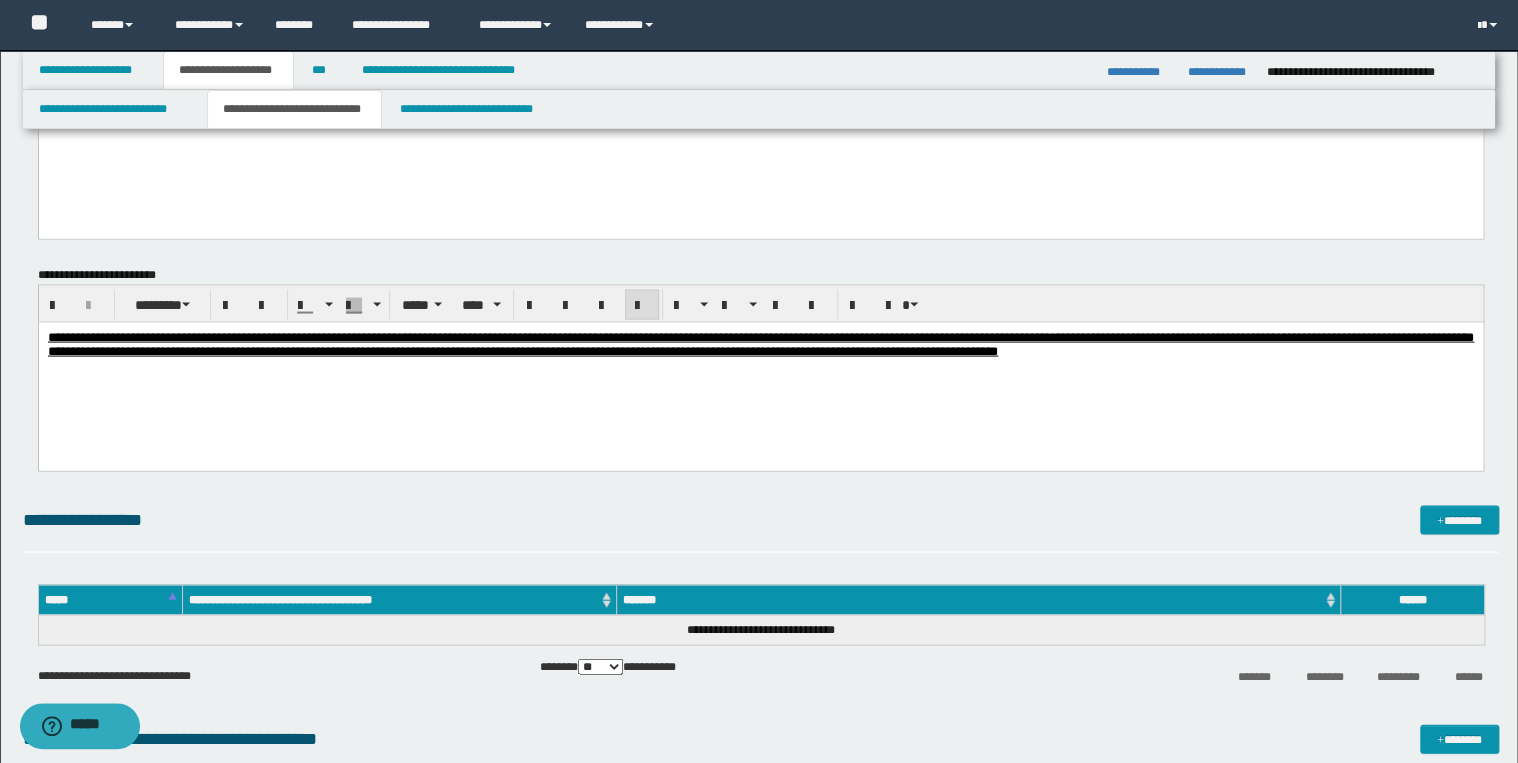 scroll, scrollTop: 1760, scrollLeft: 0, axis: vertical 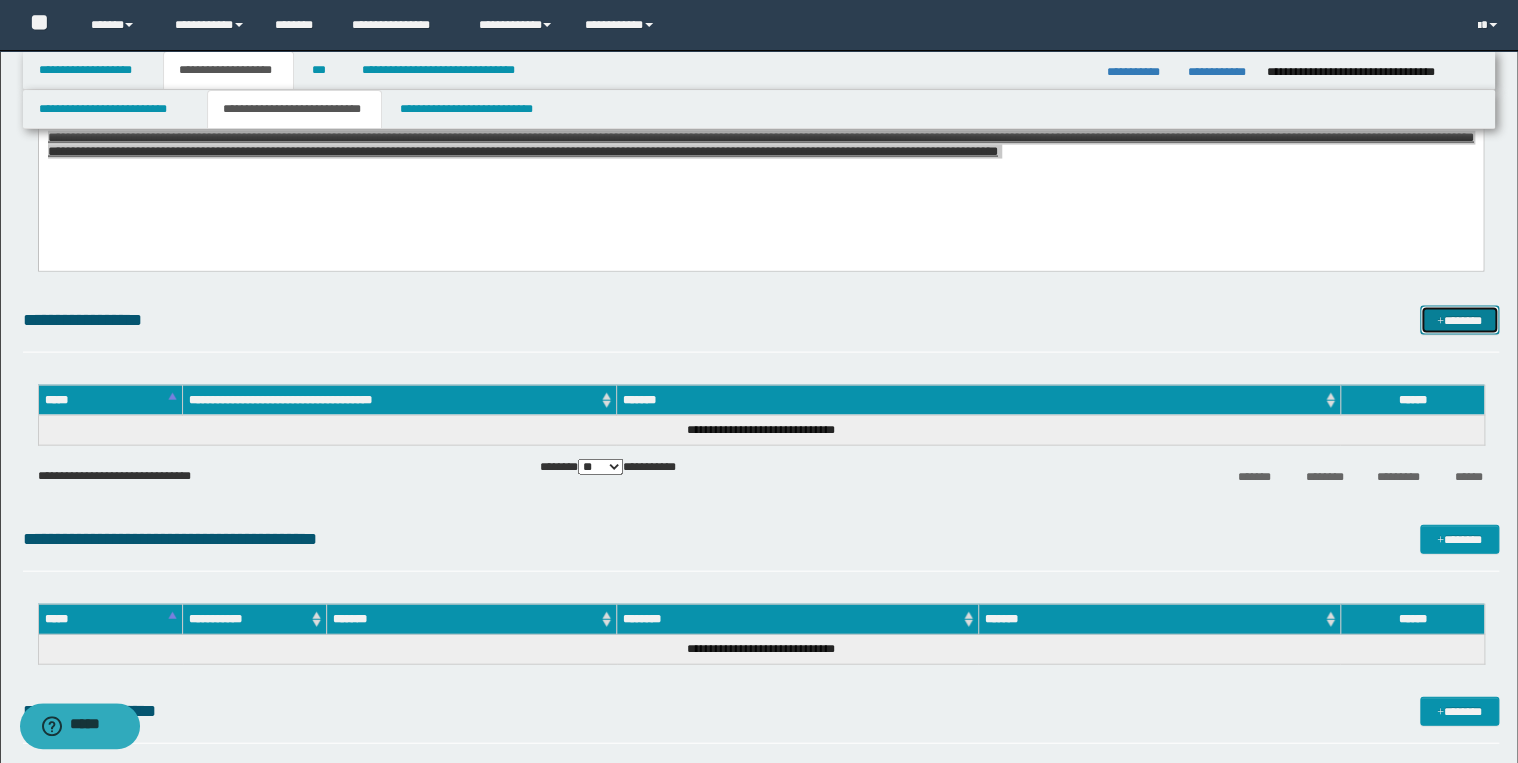 click on "*******" at bounding box center [1459, 321] 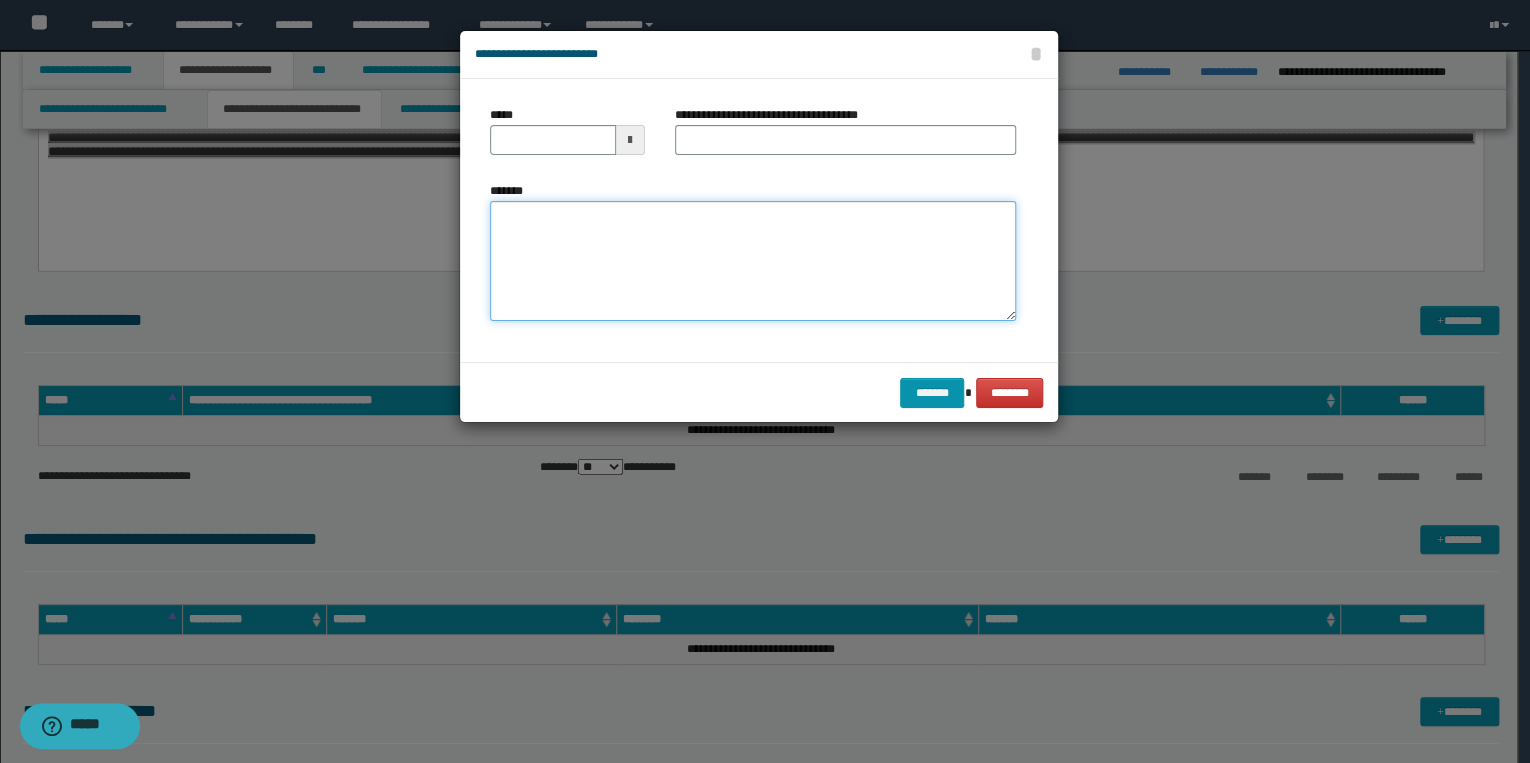 click on "*******" at bounding box center (753, 261) 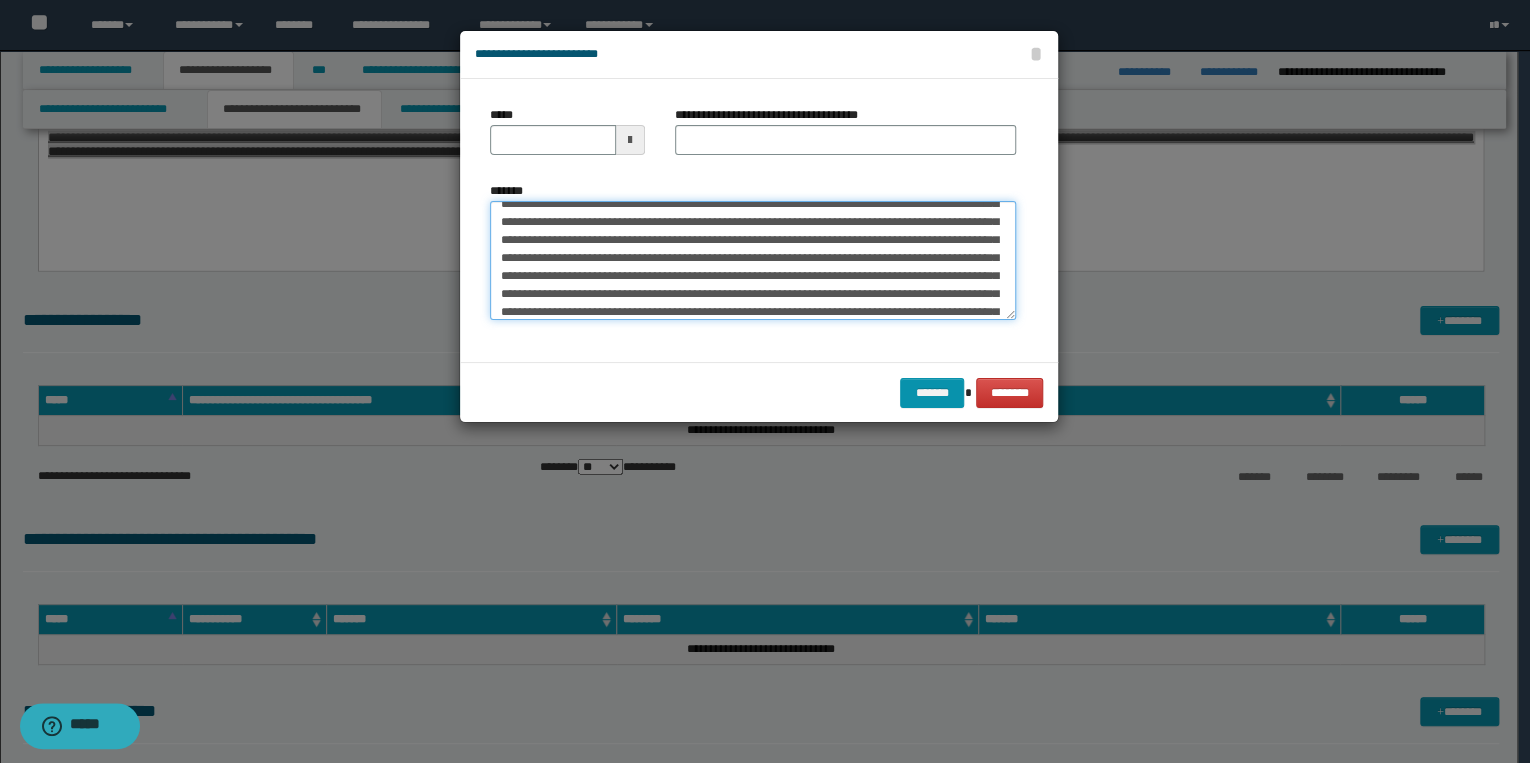 scroll, scrollTop: 0, scrollLeft: 0, axis: both 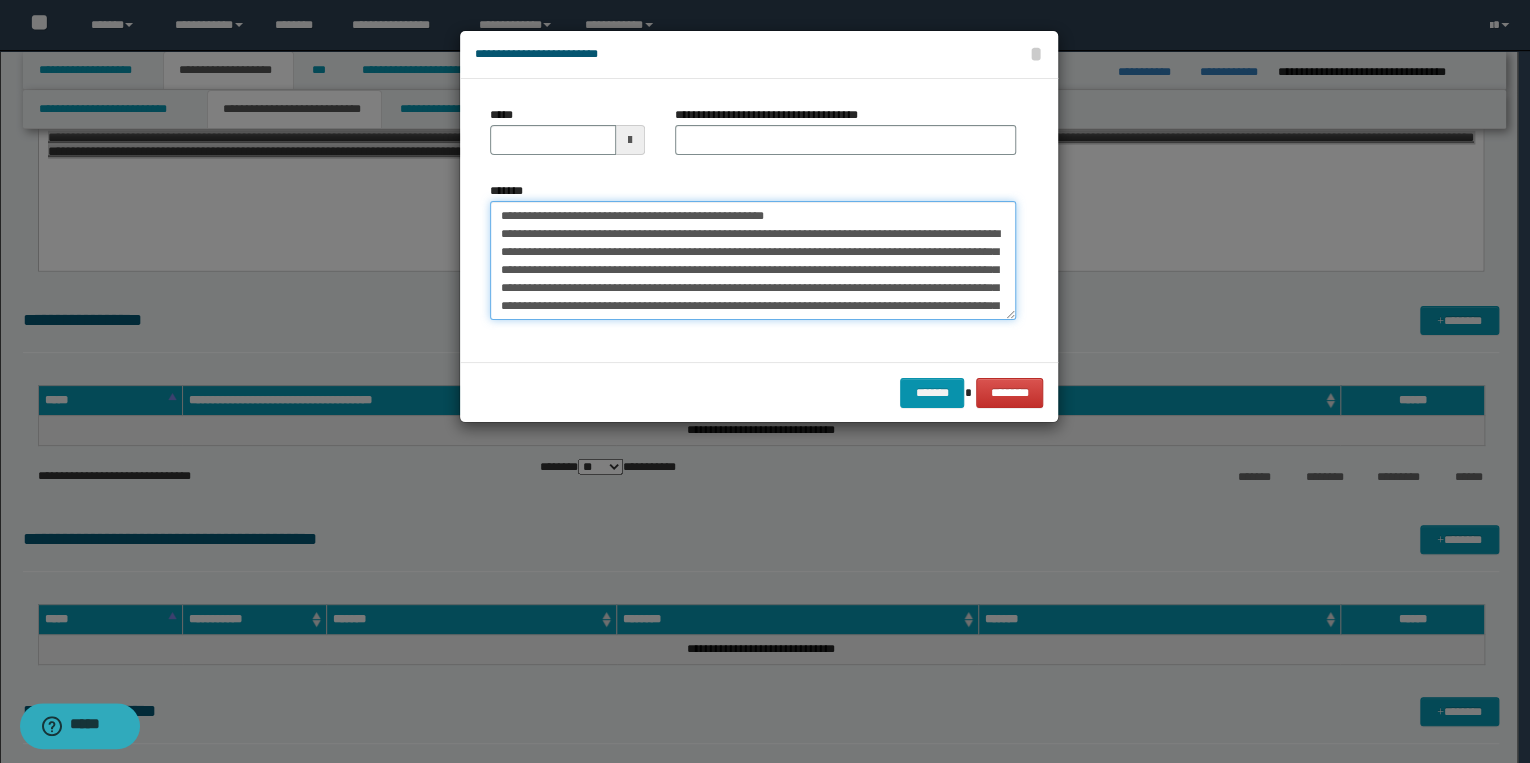 drag, startPoint x: 560, startPoint y: 216, endPoint x: 484, endPoint y: 206, distance: 76.655075 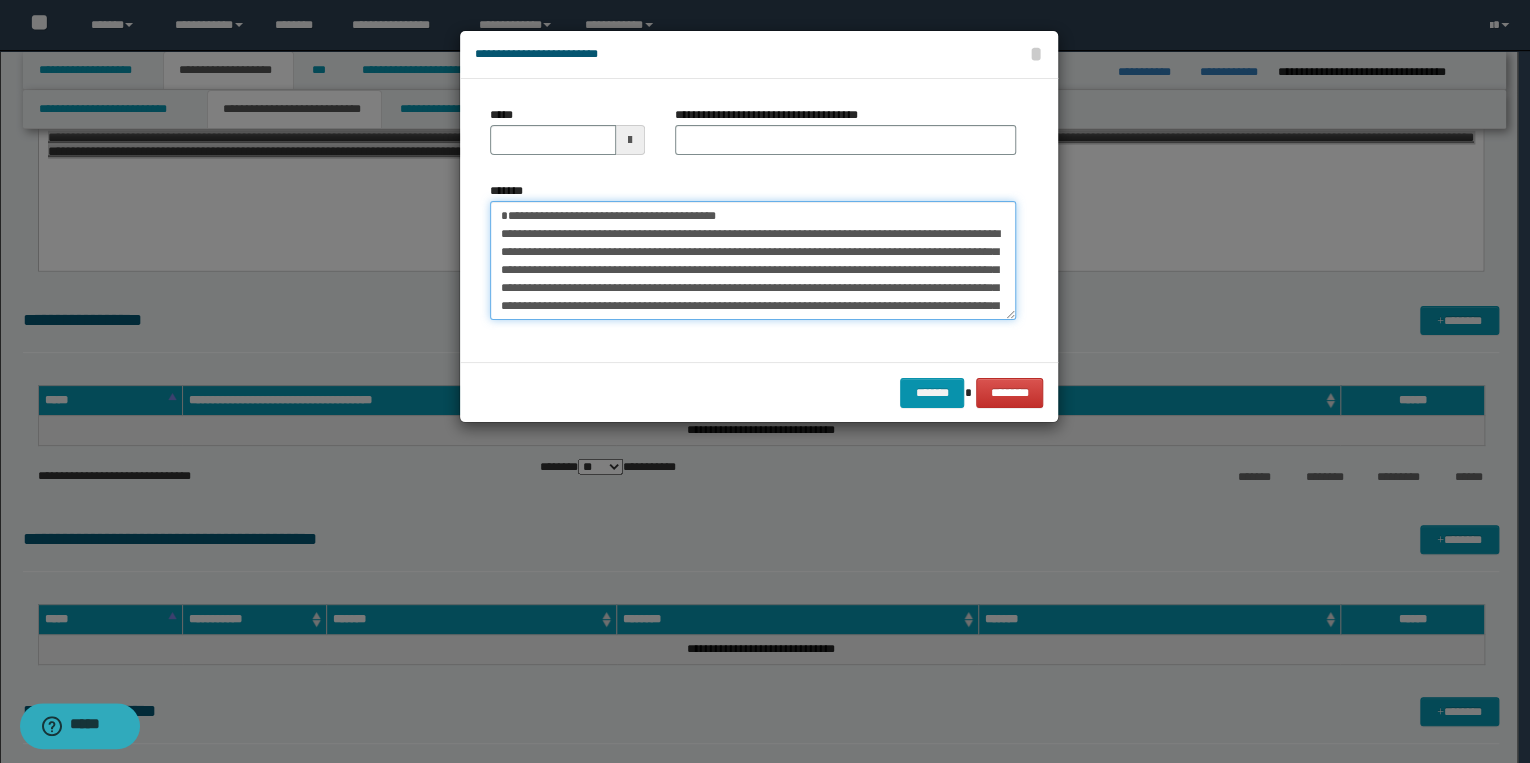 type 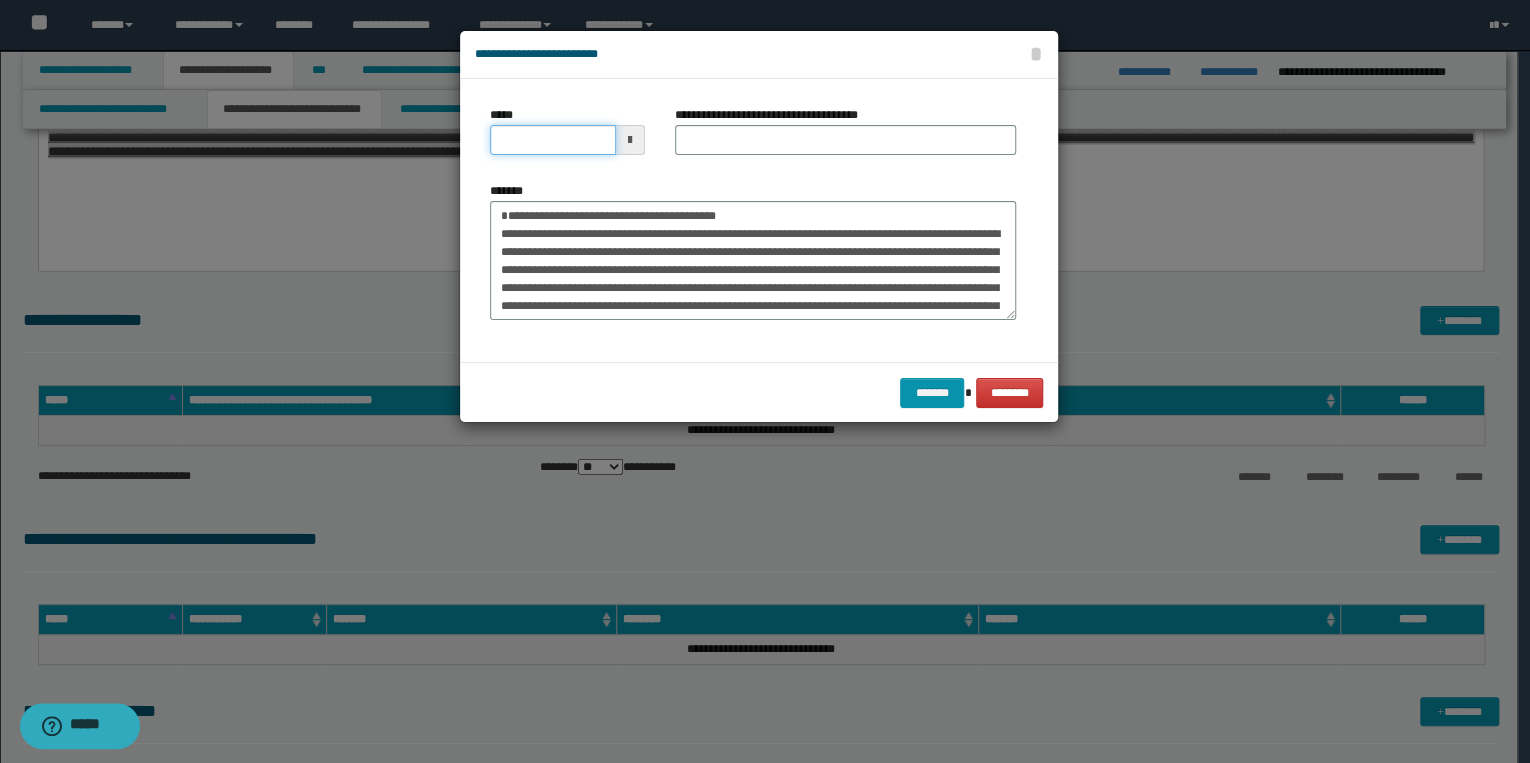 click on "*****" at bounding box center (553, 140) 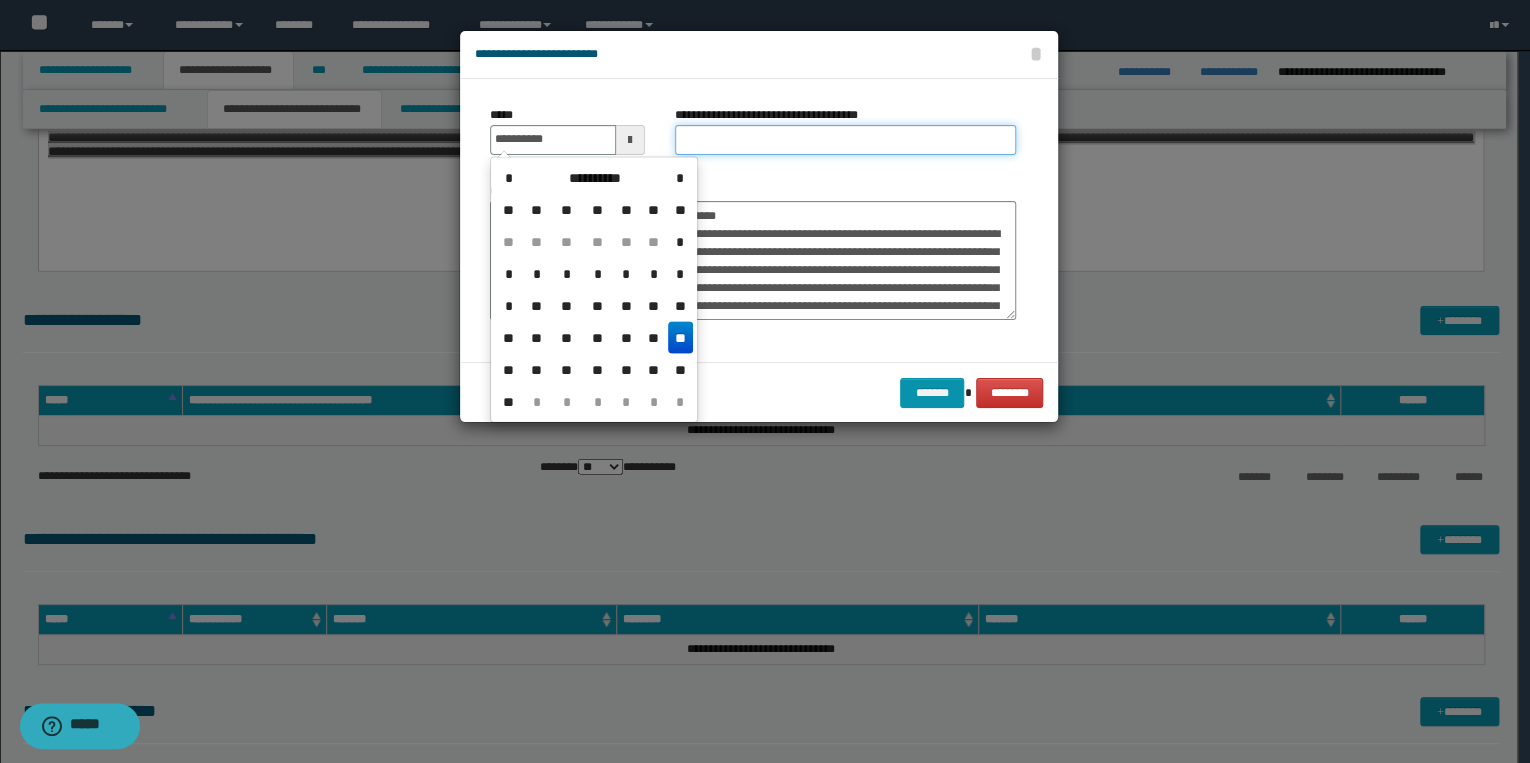 type on "**********" 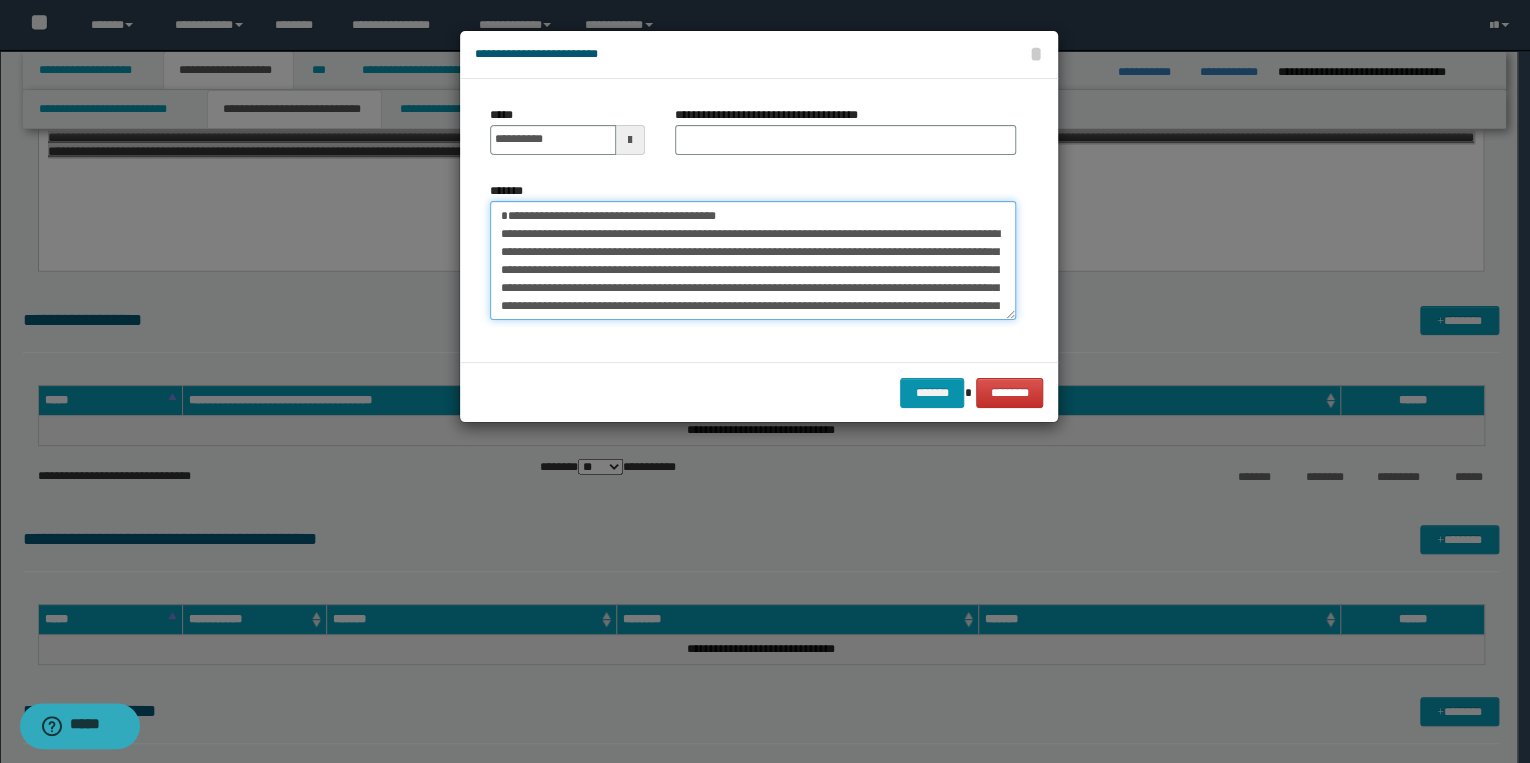 drag, startPoint x: 499, startPoint y: 215, endPoint x: 788, endPoint y: 215, distance: 289 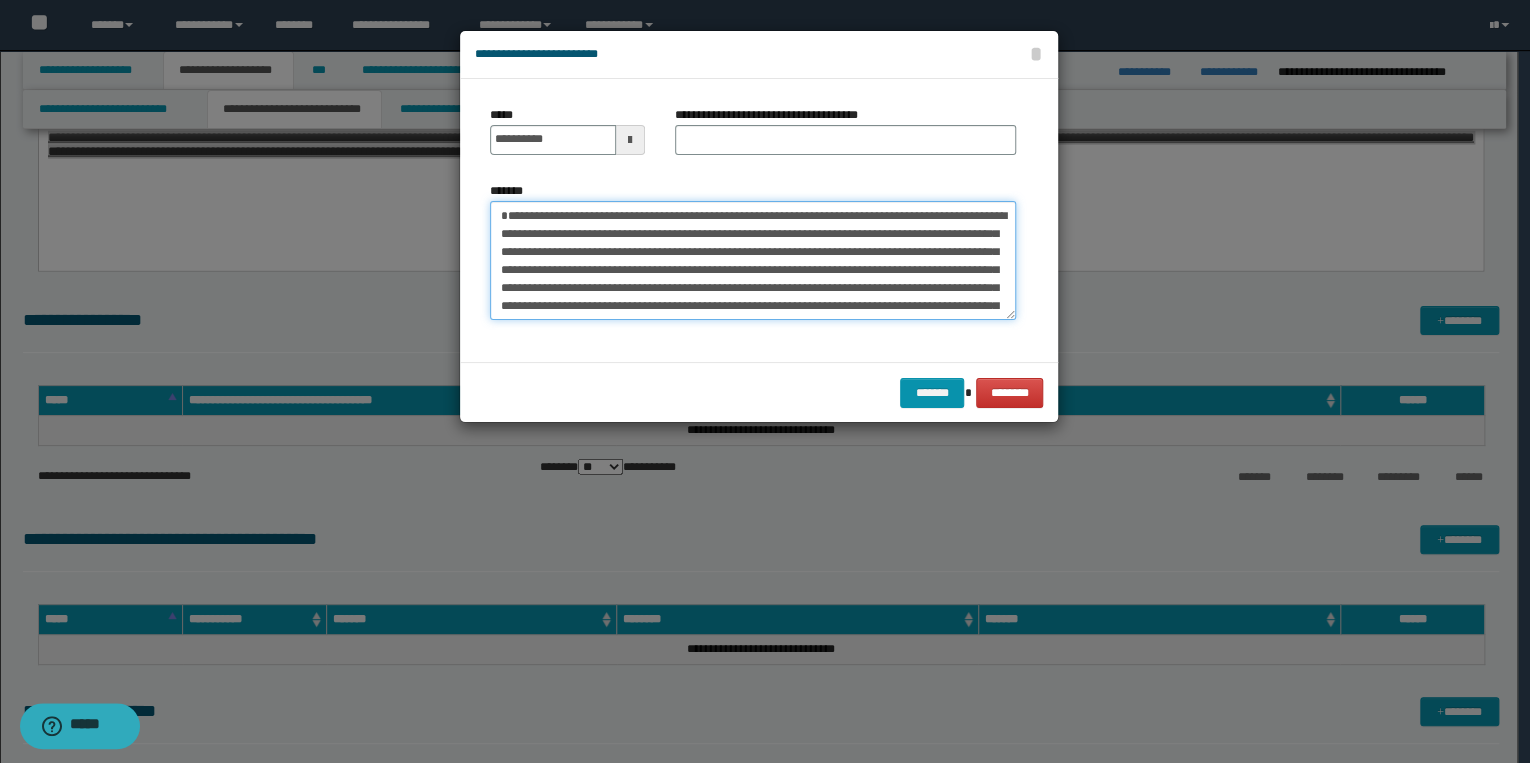 type on "**********" 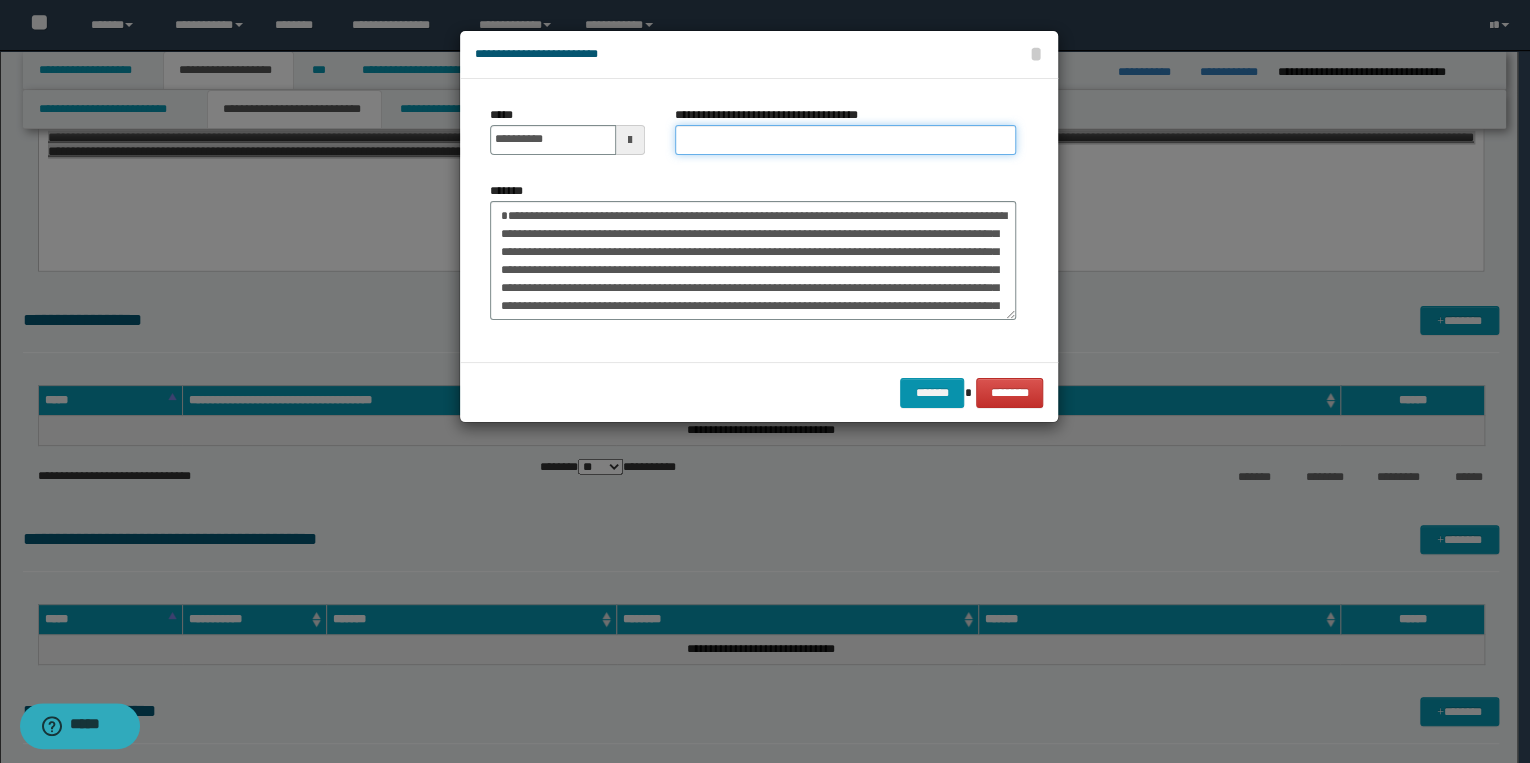 drag, startPoint x: 683, startPoint y: 144, endPoint x: 711, endPoint y: 148, distance: 28.284271 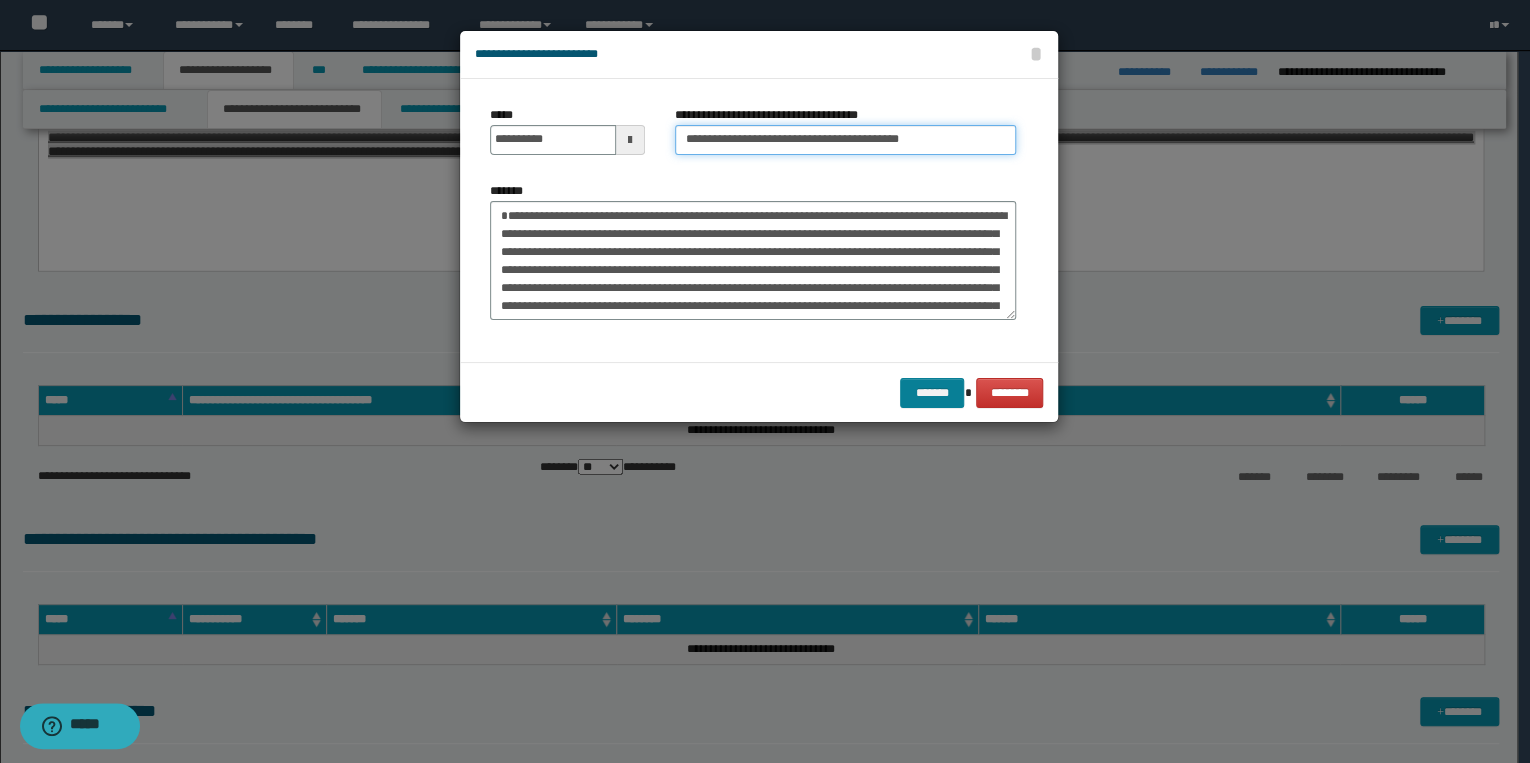 type on "**********" 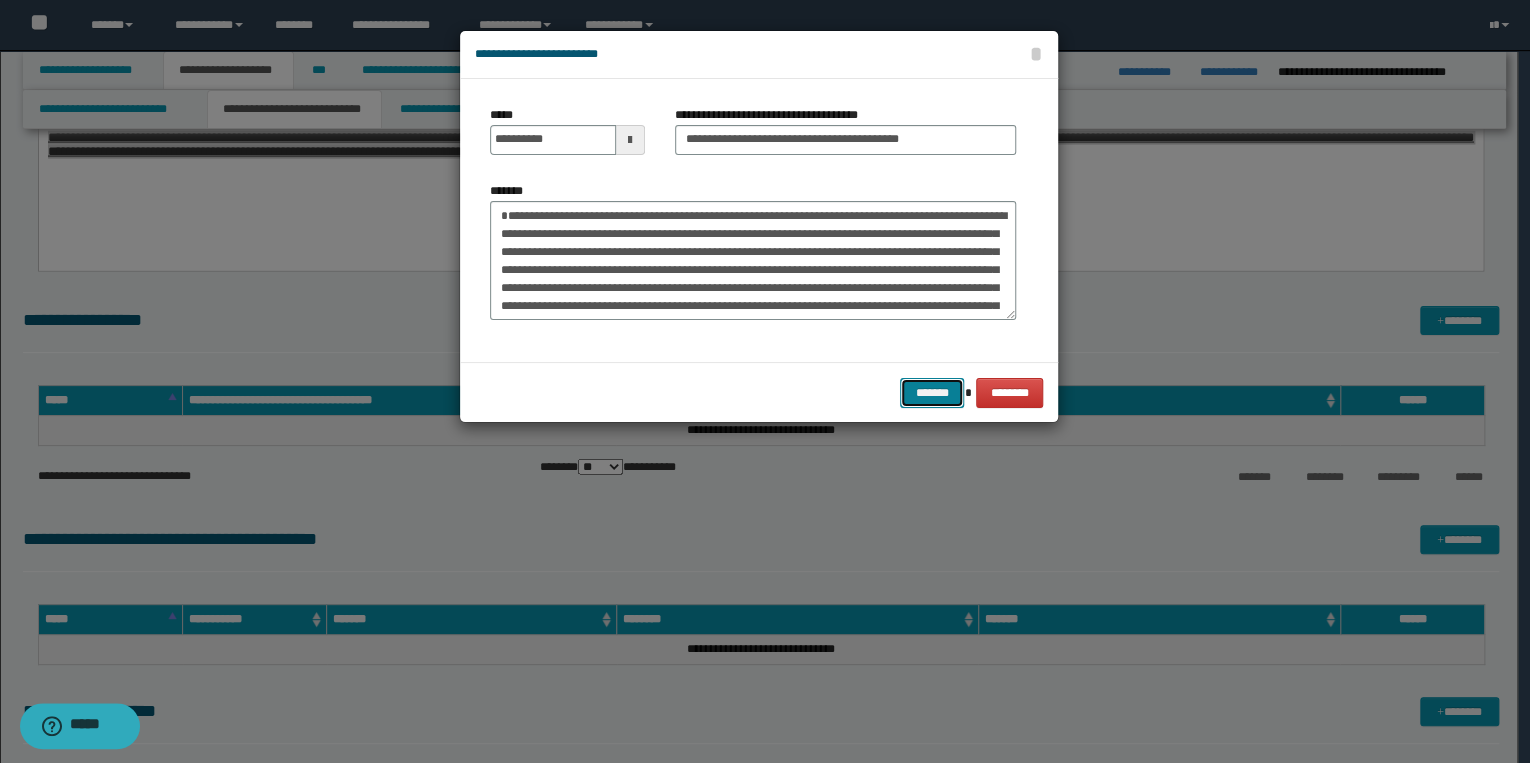 click on "*******" at bounding box center (932, 393) 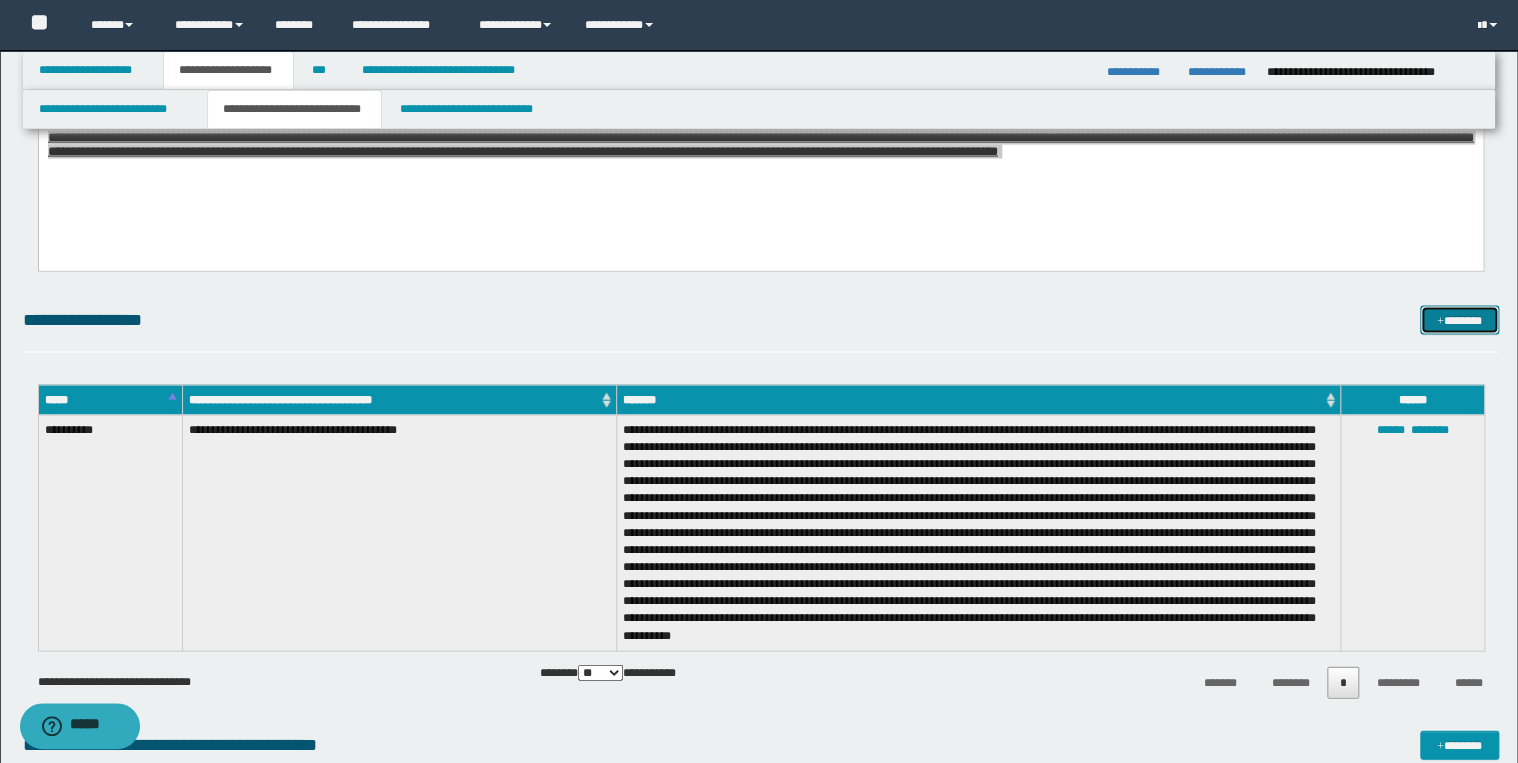 click on "*******" at bounding box center [1459, 321] 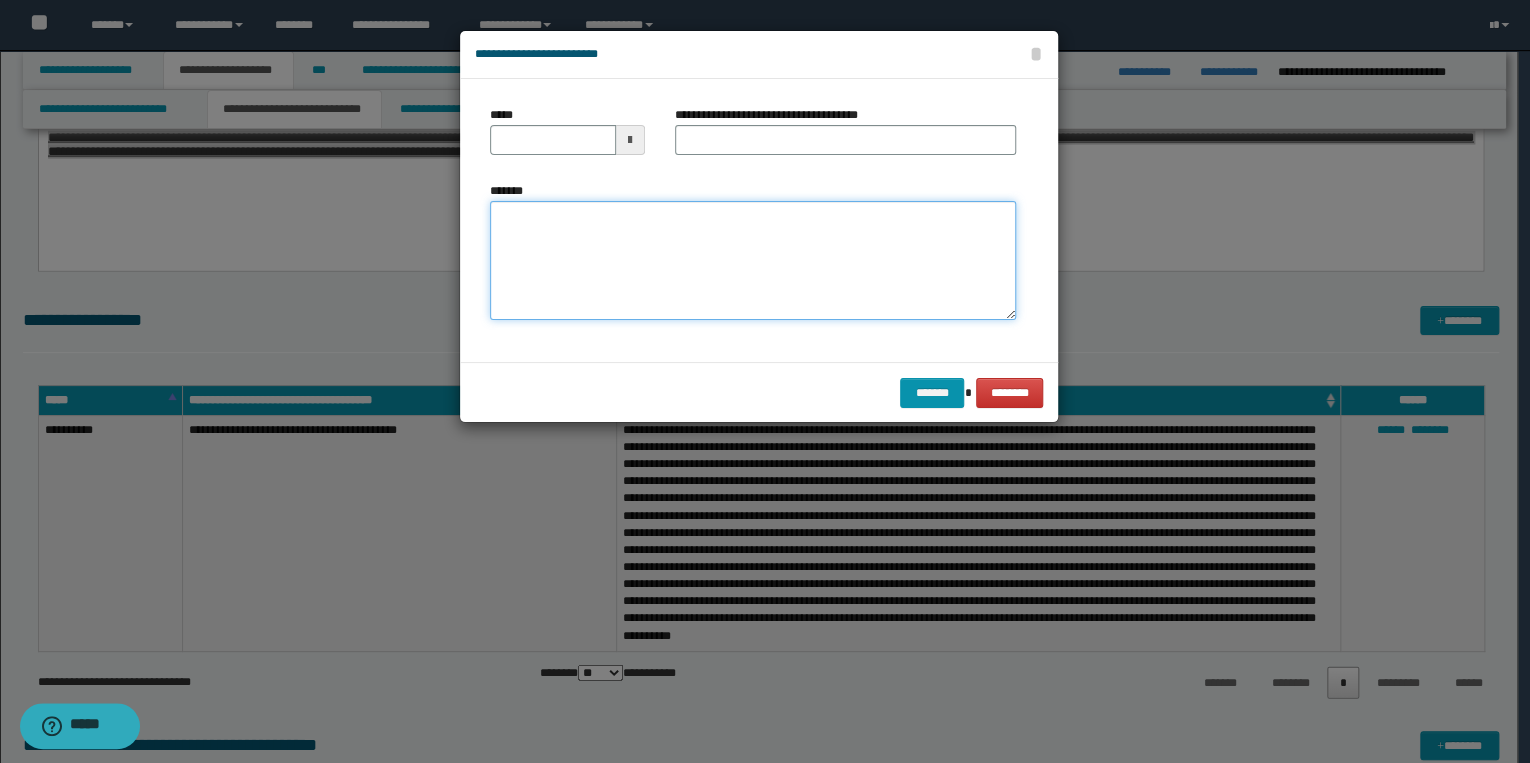 click on "*******" at bounding box center [753, 261] 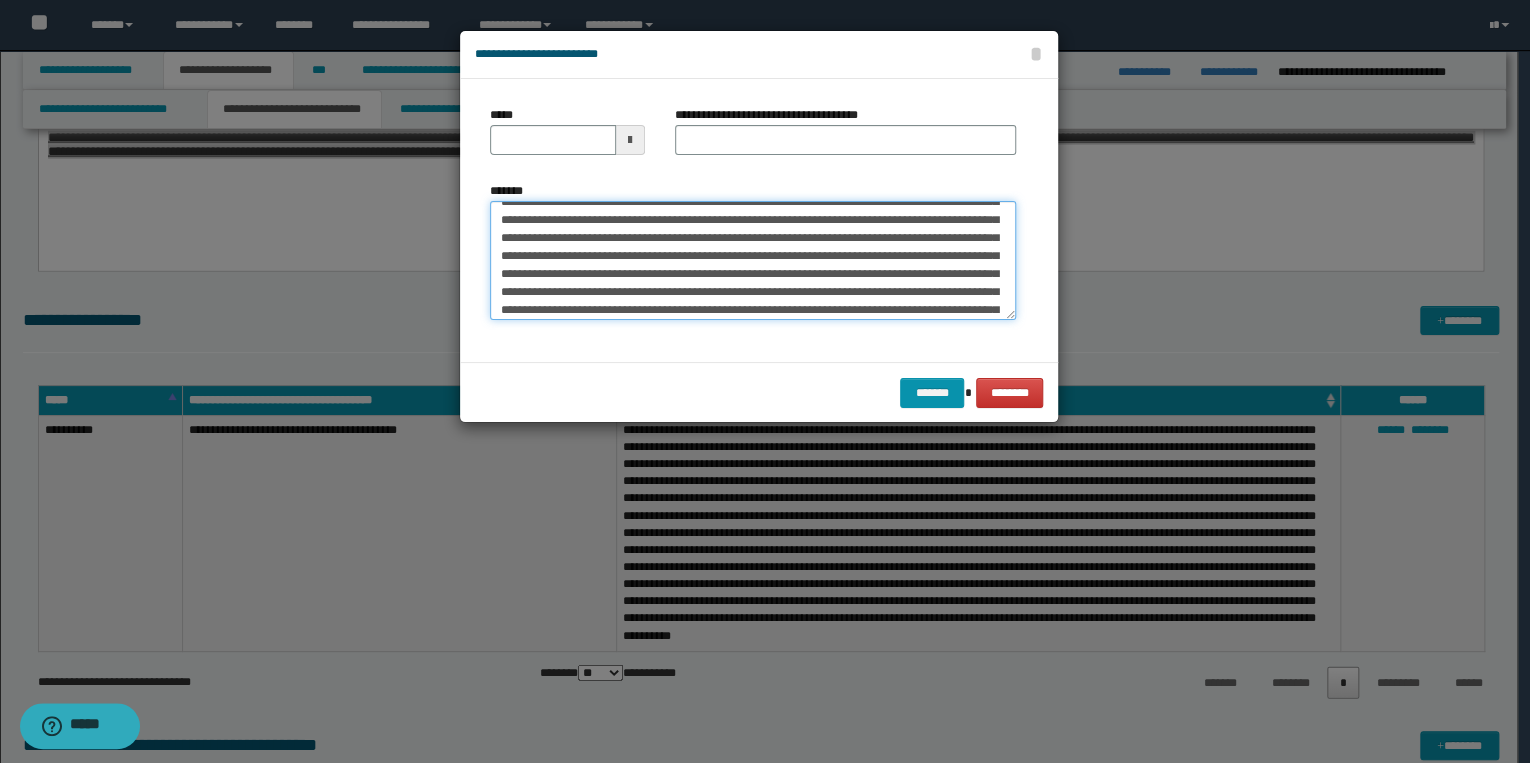 scroll, scrollTop: 0, scrollLeft: 0, axis: both 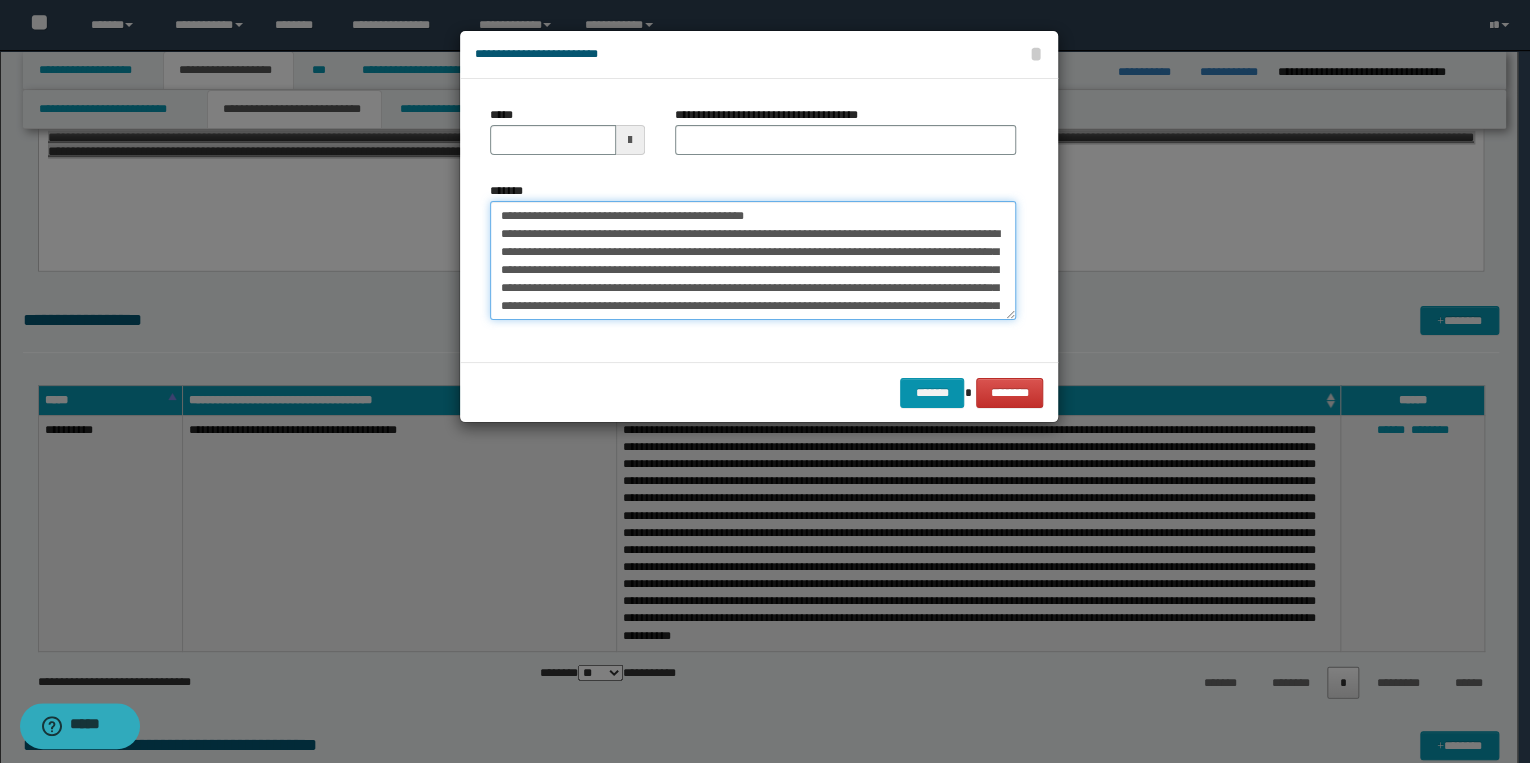 drag, startPoint x: 560, startPoint y: 215, endPoint x: 496, endPoint y: 212, distance: 64.070274 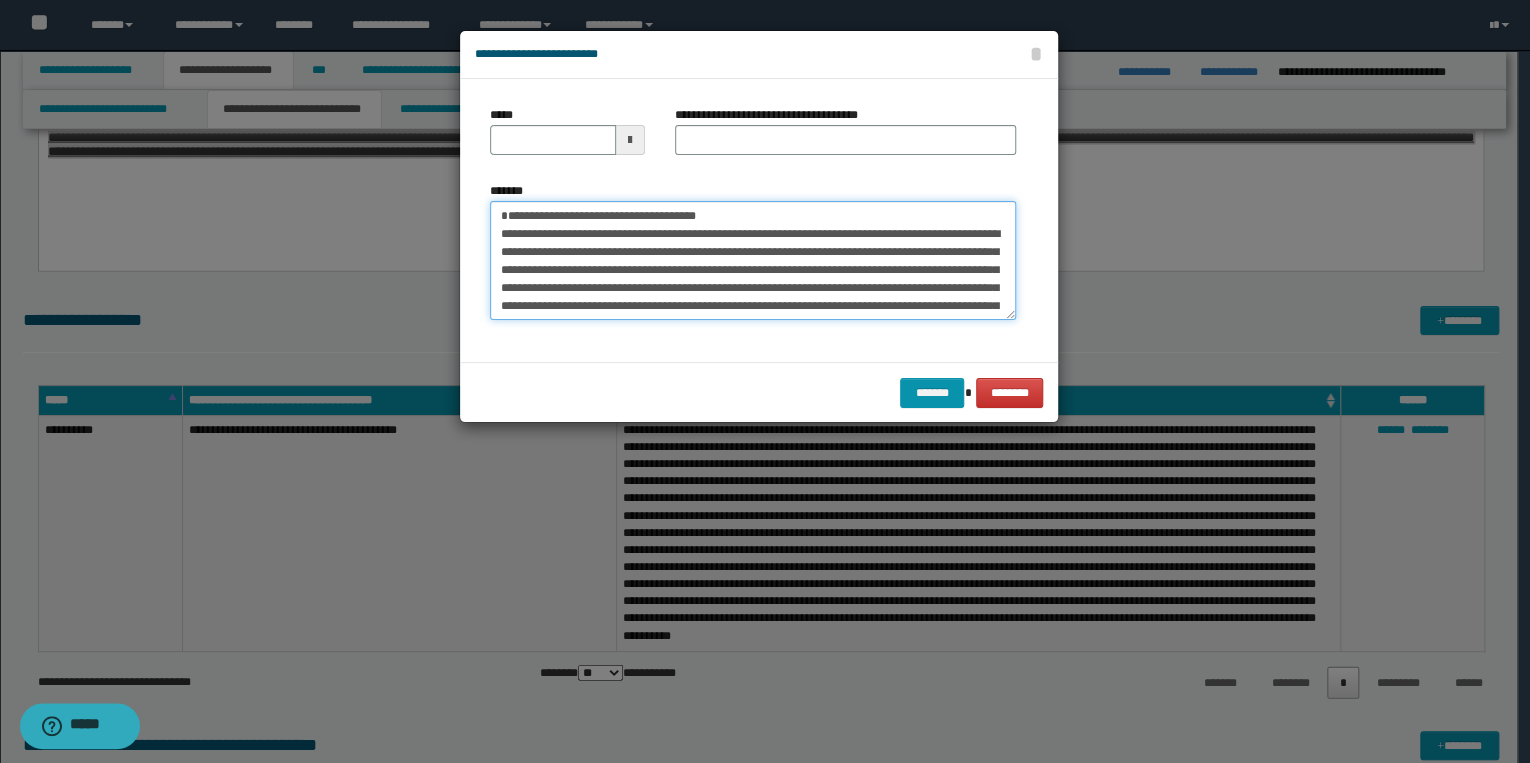 type 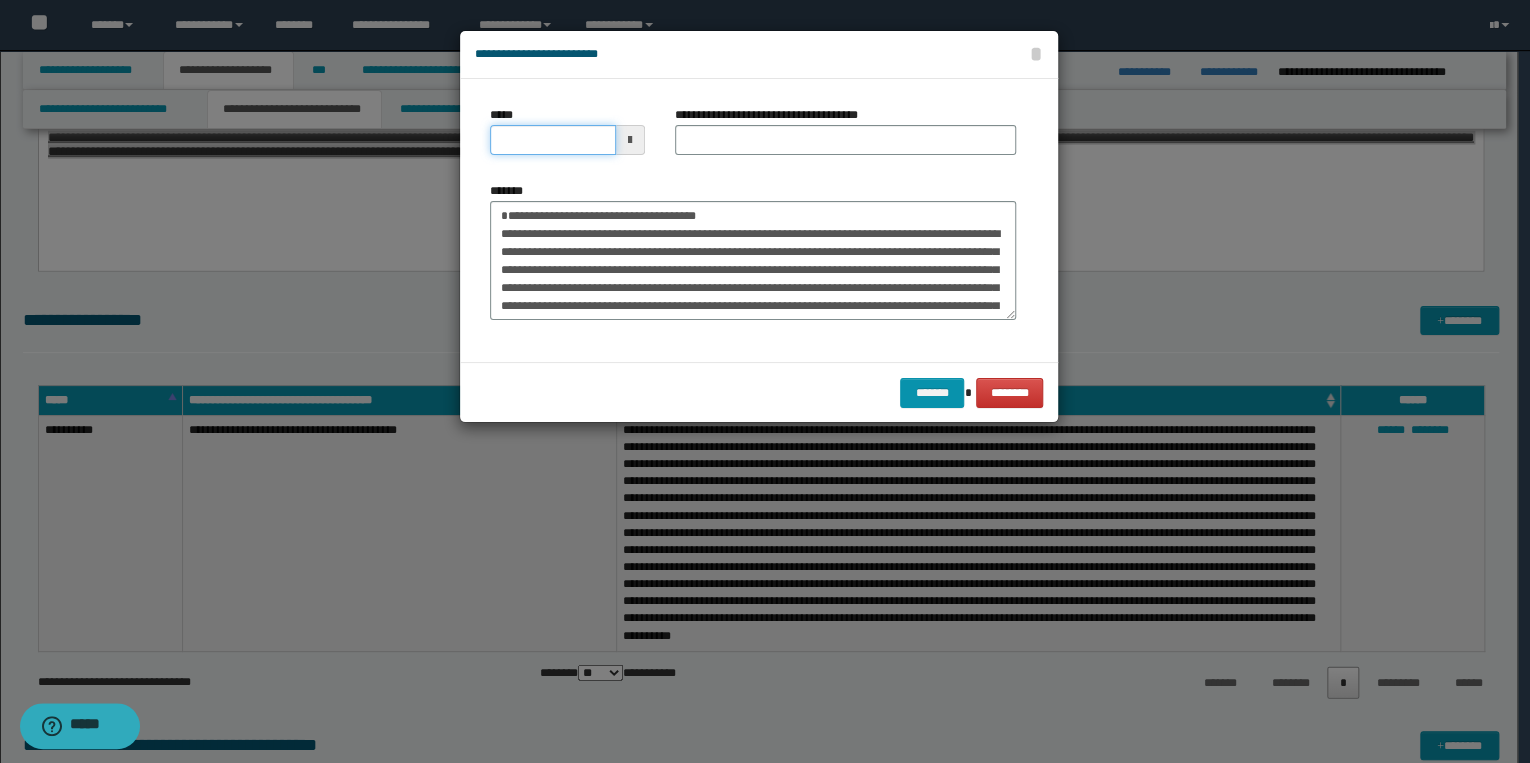 click on "*****" at bounding box center (553, 140) 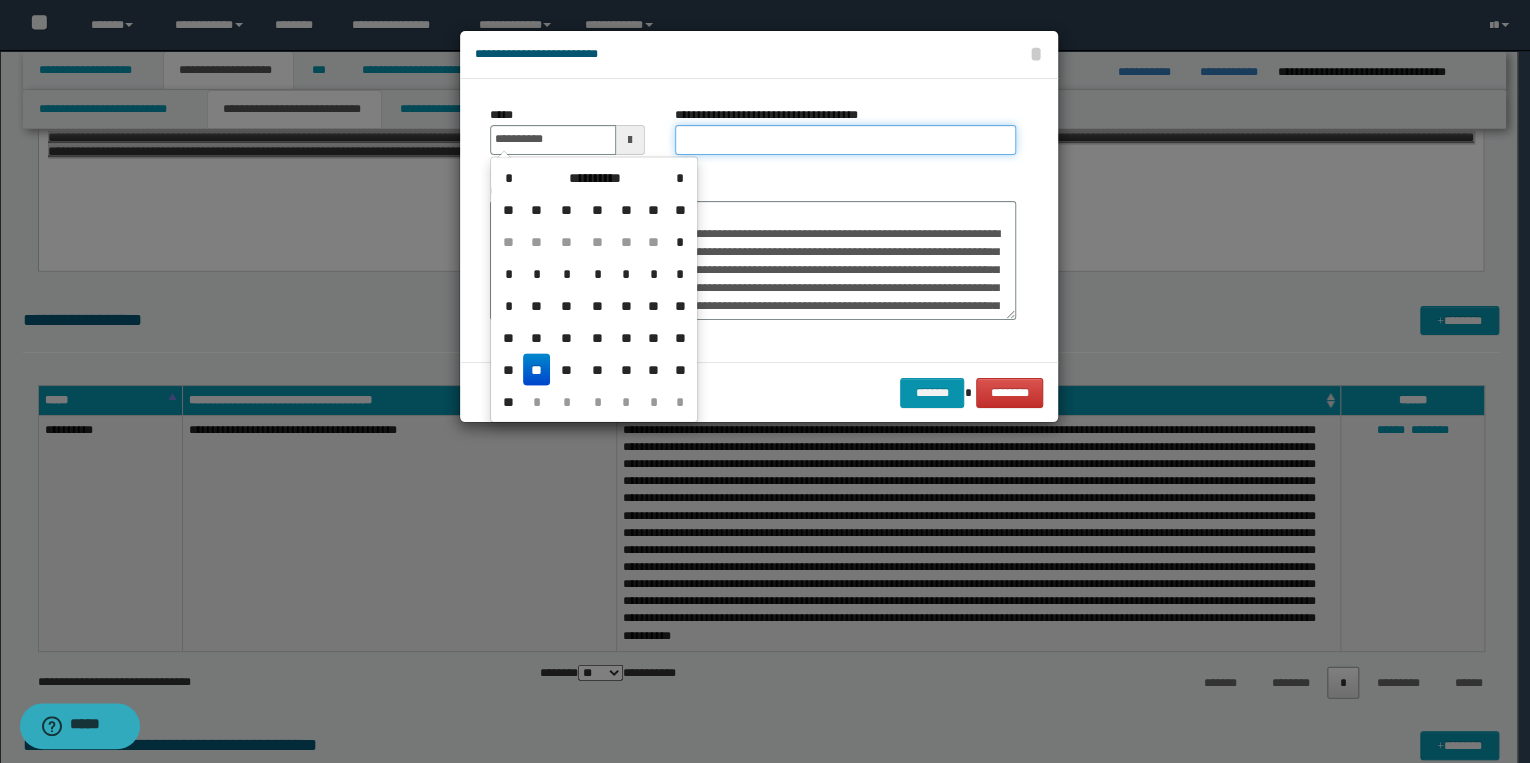 type on "**********" 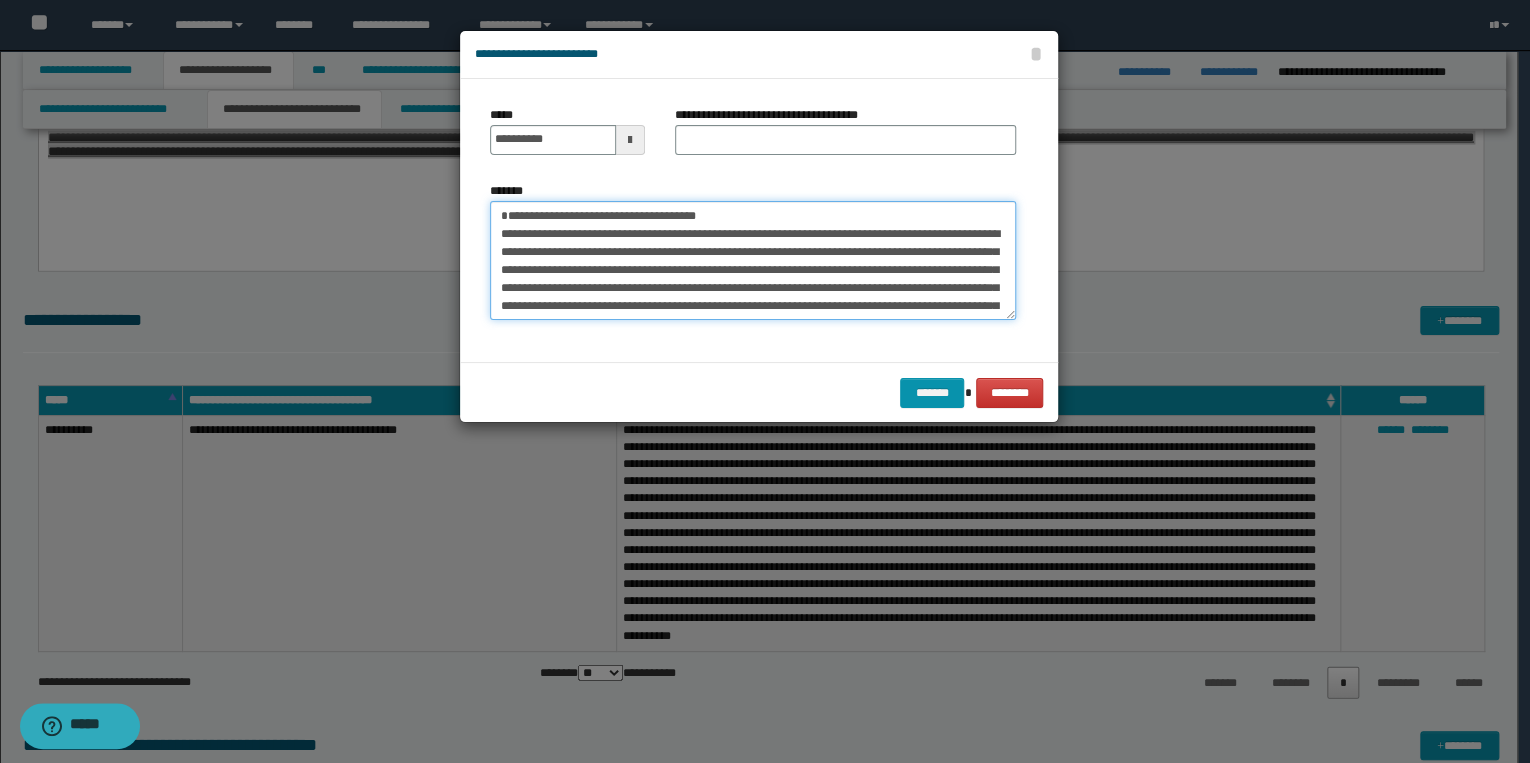 drag, startPoint x: 501, startPoint y: 215, endPoint x: 770, endPoint y: 214, distance: 269.00186 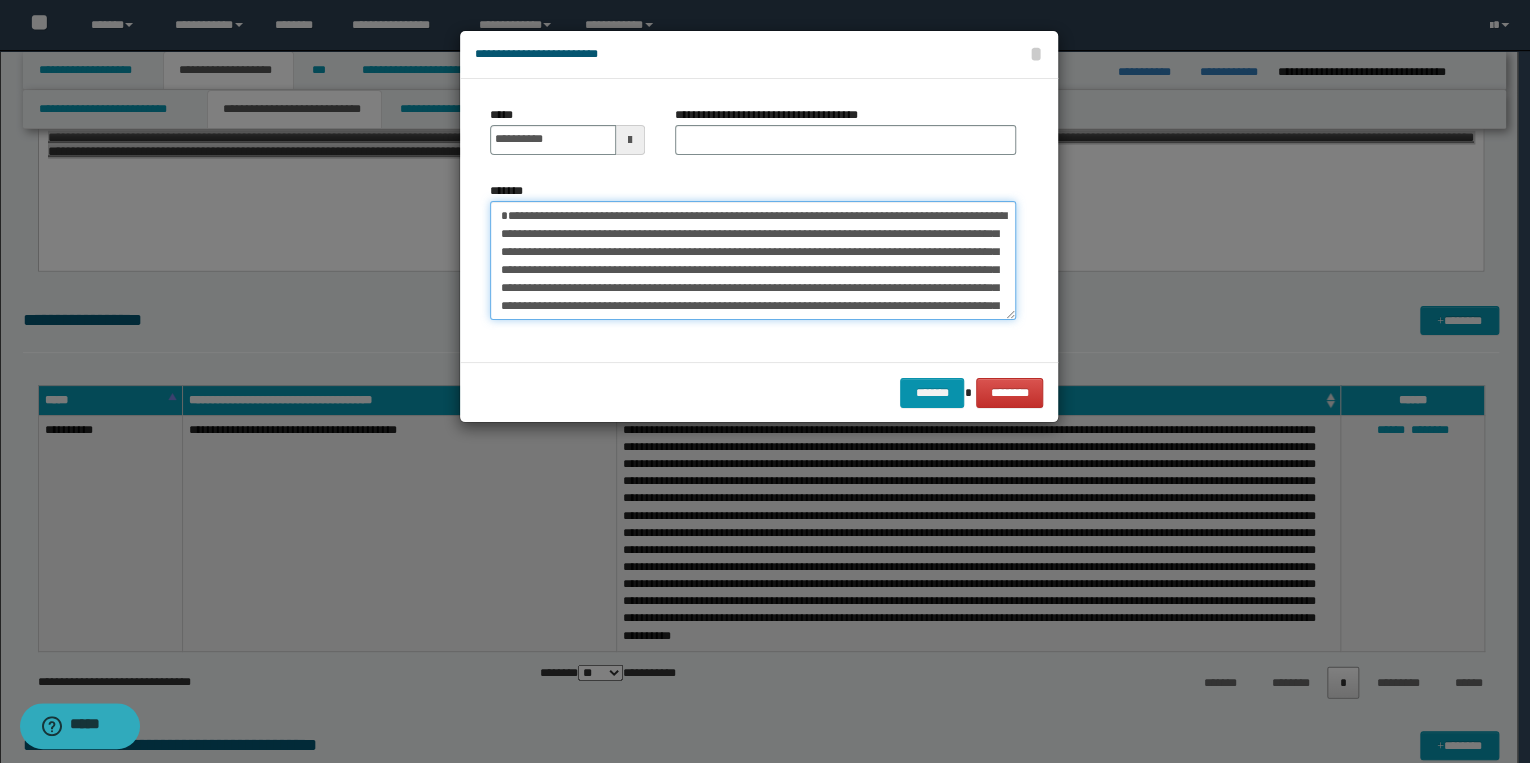 type on "**********" 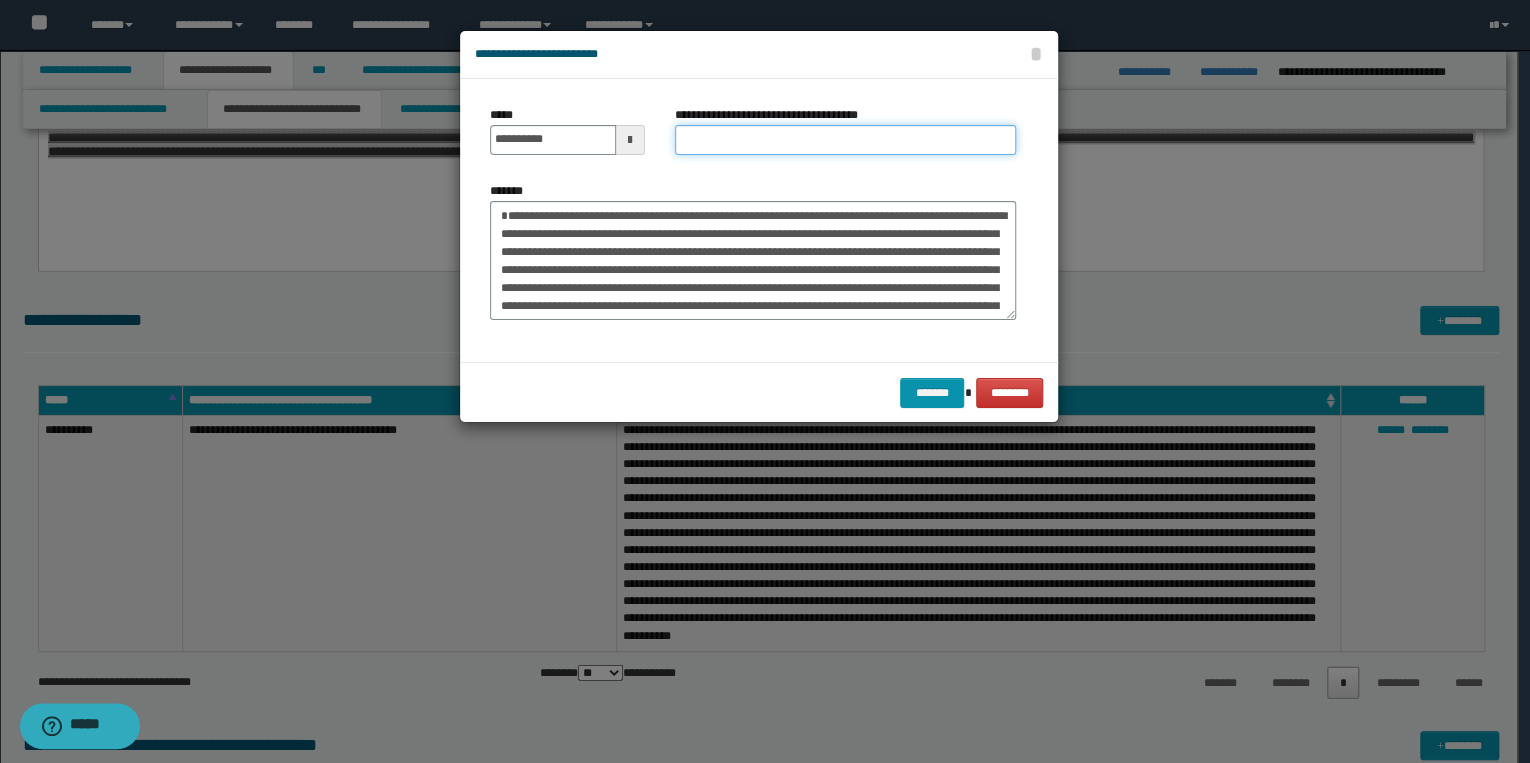 click on "**********" at bounding box center [845, 140] 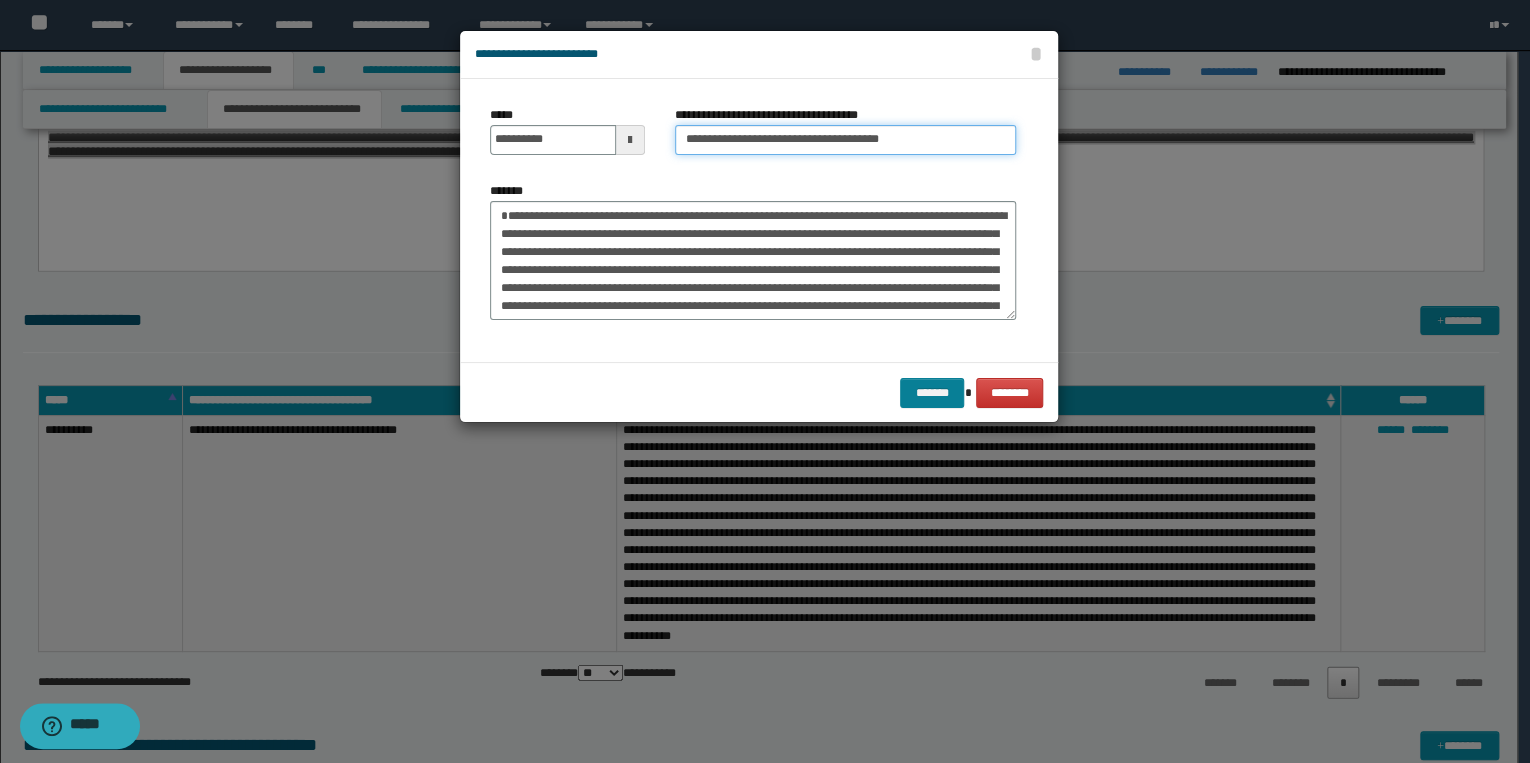 type on "**********" 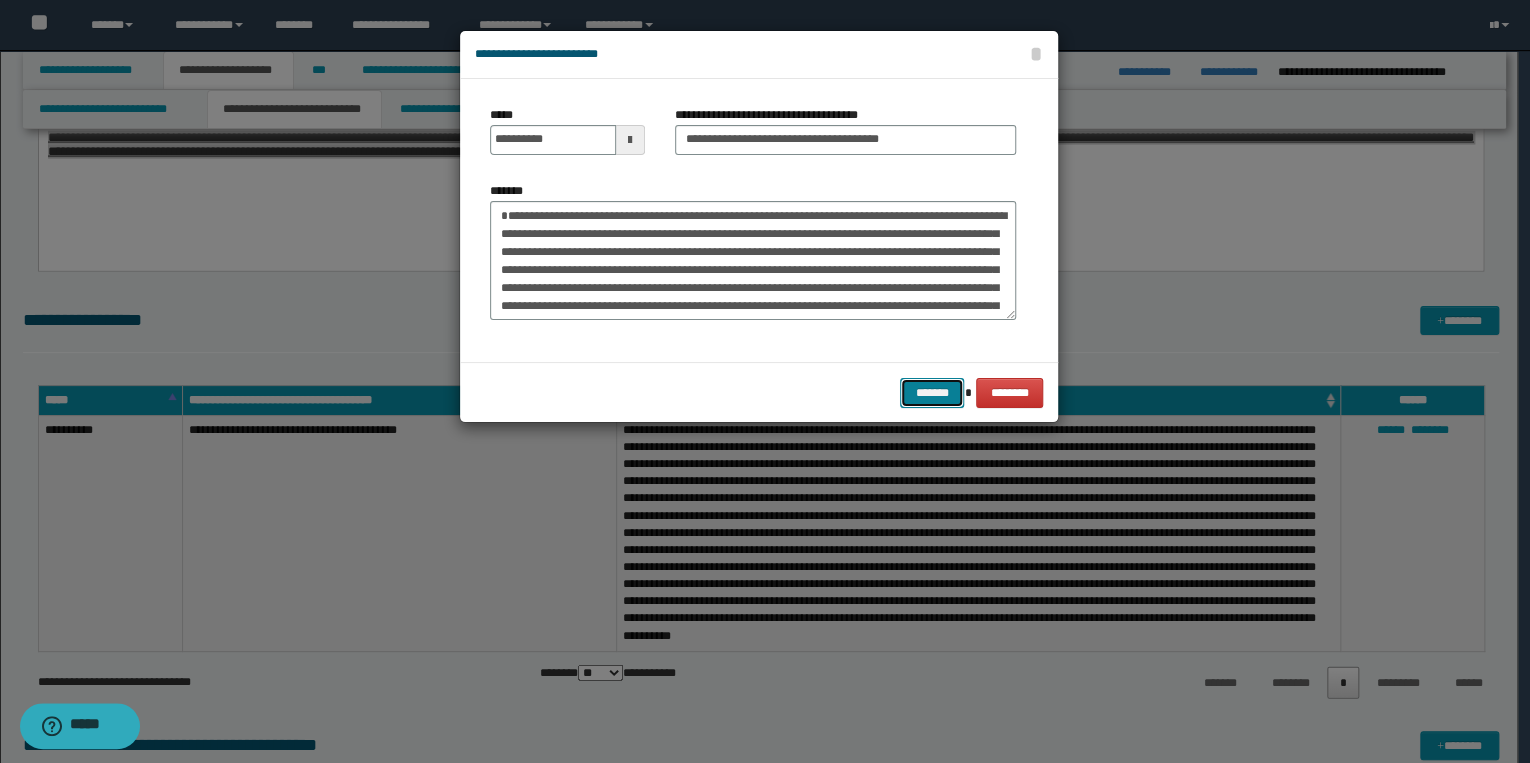 click on "*******" at bounding box center (932, 393) 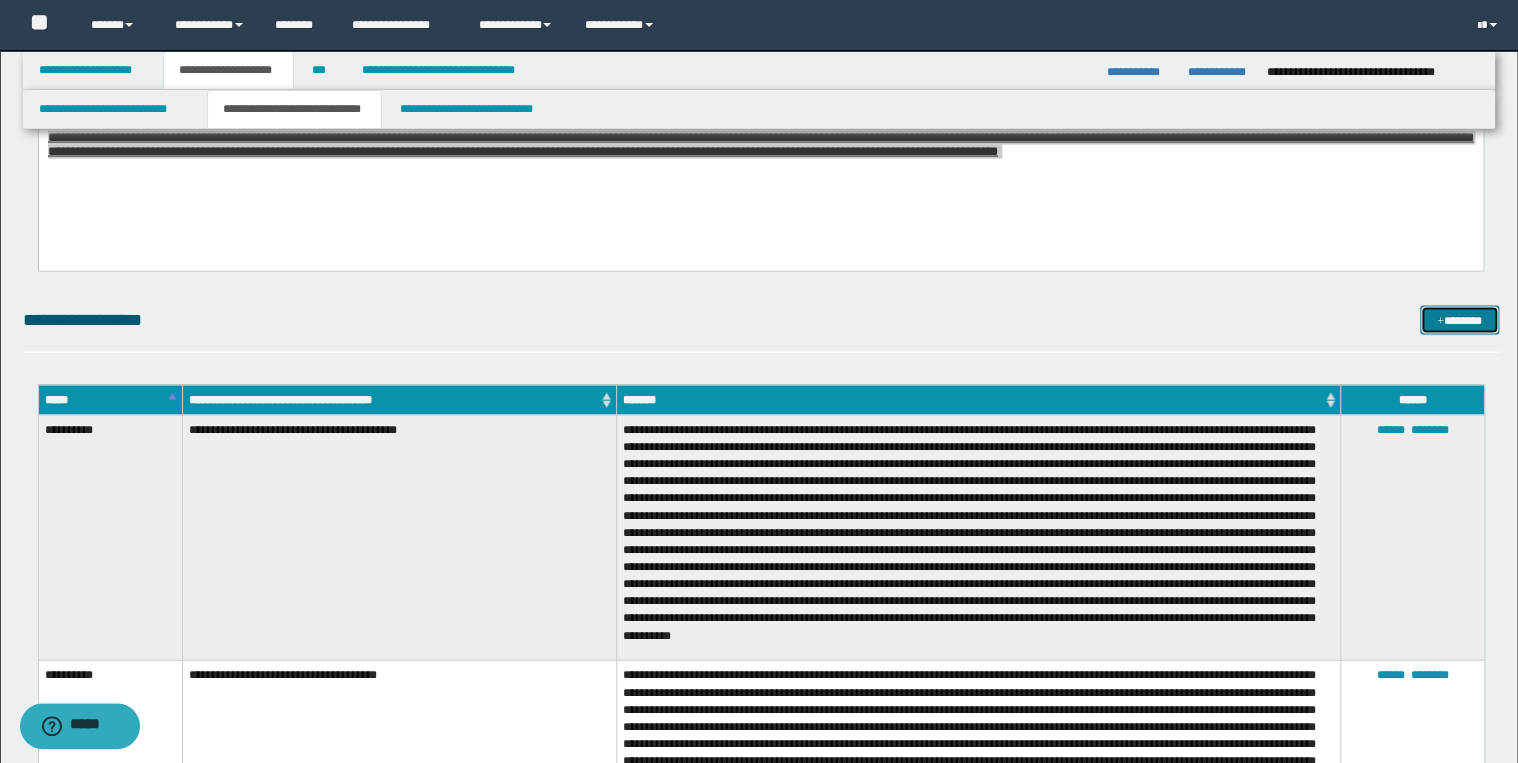 click on "*******" at bounding box center [1459, 321] 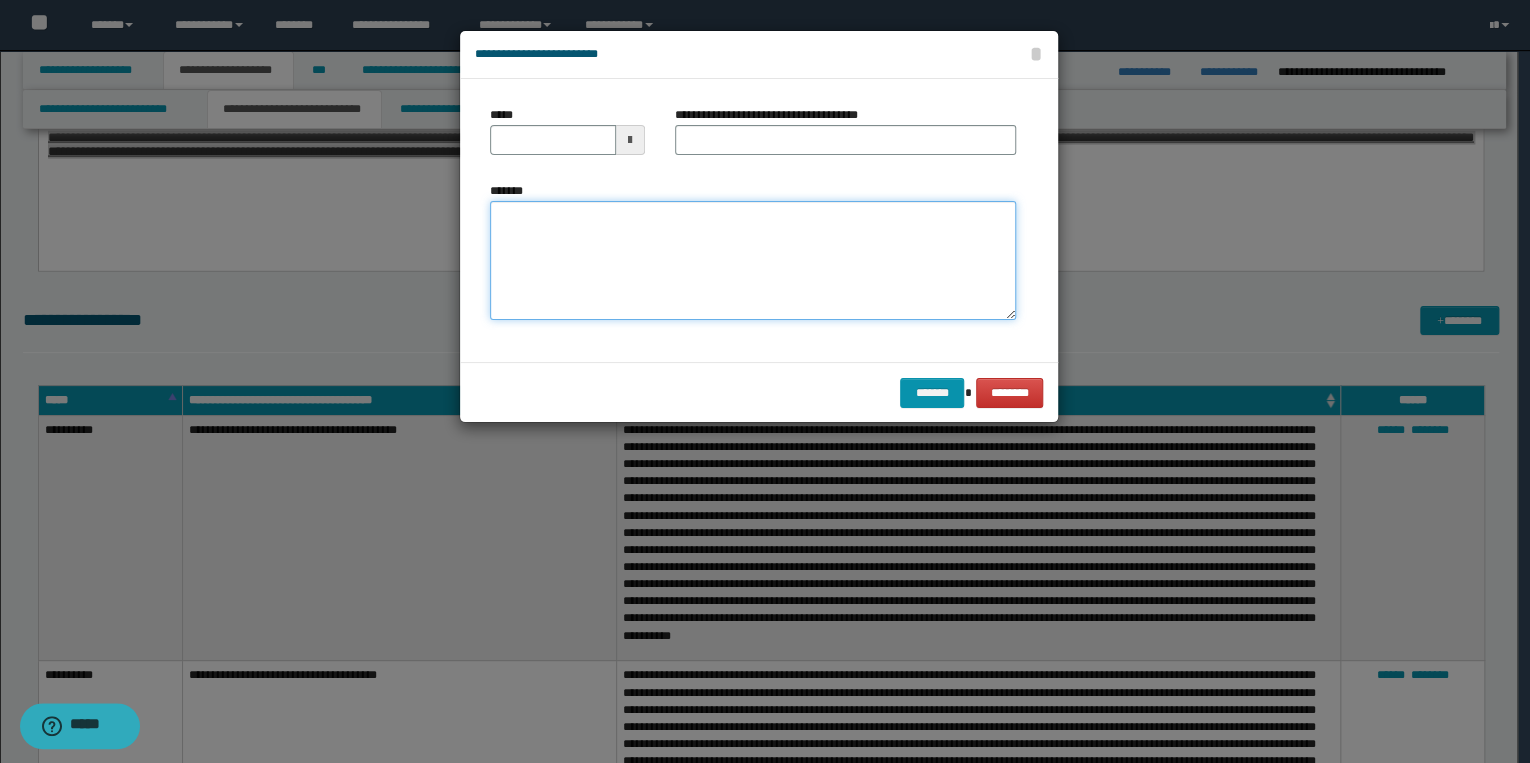 click on "*******" at bounding box center (753, 261) 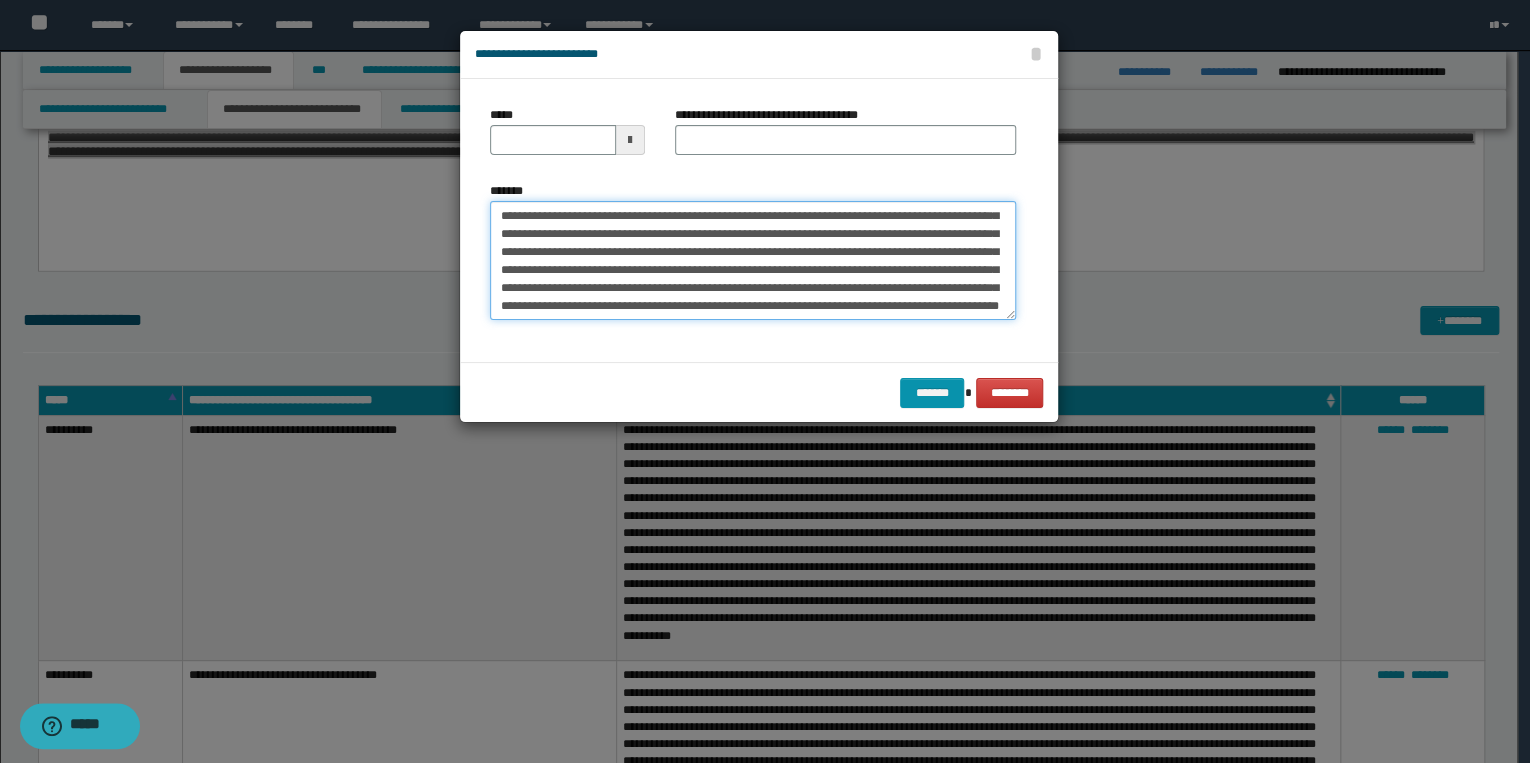 scroll, scrollTop: 0, scrollLeft: 0, axis: both 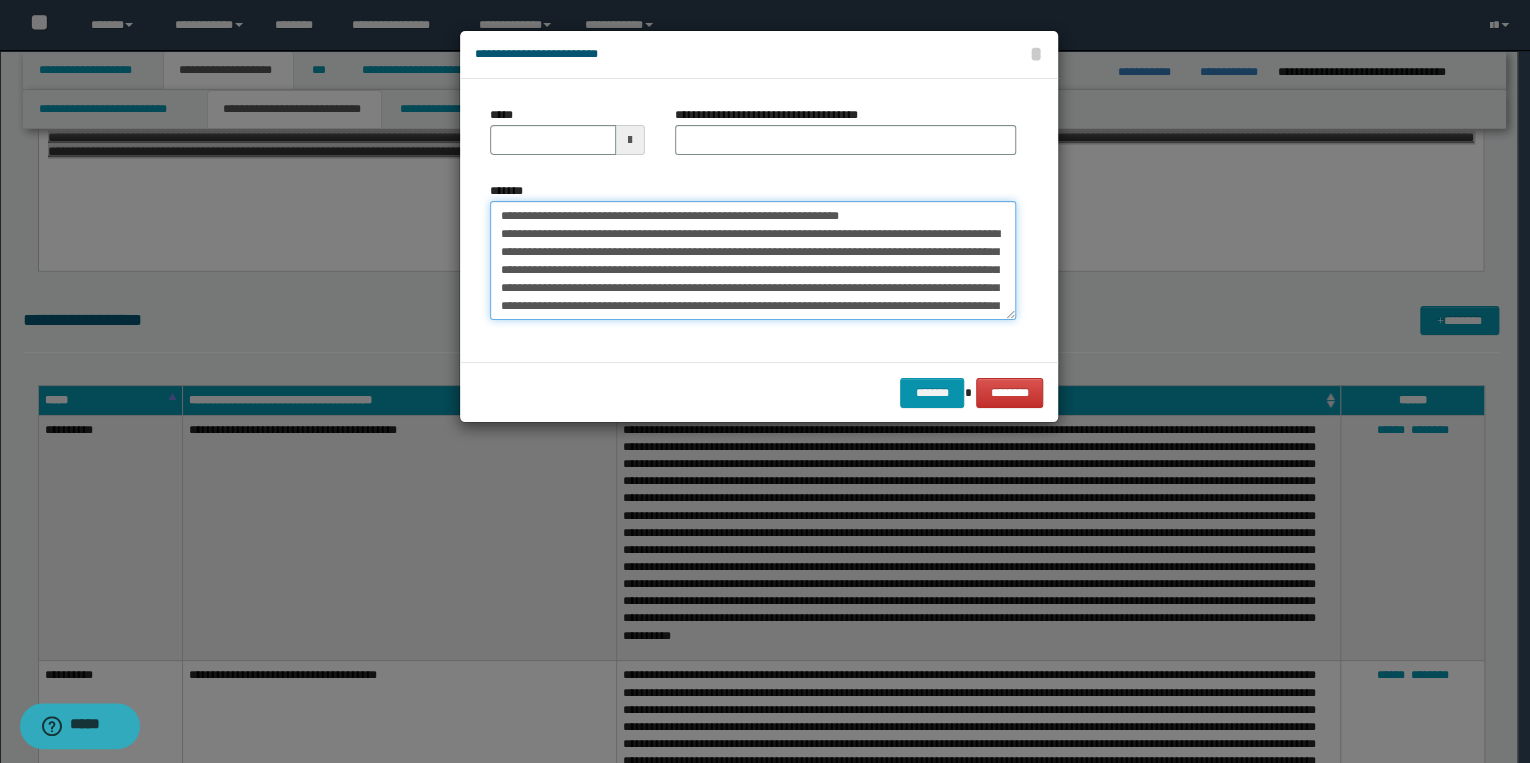 drag, startPoint x: 562, startPoint y: 216, endPoint x: 487, endPoint y: 211, distance: 75.16648 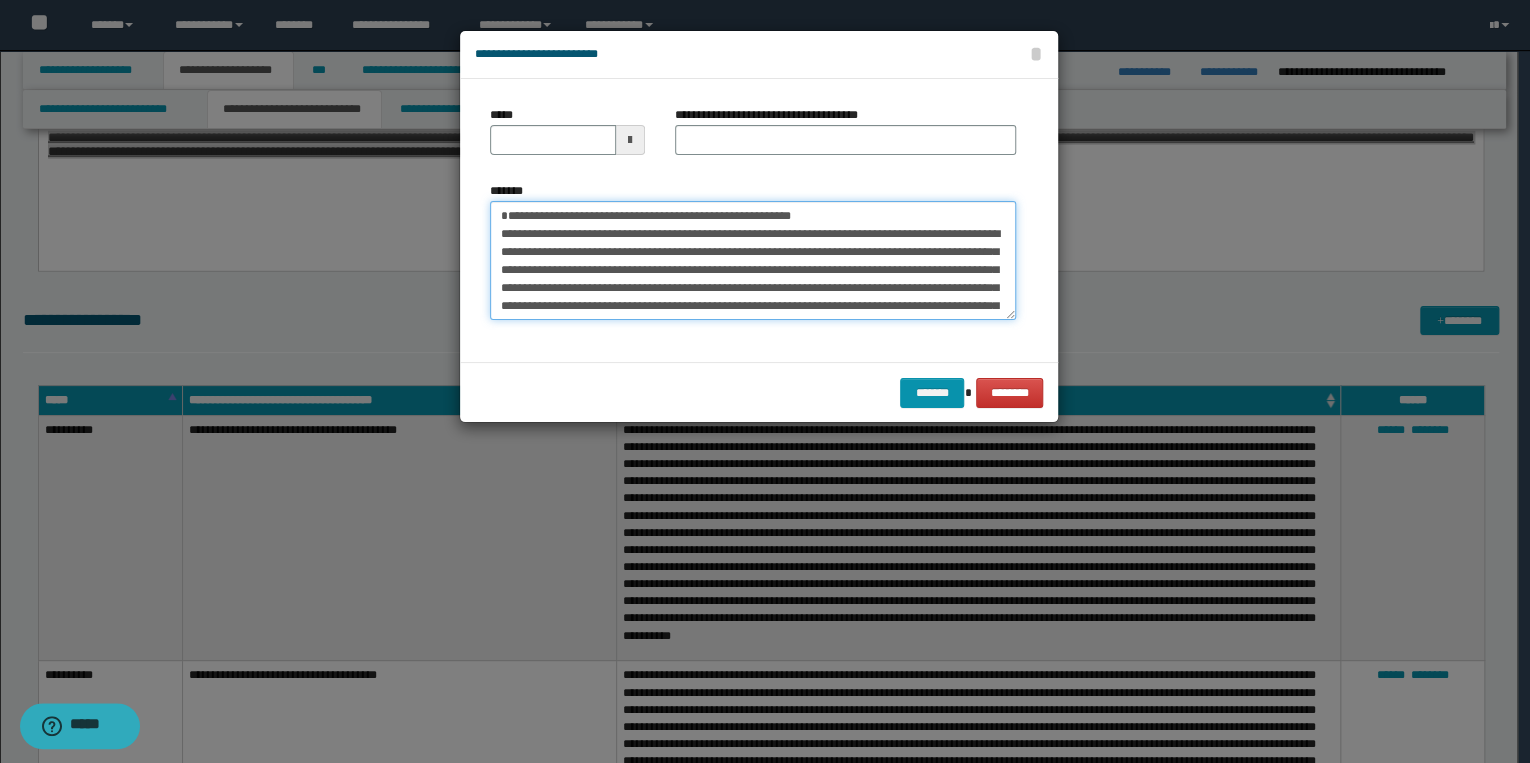 type 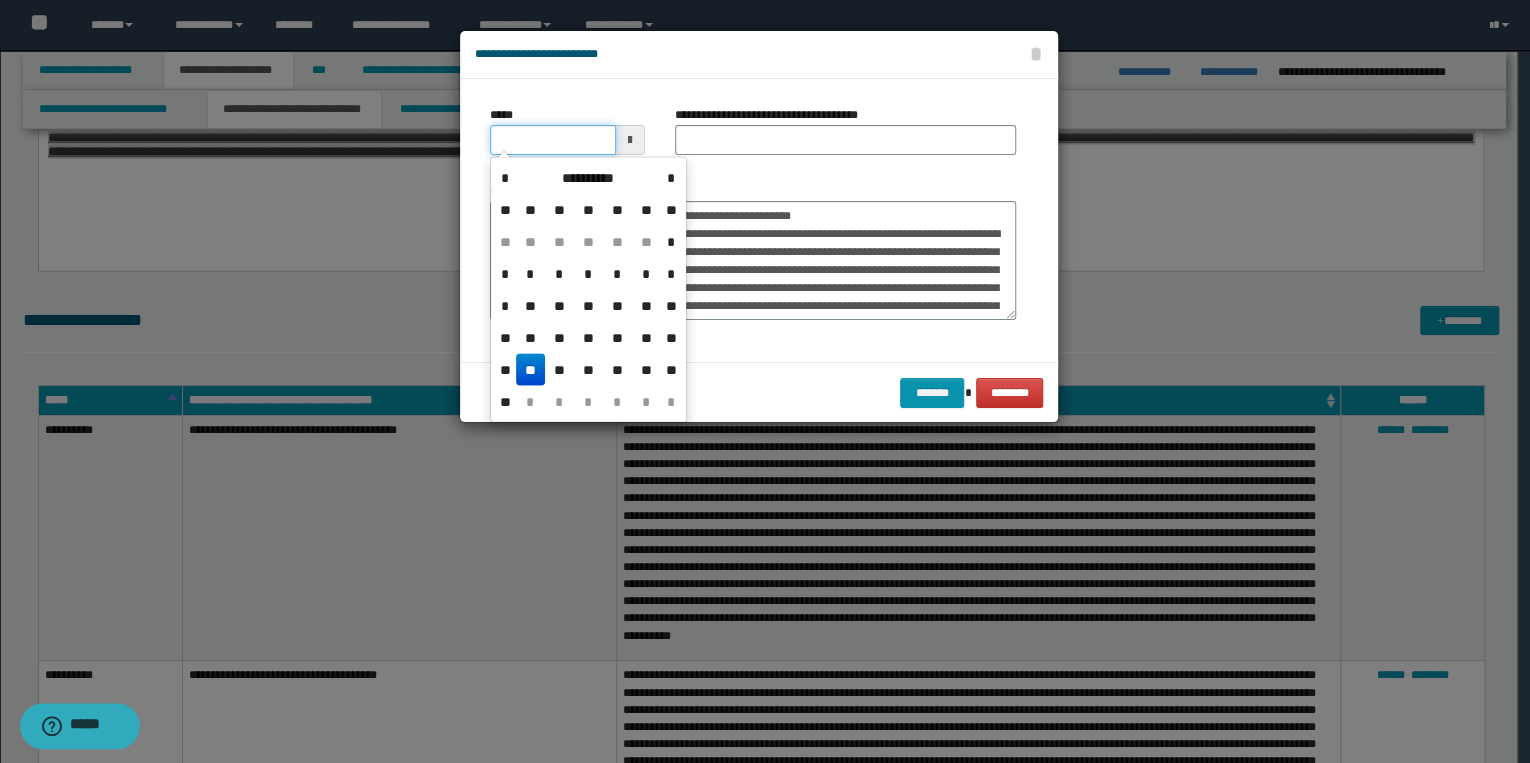click on "*****" at bounding box center [553, 140] 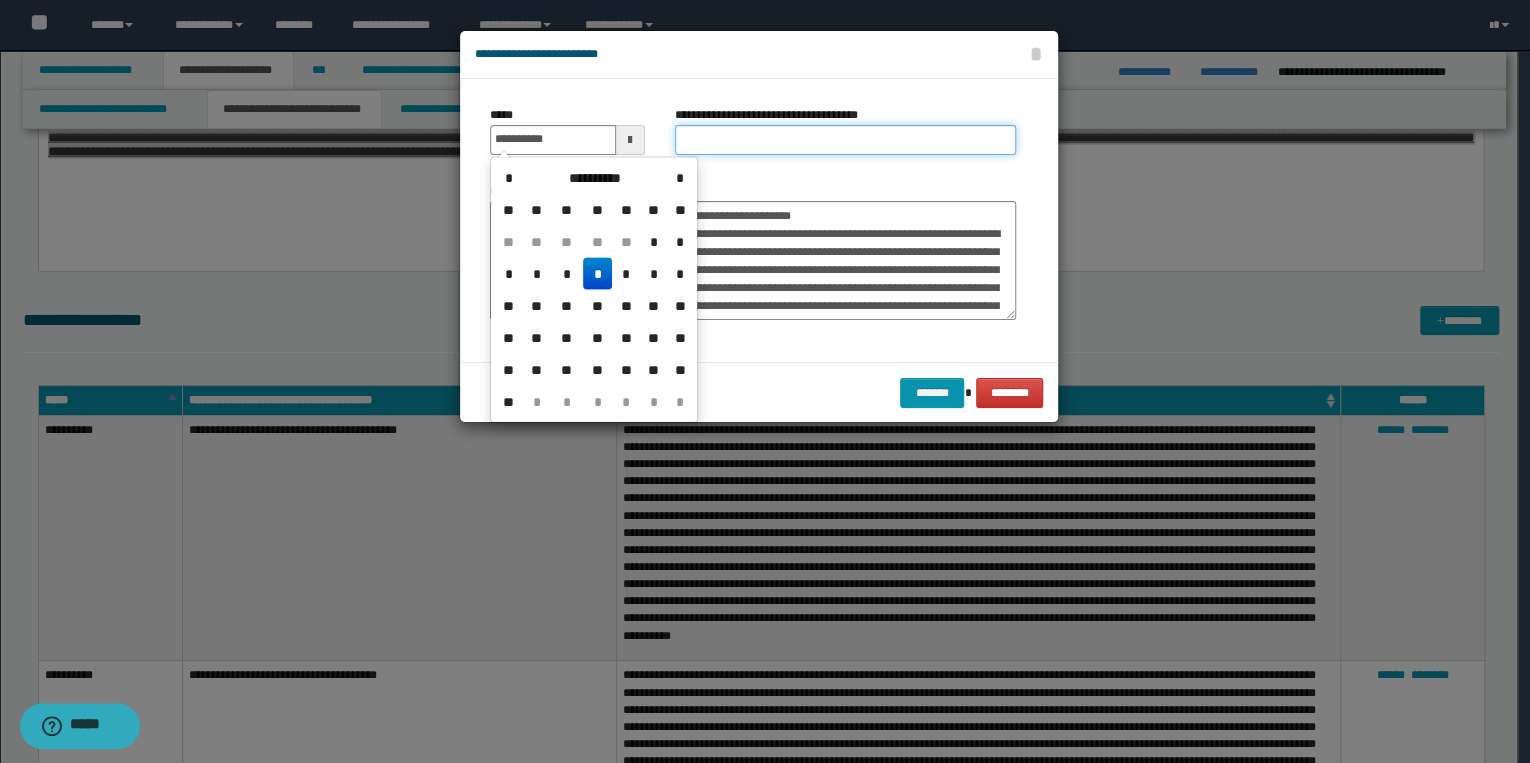 type on "**********" 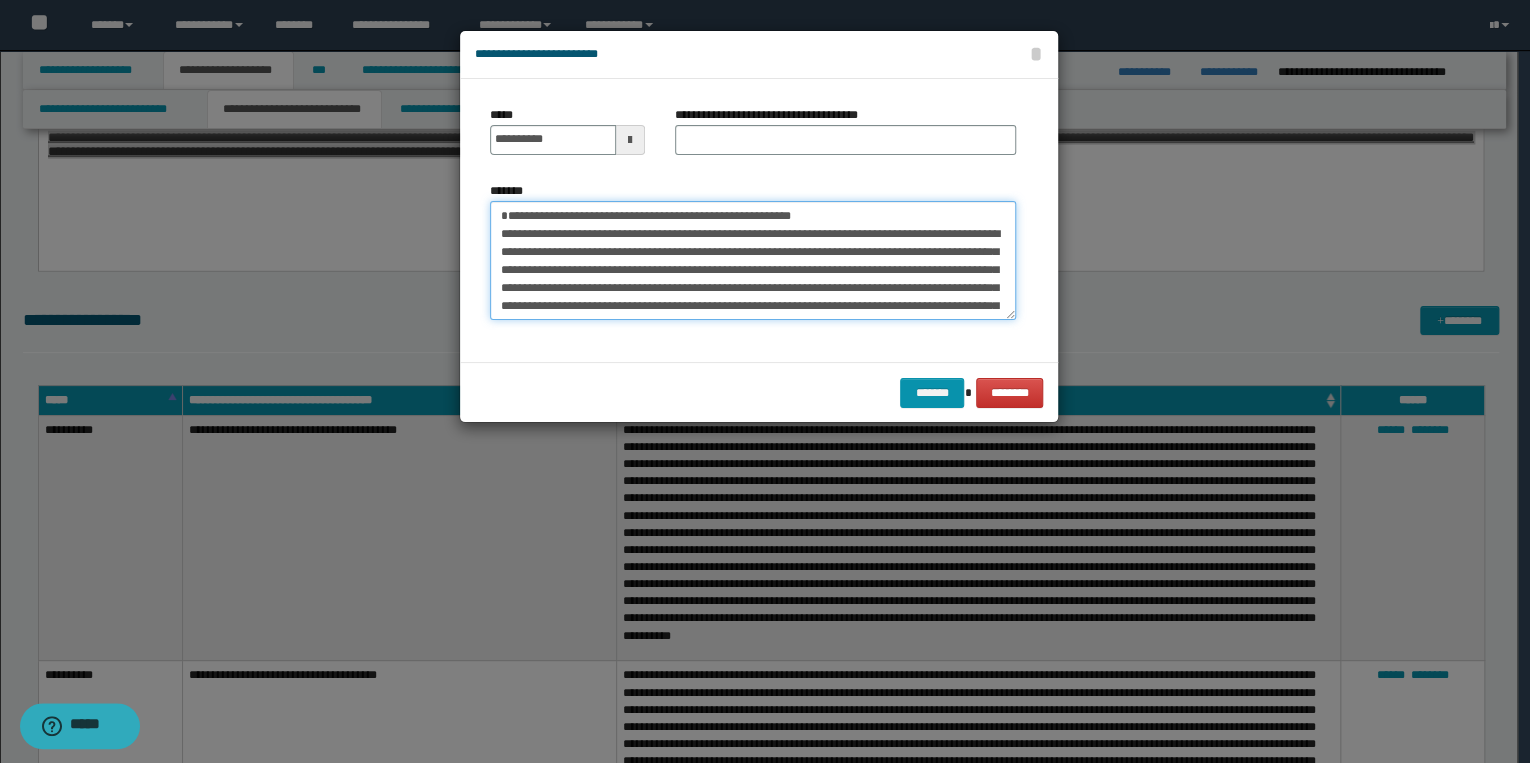 drag, startPoint x: 496, startPoint y: 213, endPoint x: 820, endPoint y: 216, distance: 324.0139 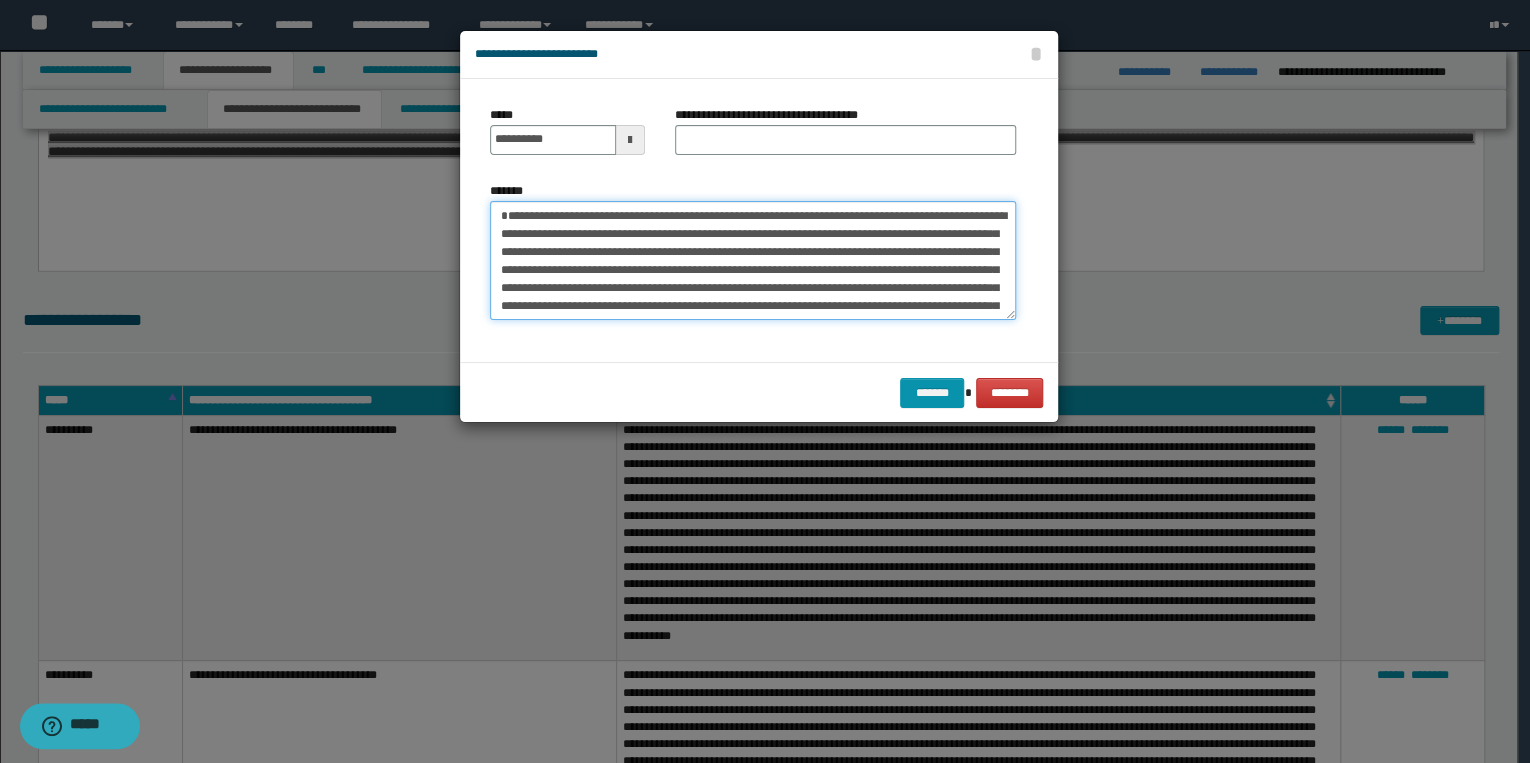 type on "**********" 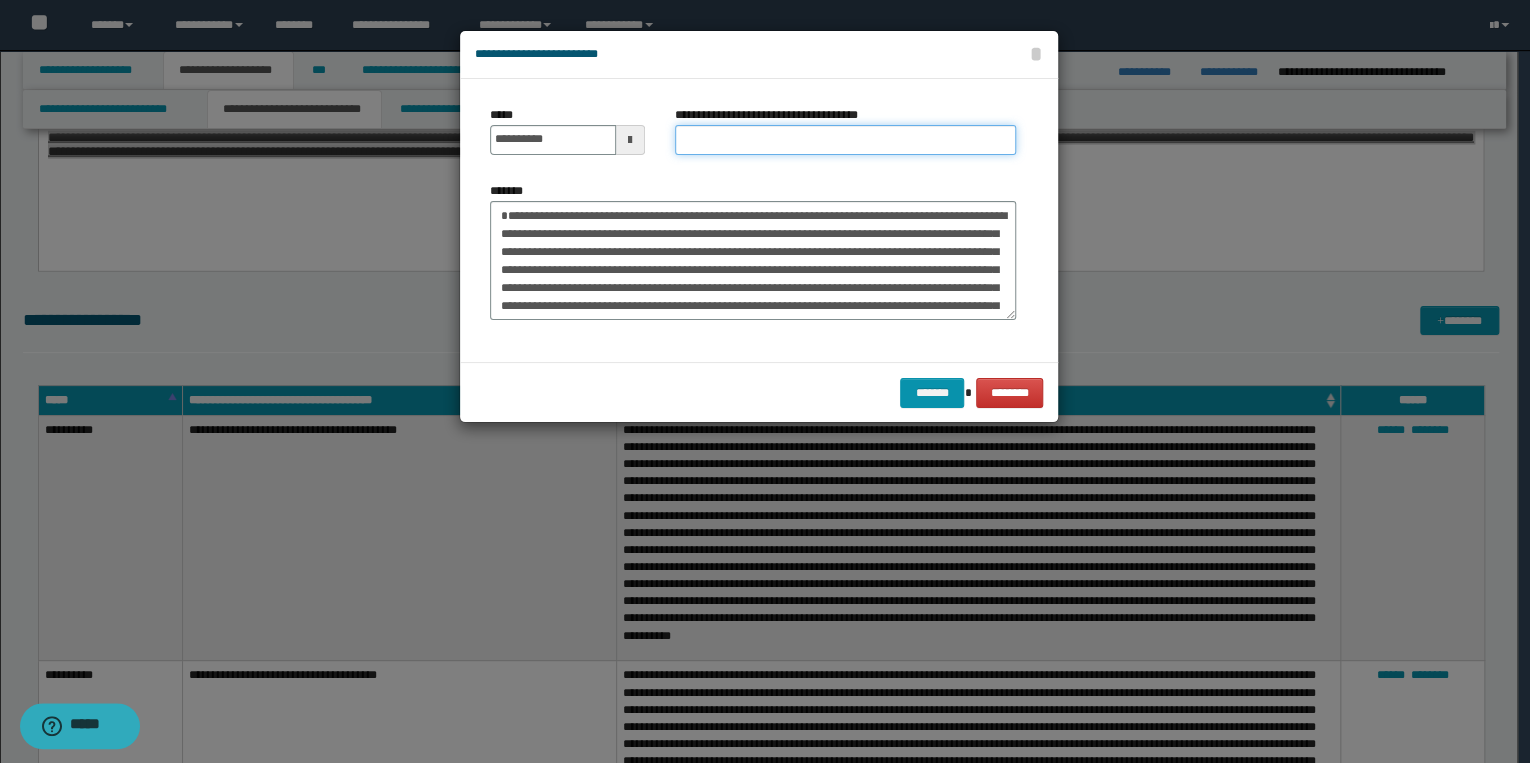 click on "**********" at bounding box center [845, 140] 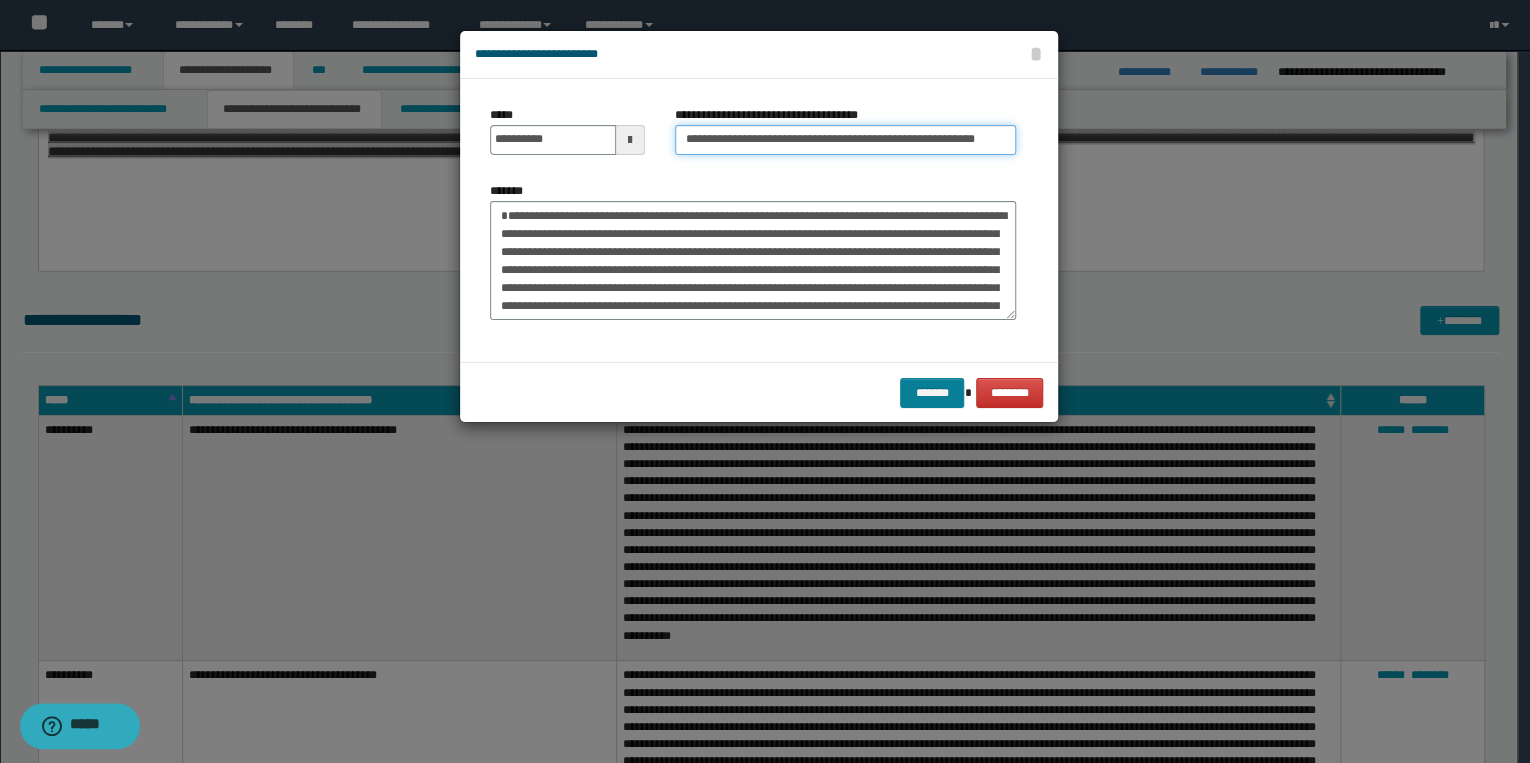 type on "**********" 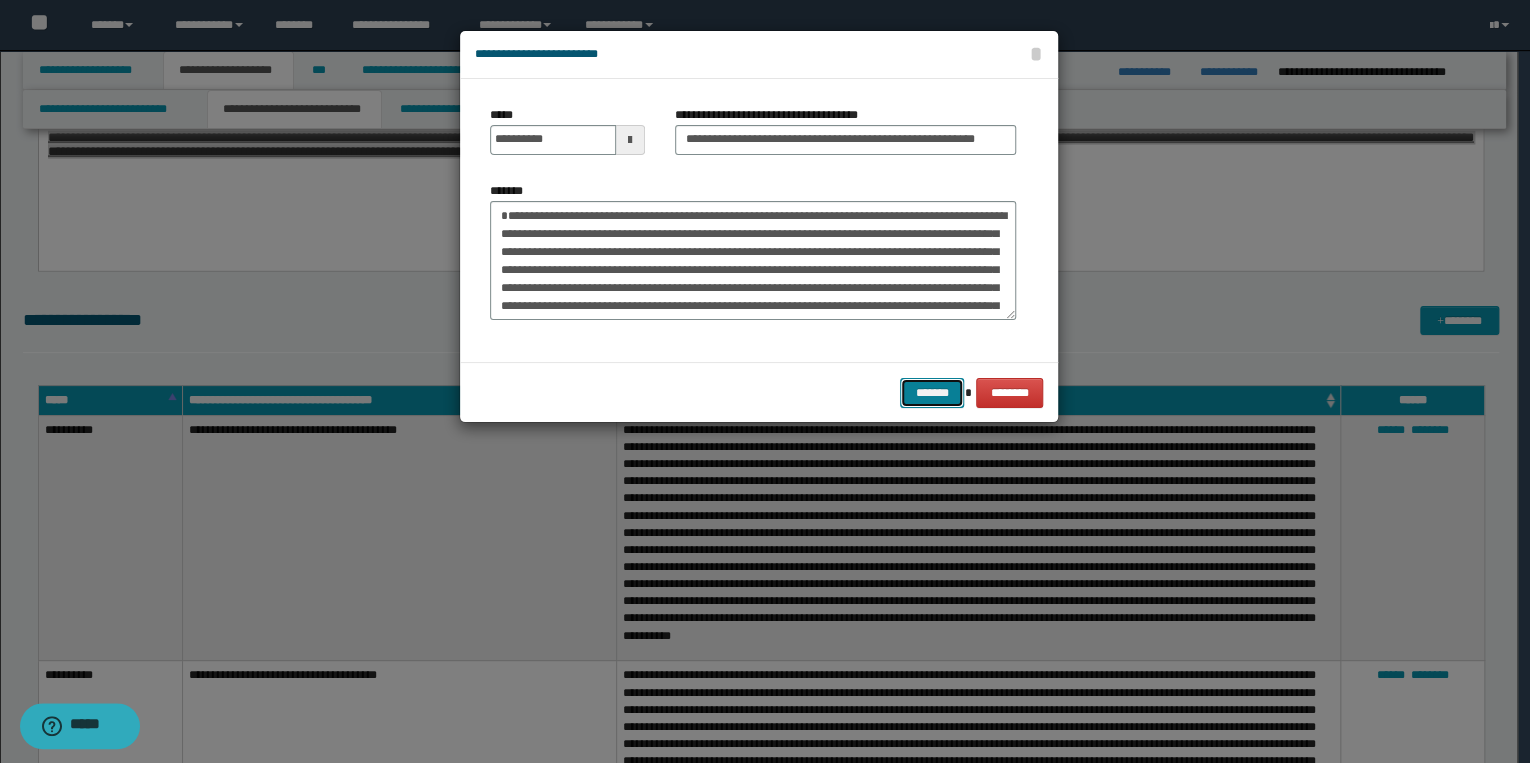 click on "*******" at bounding box center (932, 393) 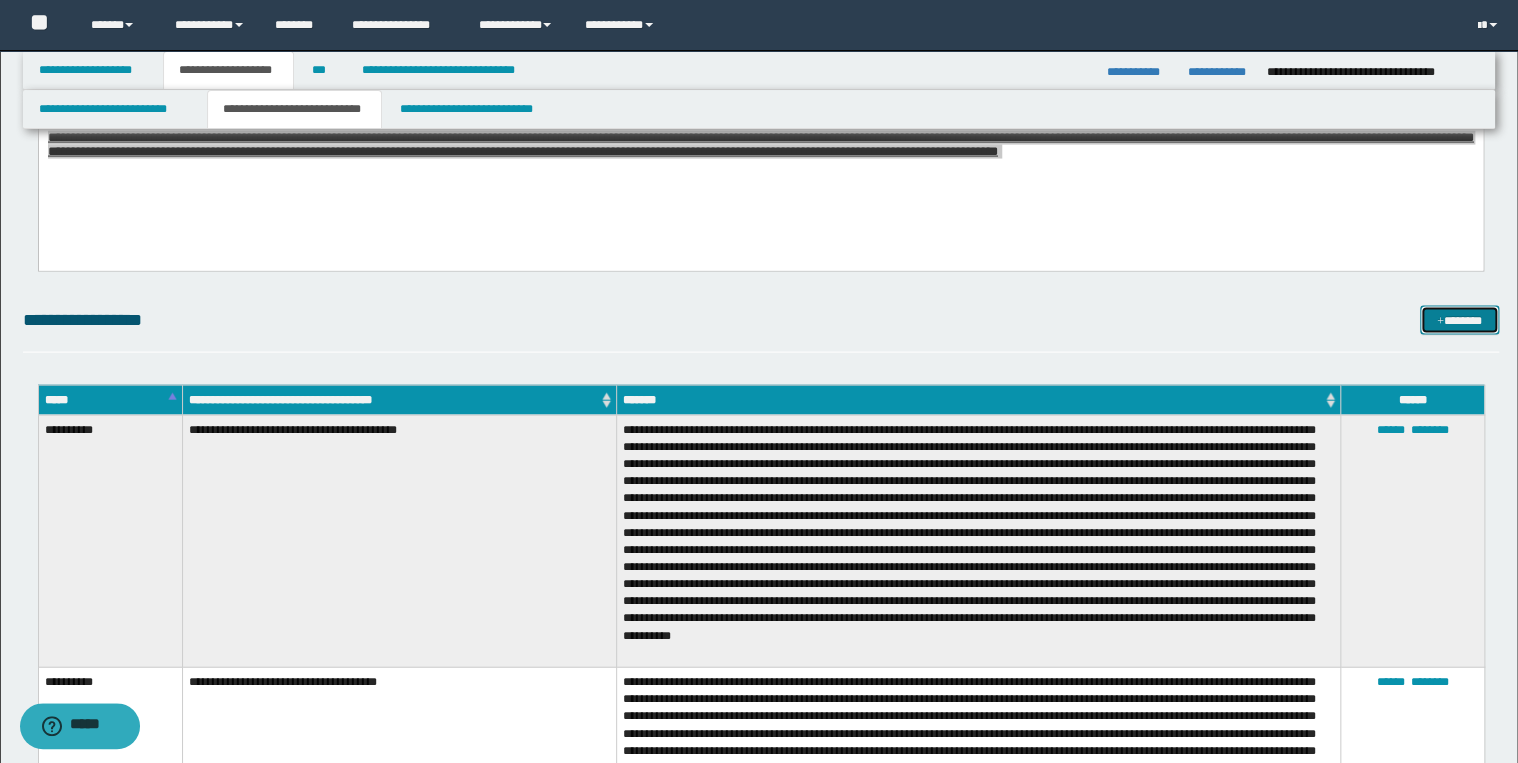 click on "*******" at bounding box center [1459, 321] 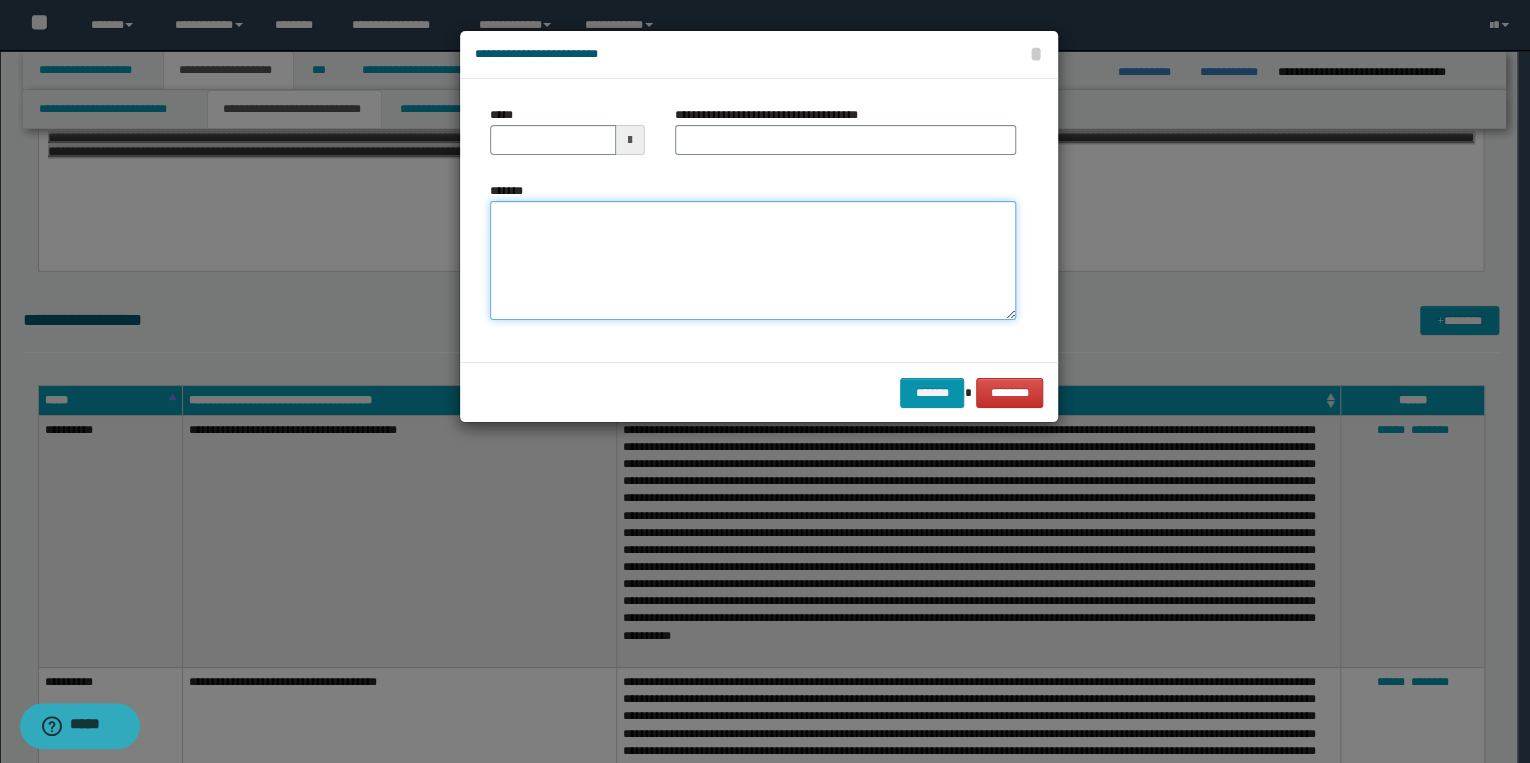 click on "*******" at bounding box center [753, 261] 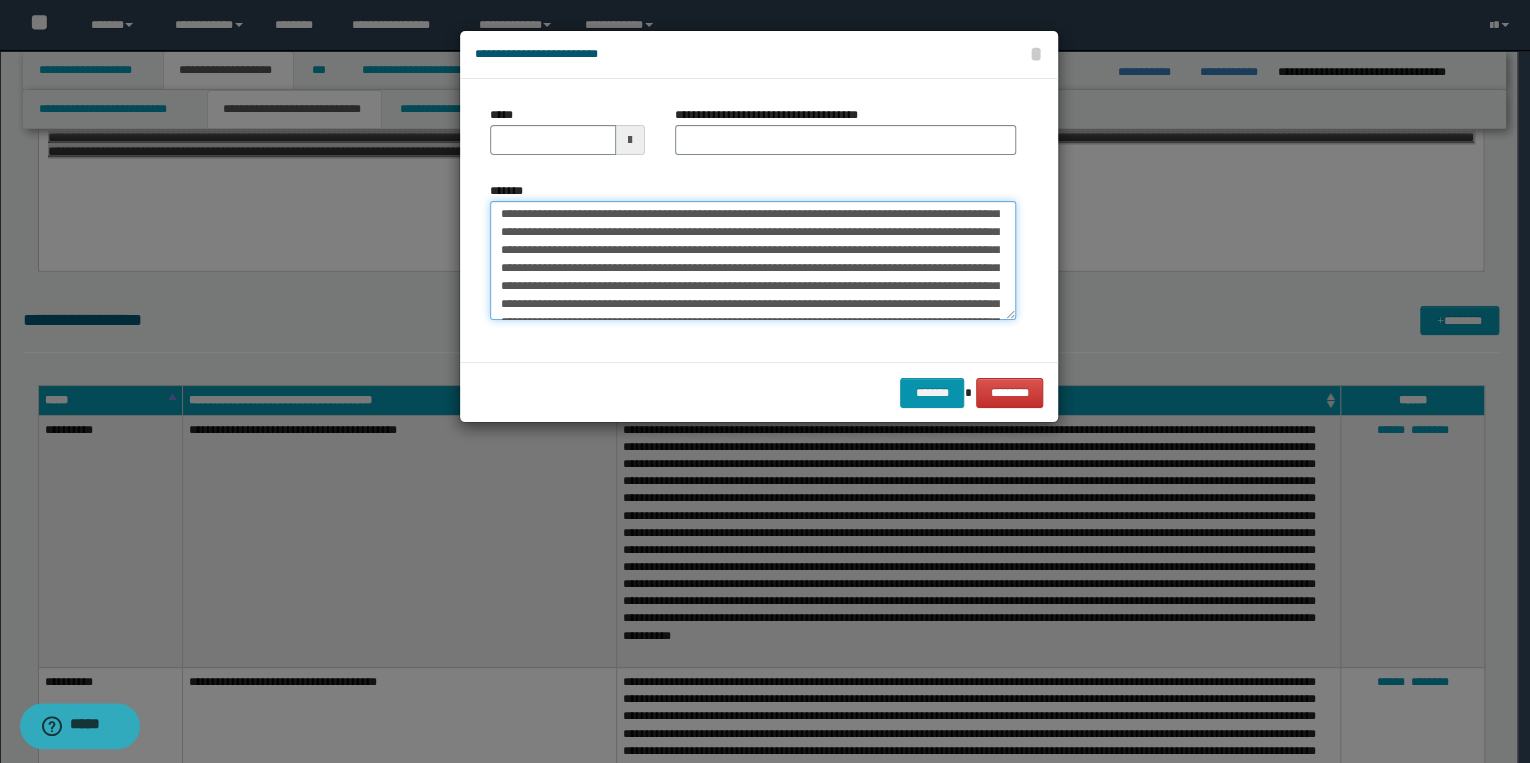 scroll, scrollTop: 0, scrollLeft: 0, axis: both 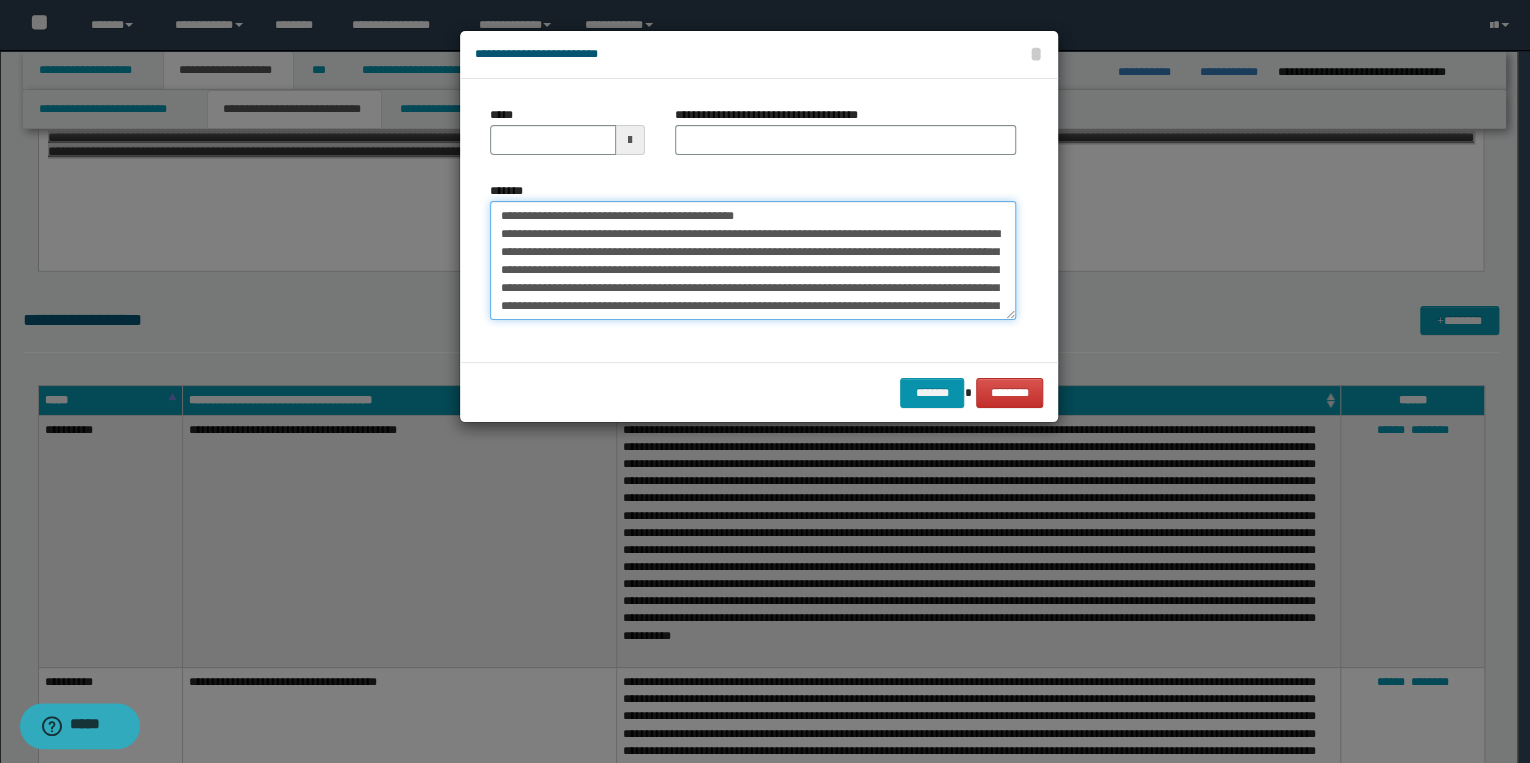 drag, startPoint x: 564, startPoint y: 216, endPoint x: 466, endPoint y: 216, distance: 98 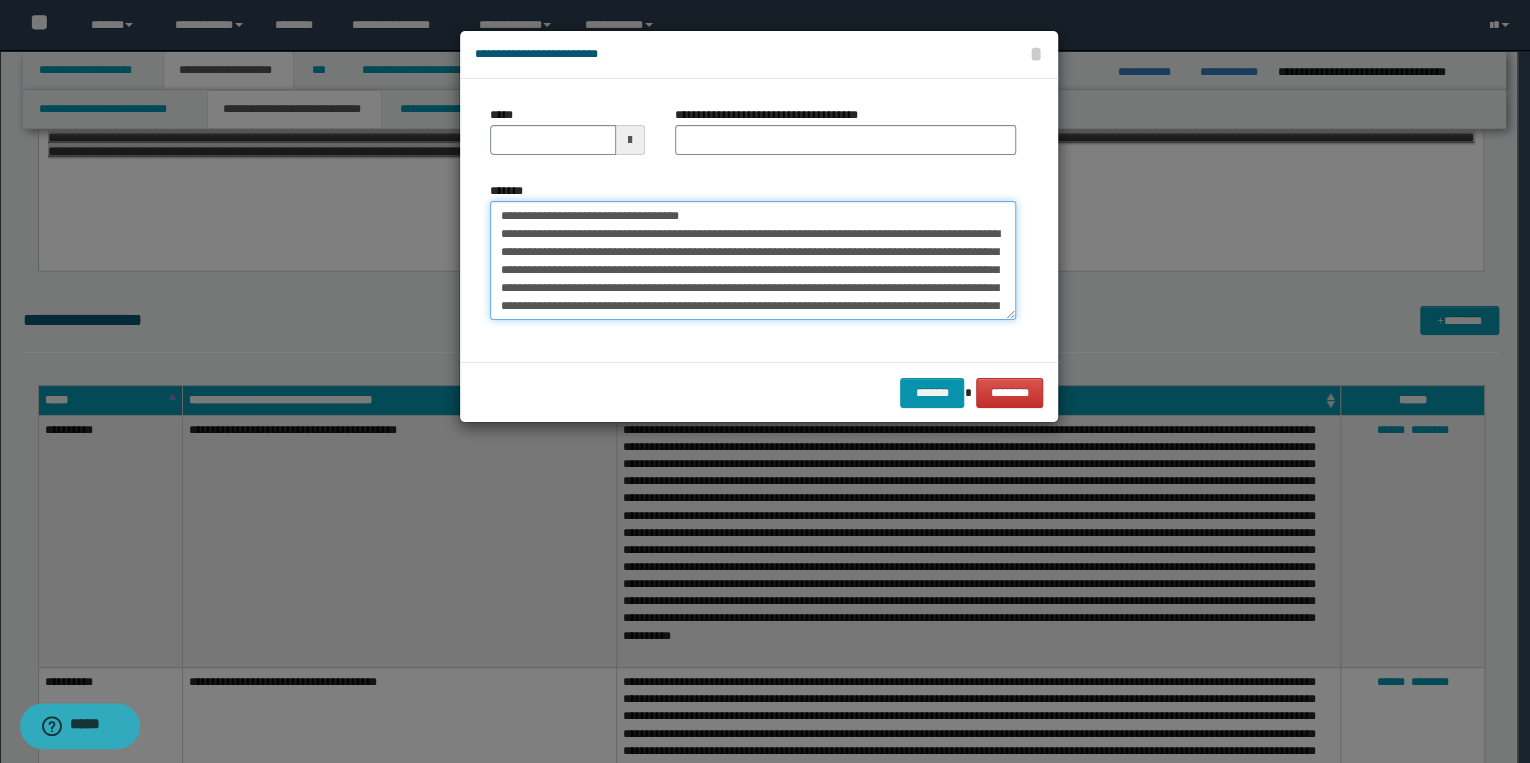 type 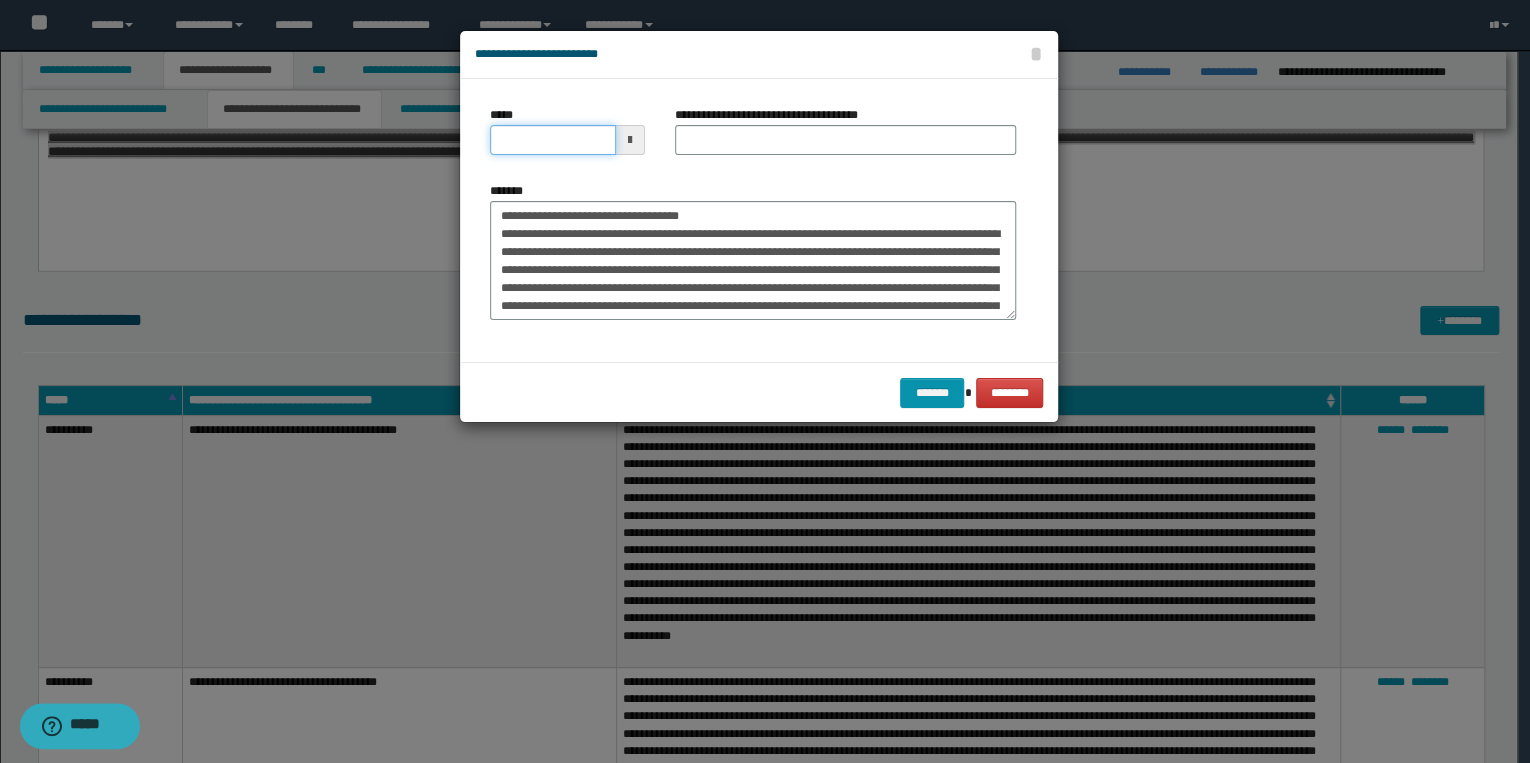 click on "*****" at bounding box center (553, 140) 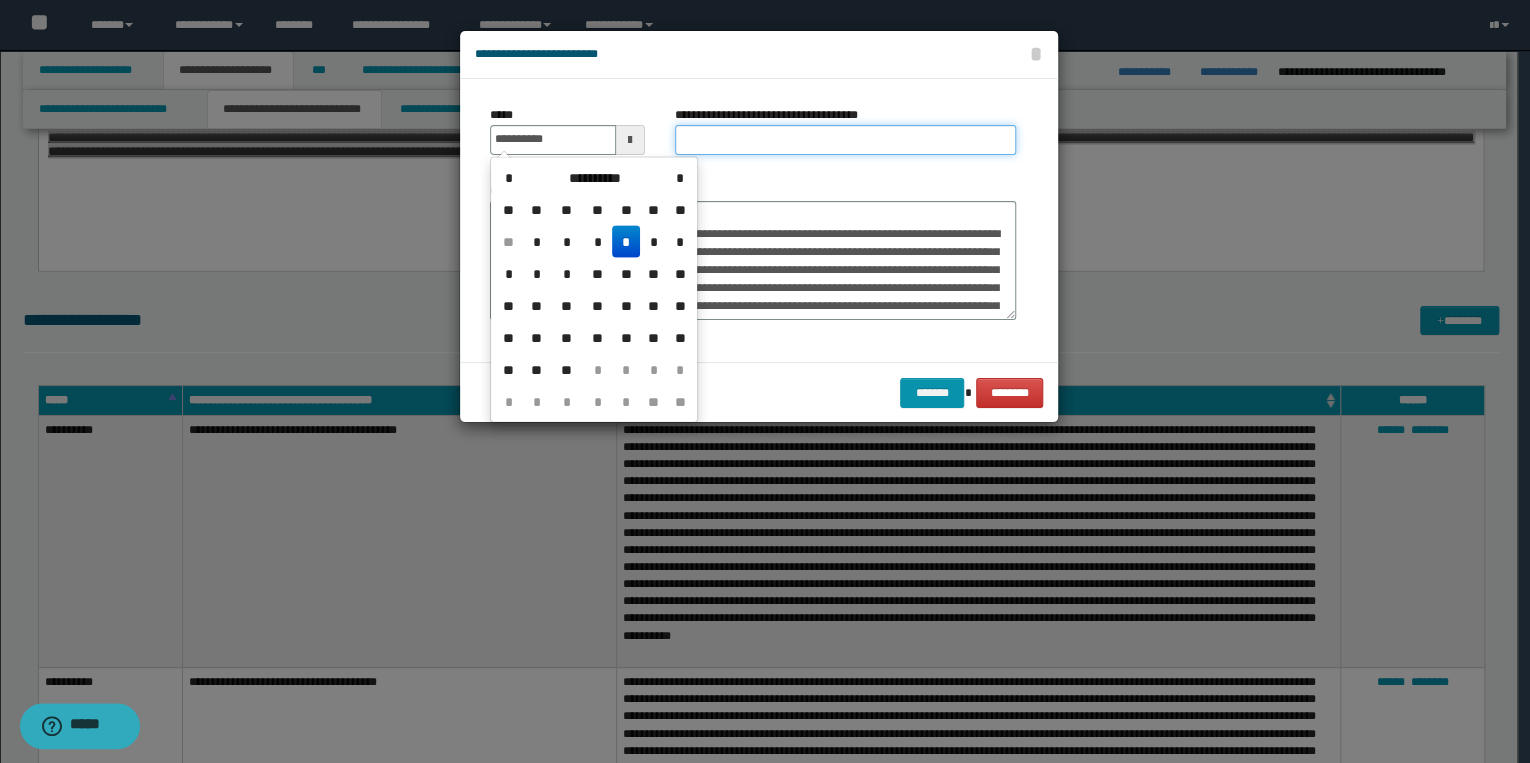 type on "**********" 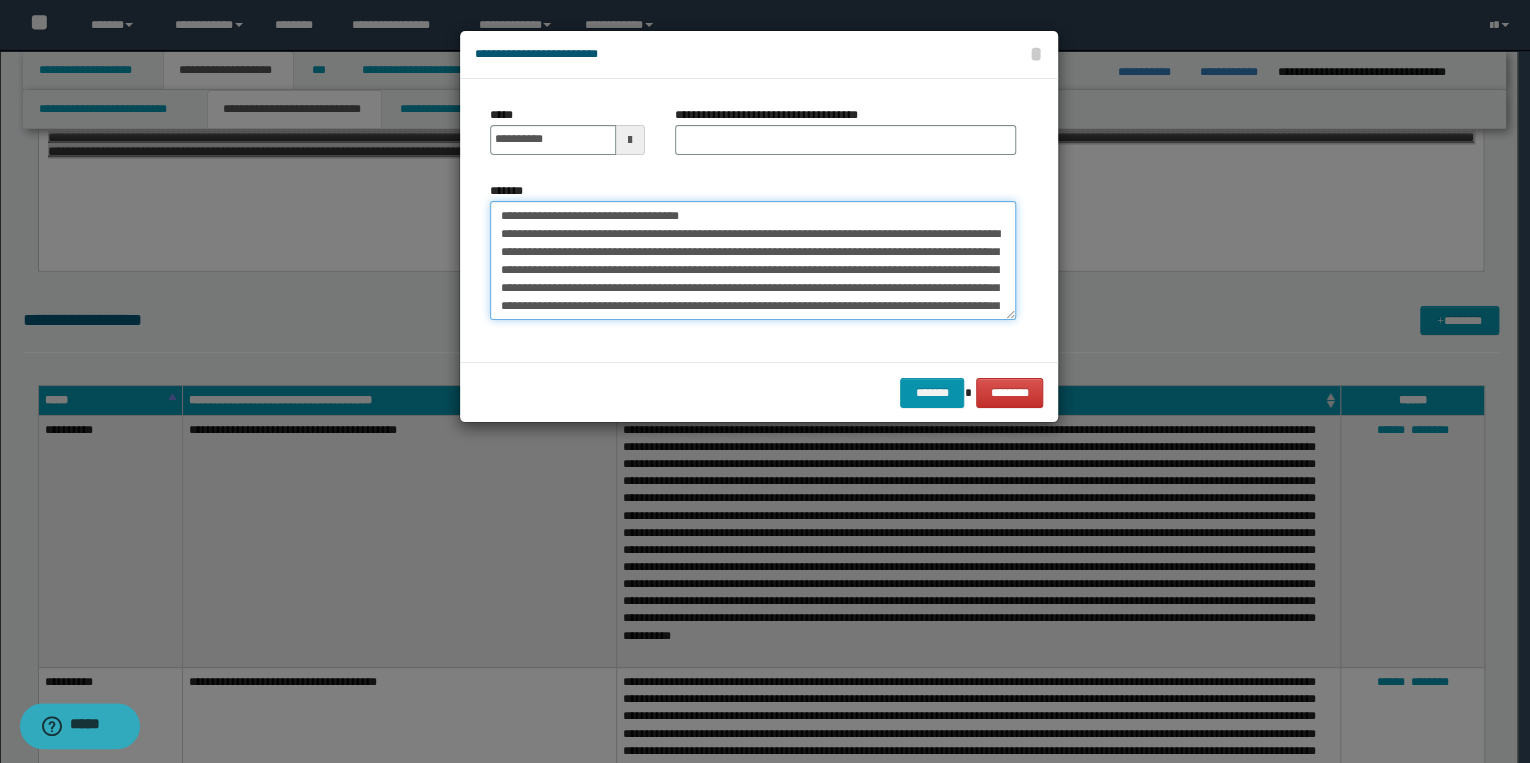 drag, startPoint x: 559, startPoint y: 220, endPoint x: 752, endPoint y: 218, distance: 193.01036 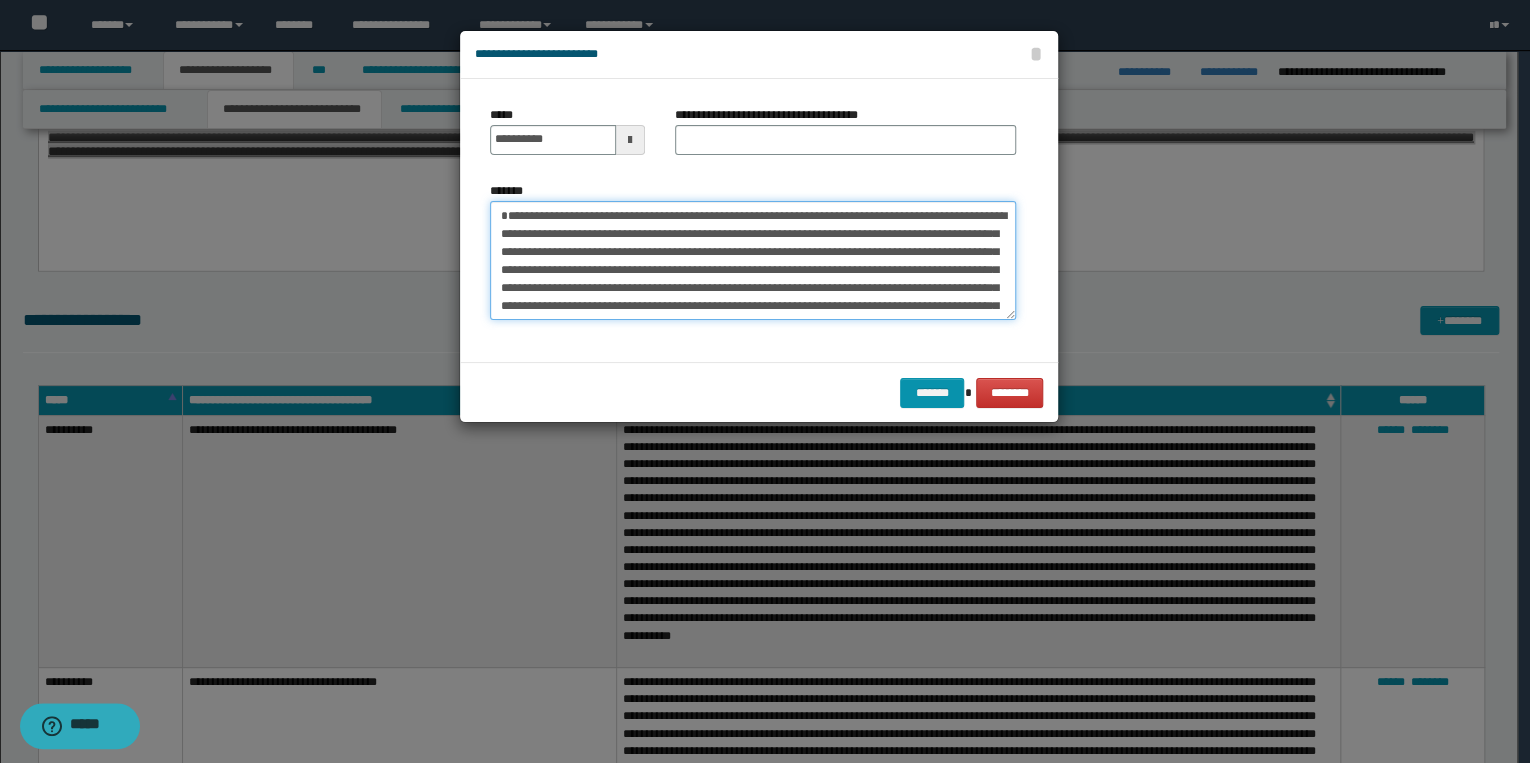 type on "**********" 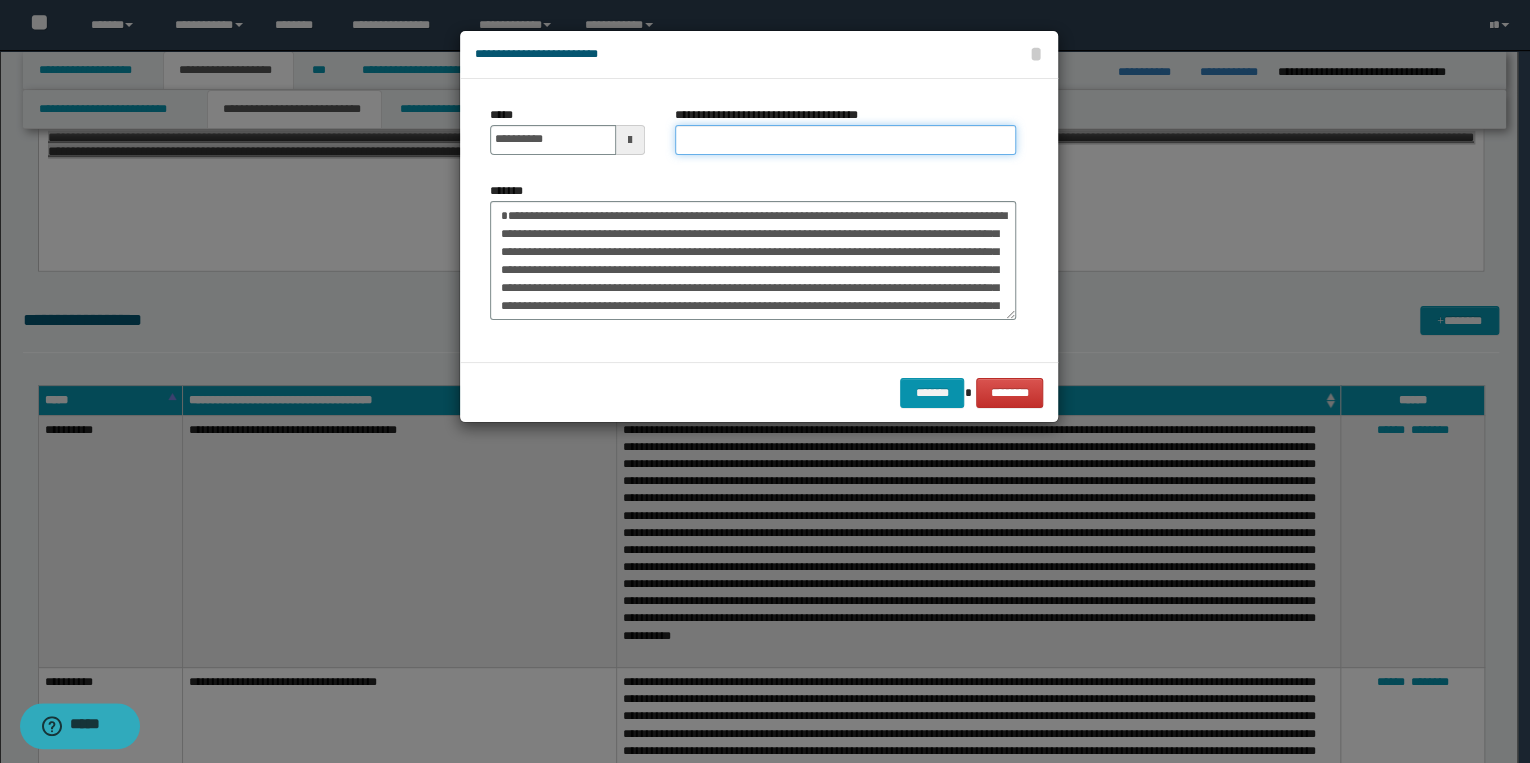 click on "**********" at bounding box center [845, 140] 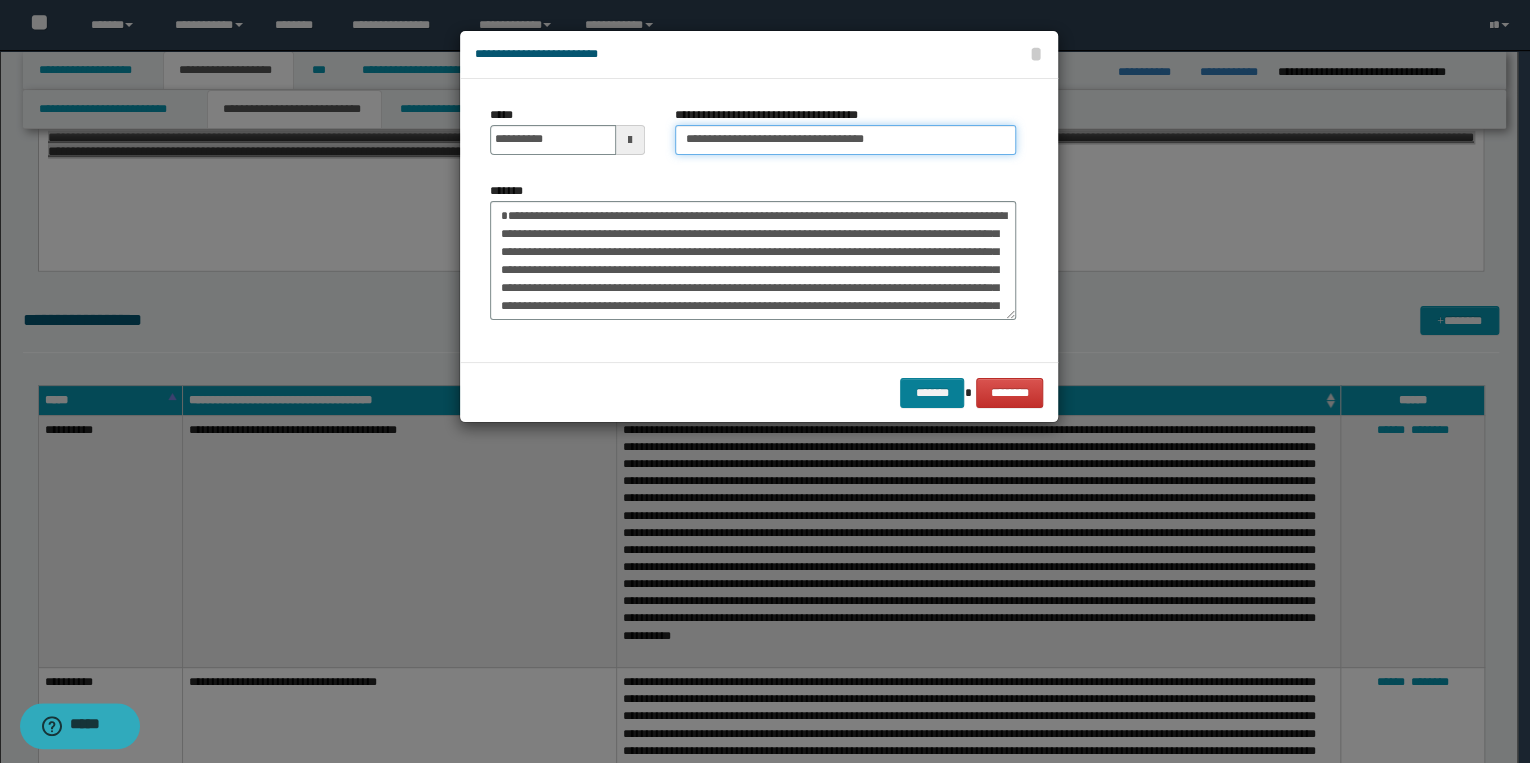 type on "**********" 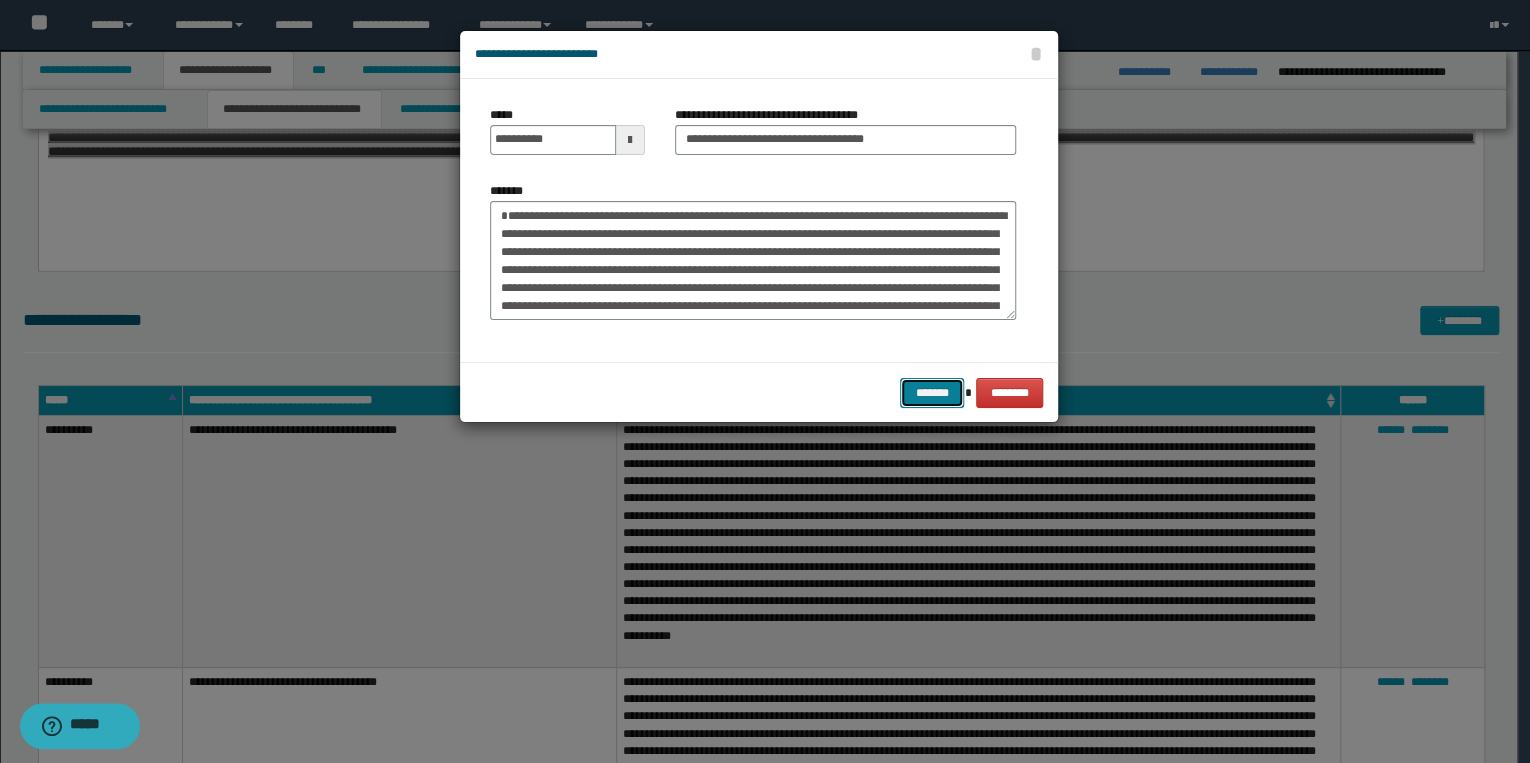 click on "*******" at bounding box center [932, 393] 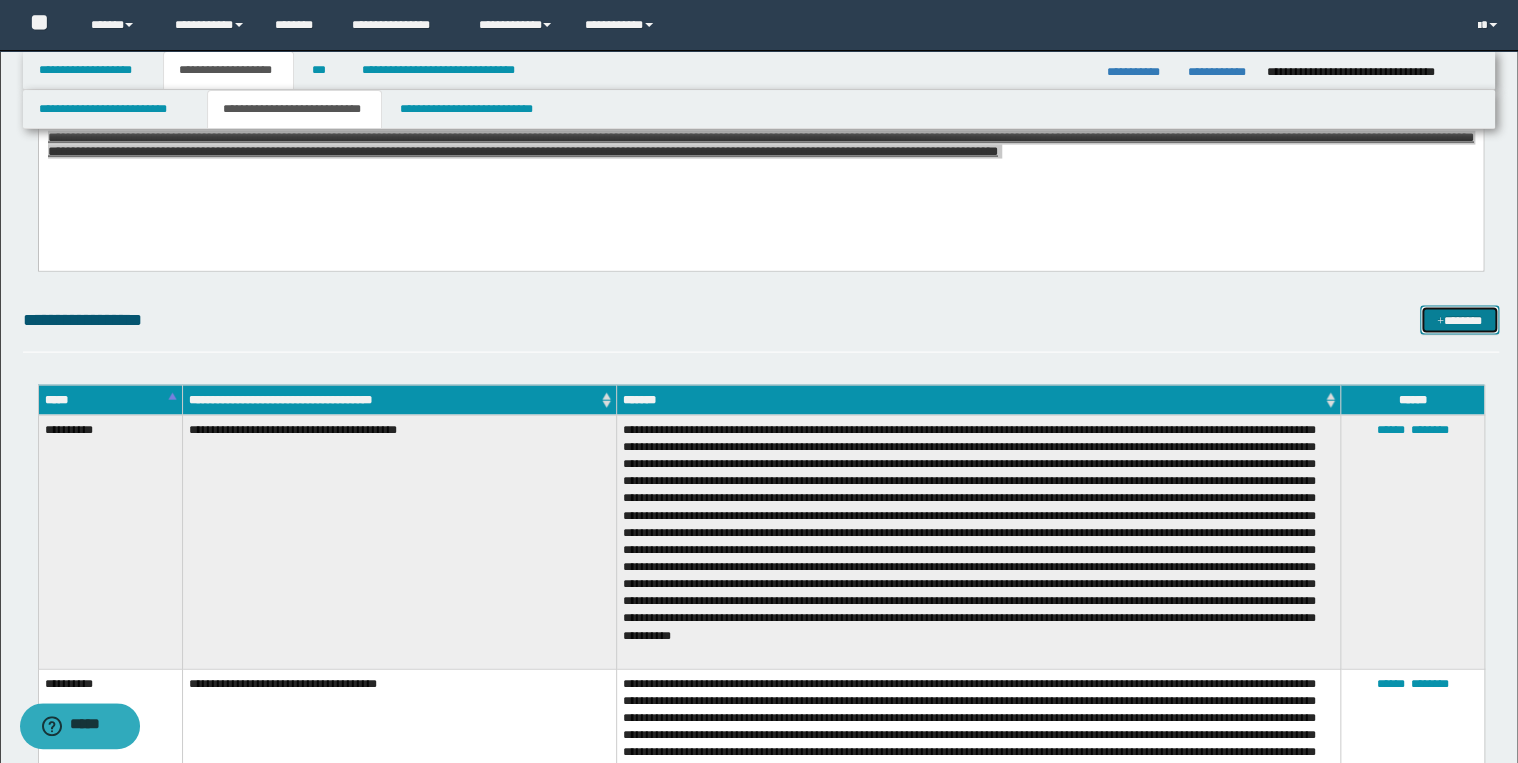 click on "*******" at bounding box center [1459, 321] 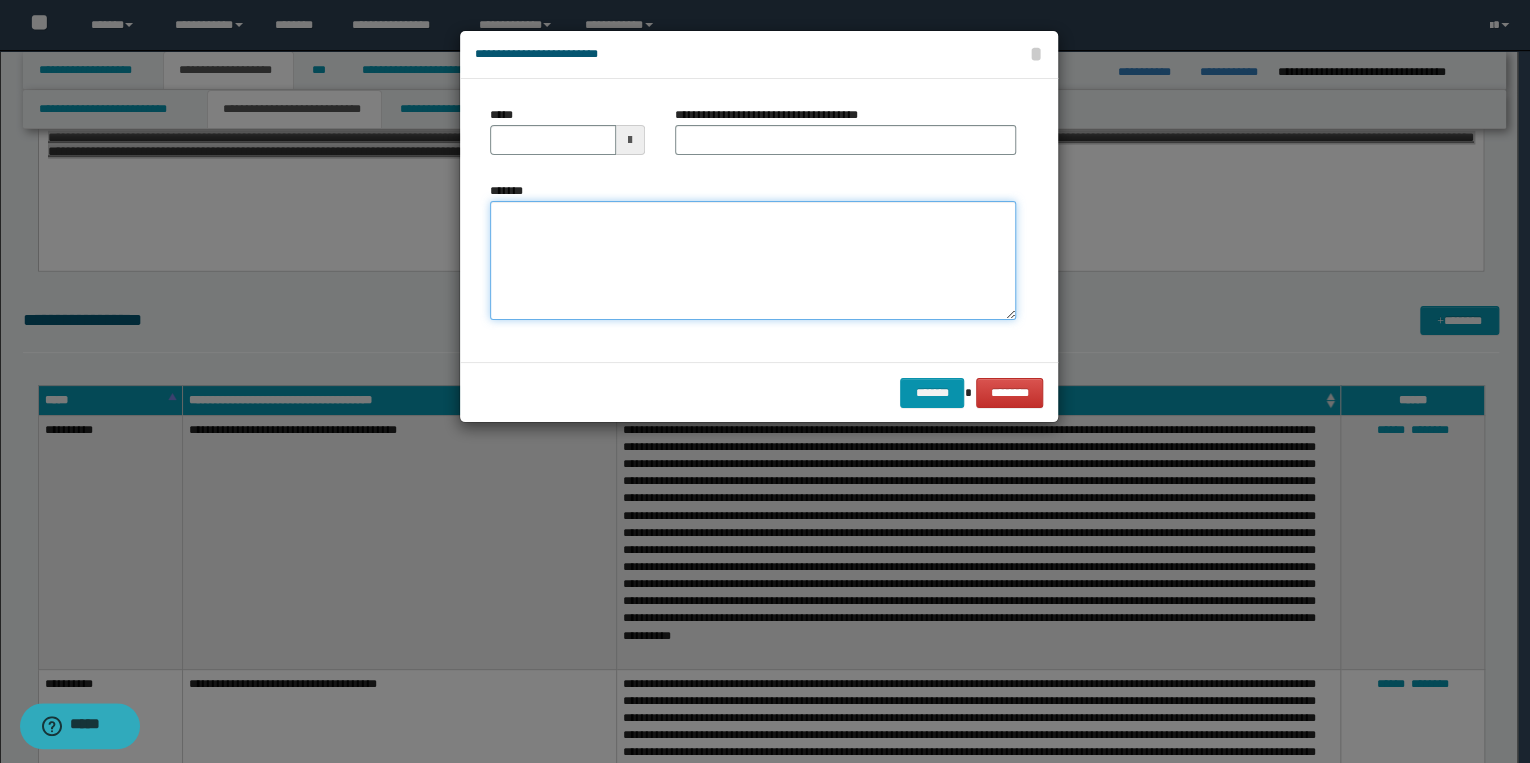click on "*******" at bounding box center (753, 261) 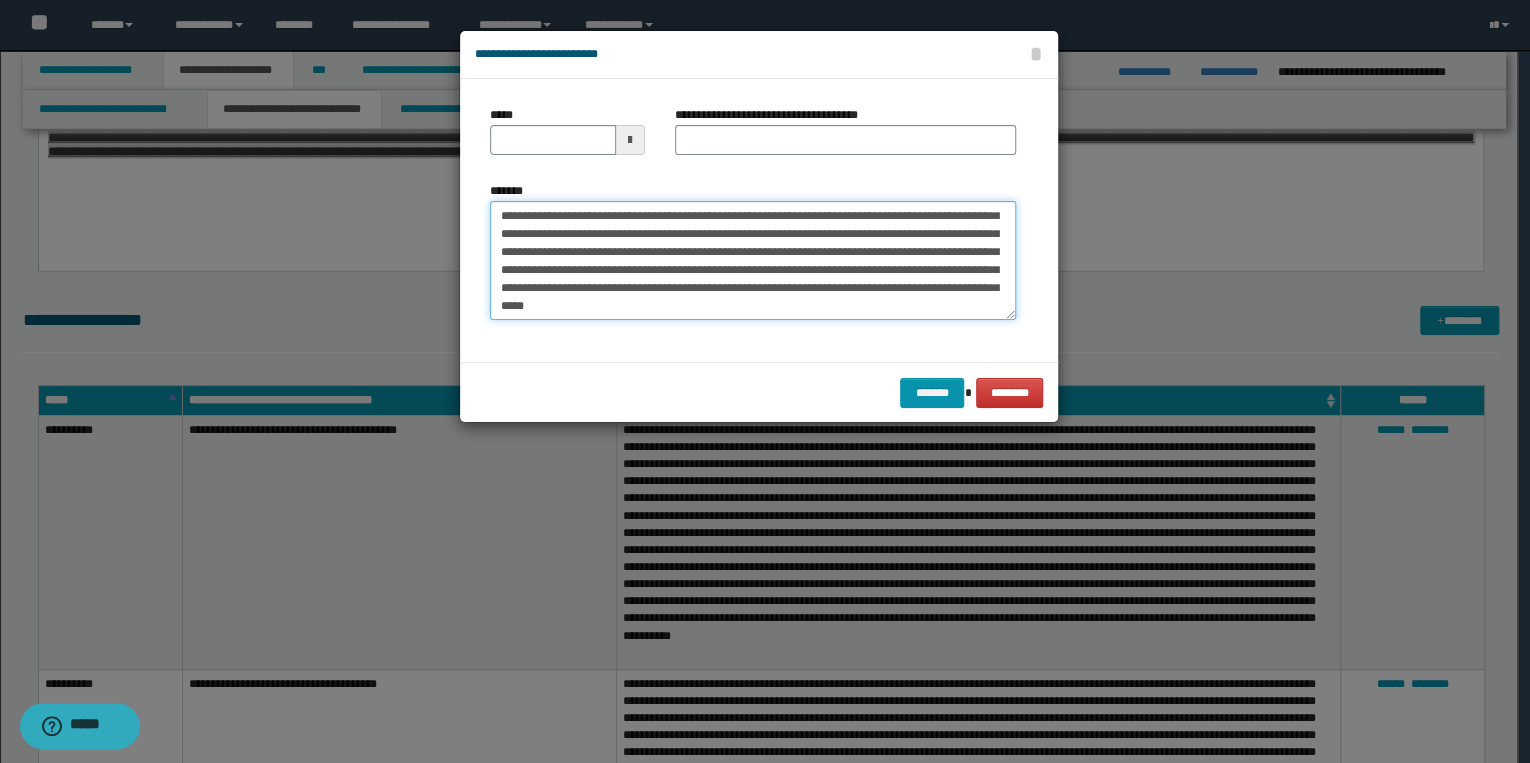 scroll, scrollTop: 0, scrollLeft: 0, axis: both 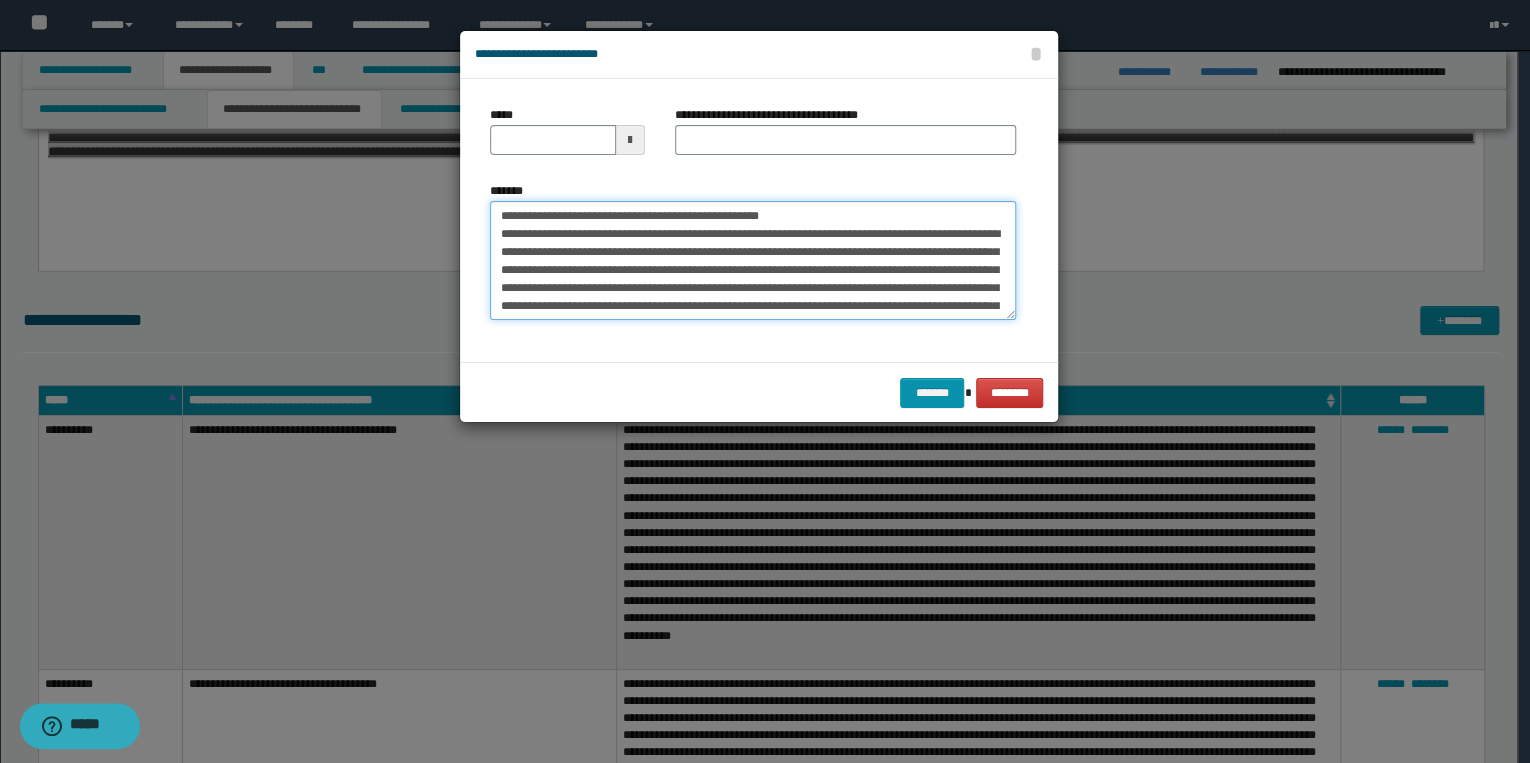 drag, startPoint x: 564, startPoint y: 212, endPoint x: 463, endPoint y: 214, distance: 101.0198 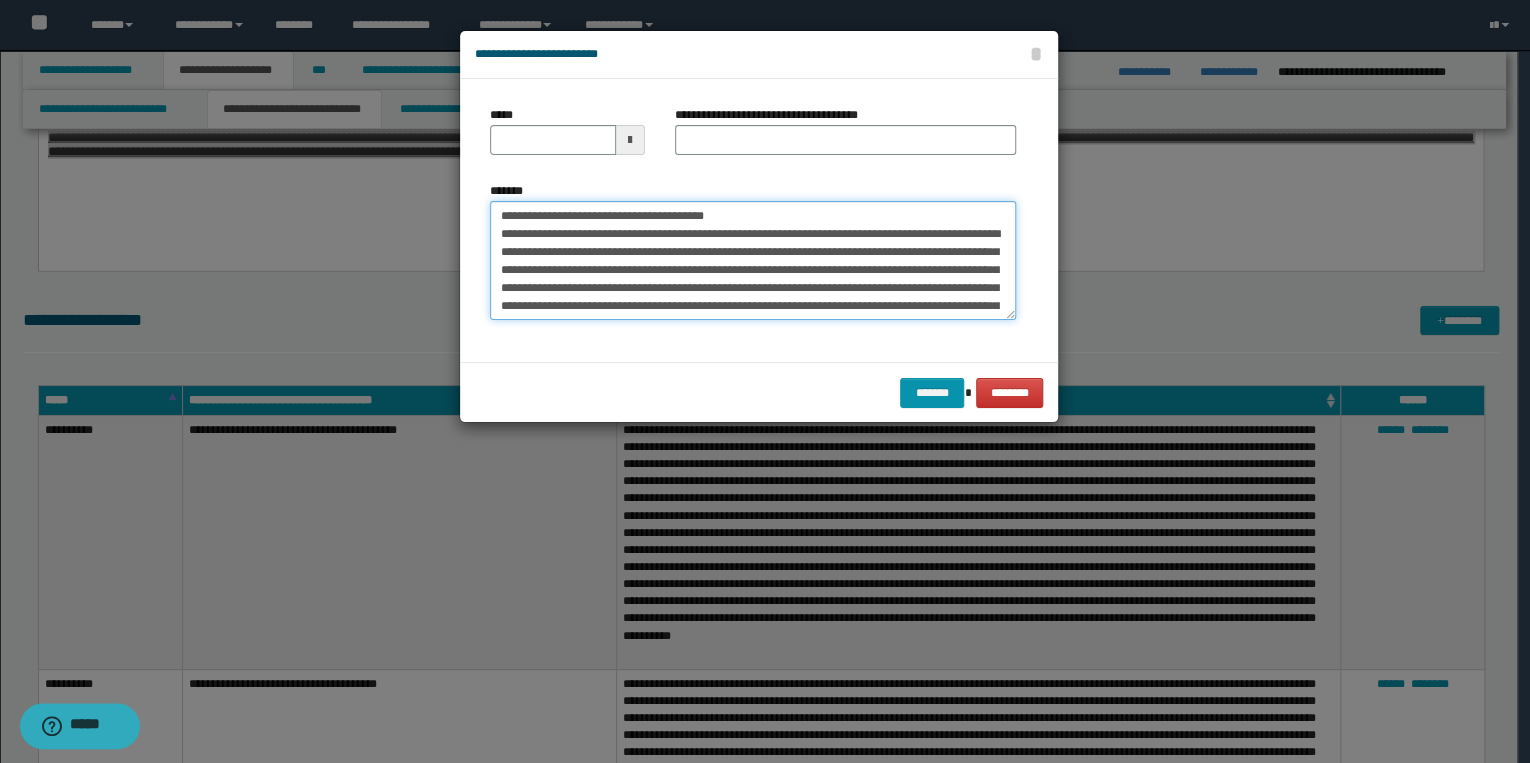 type 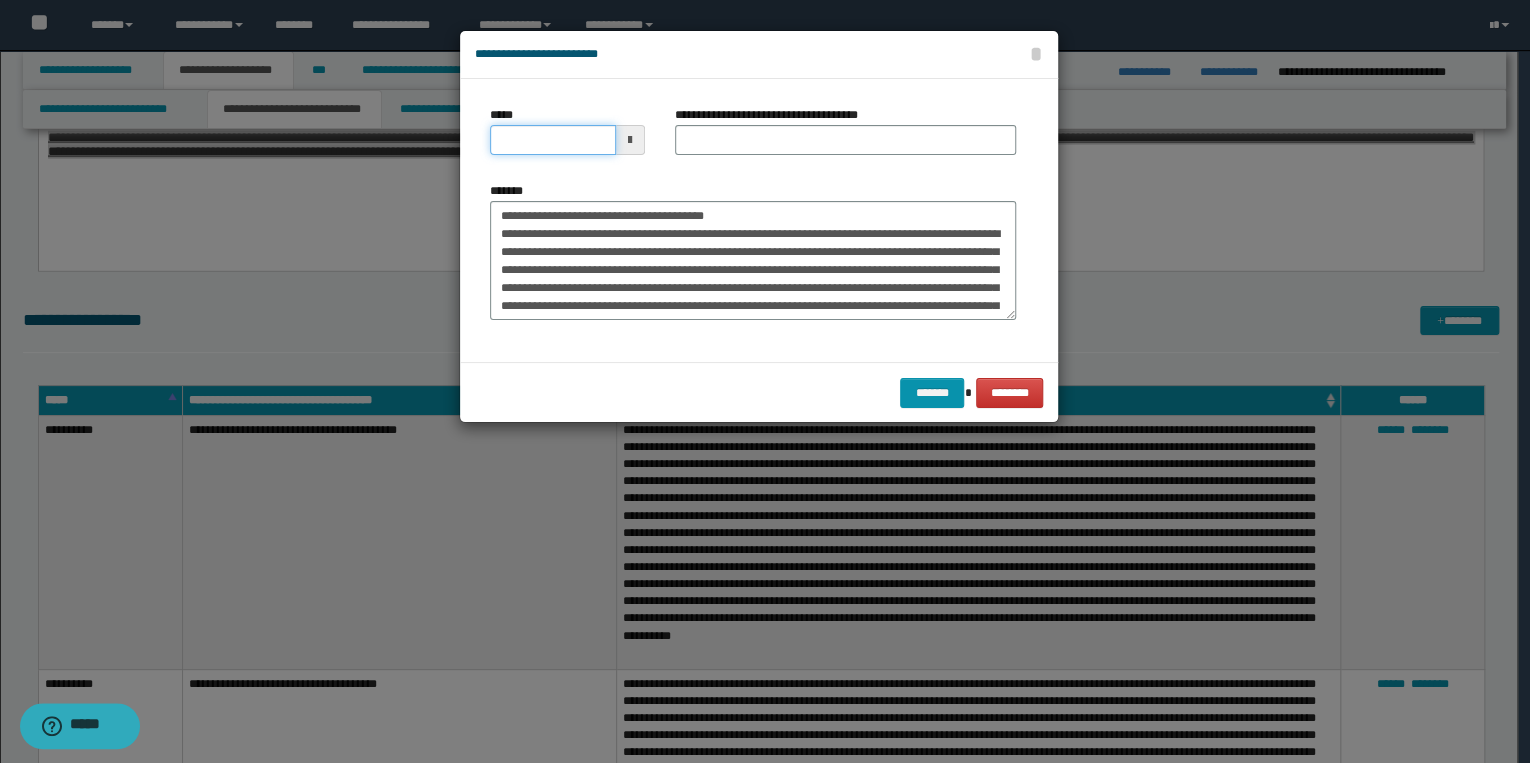 click on "*****" at bounding box center (553, 140) 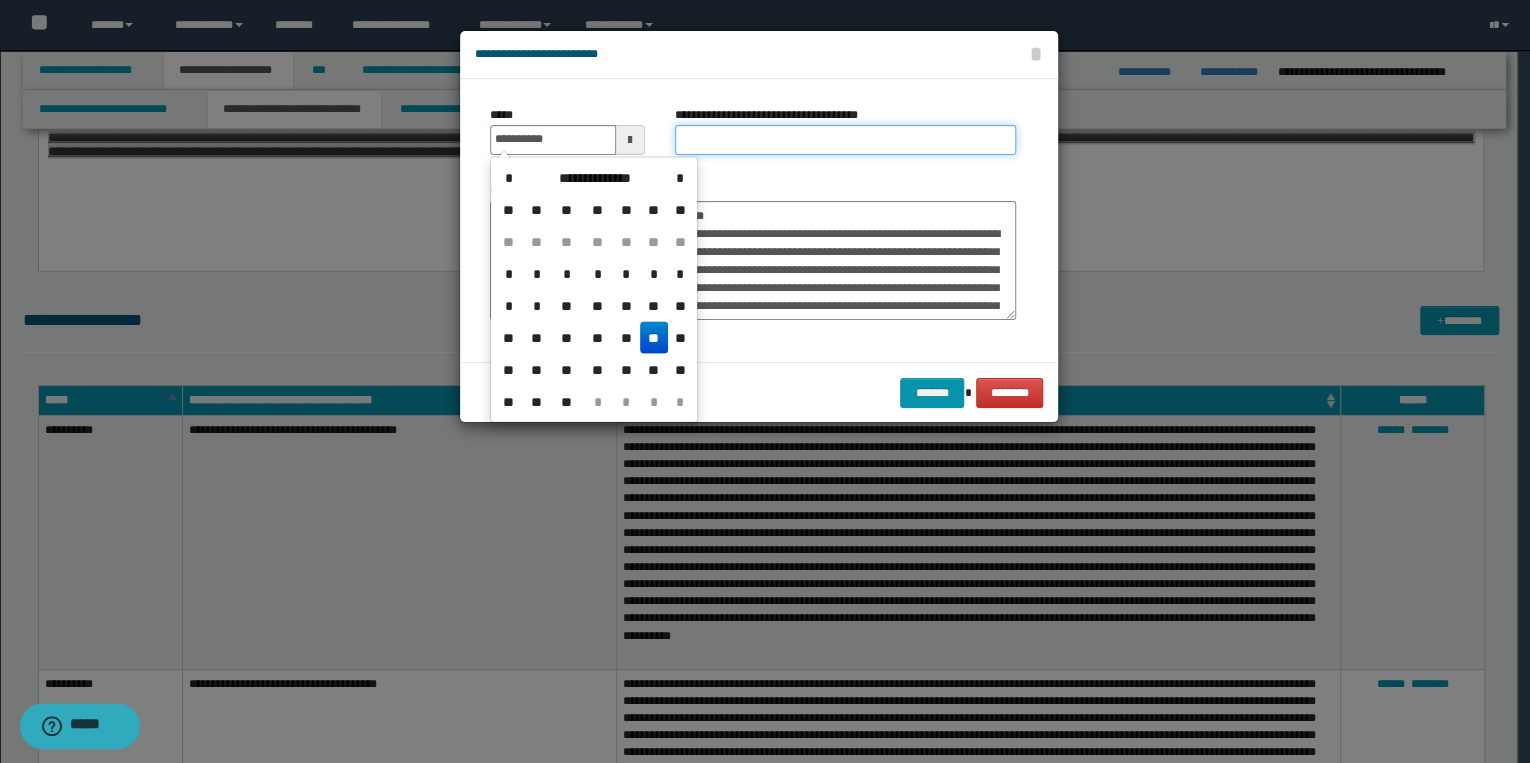 type on "**********" 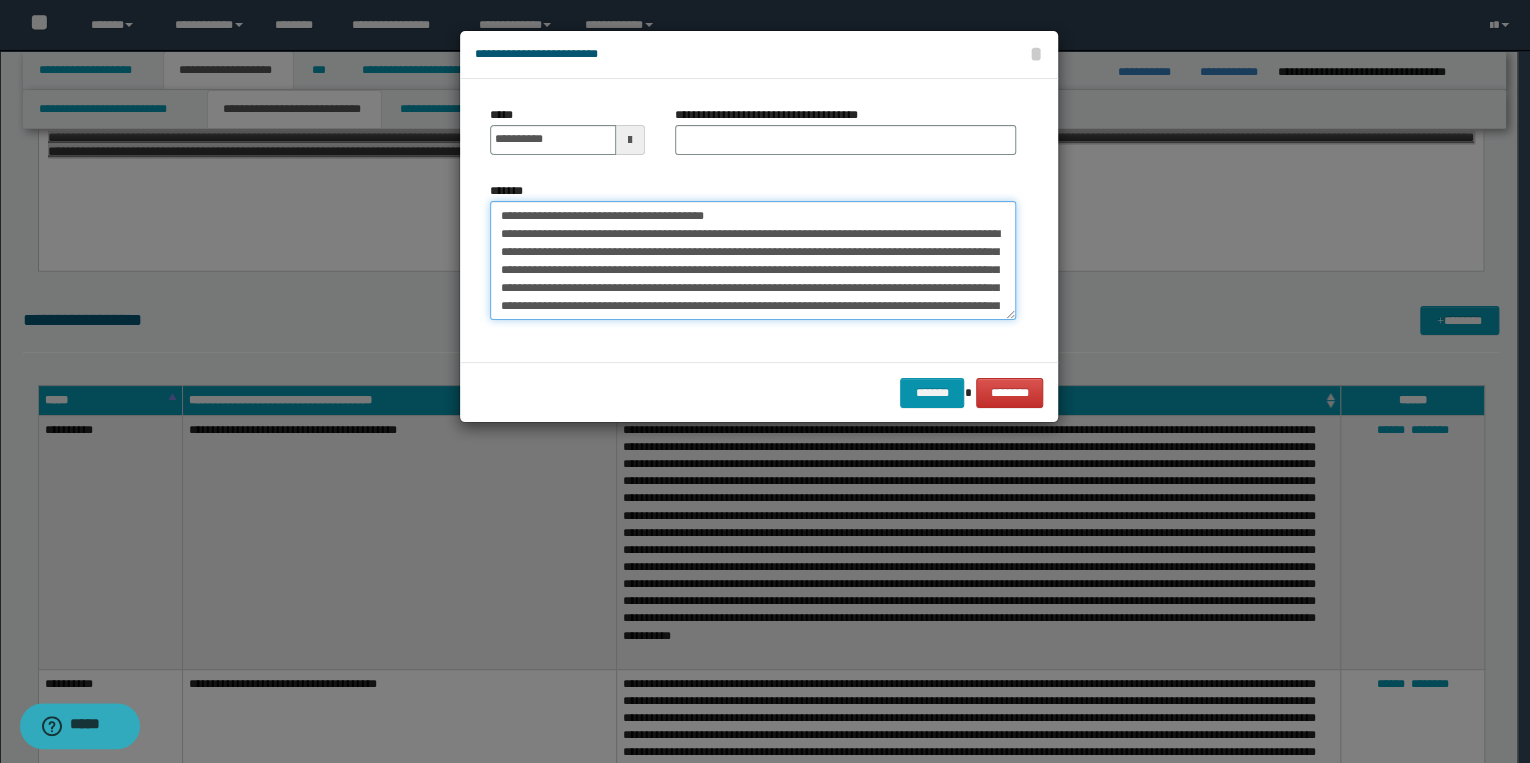 drag, startPoint x: 497, startPoint y: 214, endPoint x: 780, endPoint y: 208, distance: 283.0636 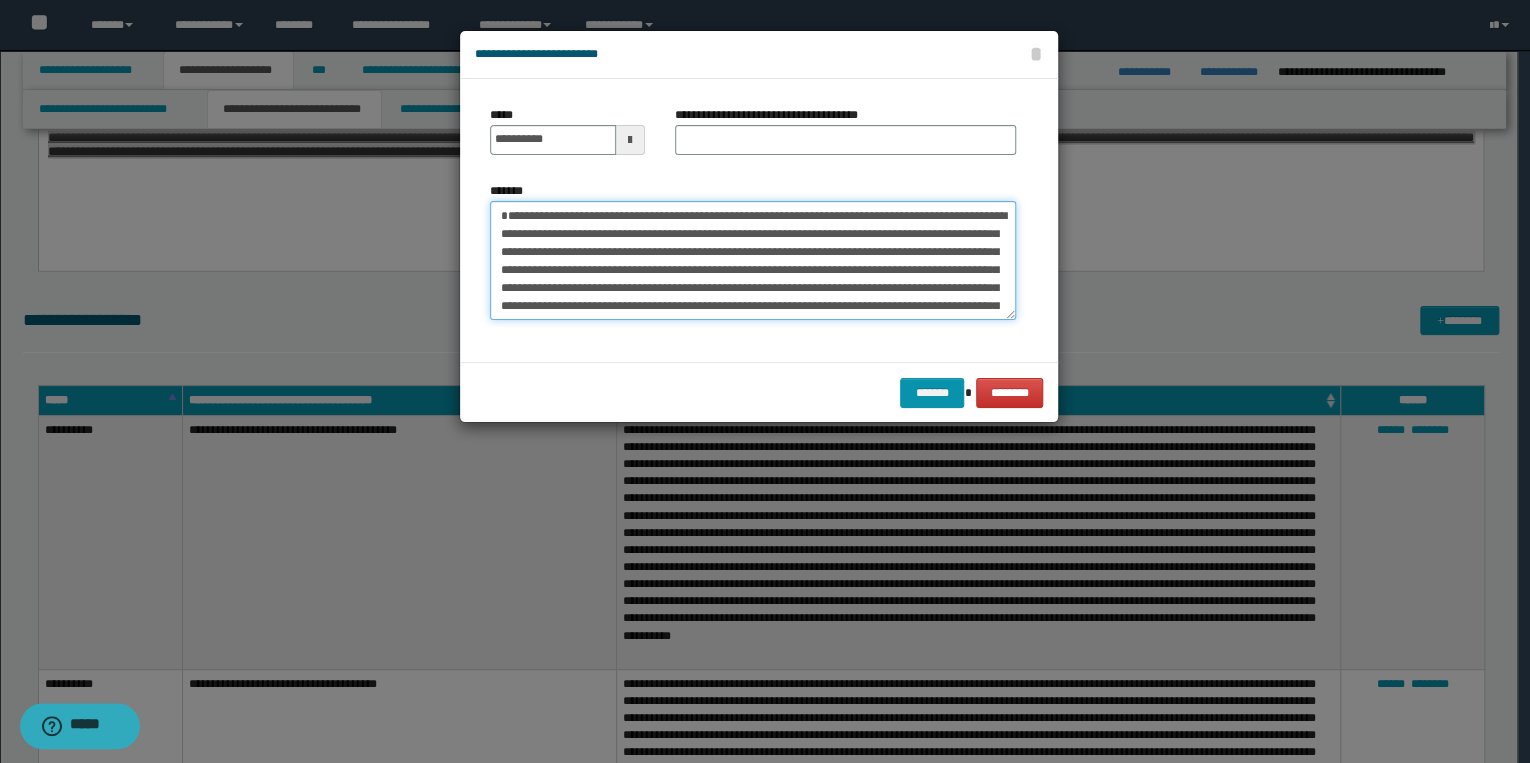 type on "**********" 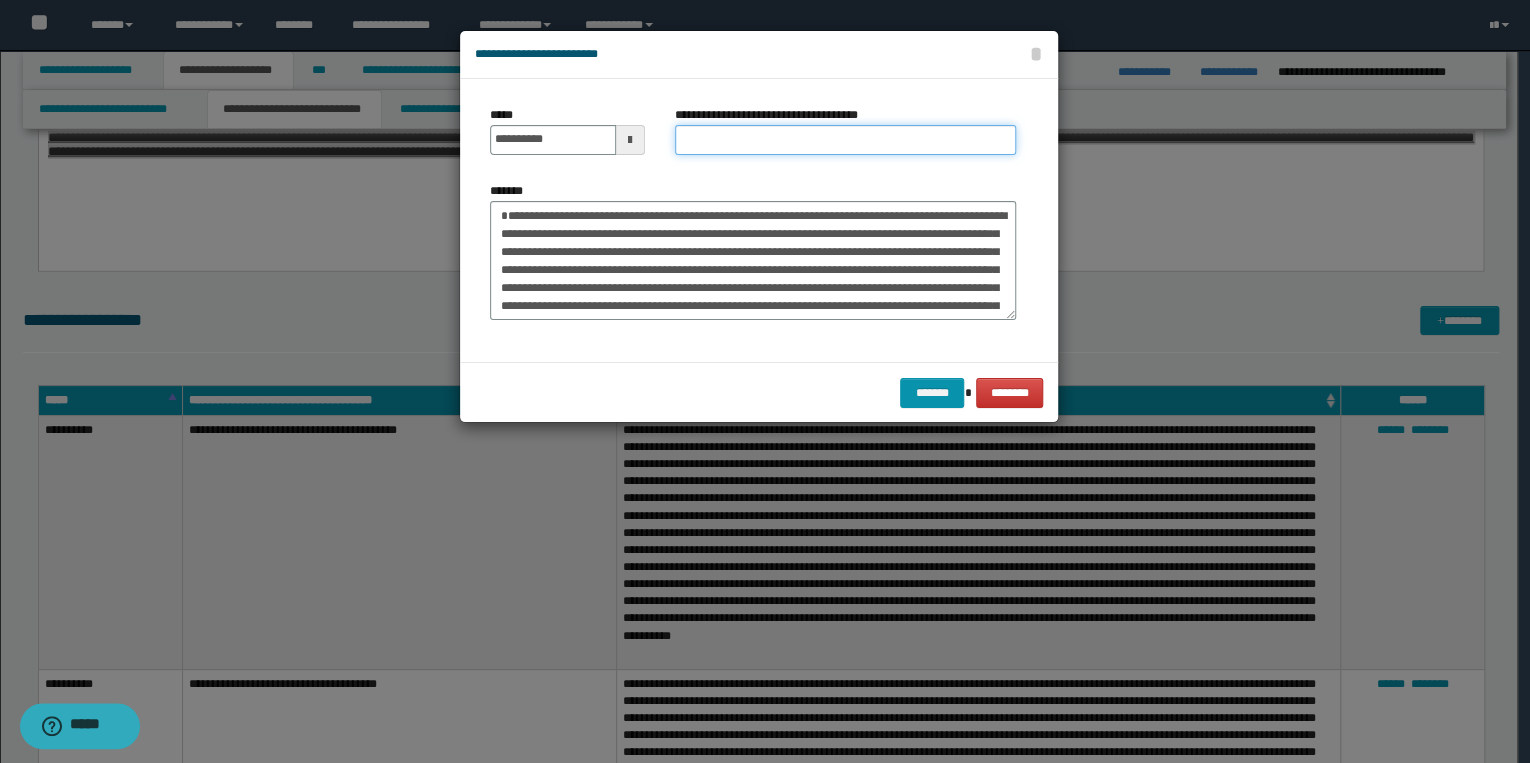 click on "**********" at bounding box center (845, 140) 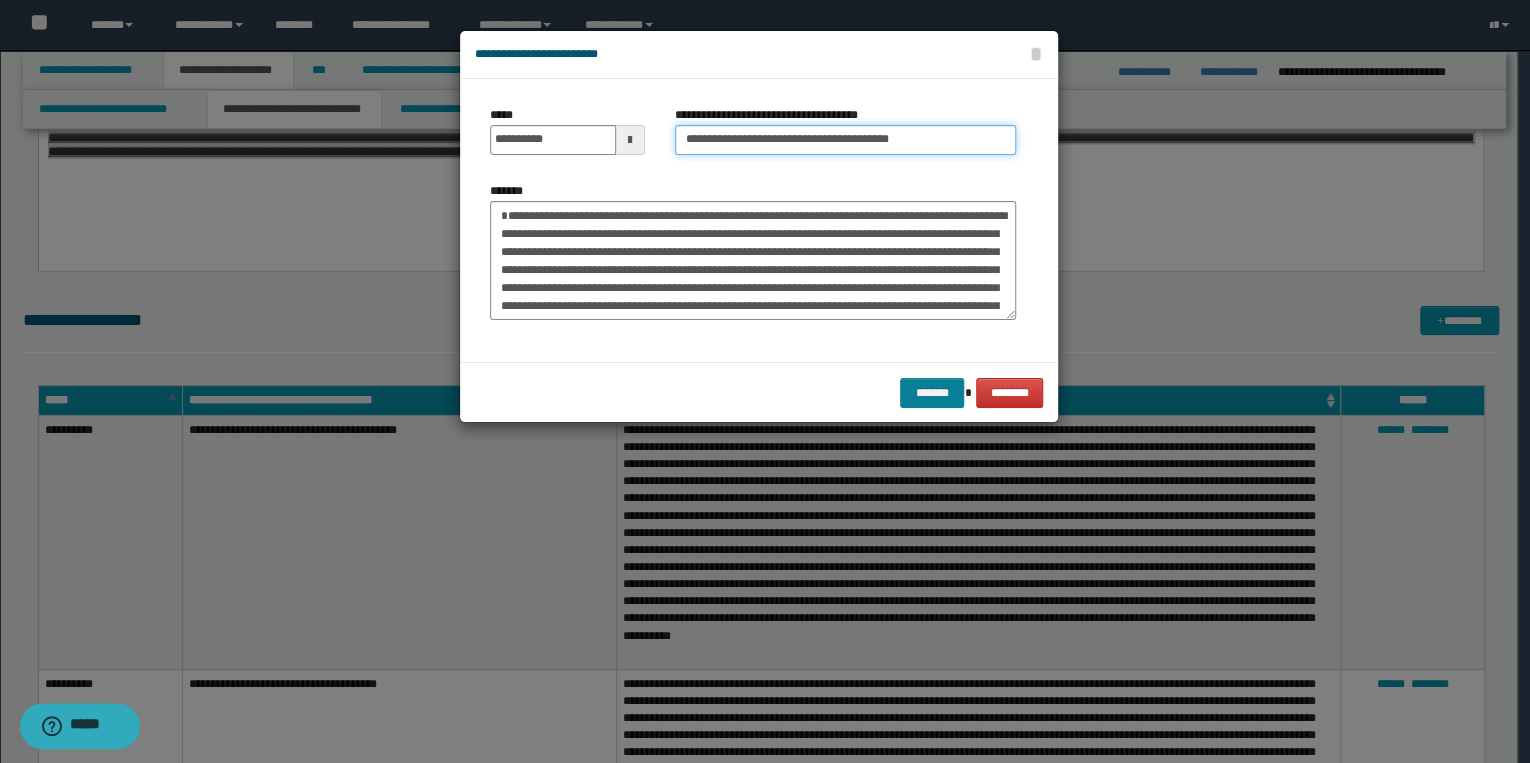 type on "**********" 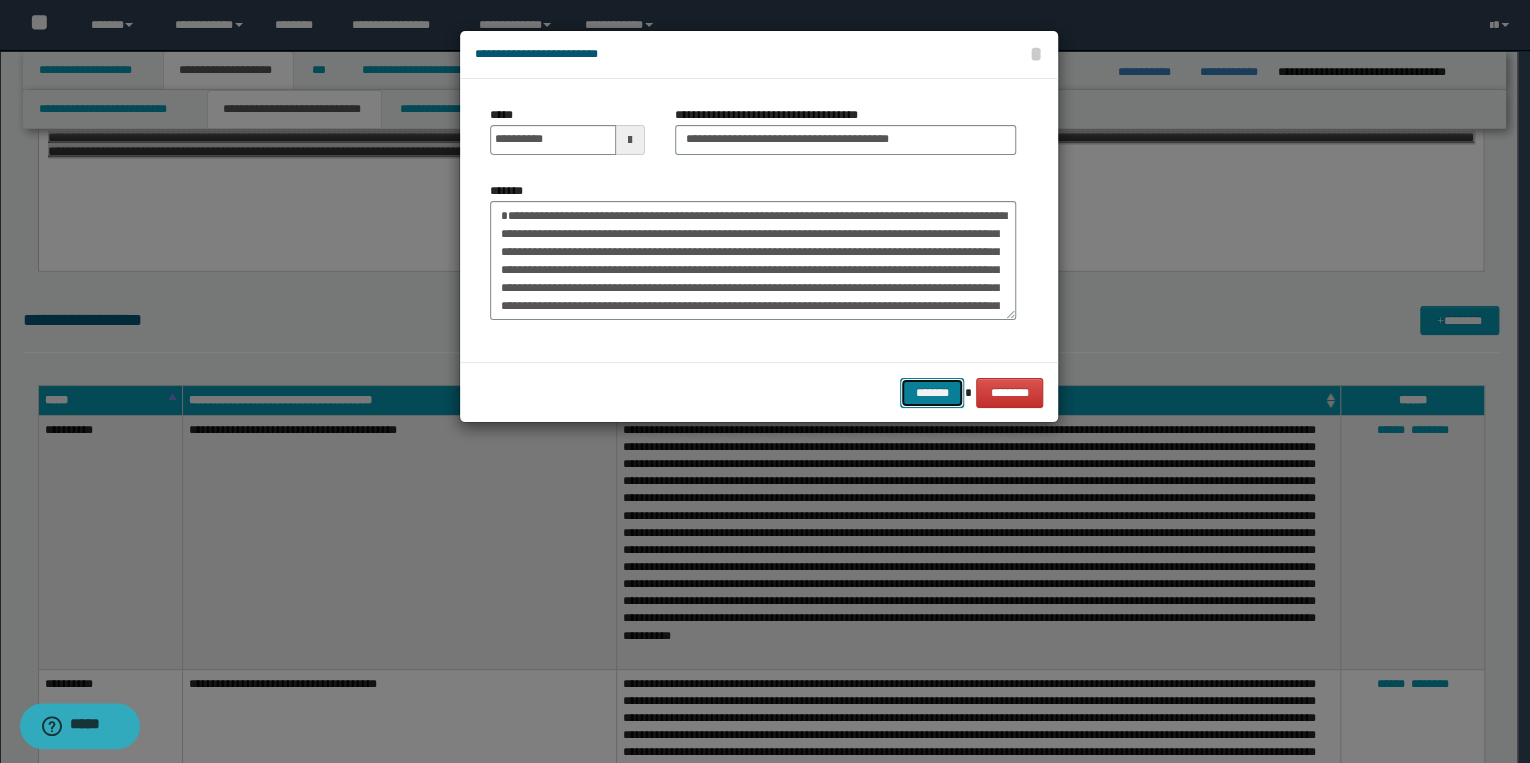 click on "*******" at bounding box center (932, 393) 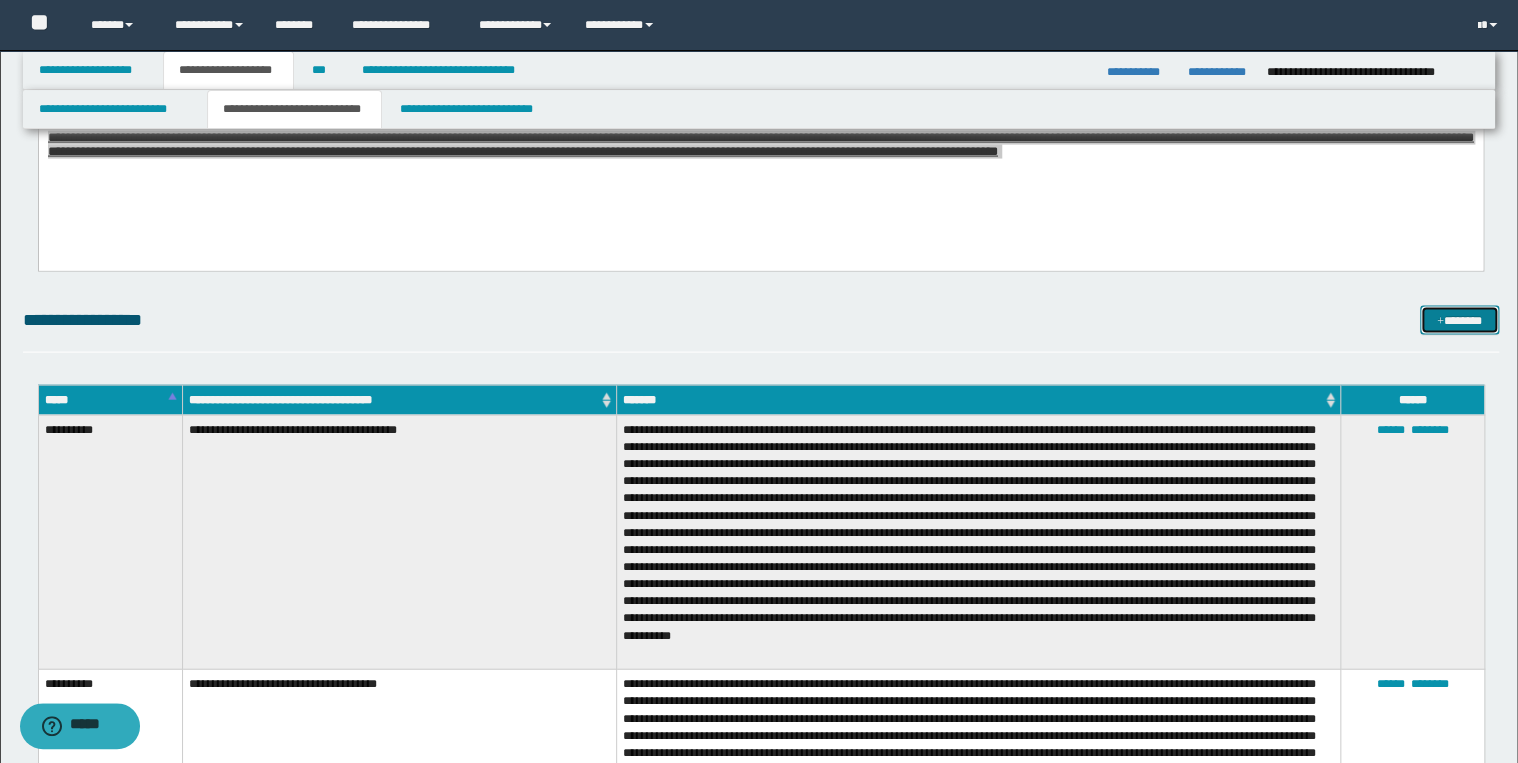 click at bounding box center [1440, 322] 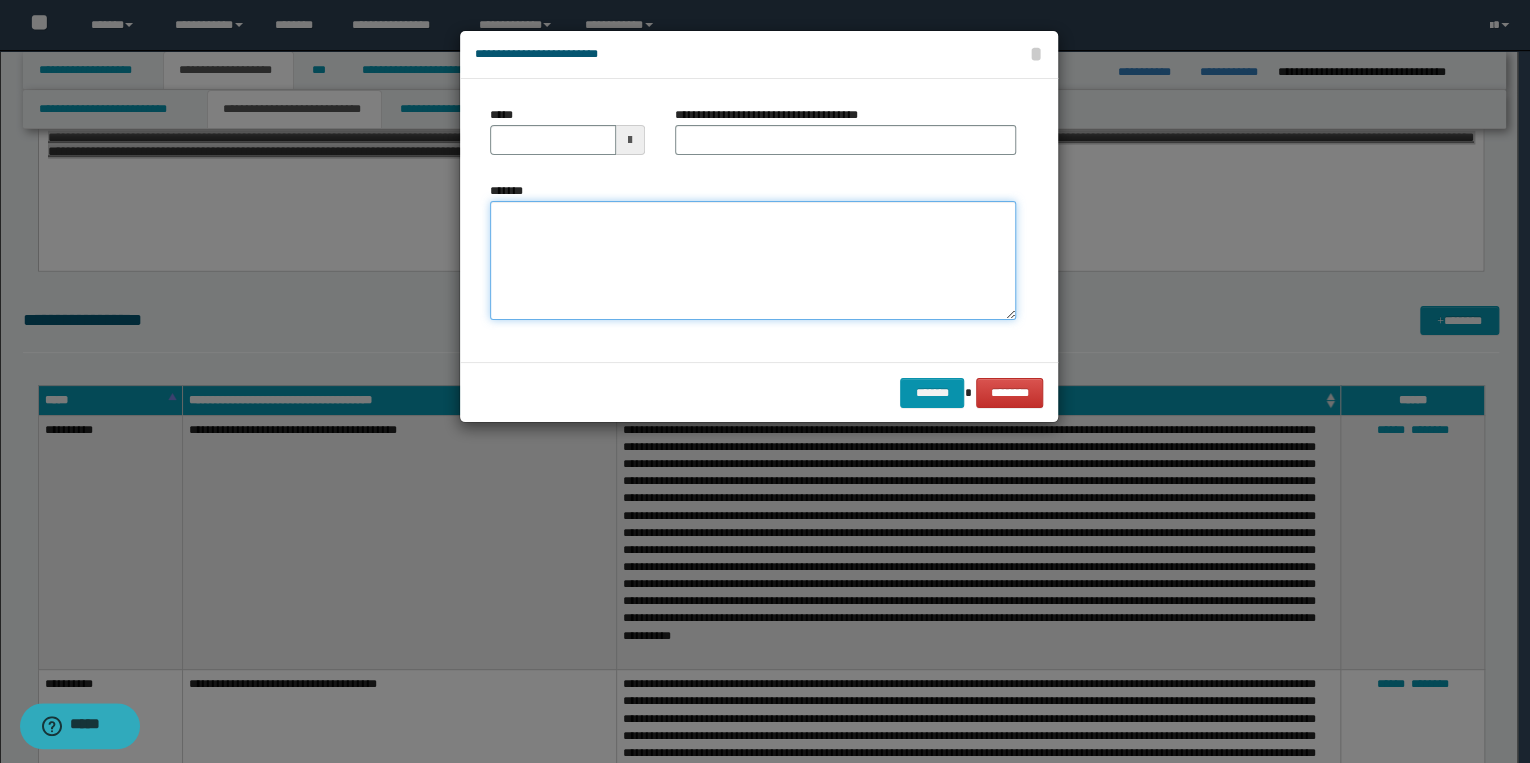 click on "*******" at bounding box center (753, 261) 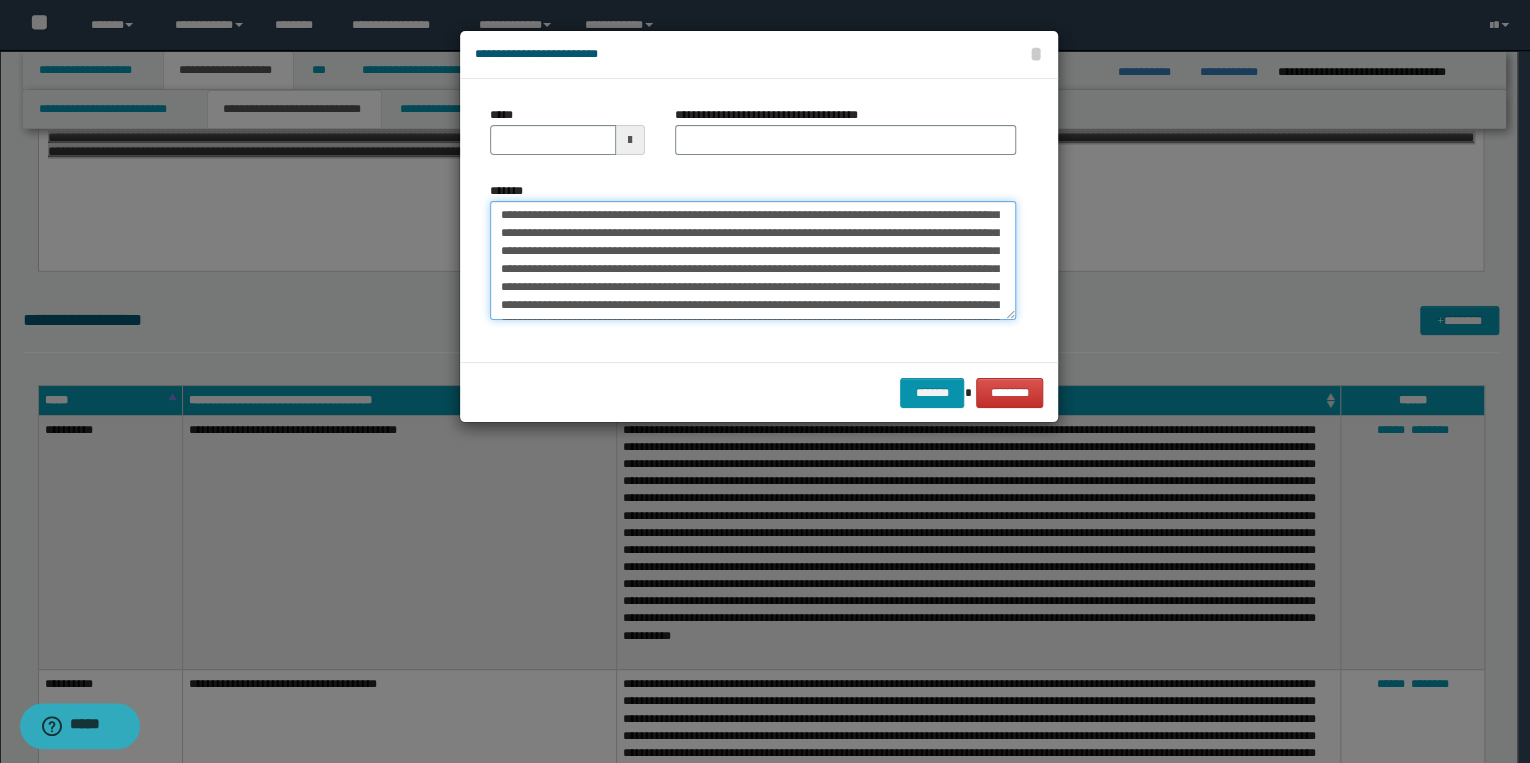 scroll, scrollTop: 0, scrollLeft: 0, axis: both 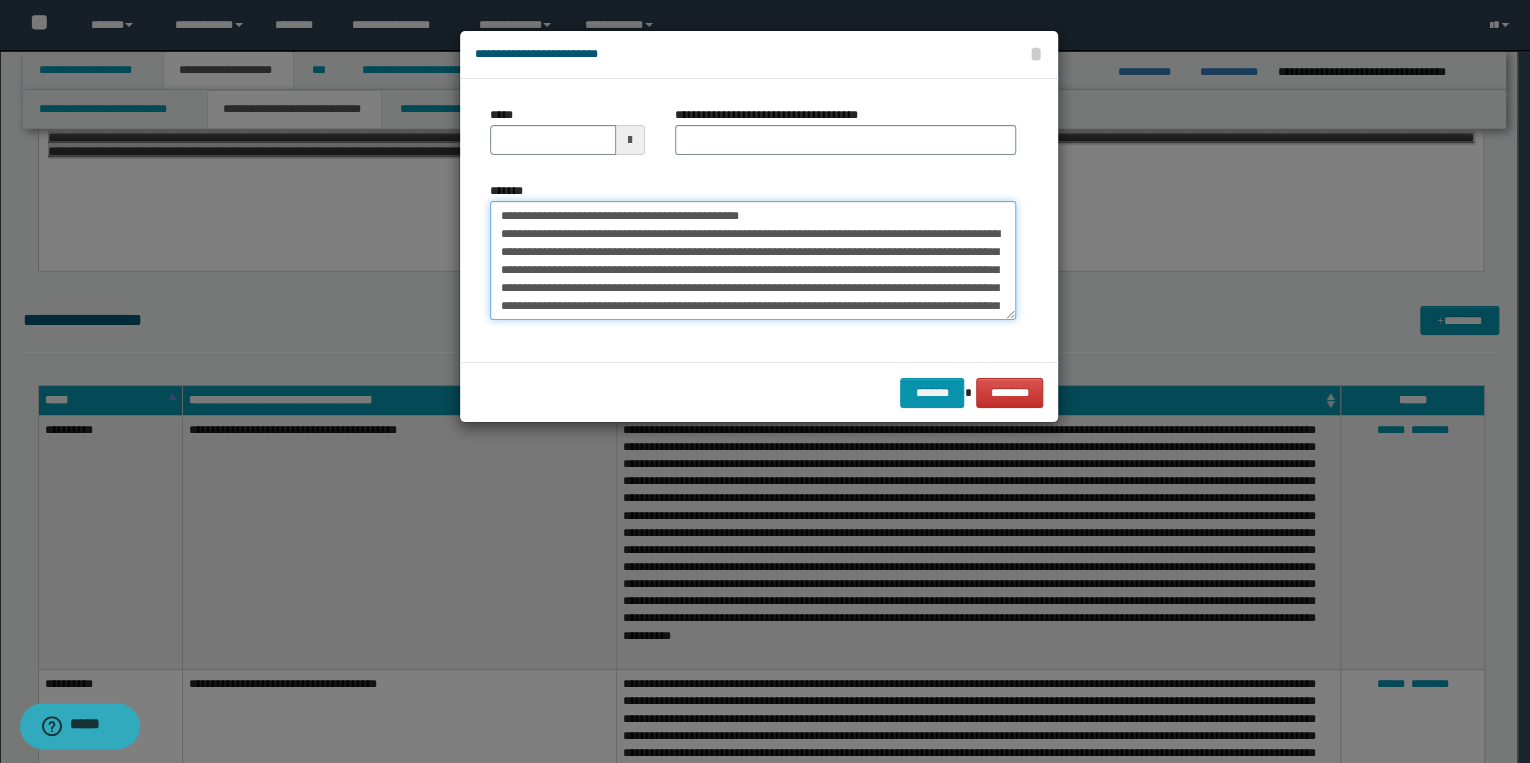 drag, startPoint x: 563, startPoint y: 216, endPoint x: 492, endPoint y: 213, distance: 71.063354 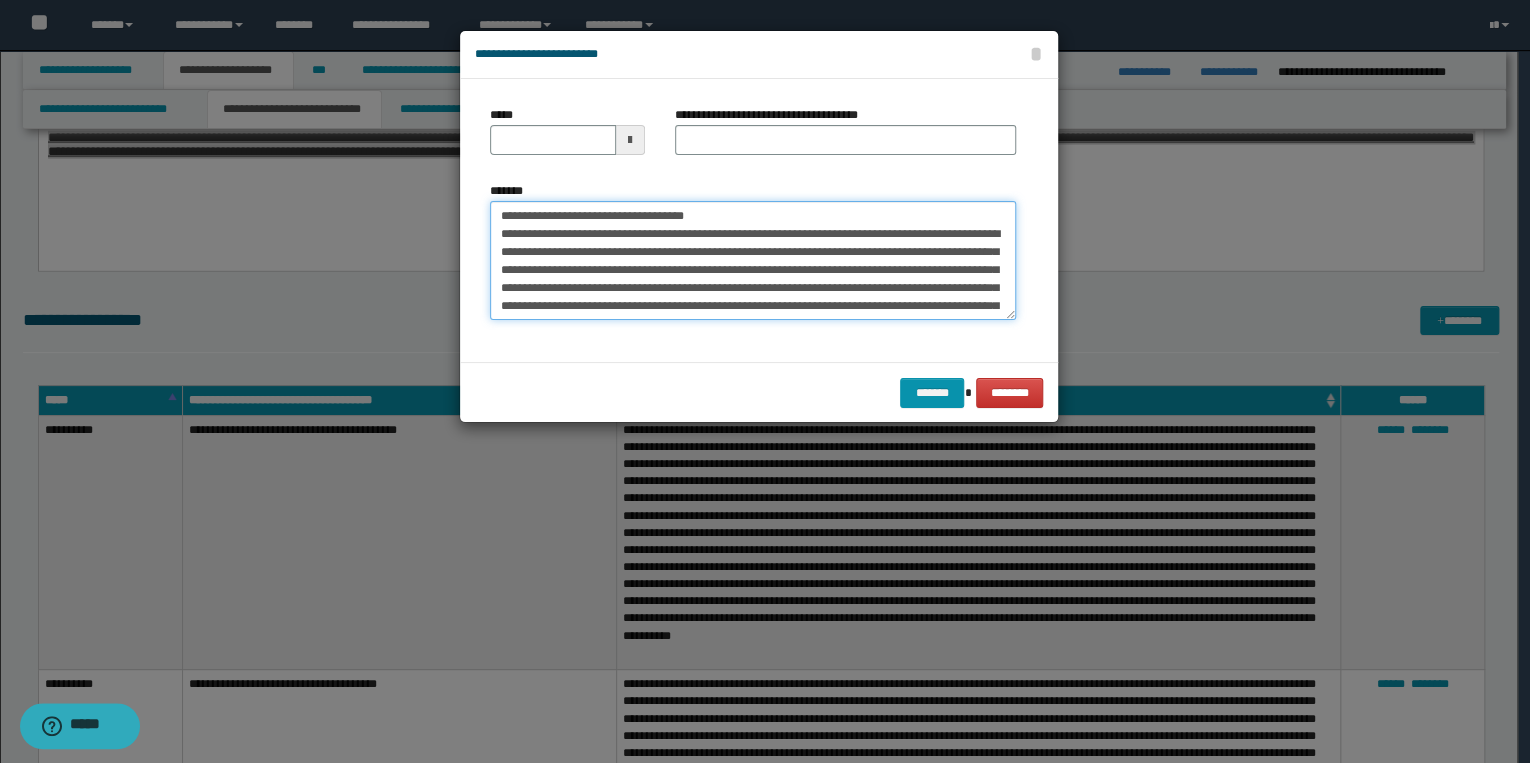 type 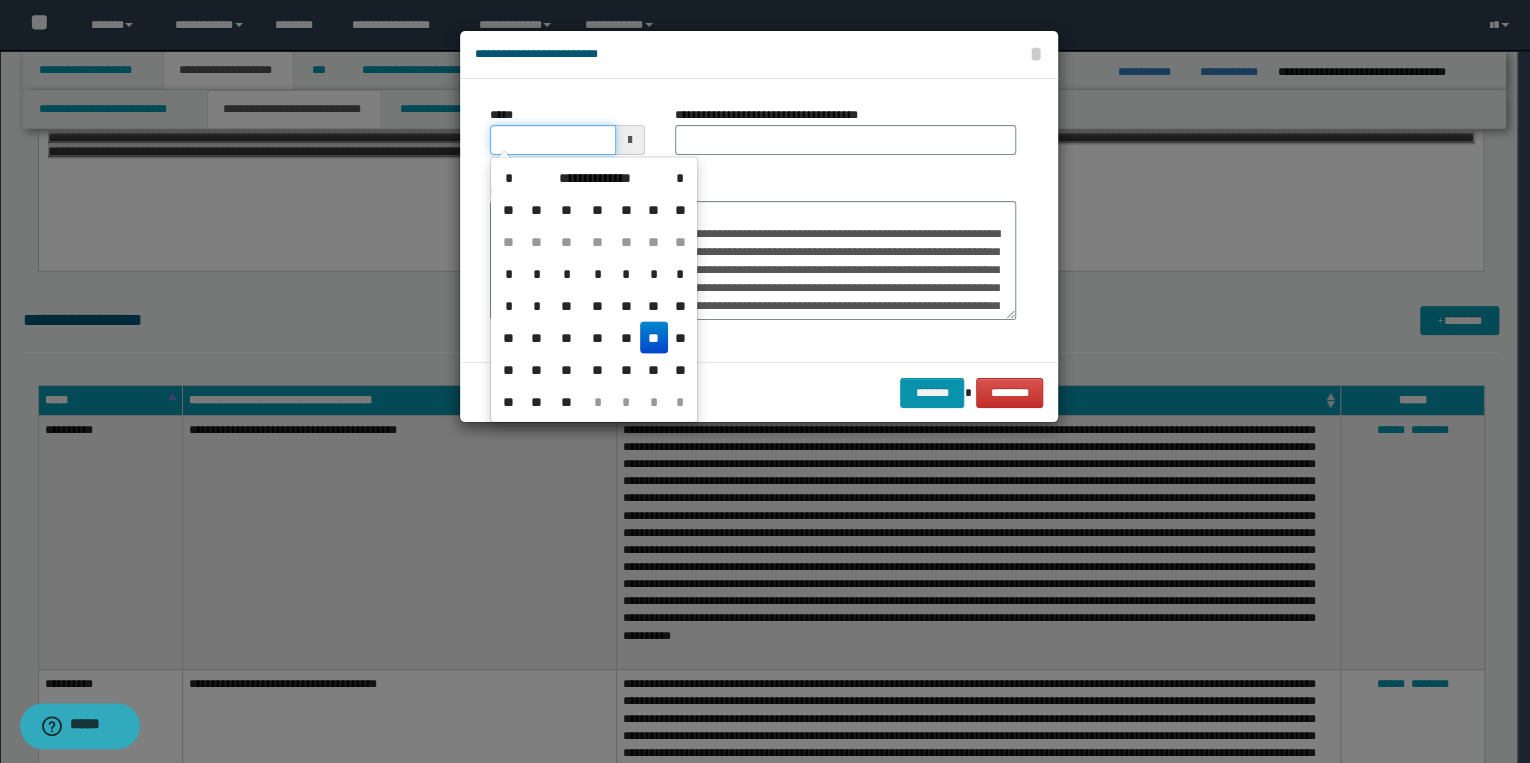 click on "*****" at bounding box center [553, 140] 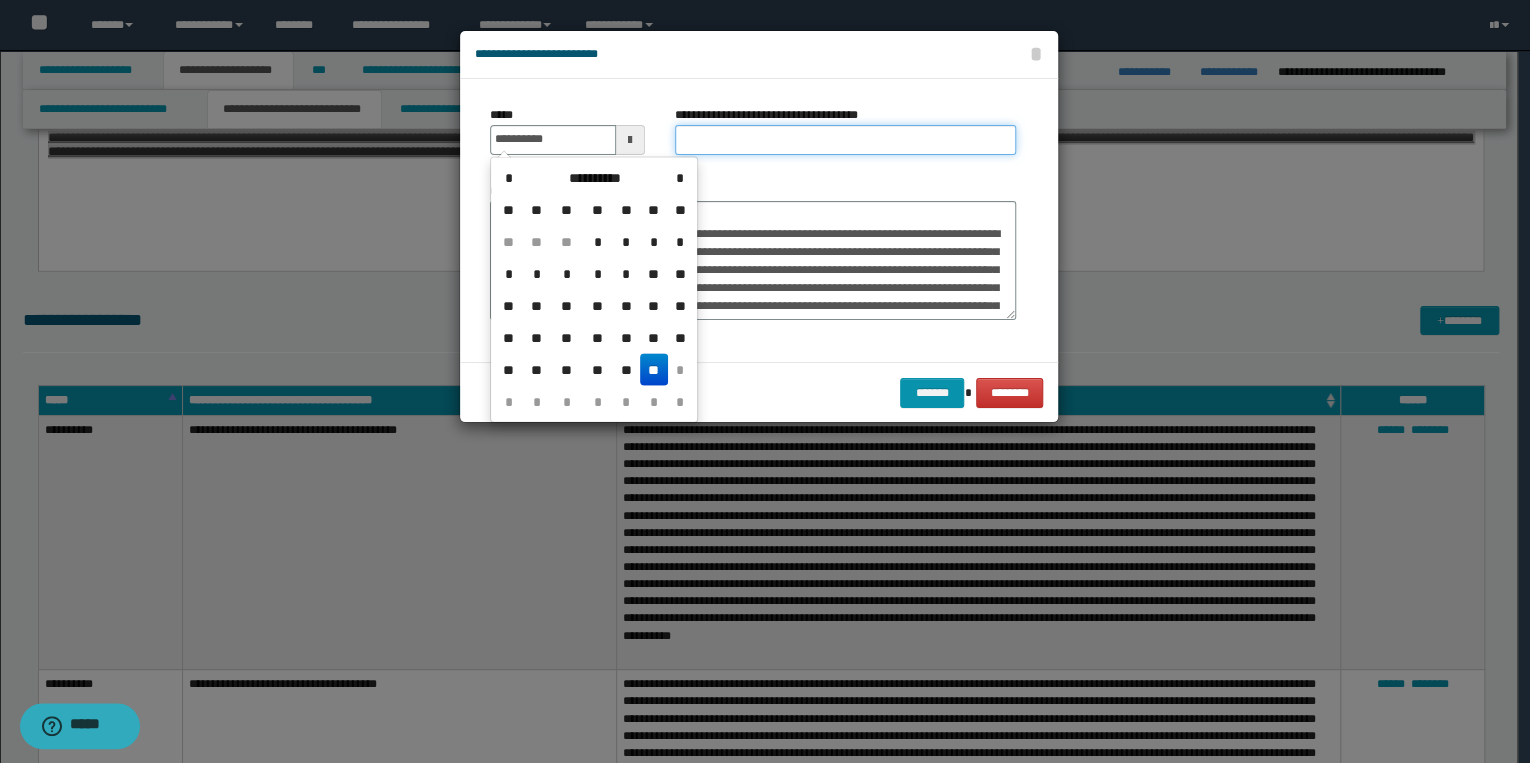type on "**********" 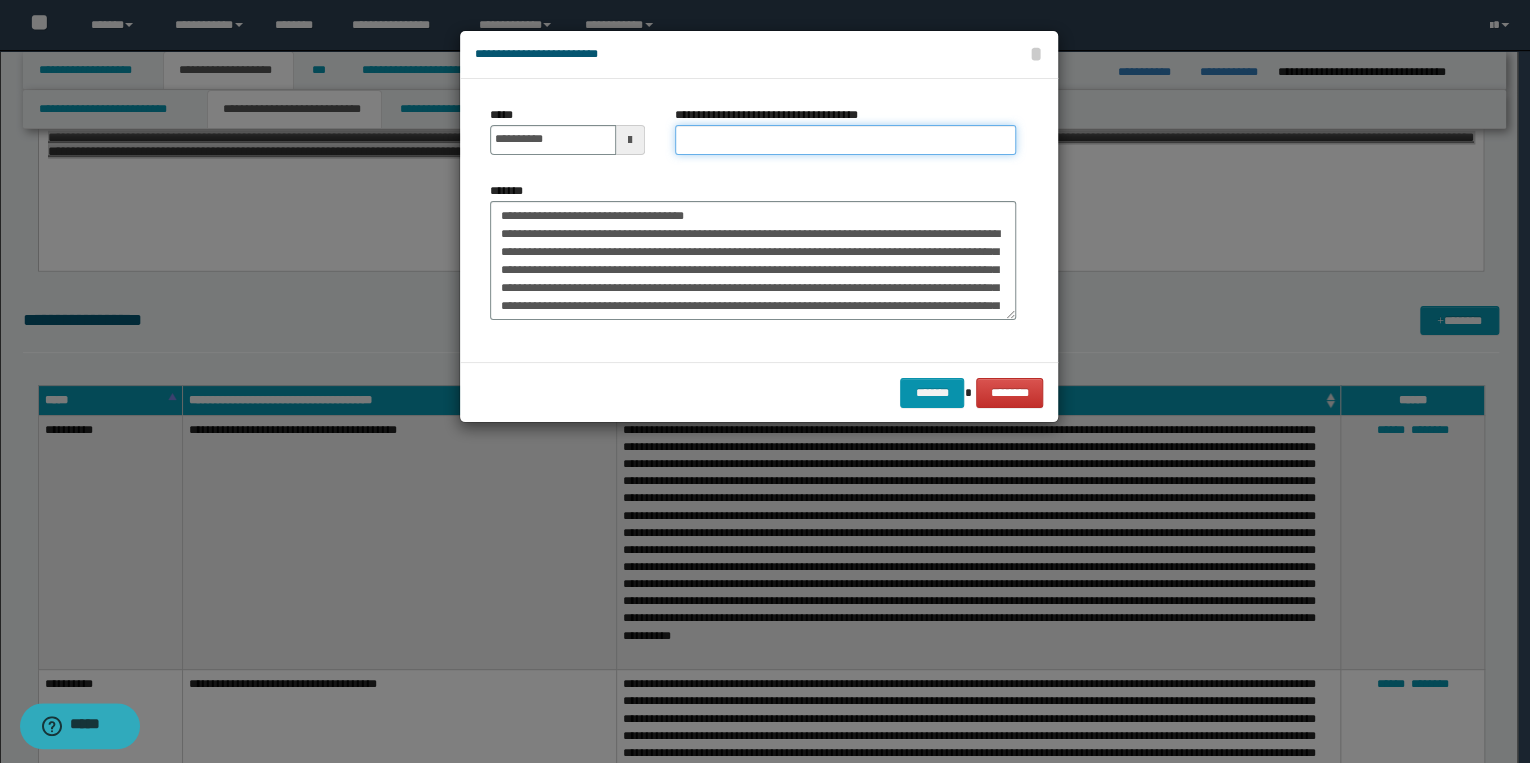 drag, startPoint x: 727, startPoint y: 133, endPoint x: 710, endPoint y: 143, distance: 19.723083 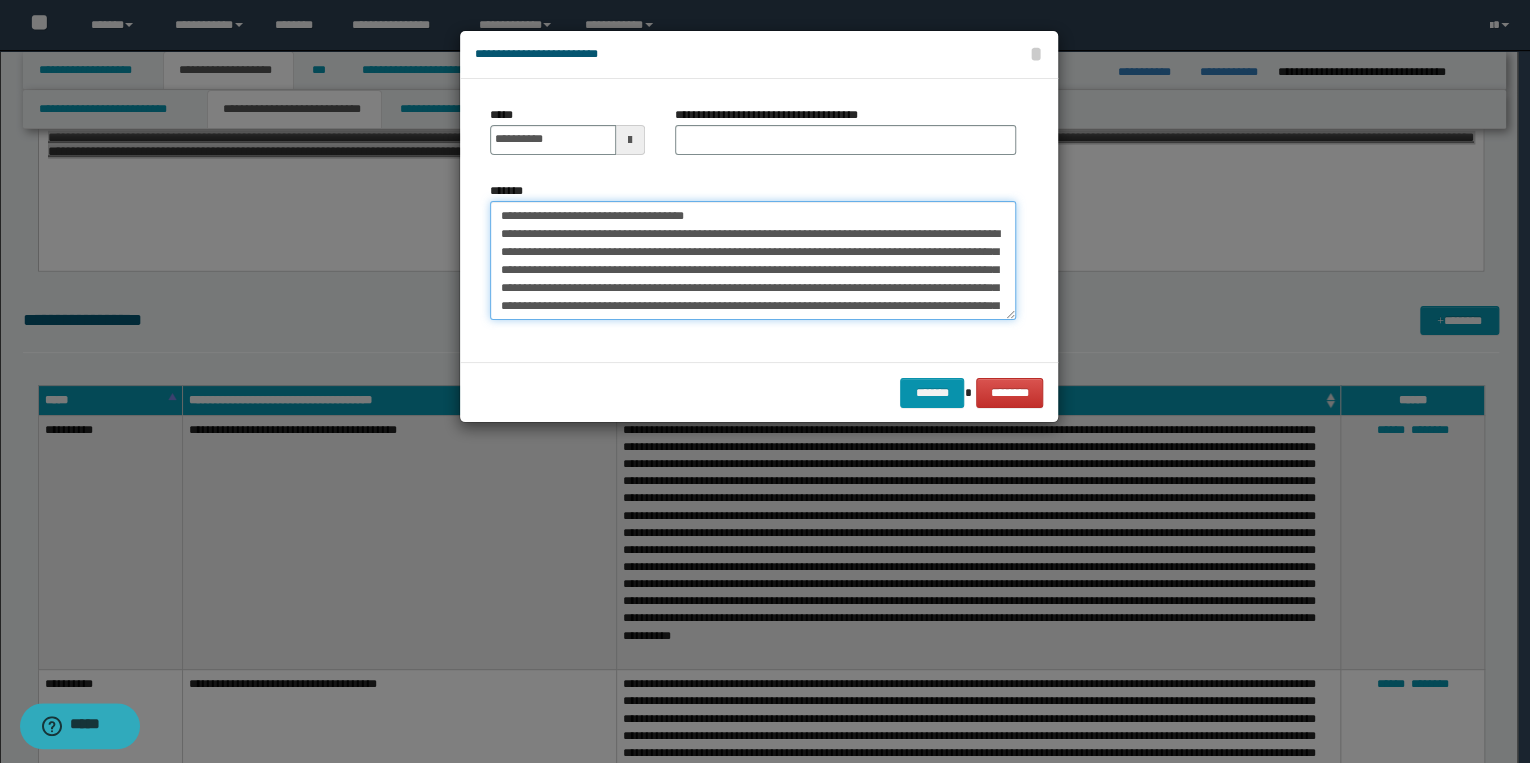 drag, startPoint x: 496, startPoint y: 212, endPoint x: 760, endPoint y: 216, distance: 264.0303 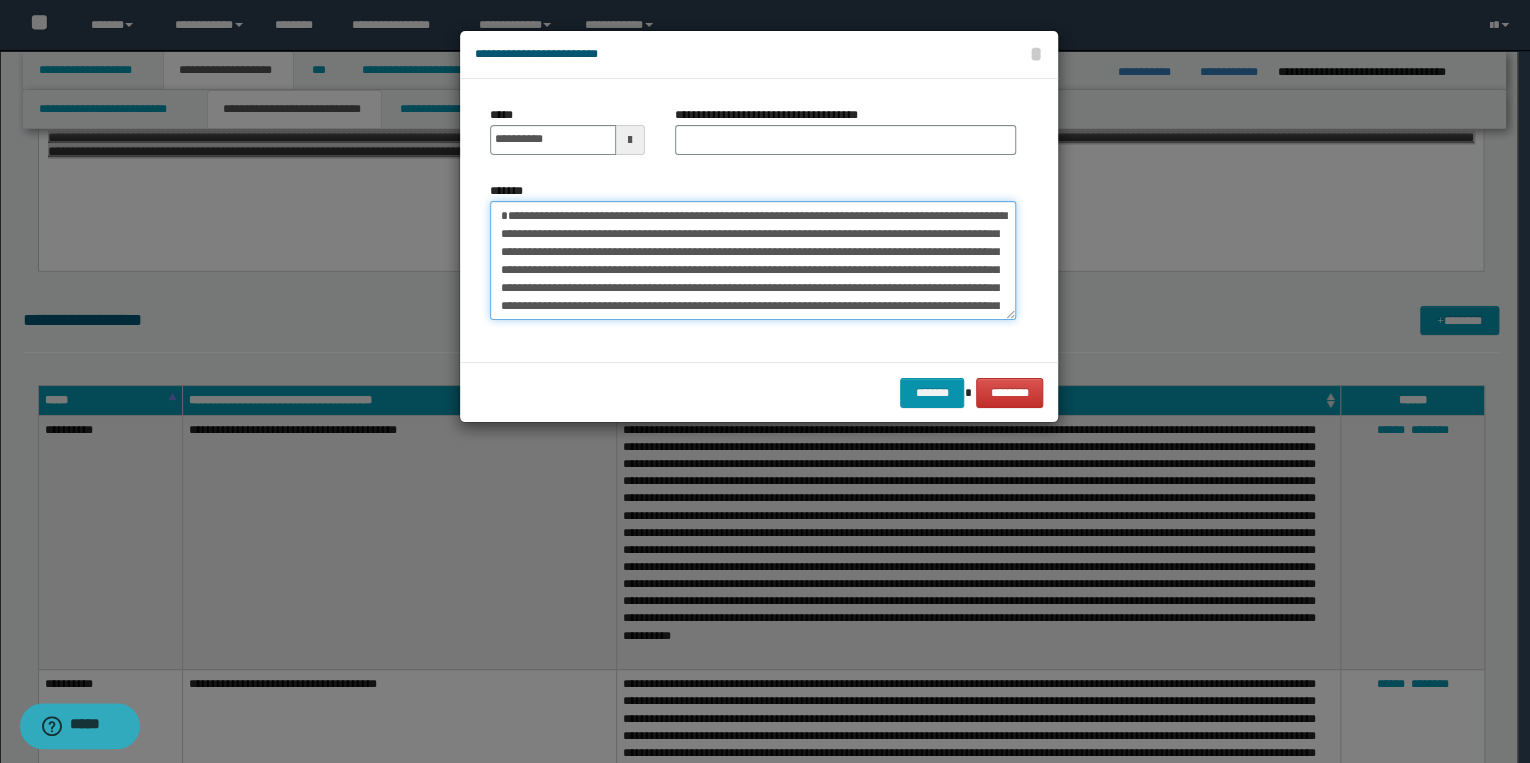 type on "**********" 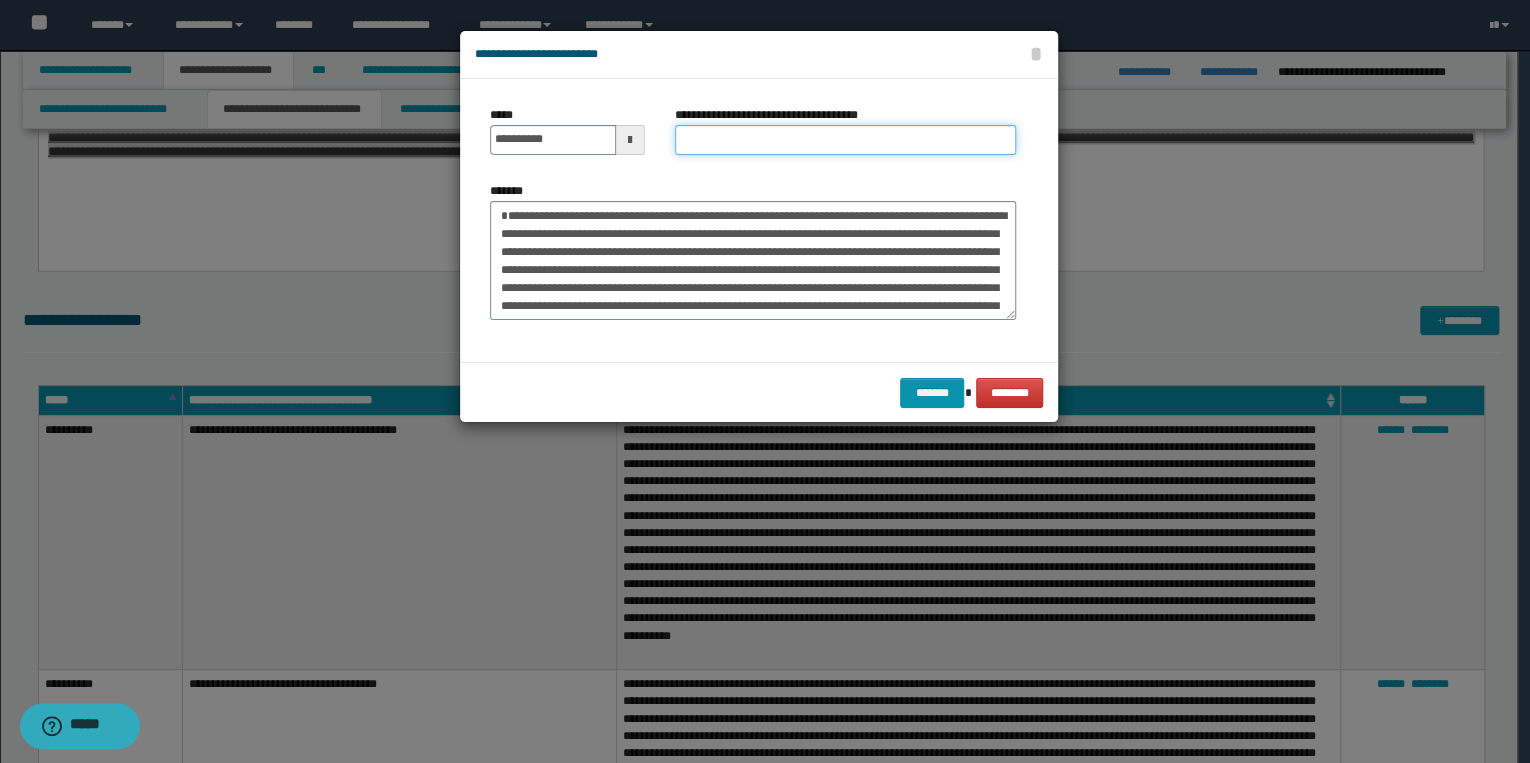 click on "**********" at bounding box center (845, 140) 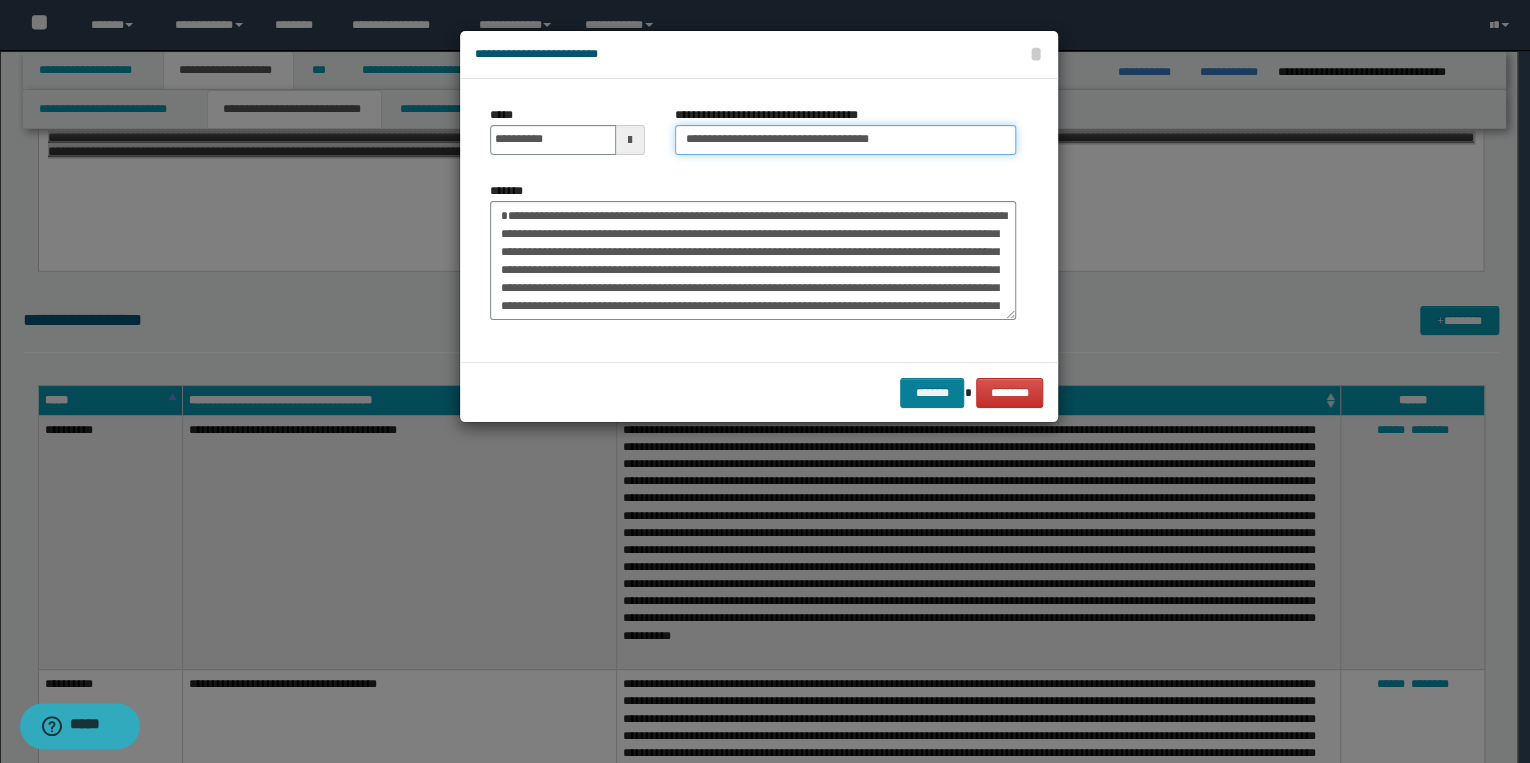 type on "**********" 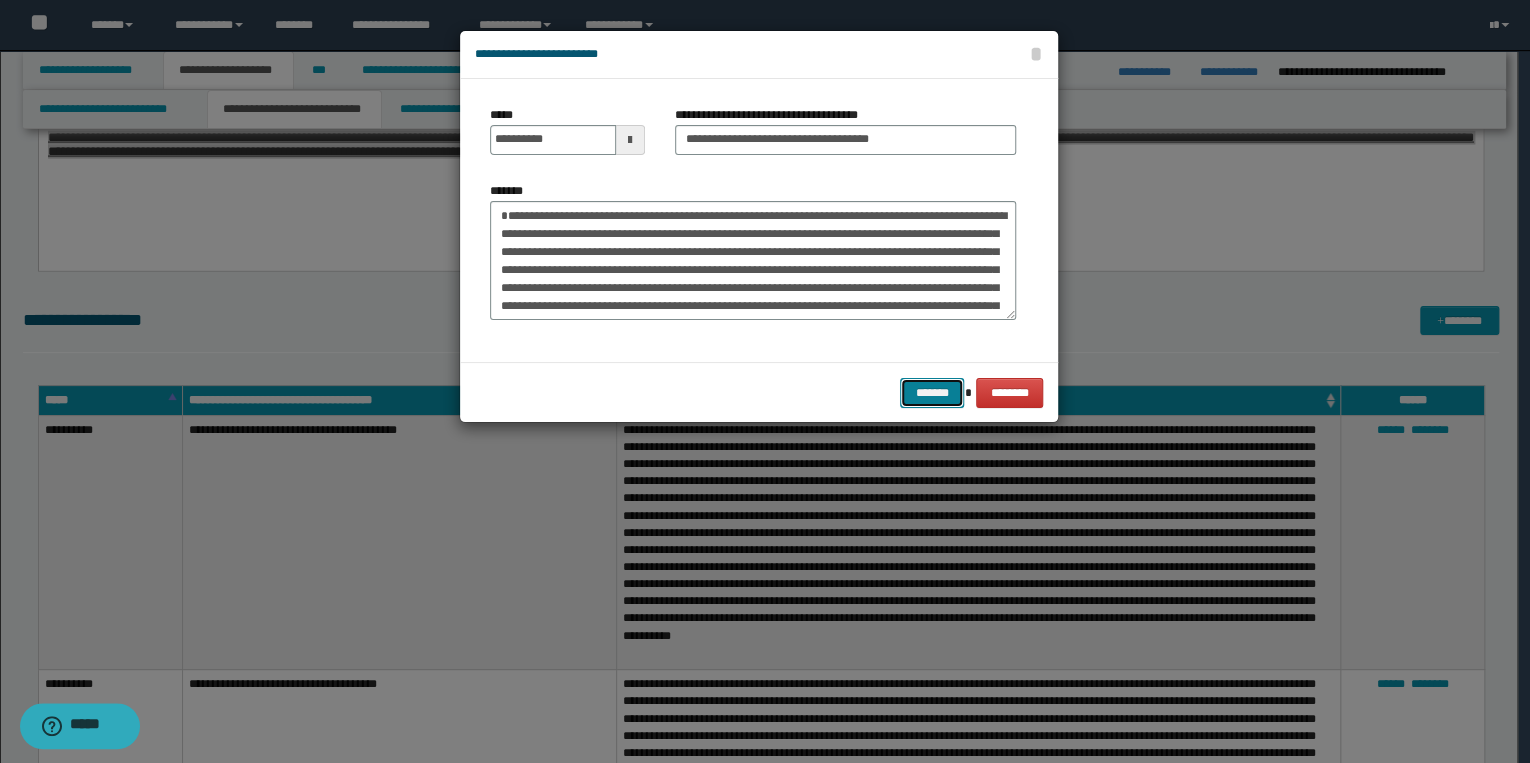 click on "*******" at bounding box center (932, 393) 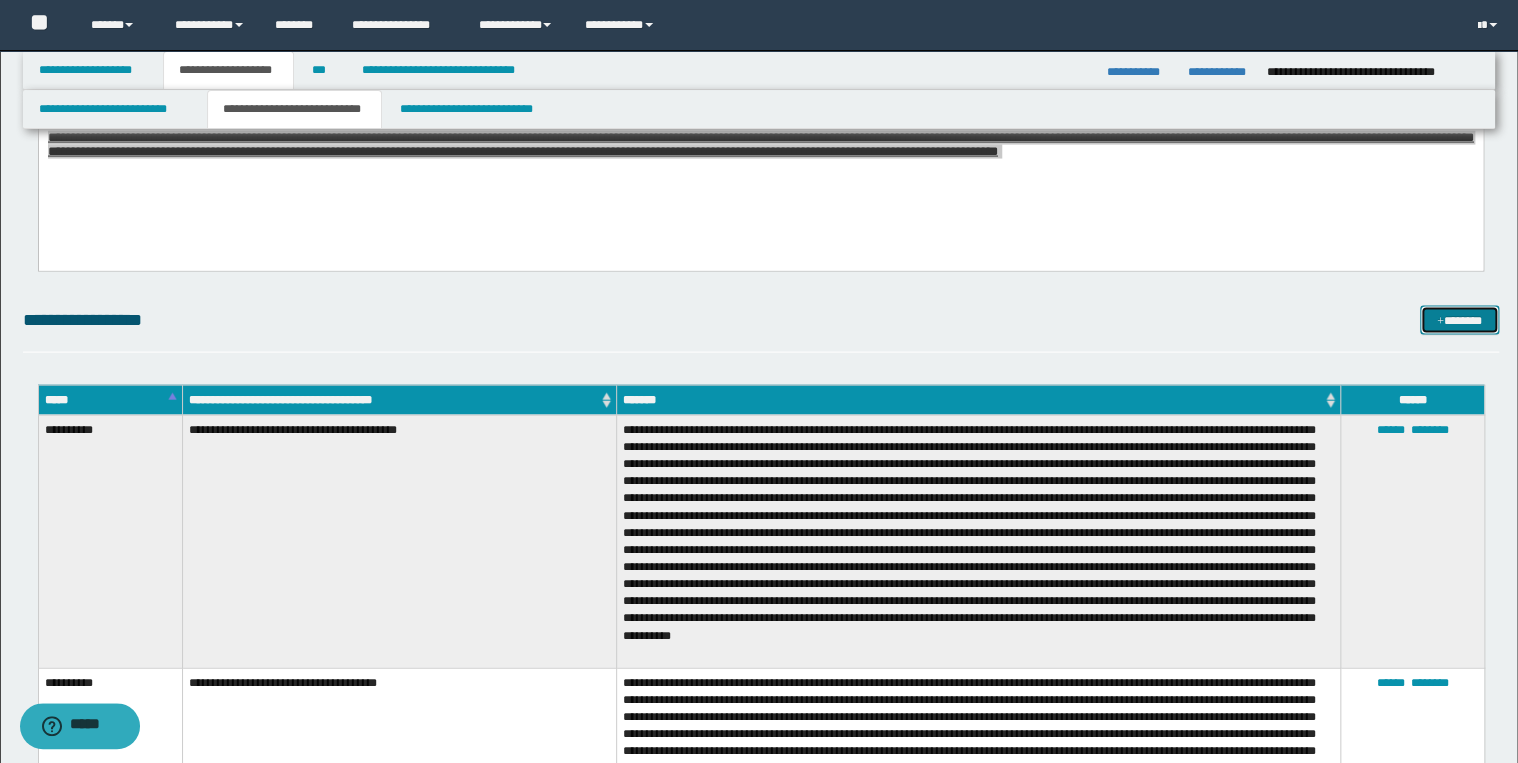 click on "*******" at bounding box center [1459, 321] 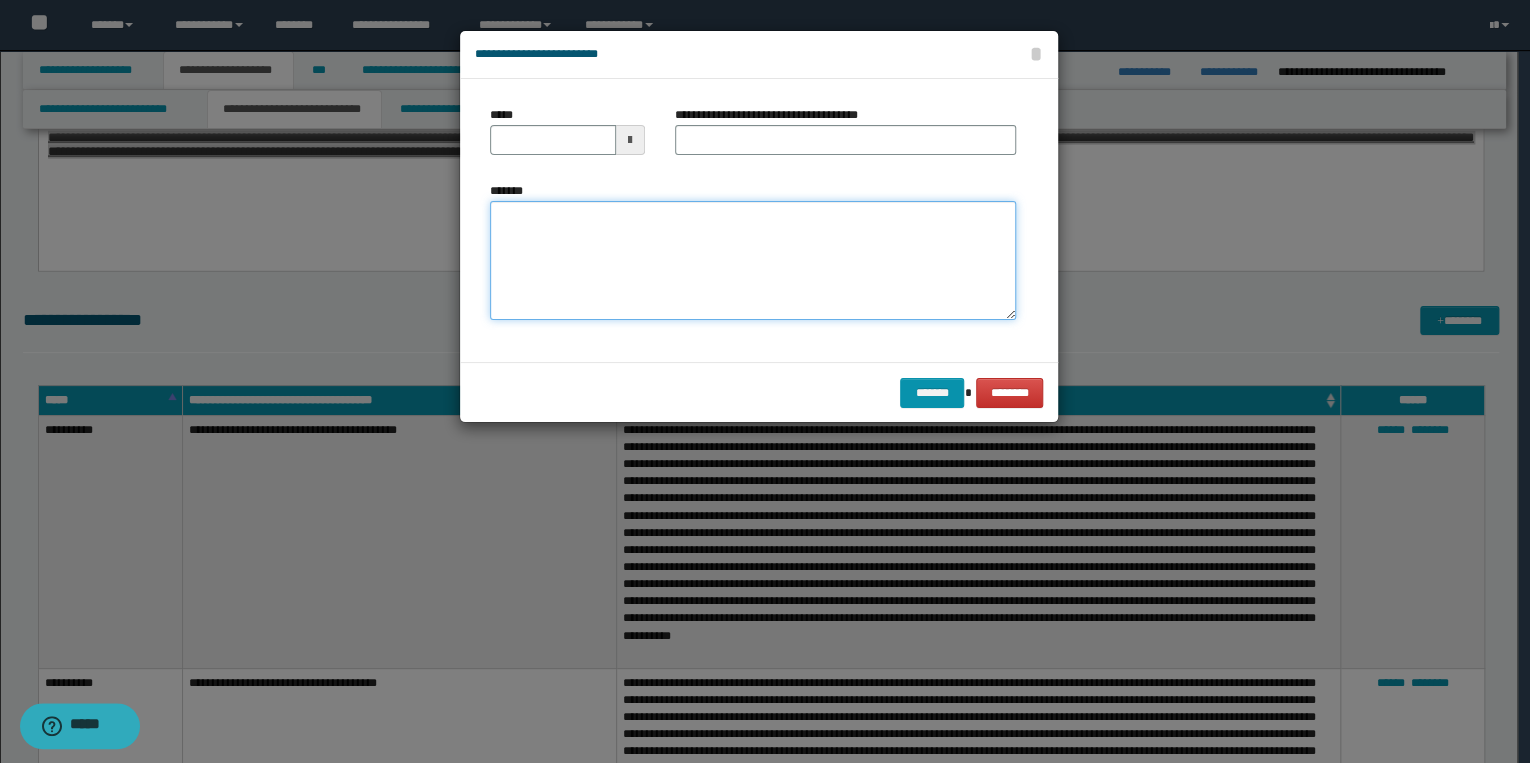 click on "*******" at bounding box center [753, 261] 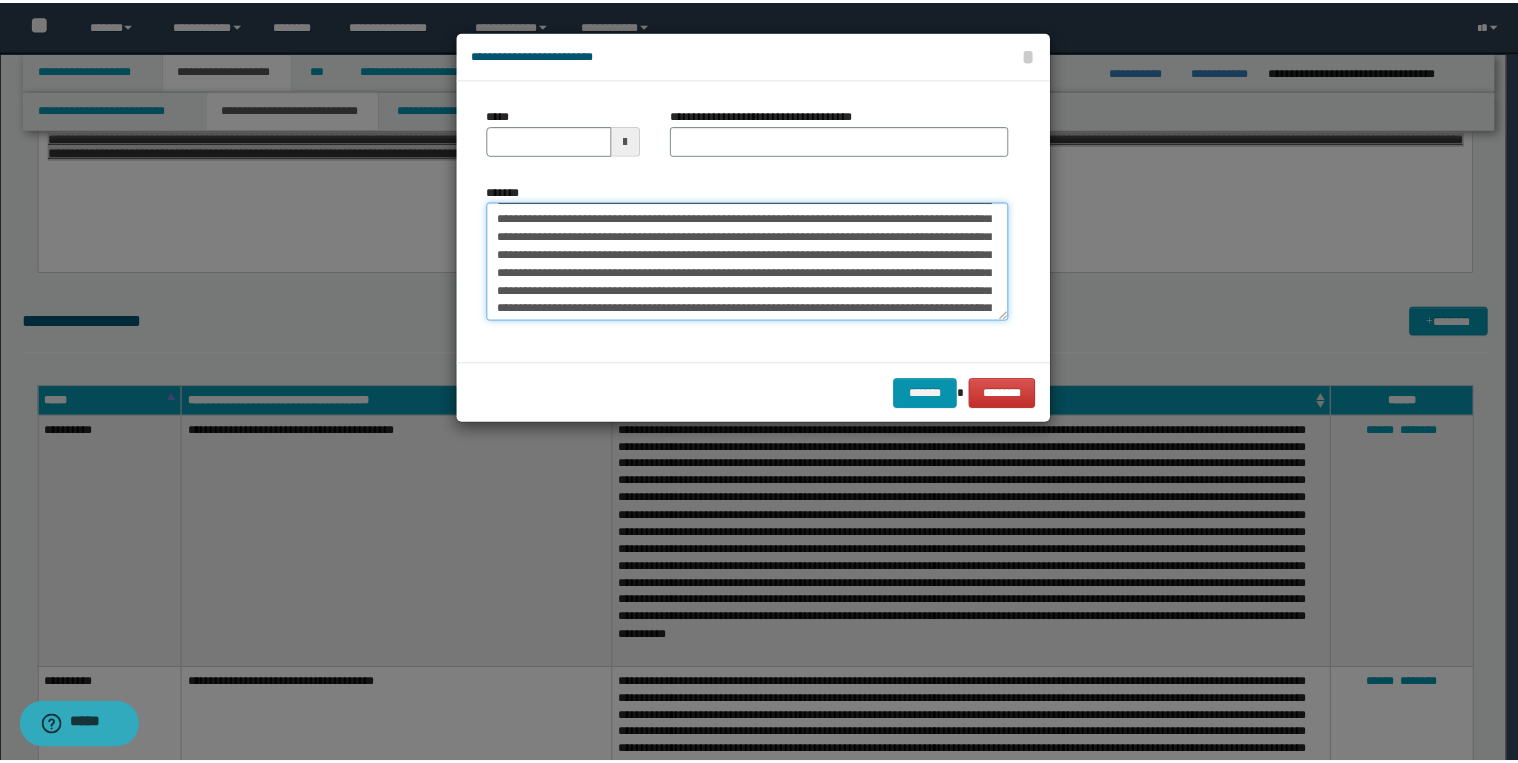 scroll, scrollTop: 0, scrollLeft: 0, axis: both 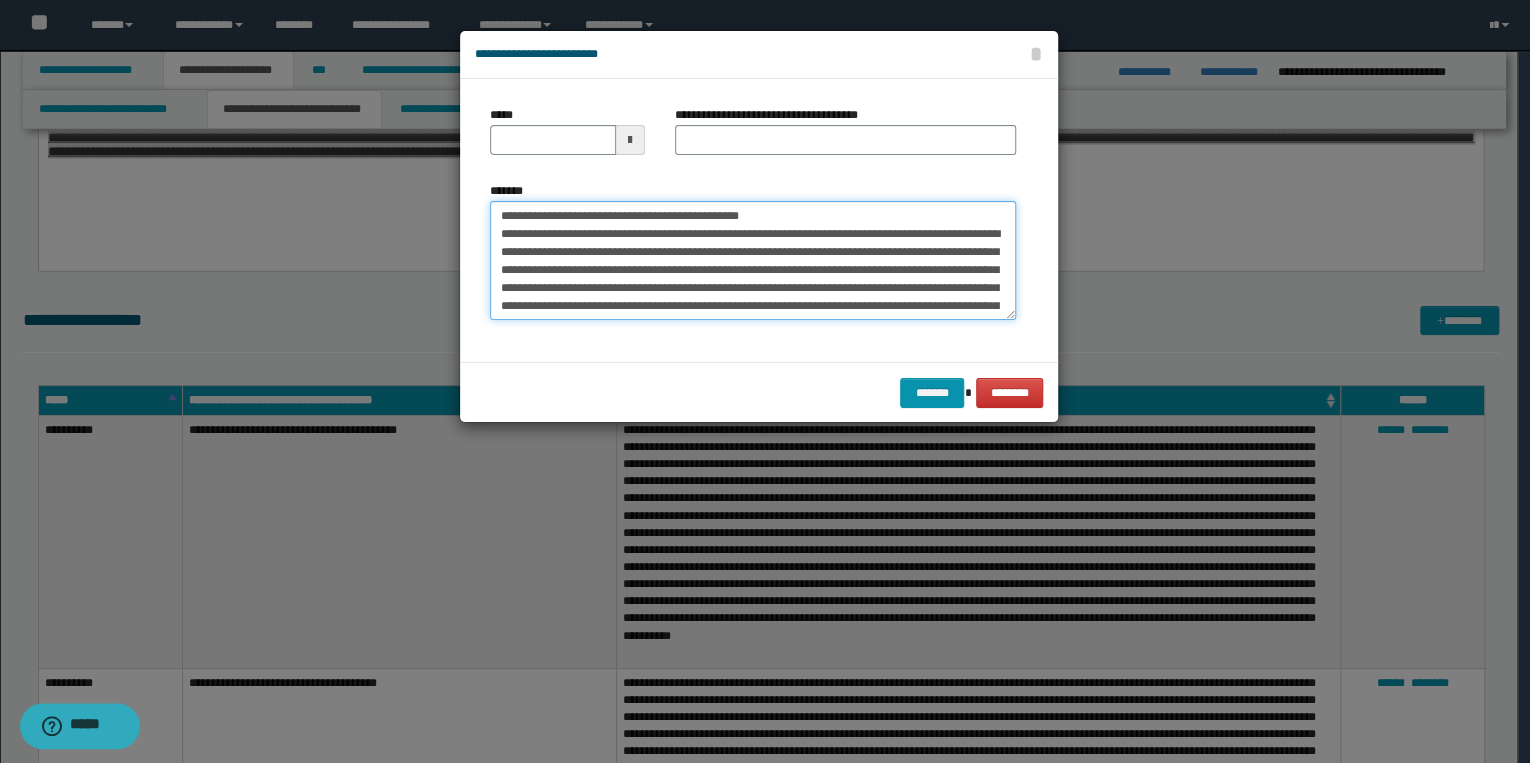 drag, startPoint x: 563, startPoint y: 215, endPoint x: 458, endPoint y: 212, distance: 105.04285 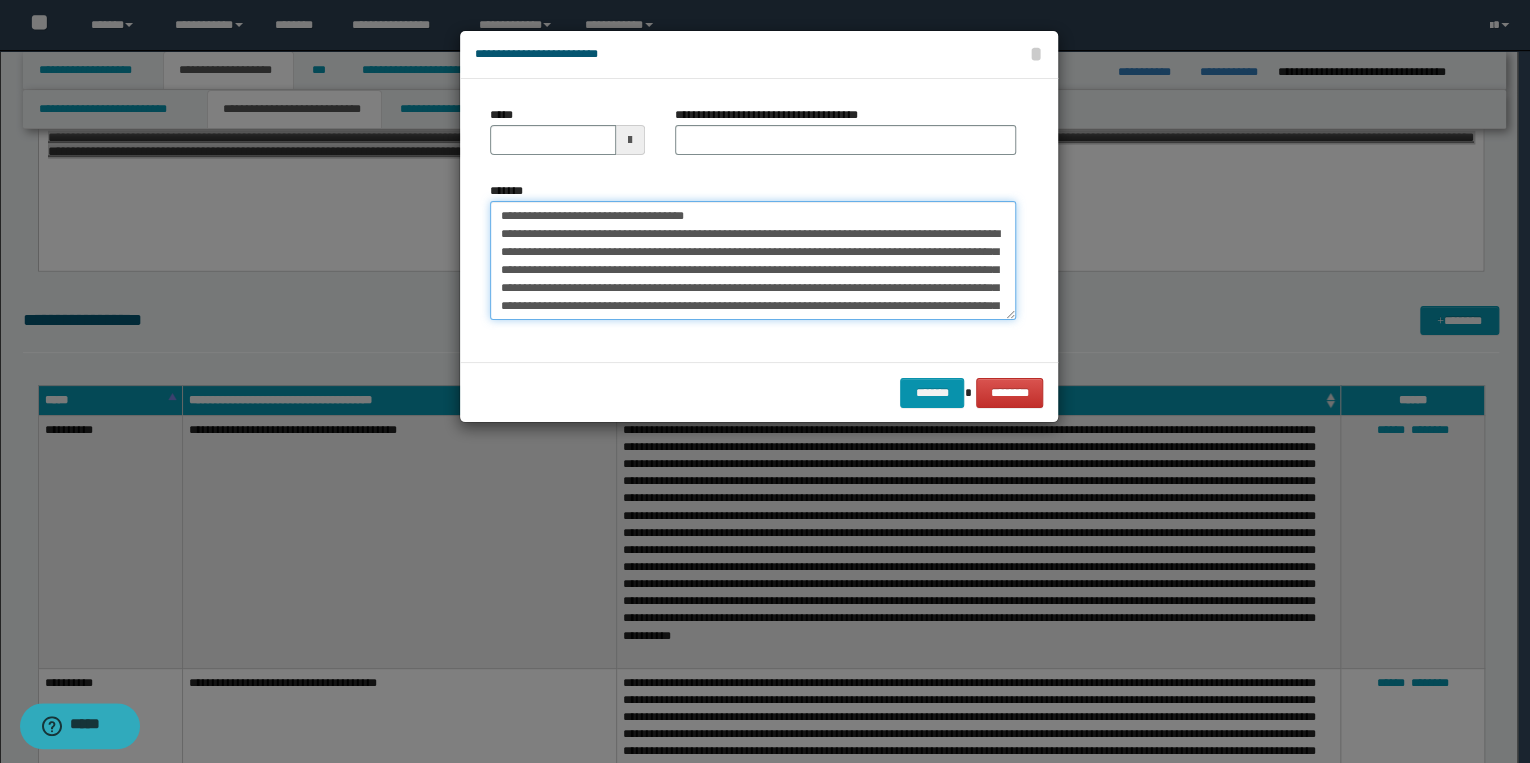 type on "**********" 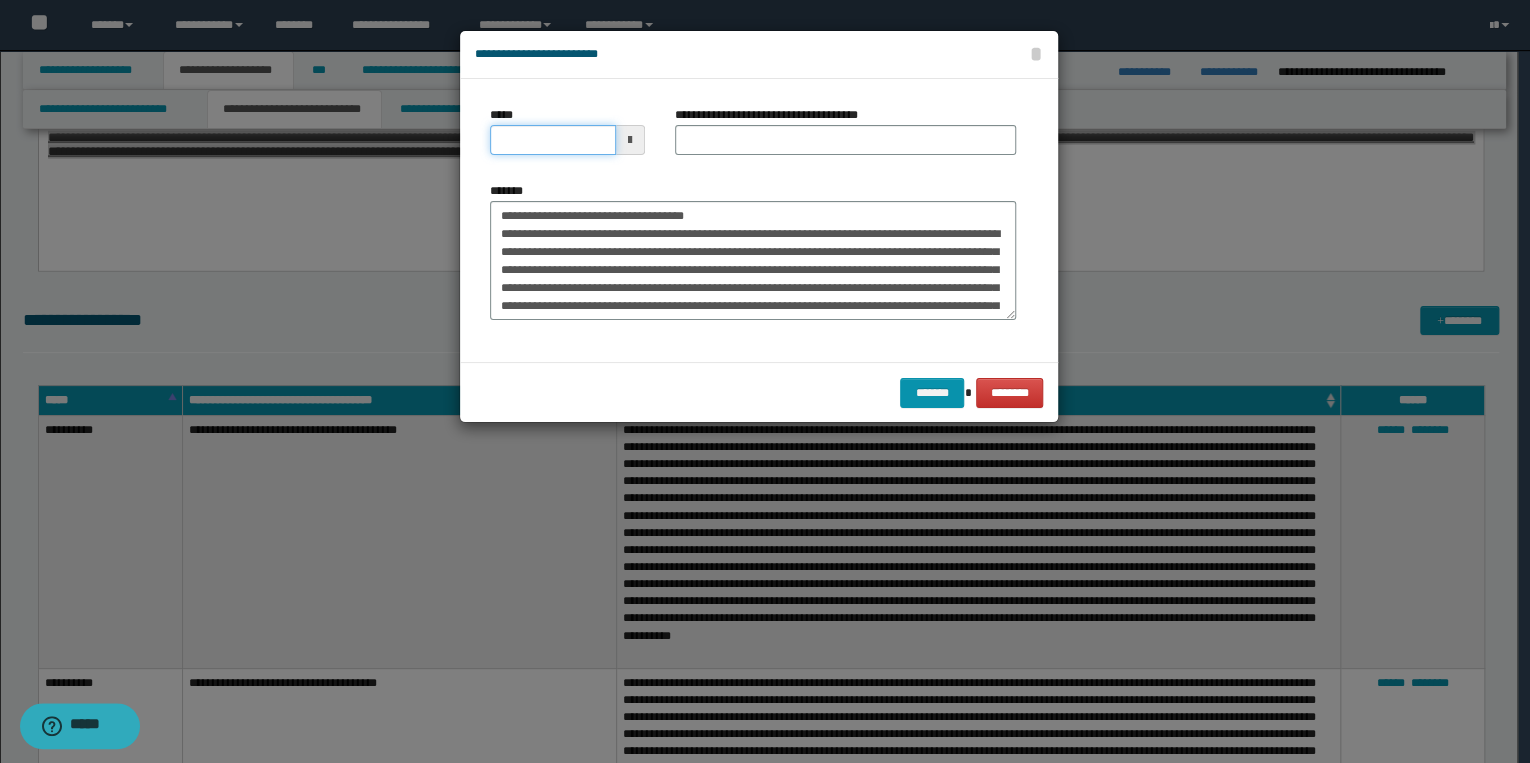 click on "*****" at bounding box center [553, 140] 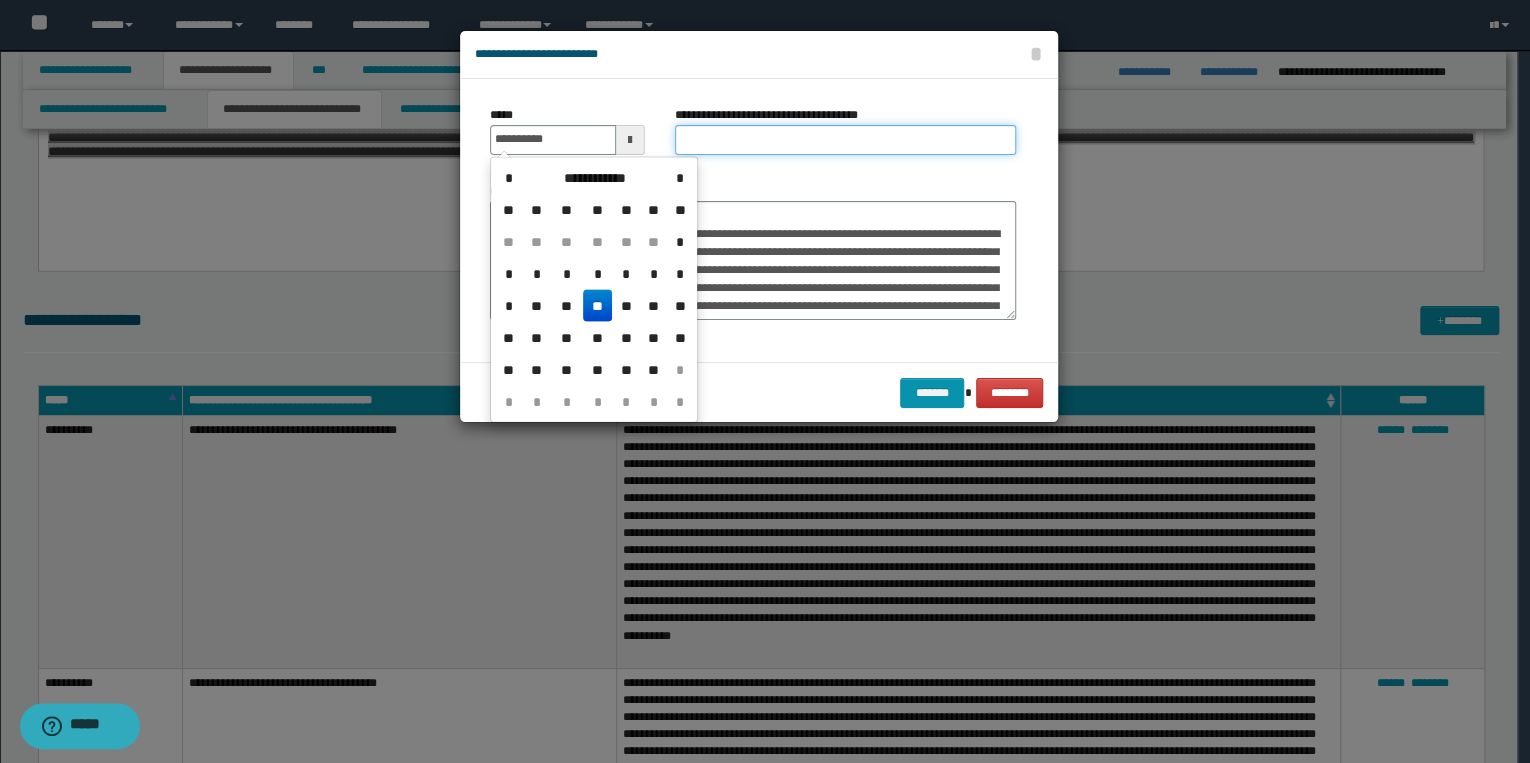 type on "**********" 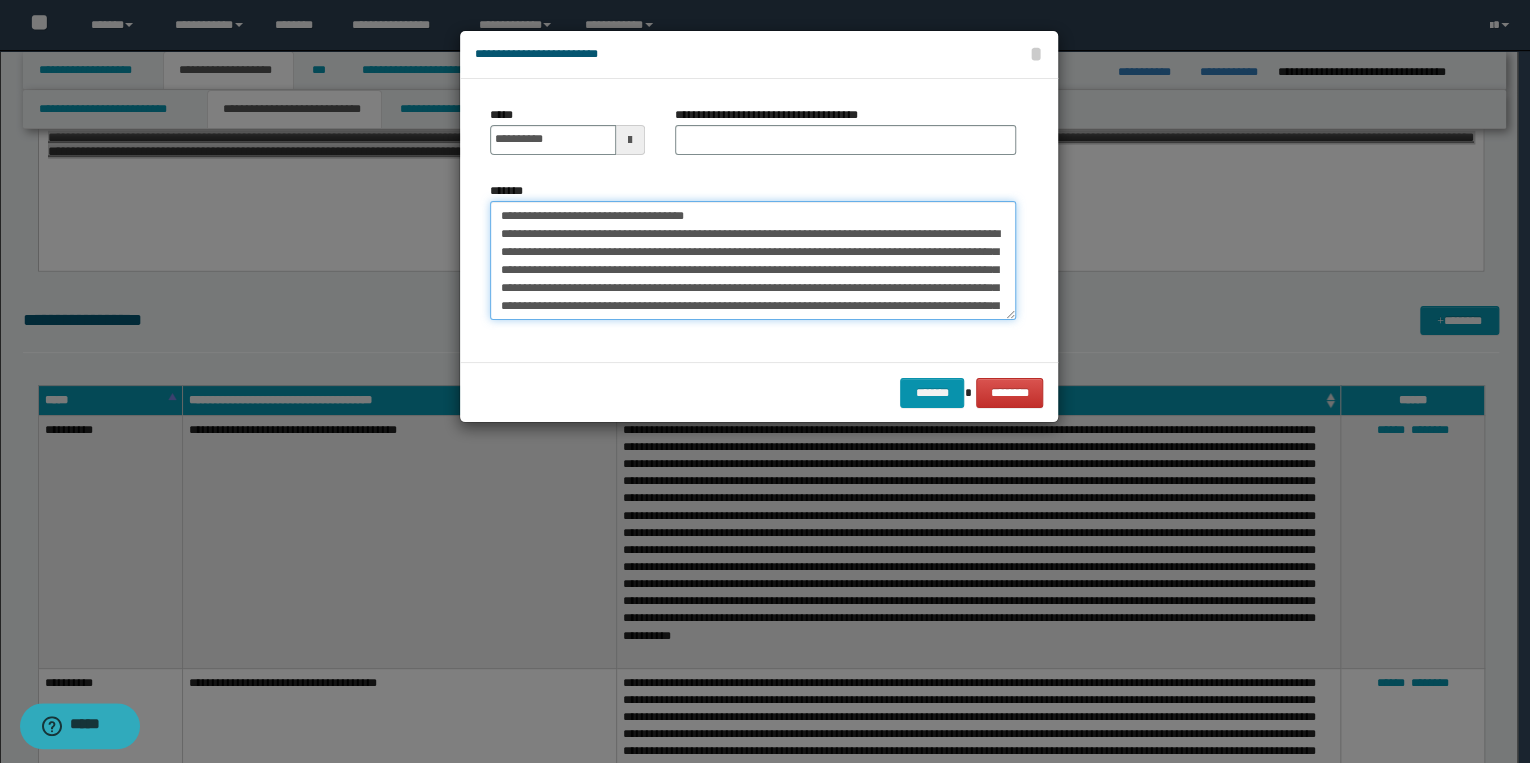 drag, startPoint x: 498, startPoint y: 214, endPoint x: 738, endPoint y: 212, distance: 240.00833 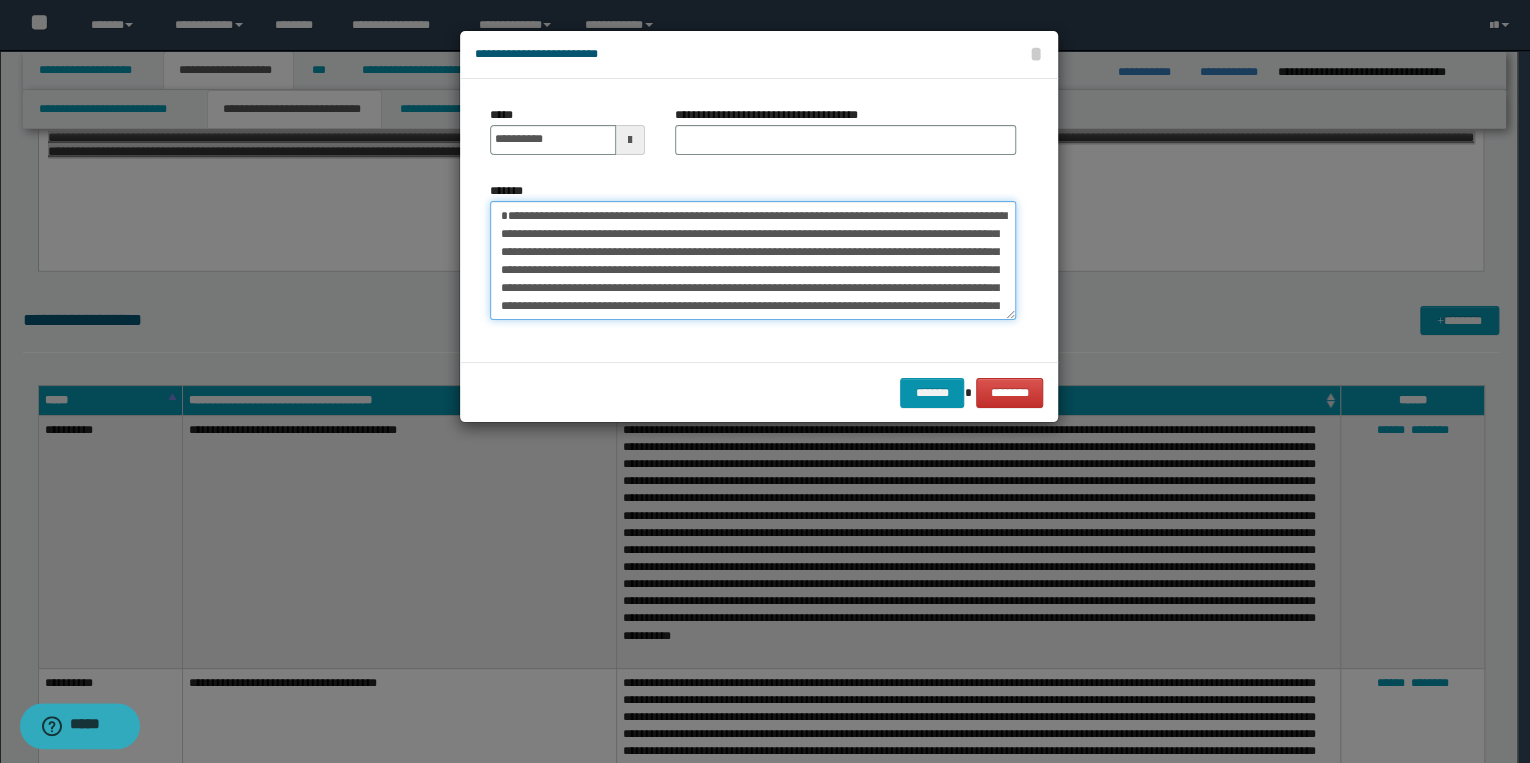 type on "**********" 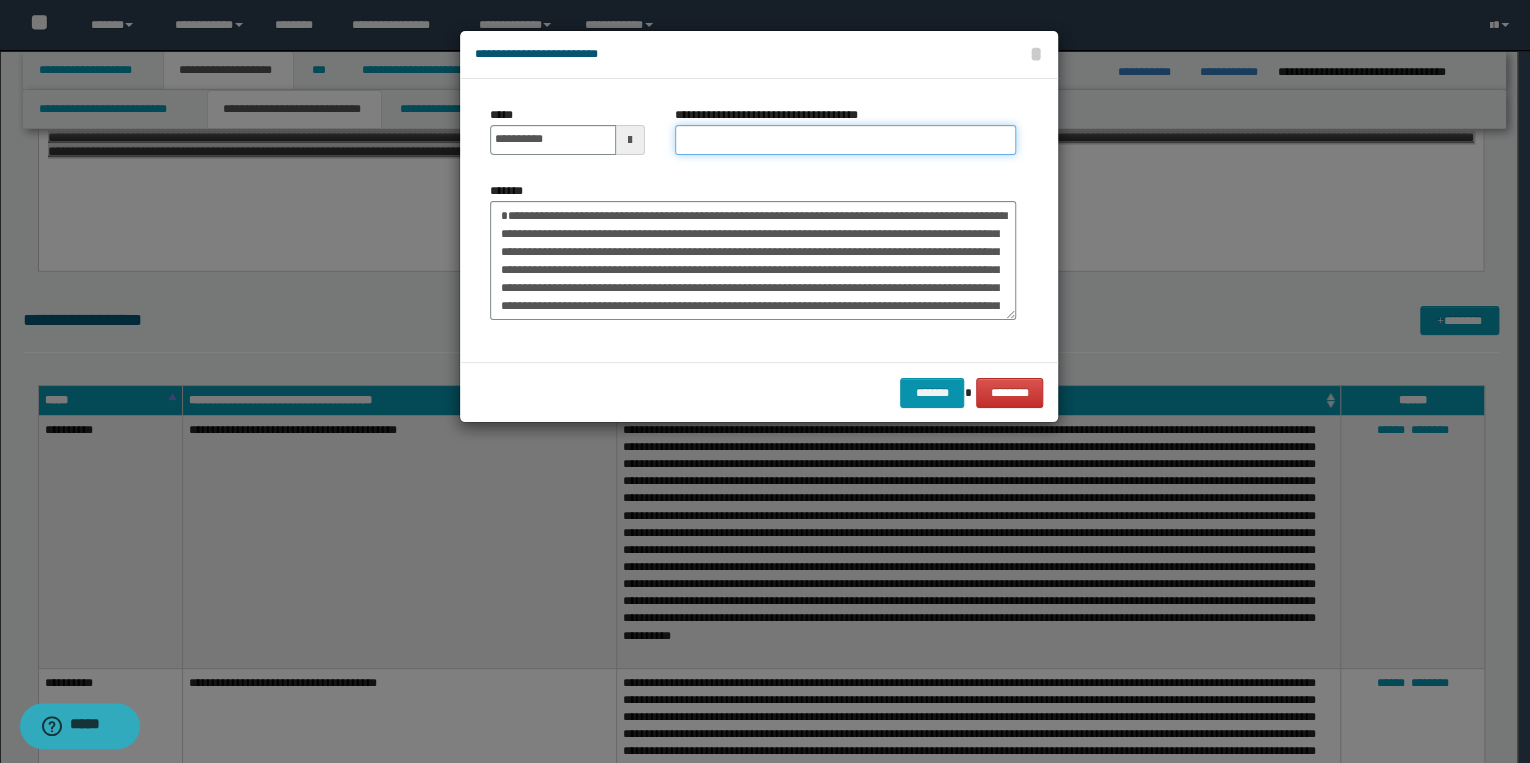 click on "**********" at bounding box center [845, 140] 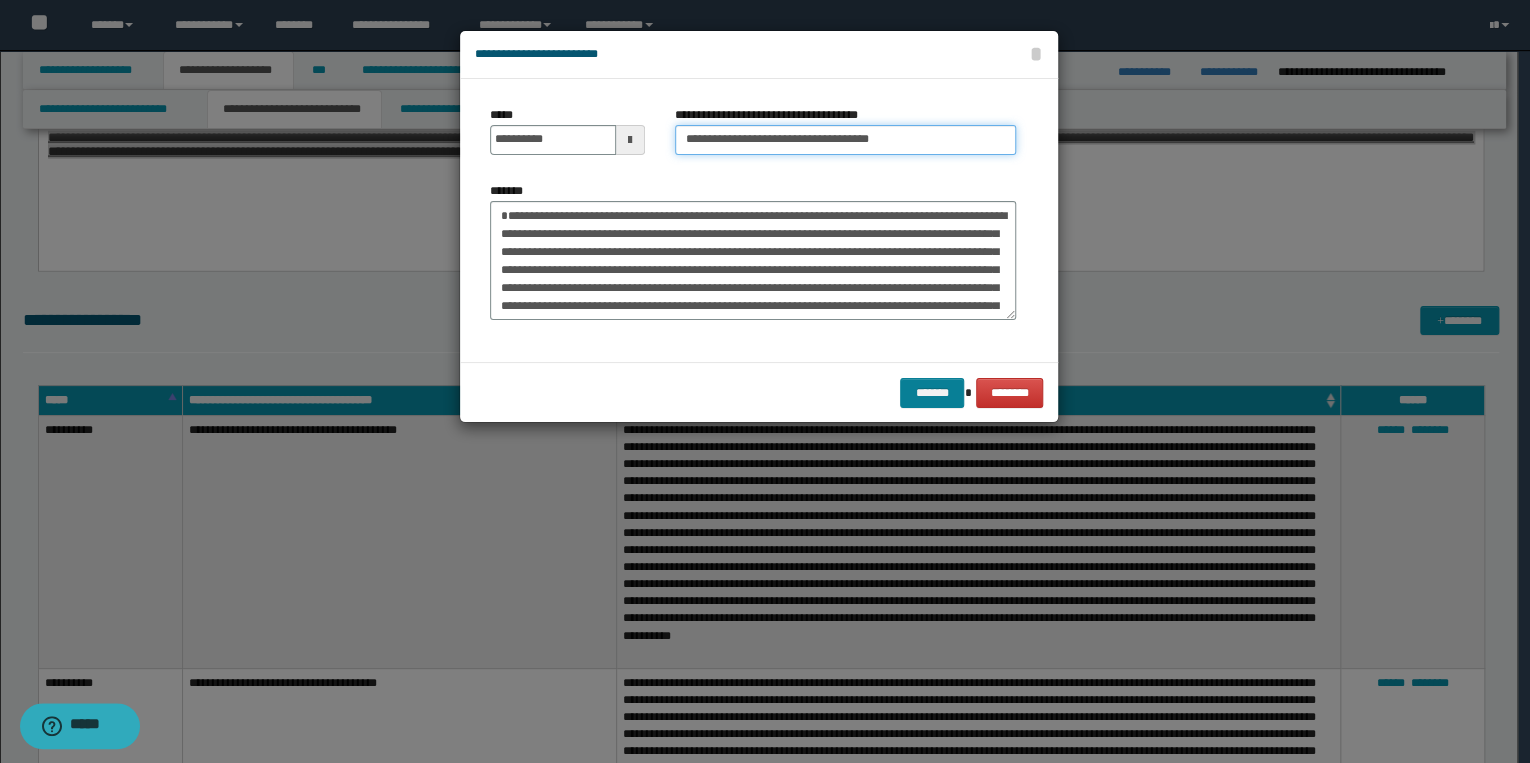 type on "**********" 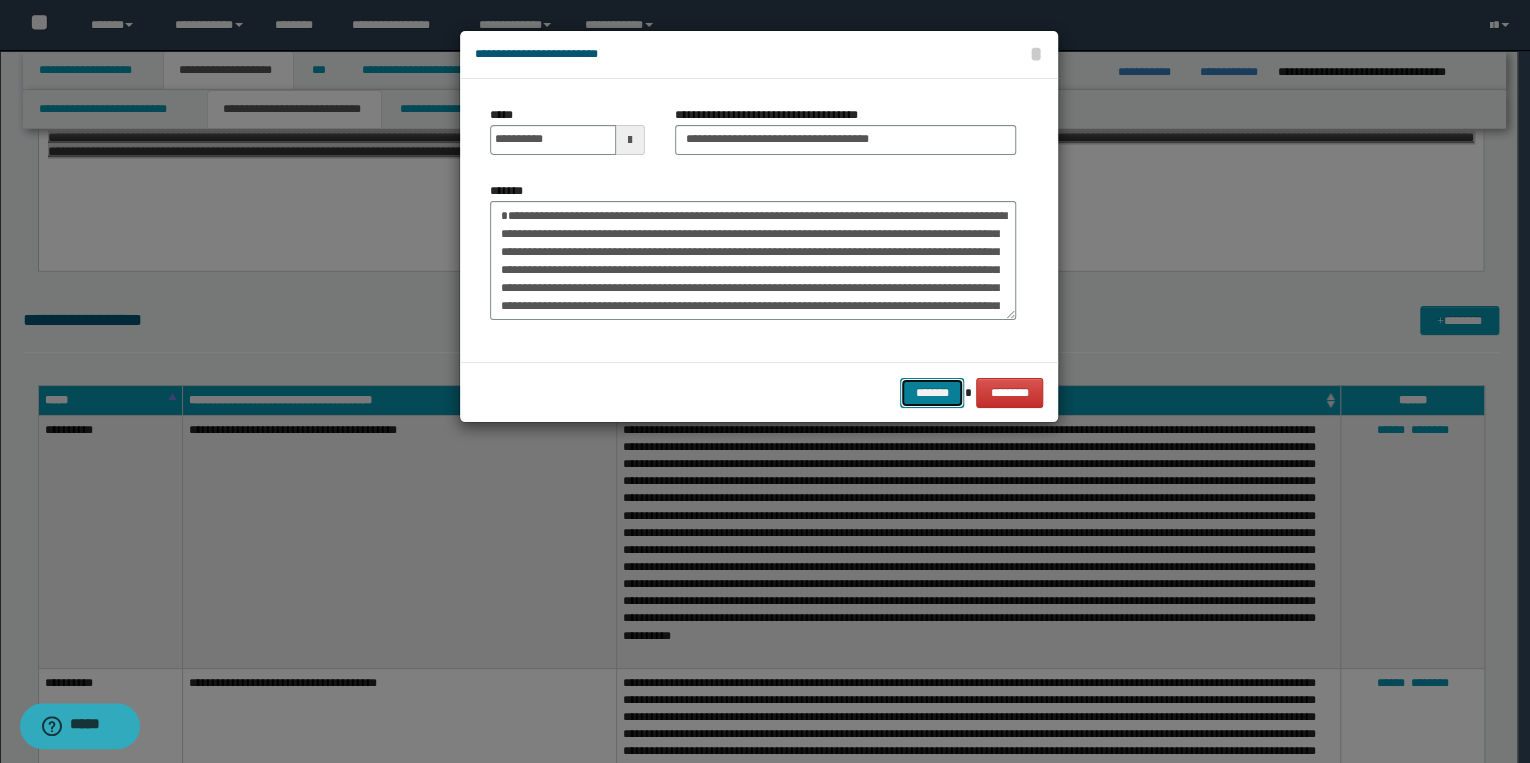 click on "*******" at bounding box center [932, 393] 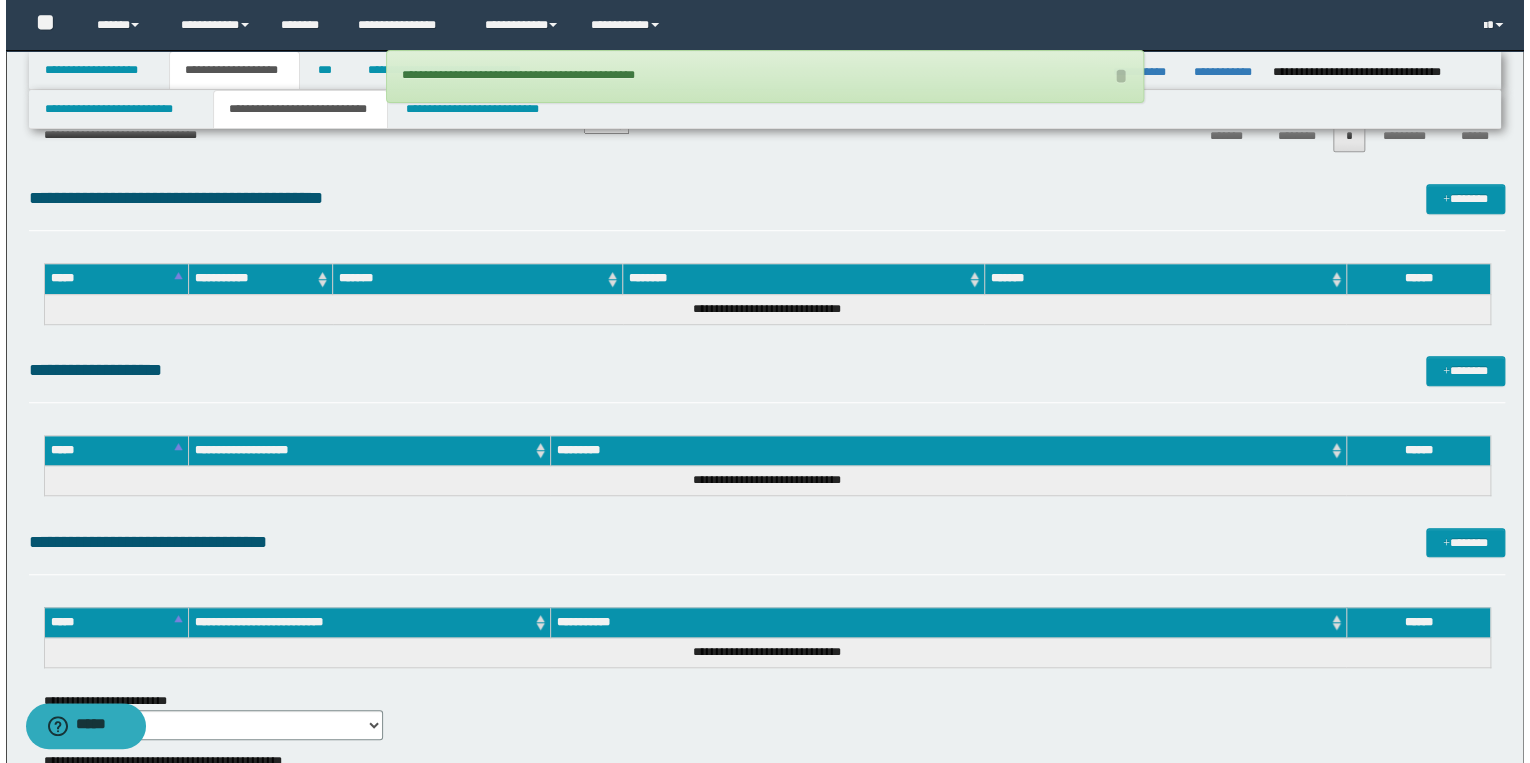 scroll, scrollTop: 4400, scrollLeft: 0, axis: vertical 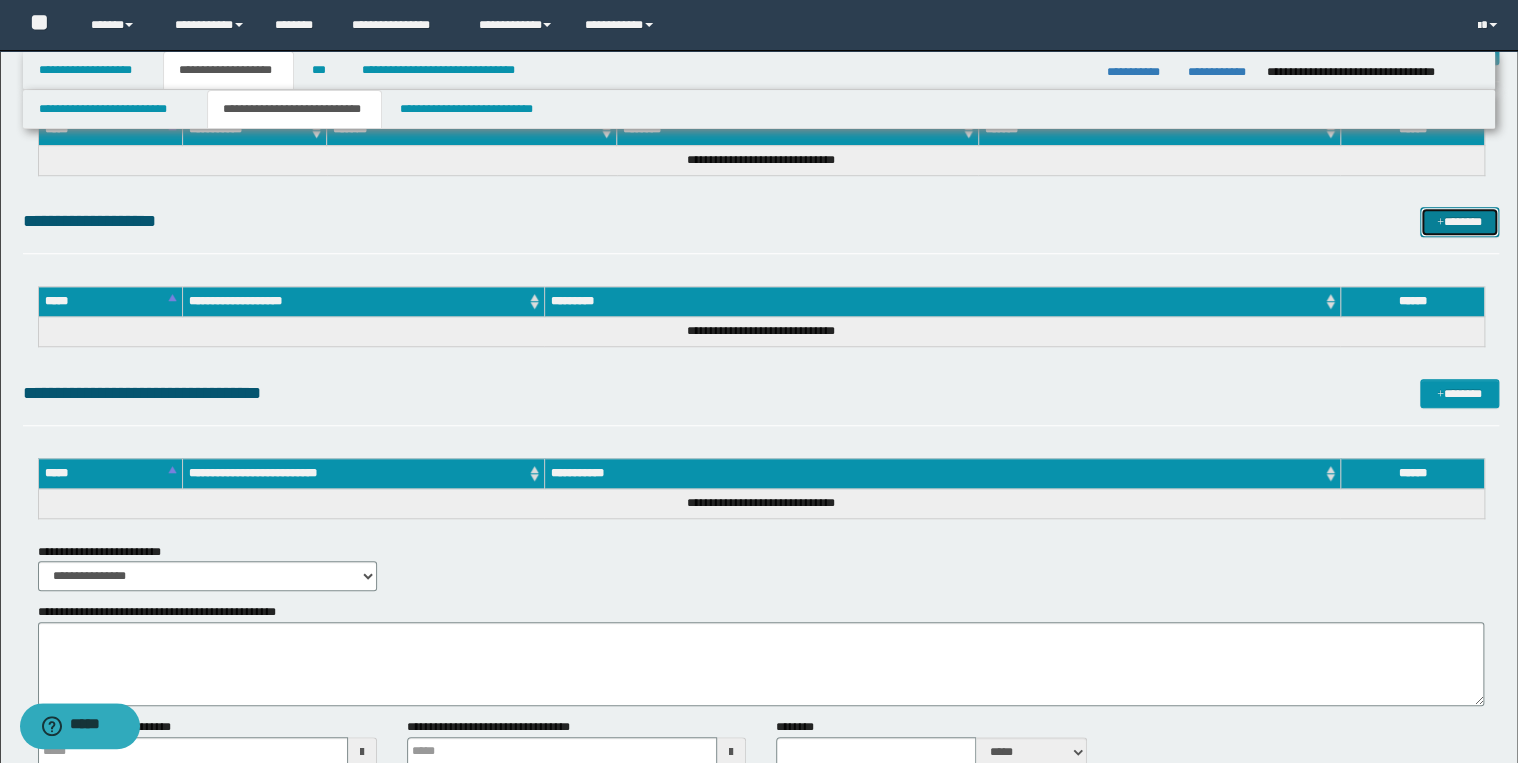 click on "*******" at bounding box center (1459, 222) 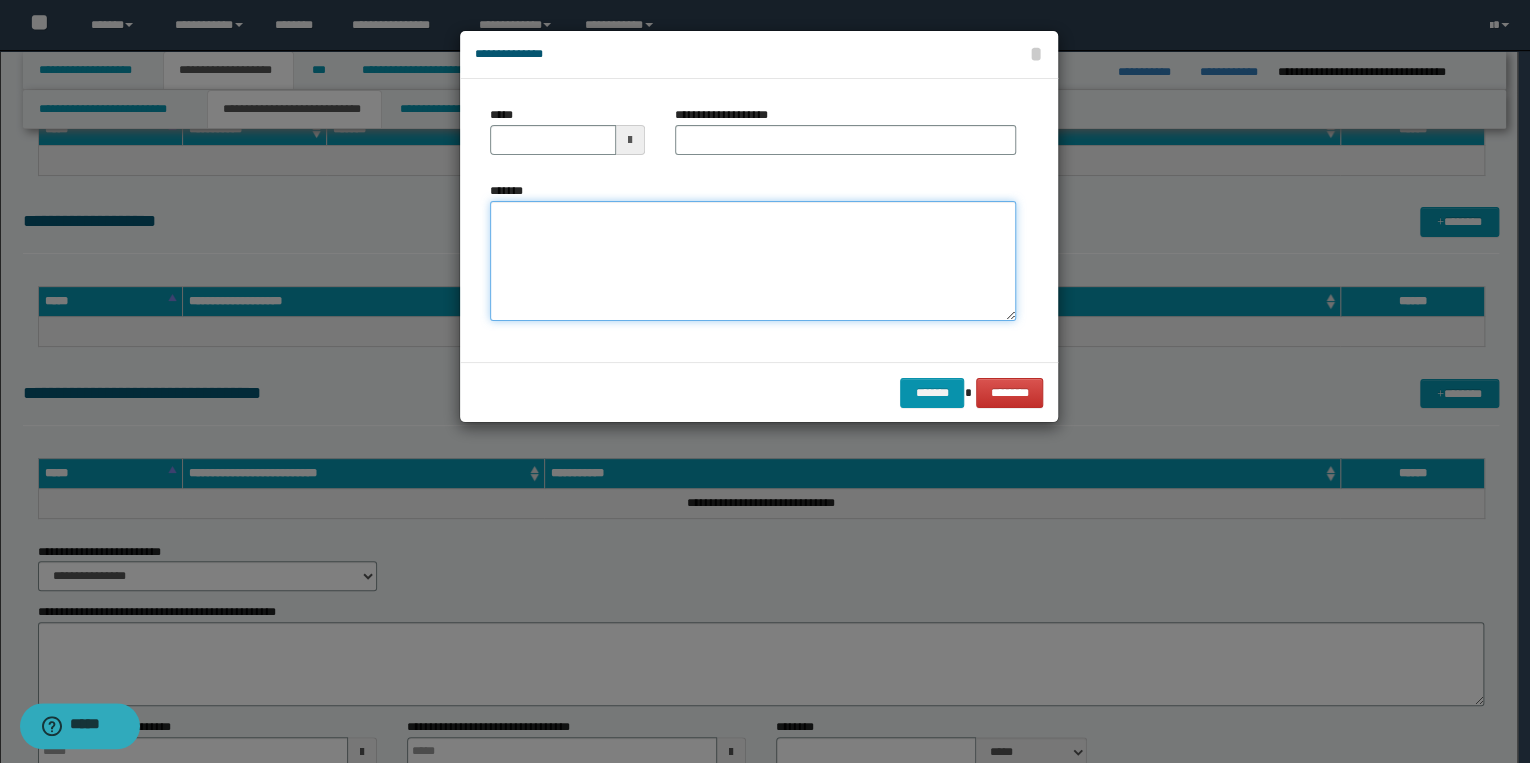click on "*******" at bounding box center (753, 261) 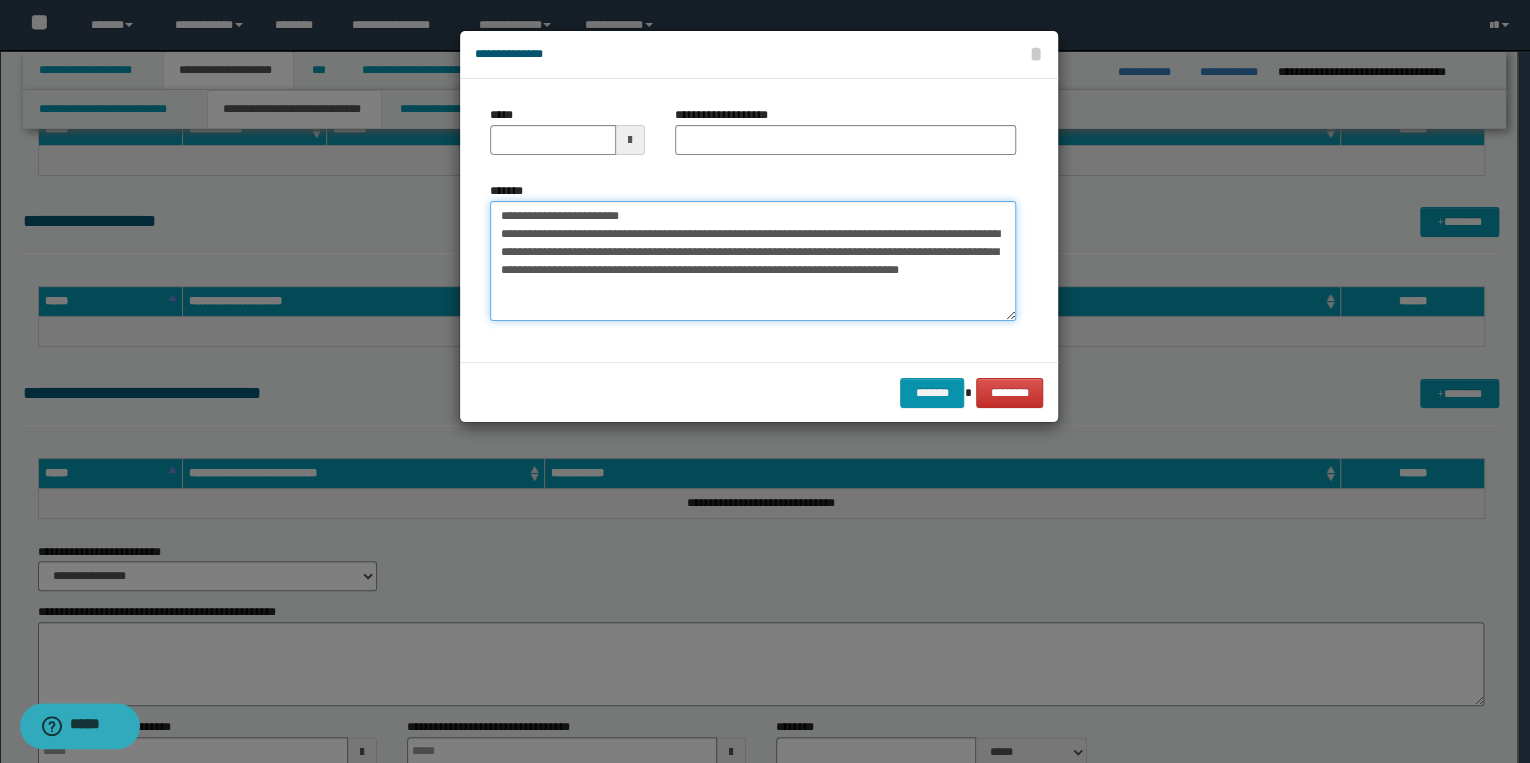 drag, startPoint x: 561, startPoint y: 214, endPoint x: 466, endPoint y: 209, distance: 95.131485 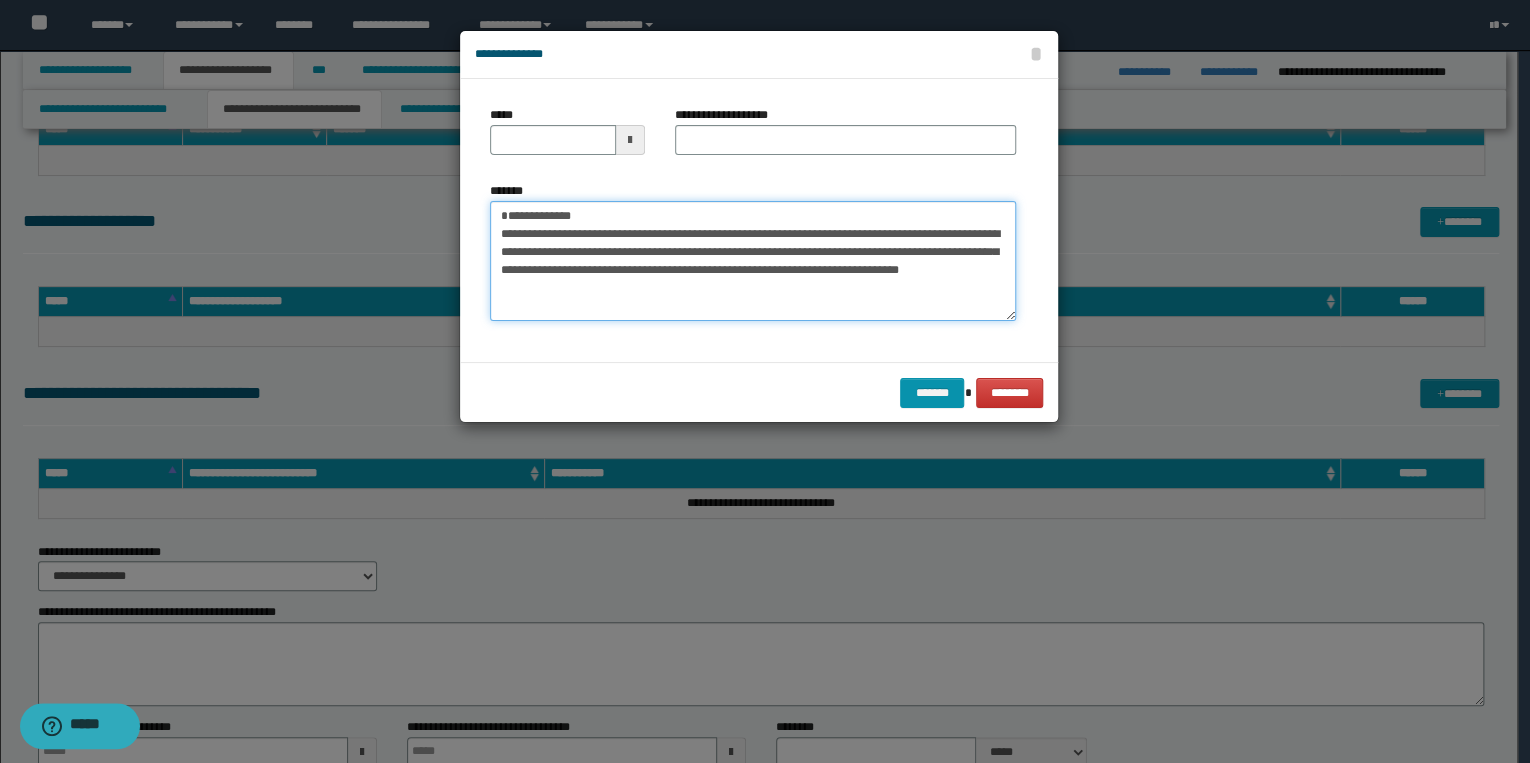 type 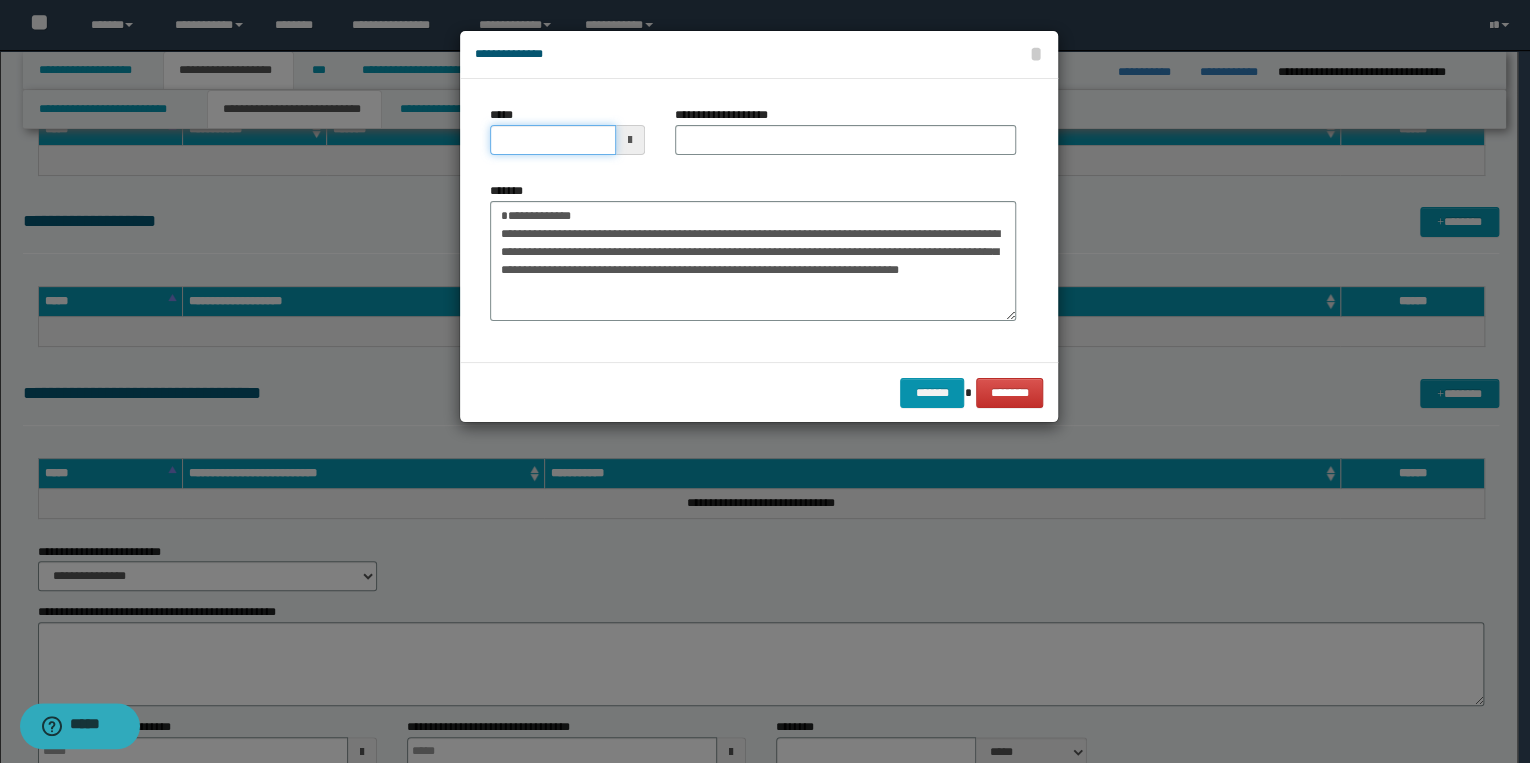 click on "*****" at bounding box center (553, 140) 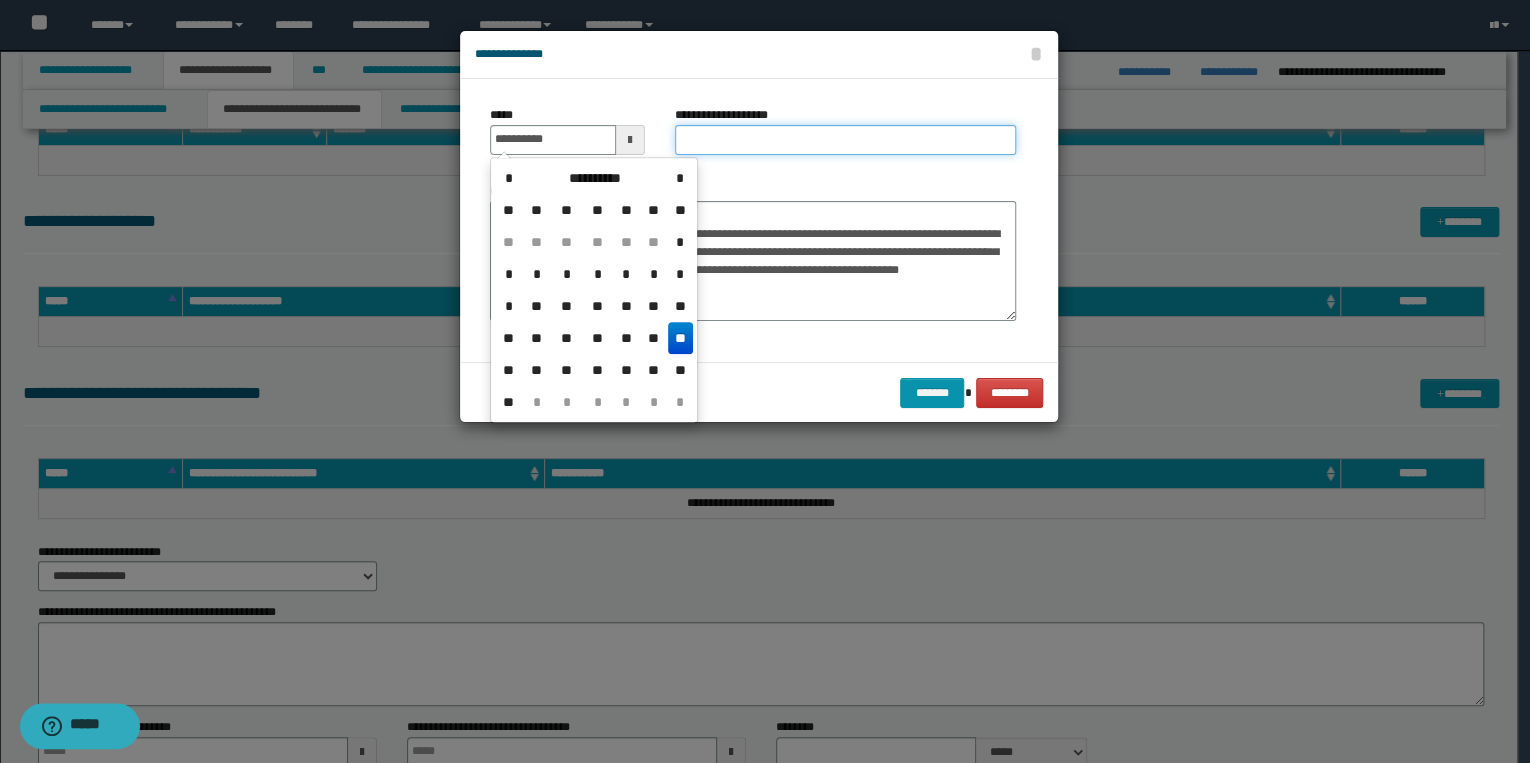 type on "**********" 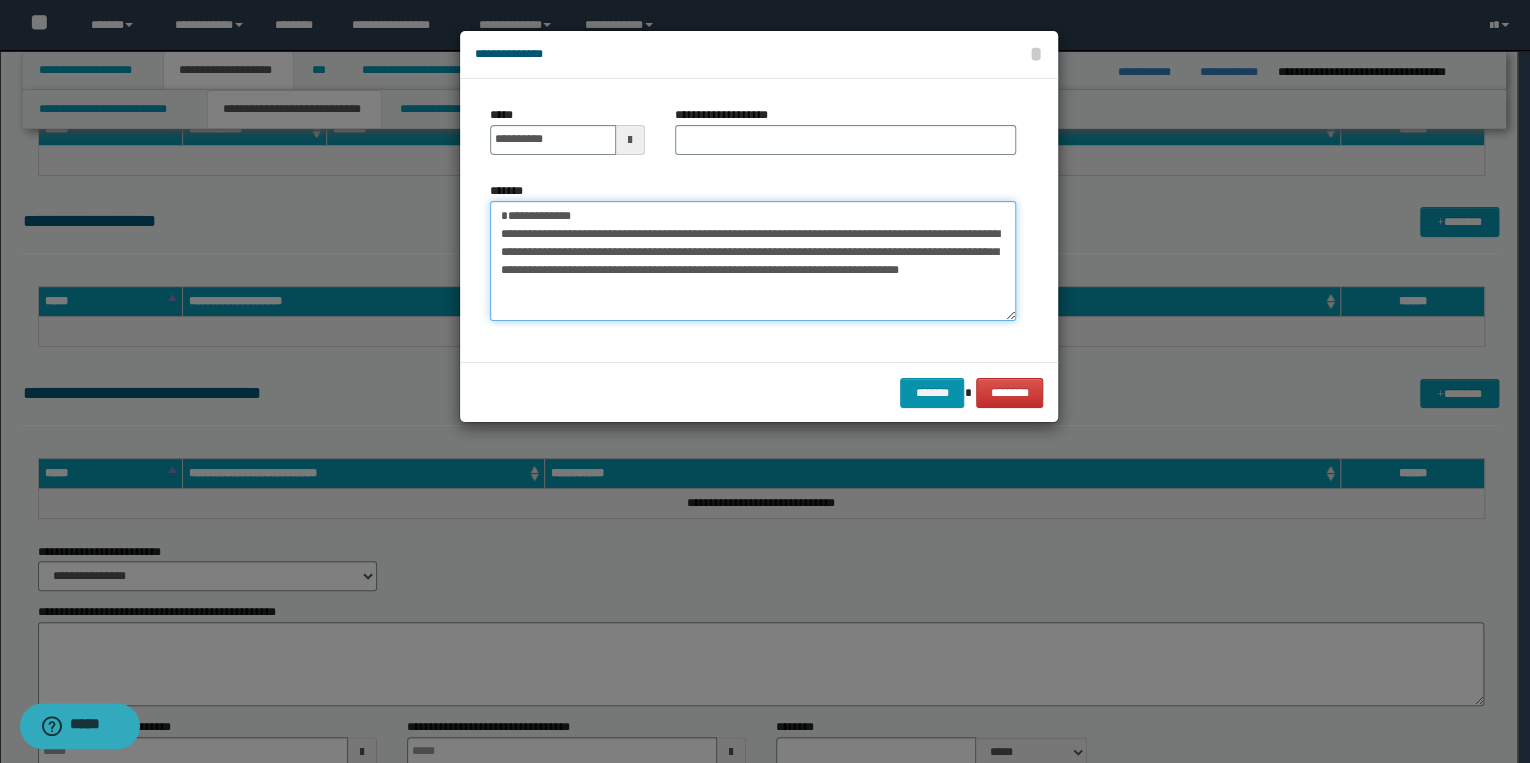 drag, startPoint x: 497, startPoint y: 217, endPoint x: 590, endPoint y: 217, distance: 93 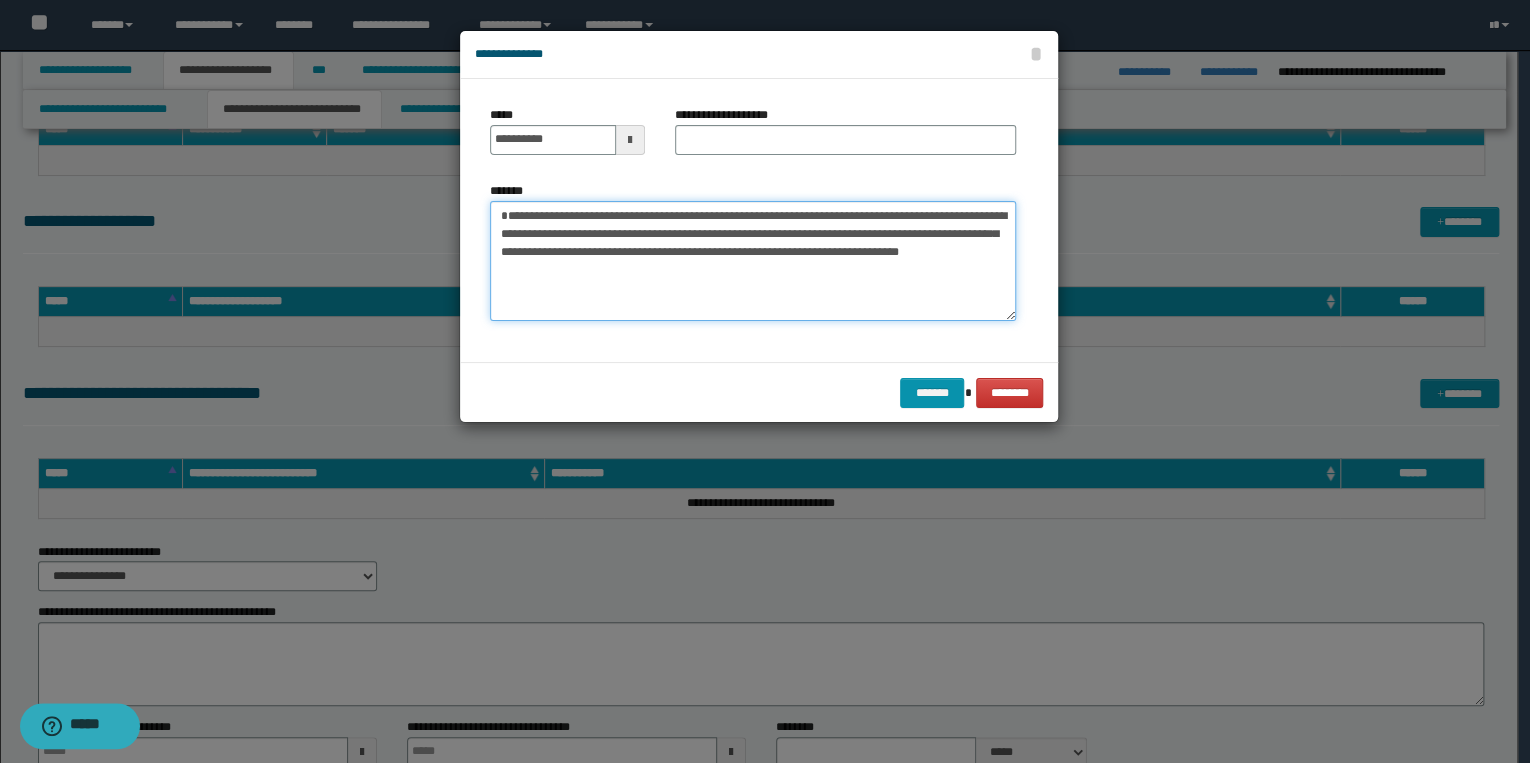 type on "**********" 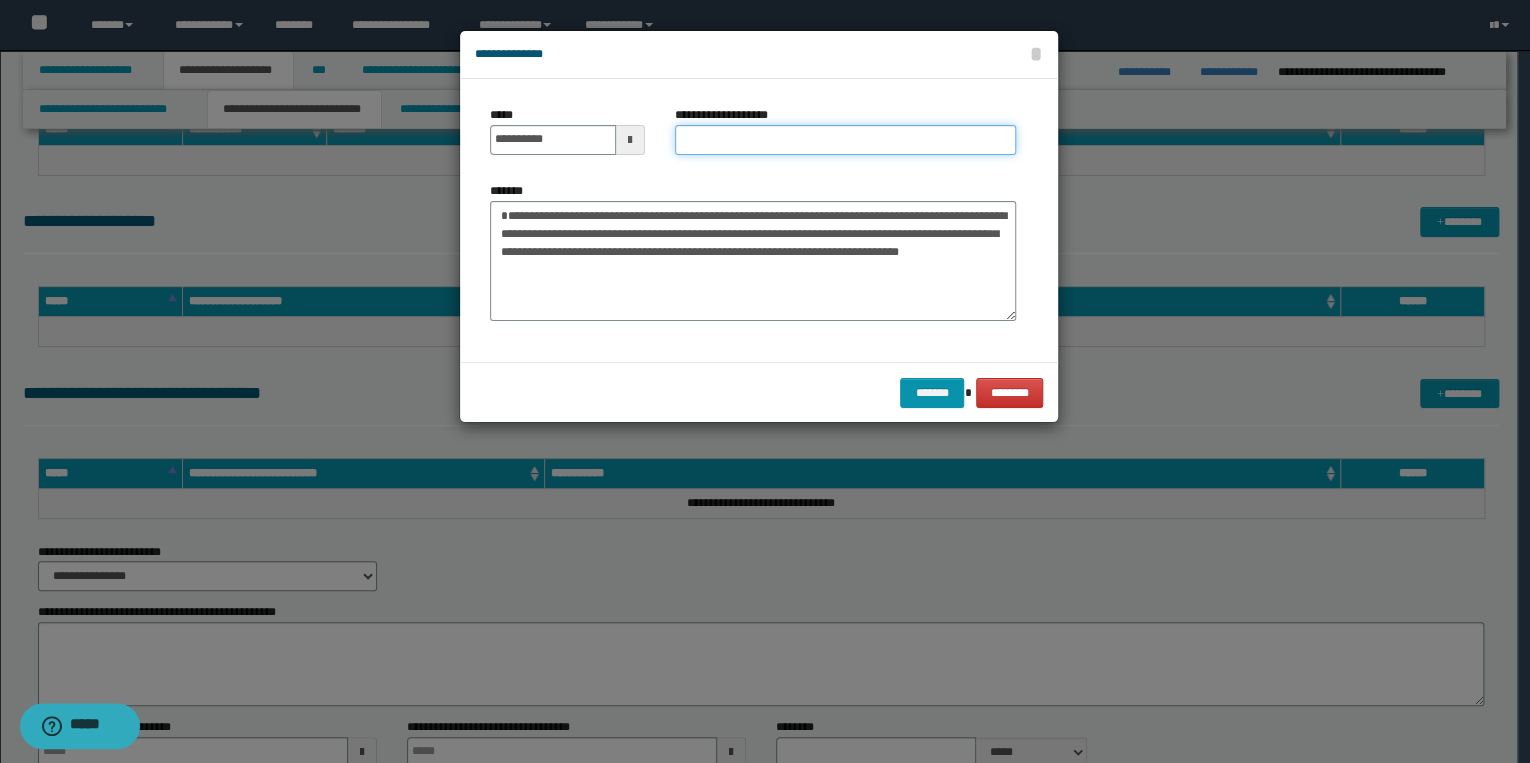click on "**********" at bounding box center [845, 140] 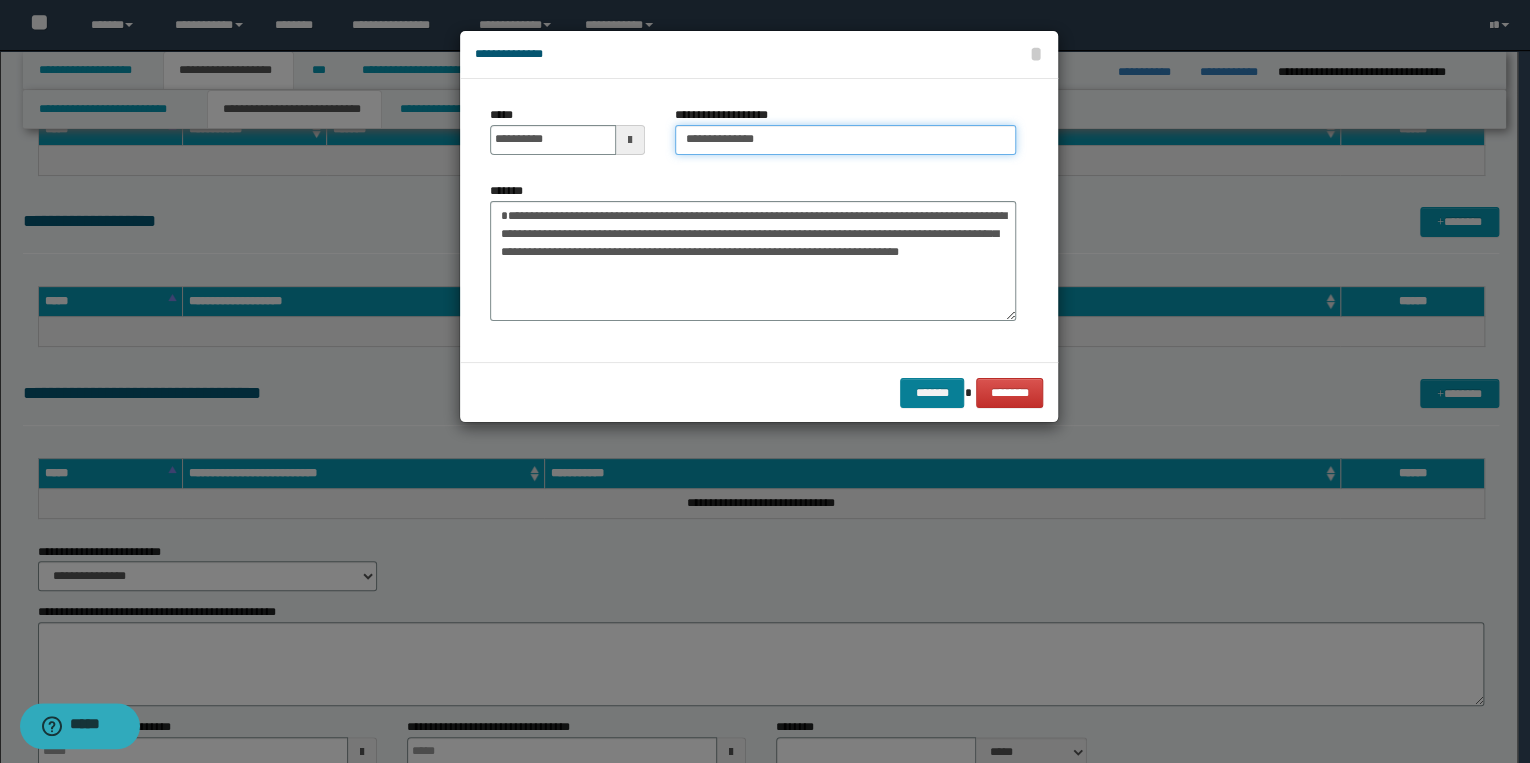 type on "**********" 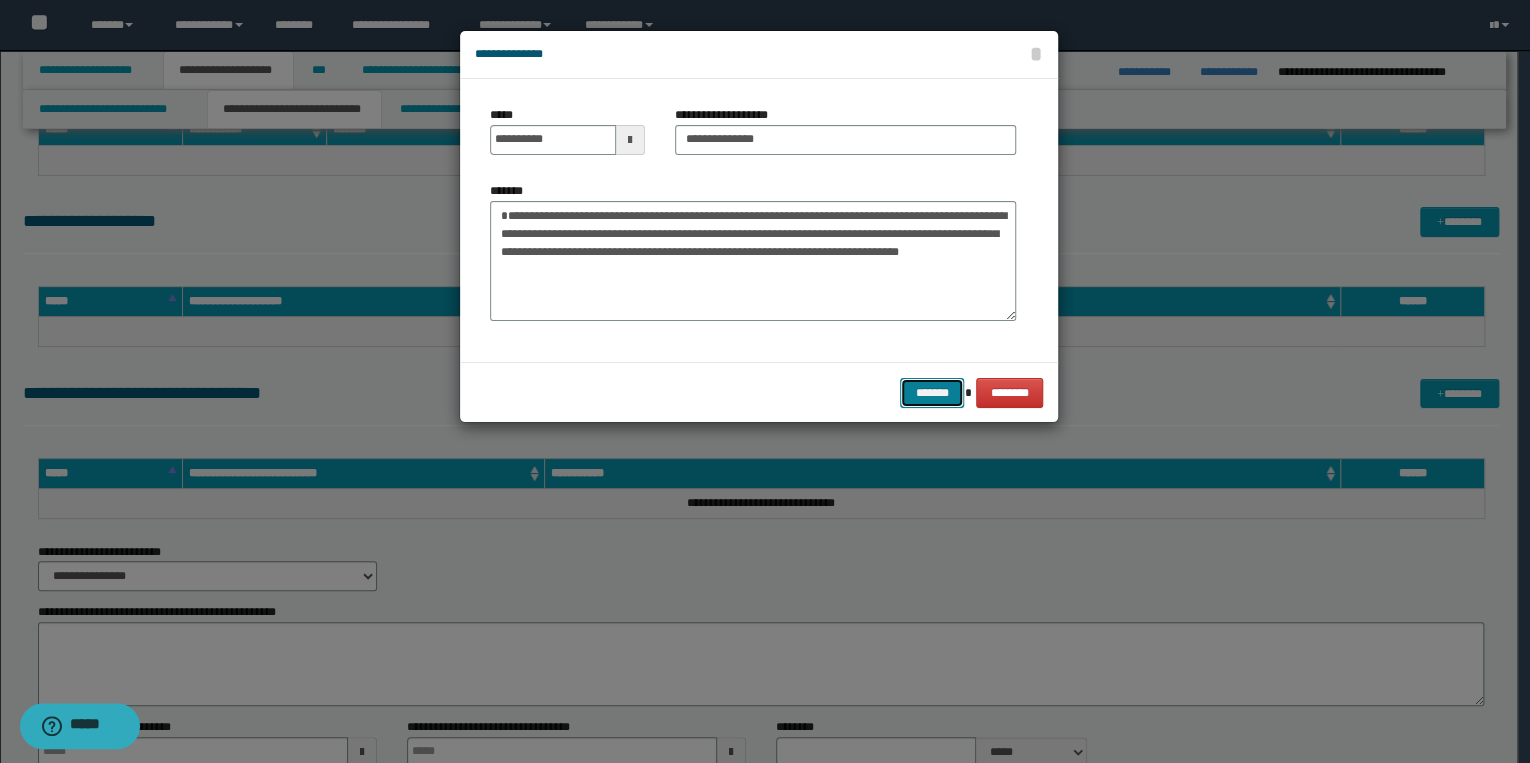 click on "*******" at bounding box center (932, 393) 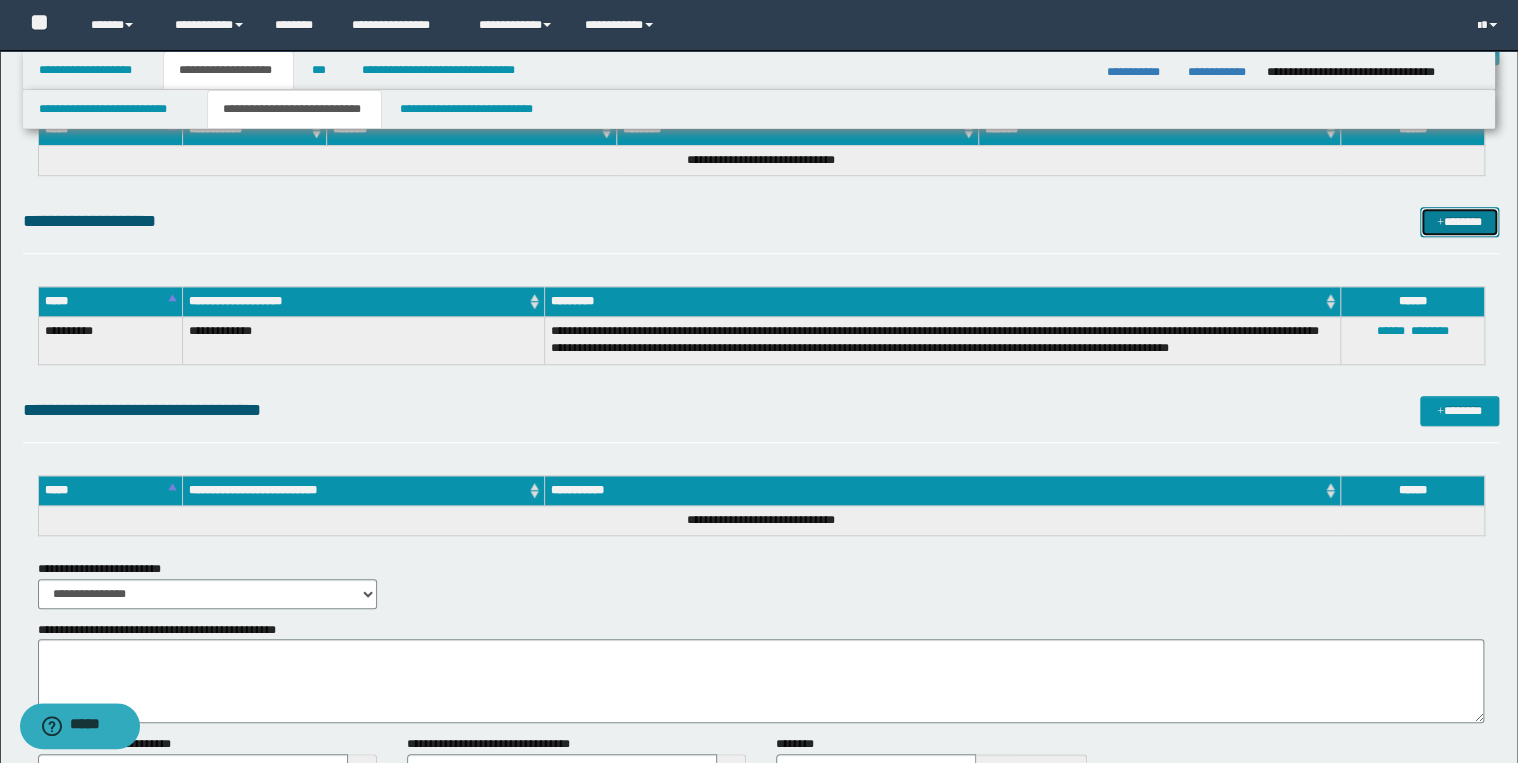 click on "*******" at bounding box center (1459, 222) 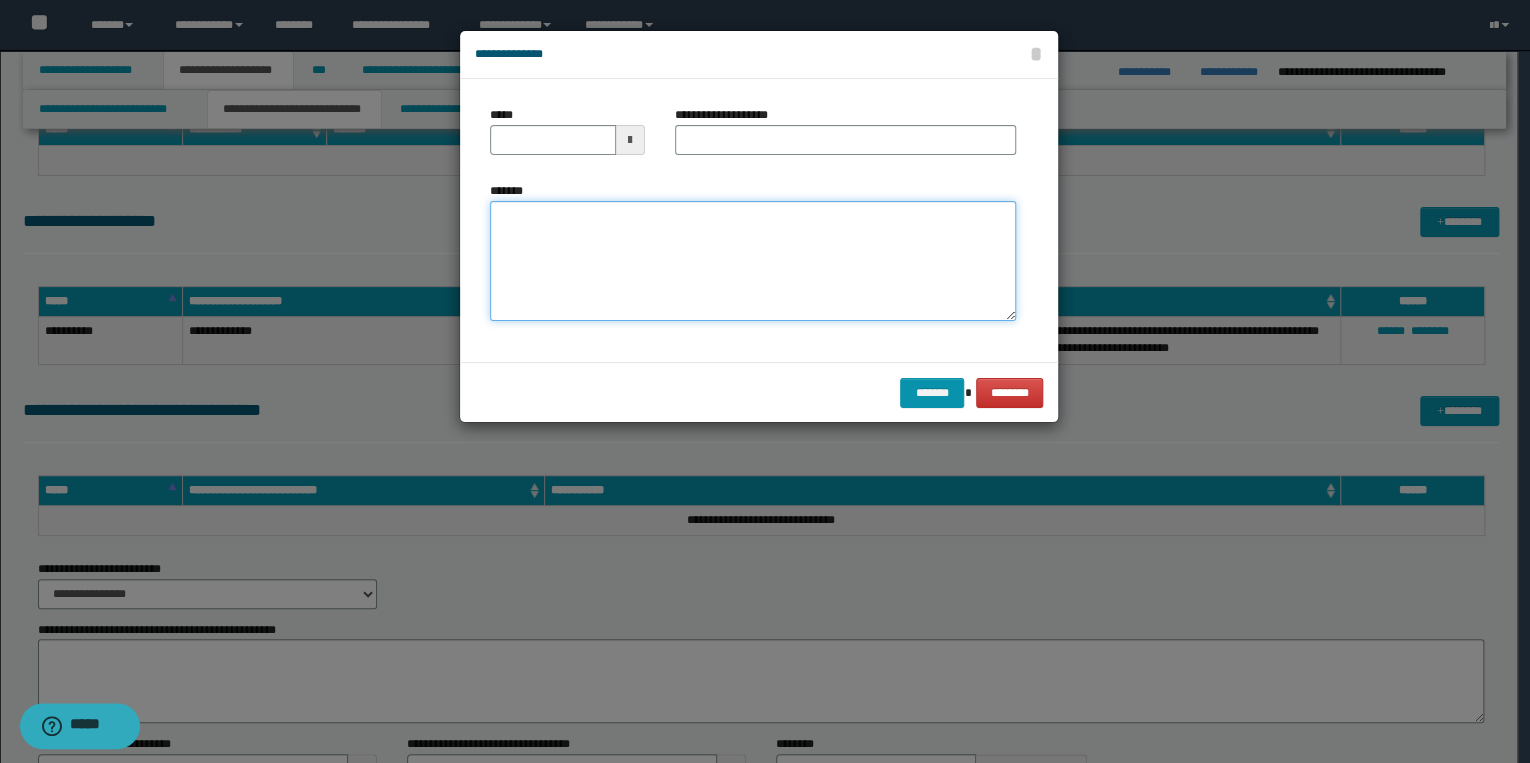 click on "*******" at bounding box center [753, 261] 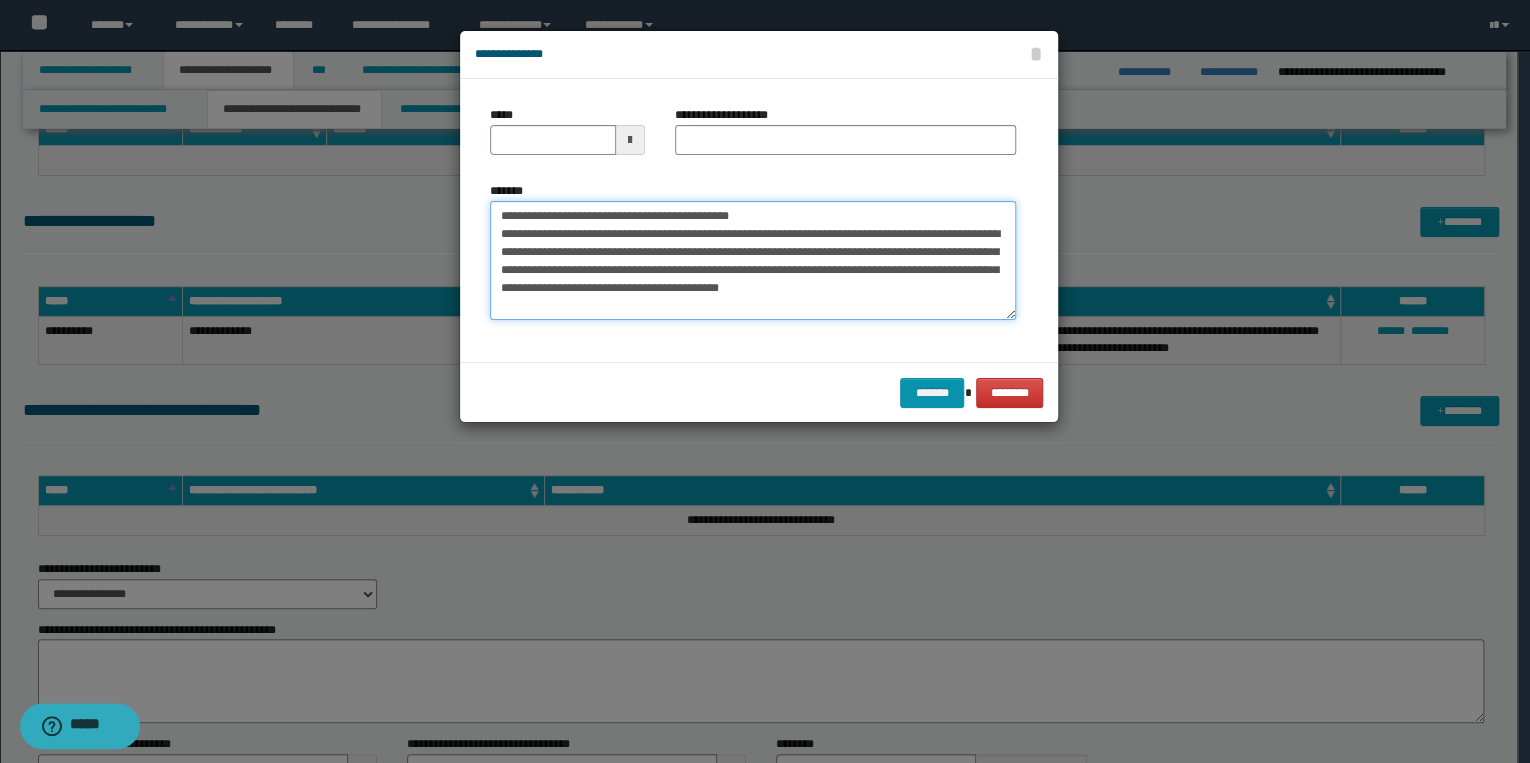 scroll, scrollTop: 0, scrollLeft: 0, axis: both 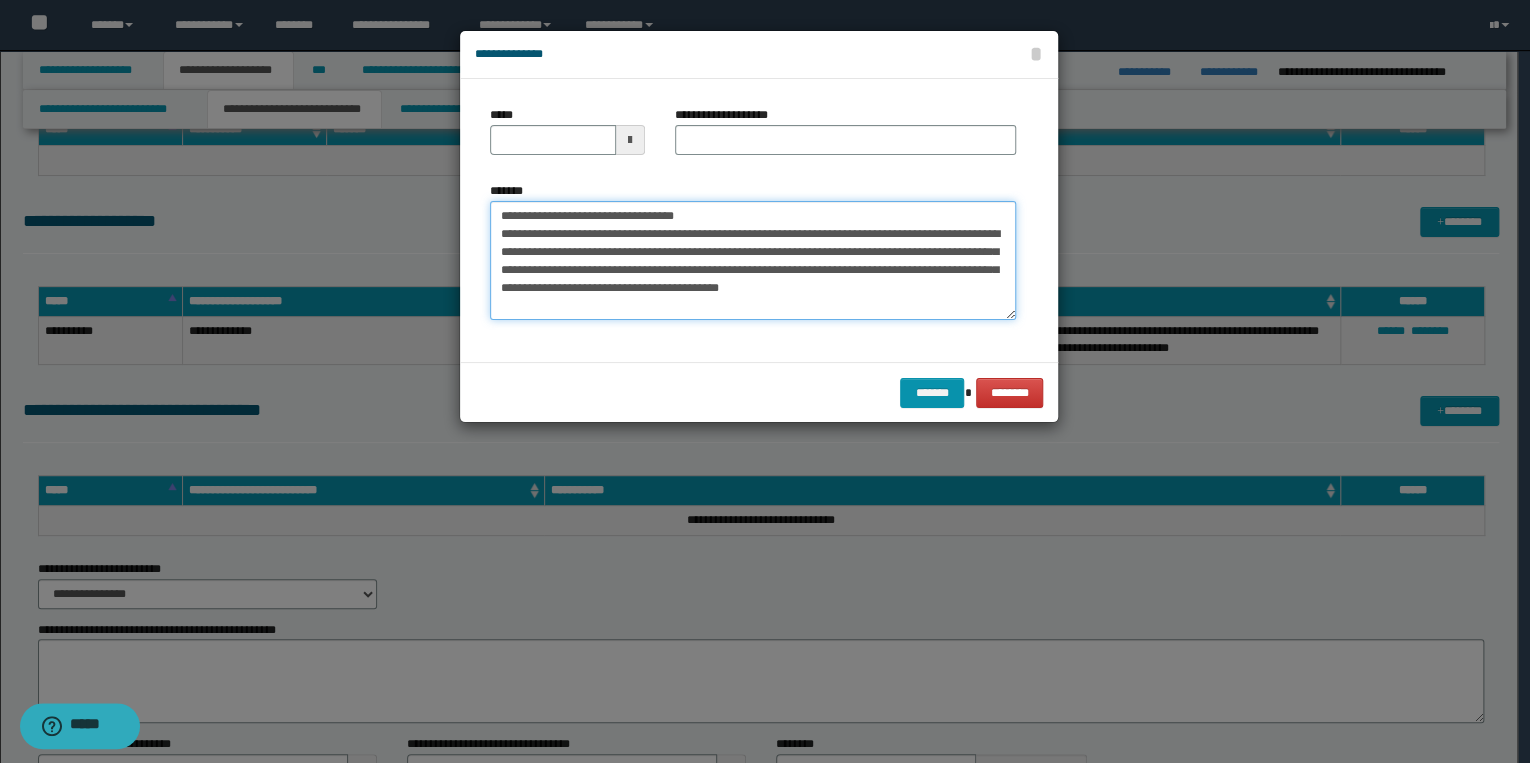 type 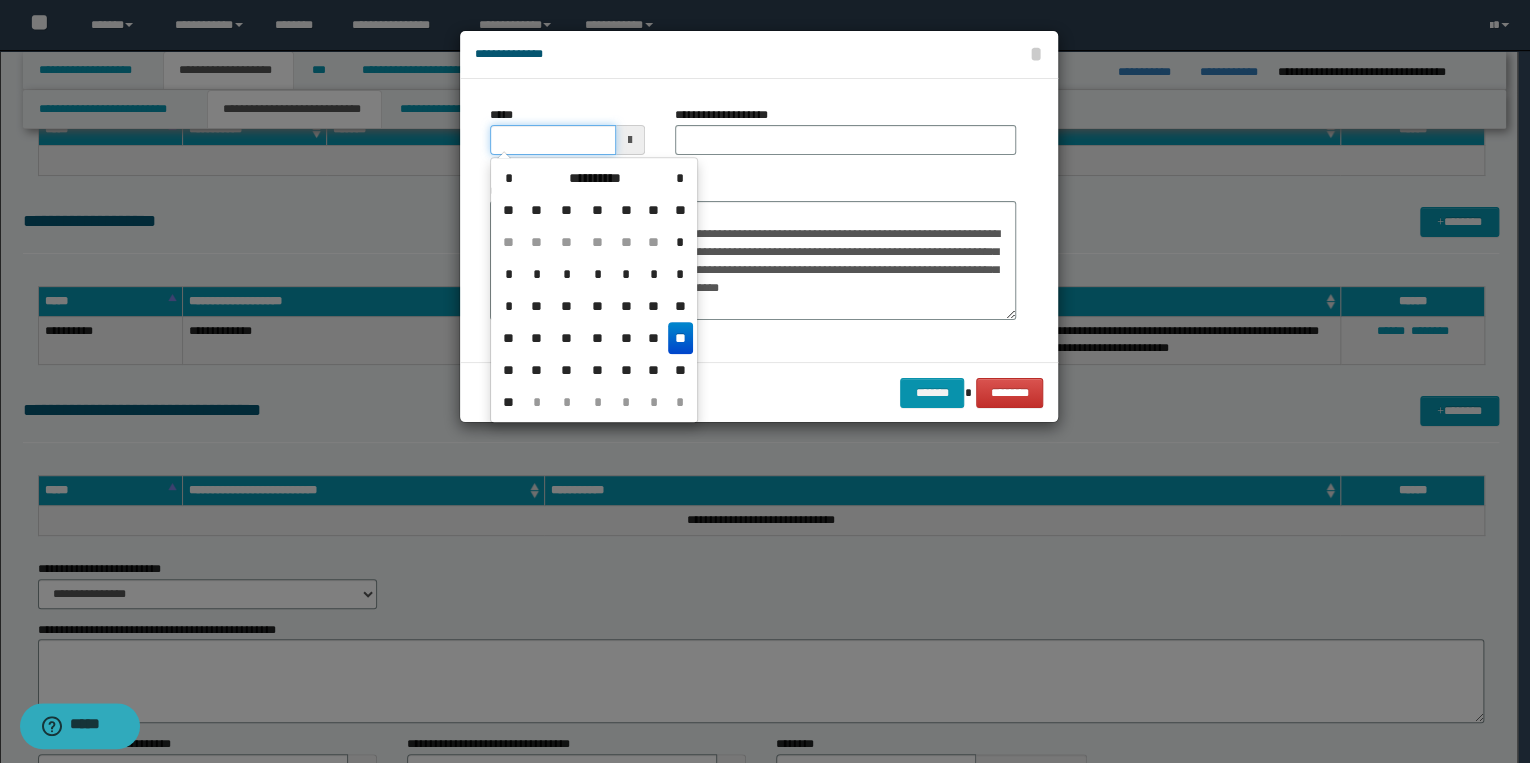 click on "*****" at bounding box center (553, 140) 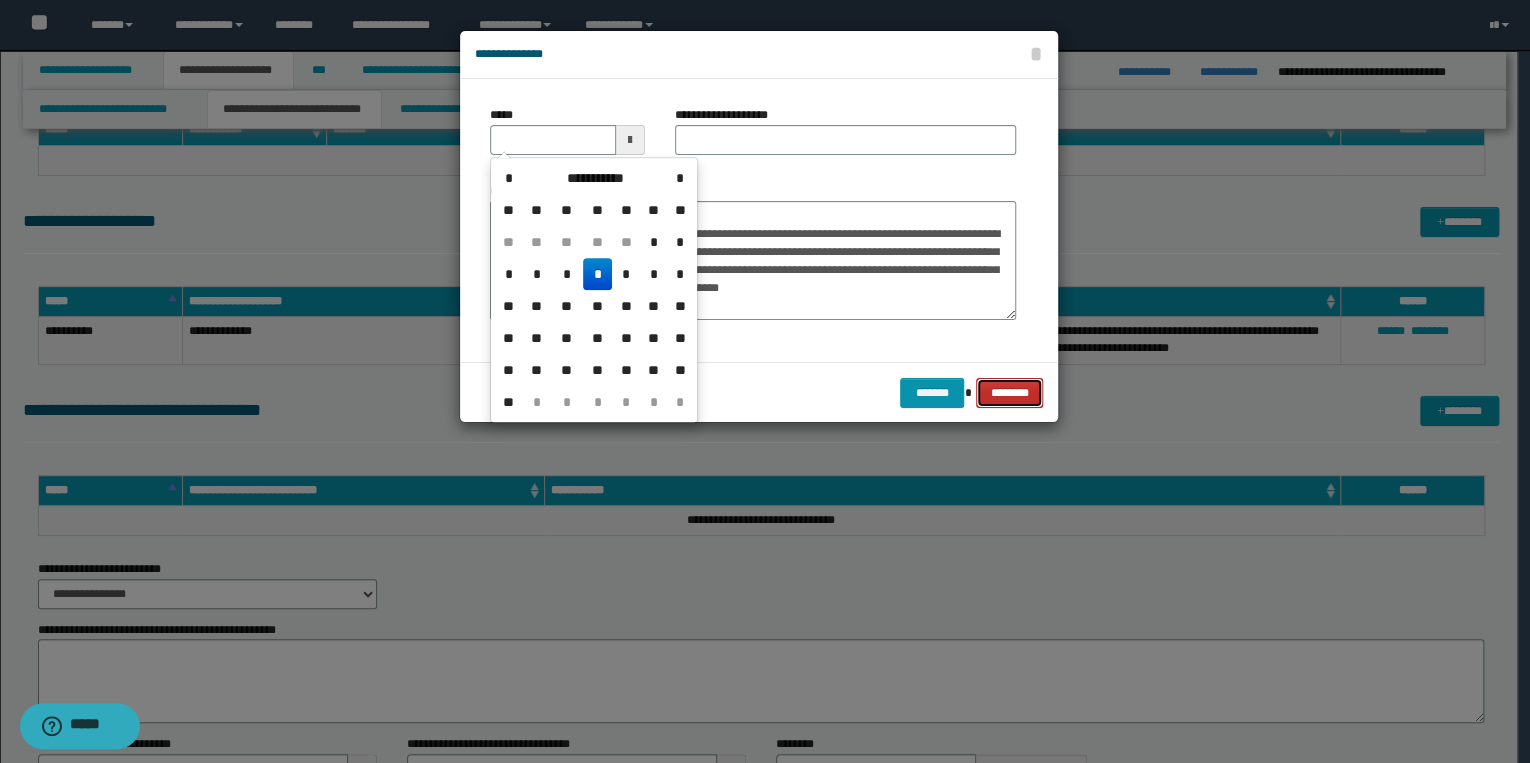 type 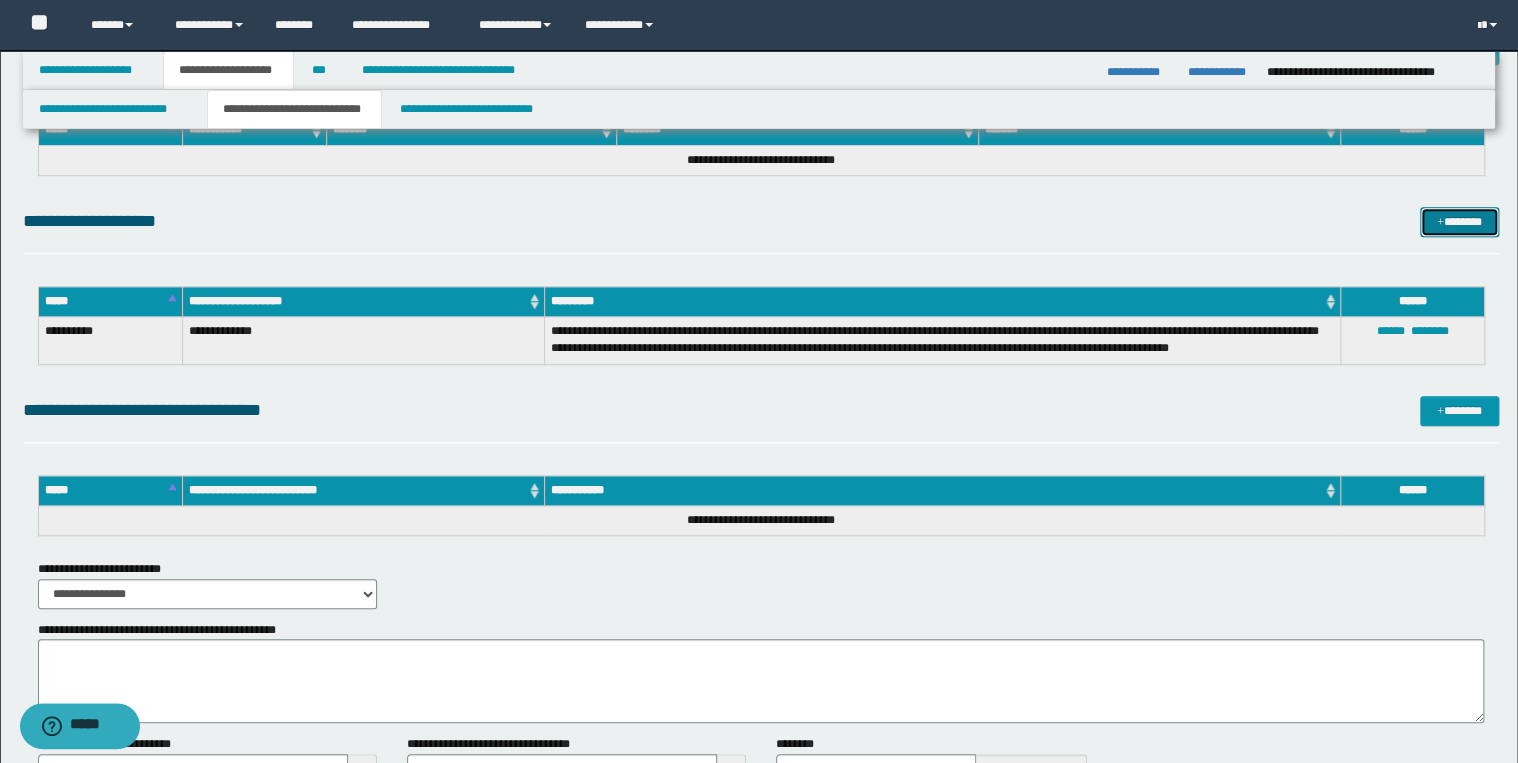 click on "*******" at bounding box center [1459, 222] 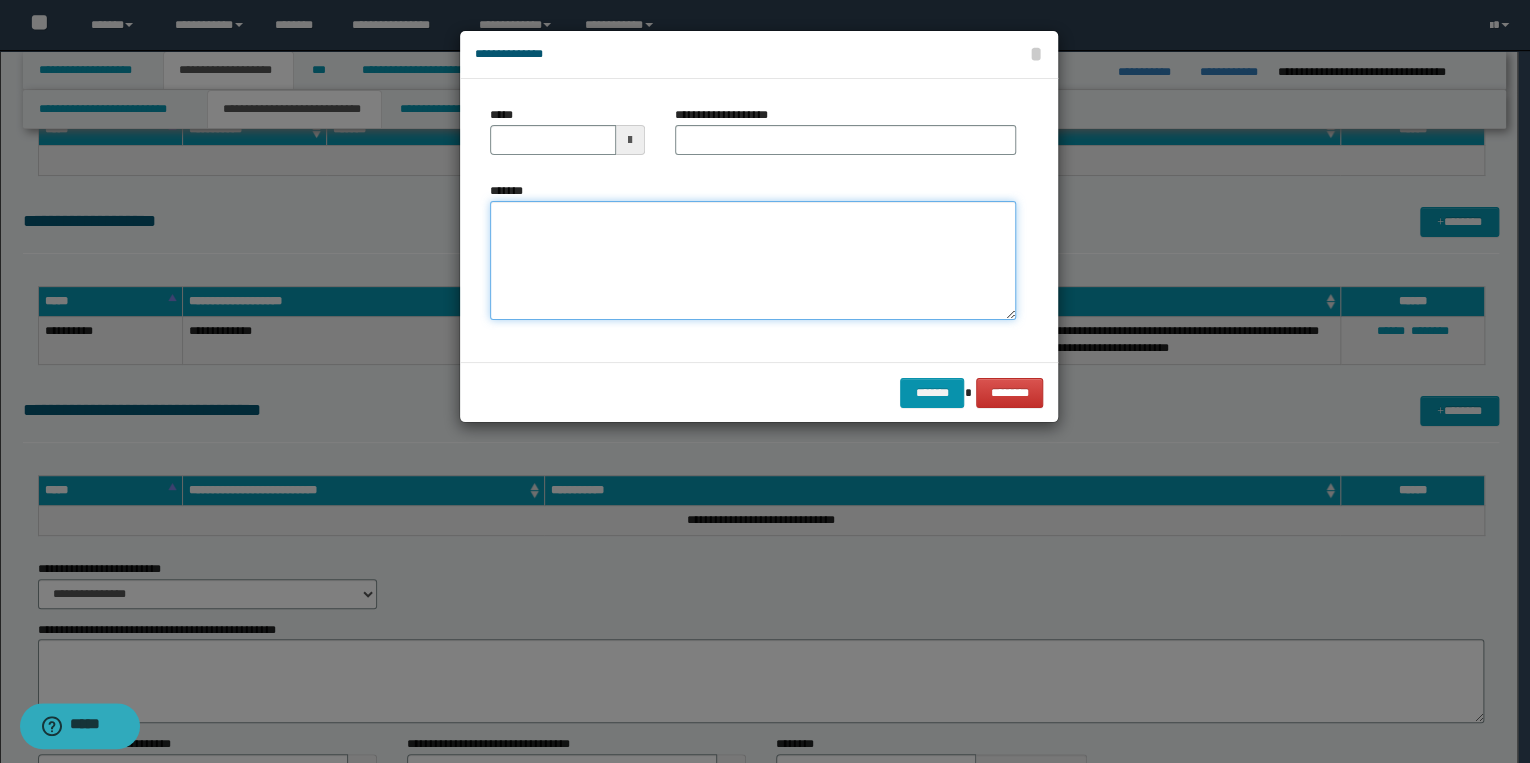 click on "*******" at bounding box center [753, 261] 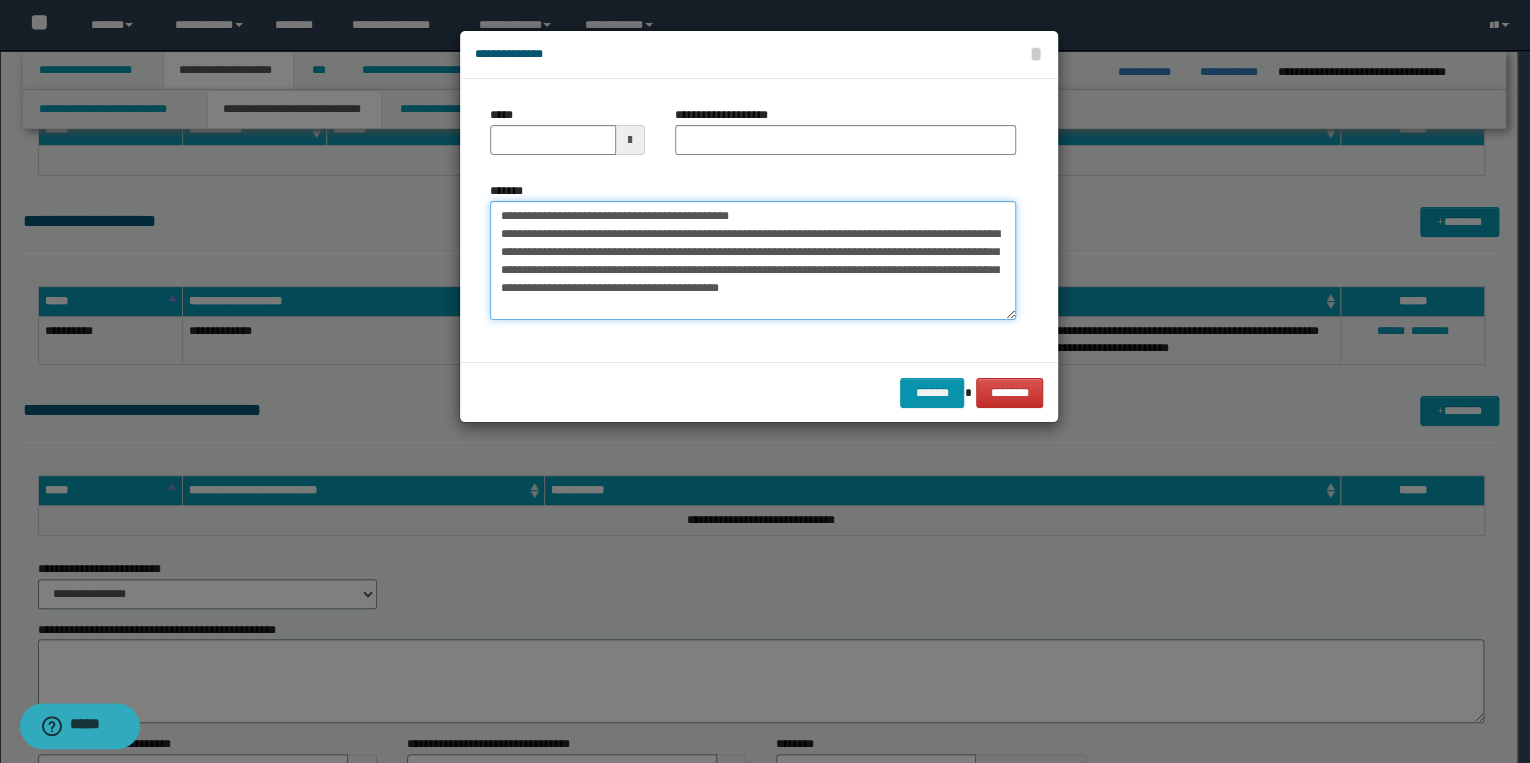 scroll, scrollTop: 0, scrollLeft: 0, axis: both 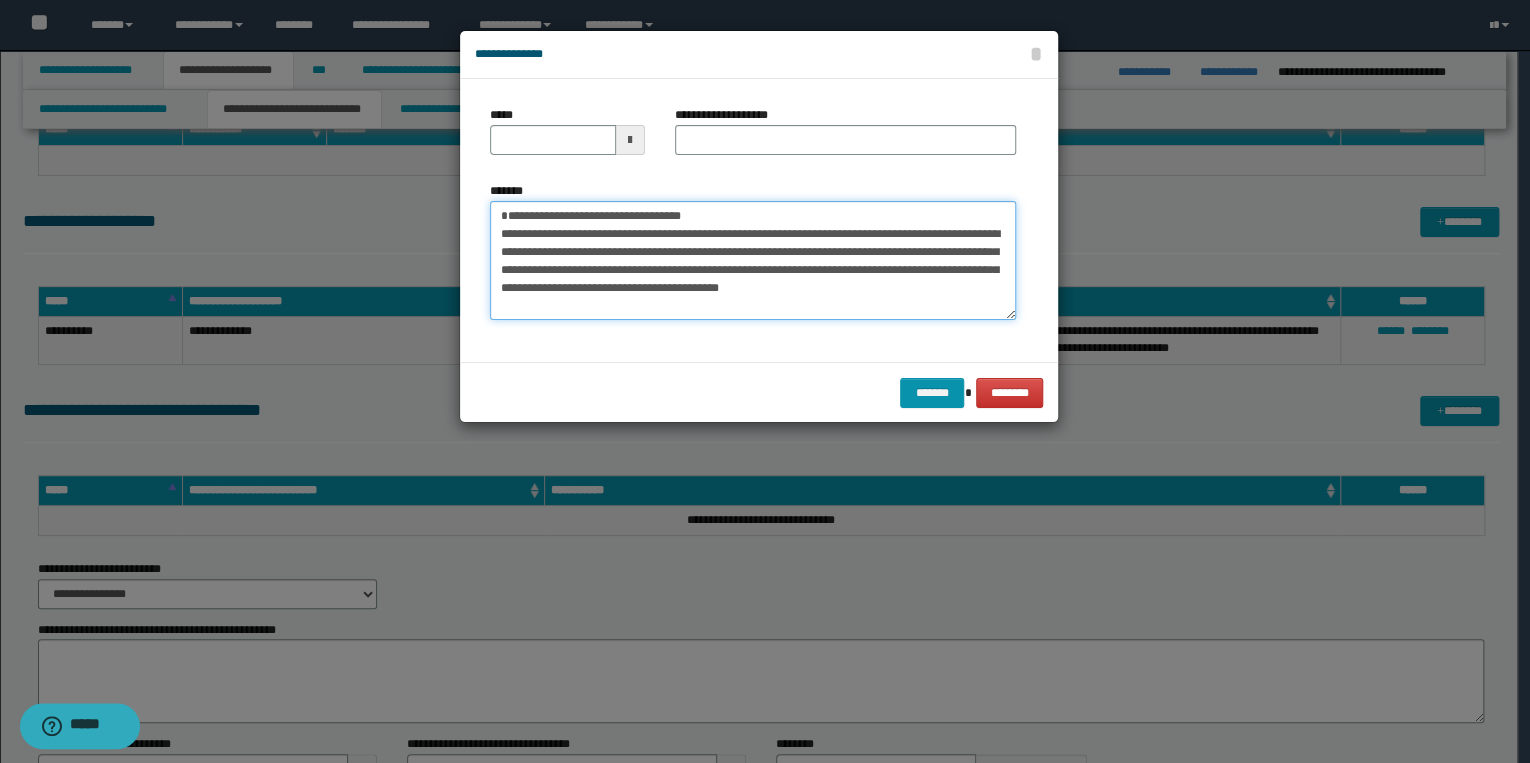 type 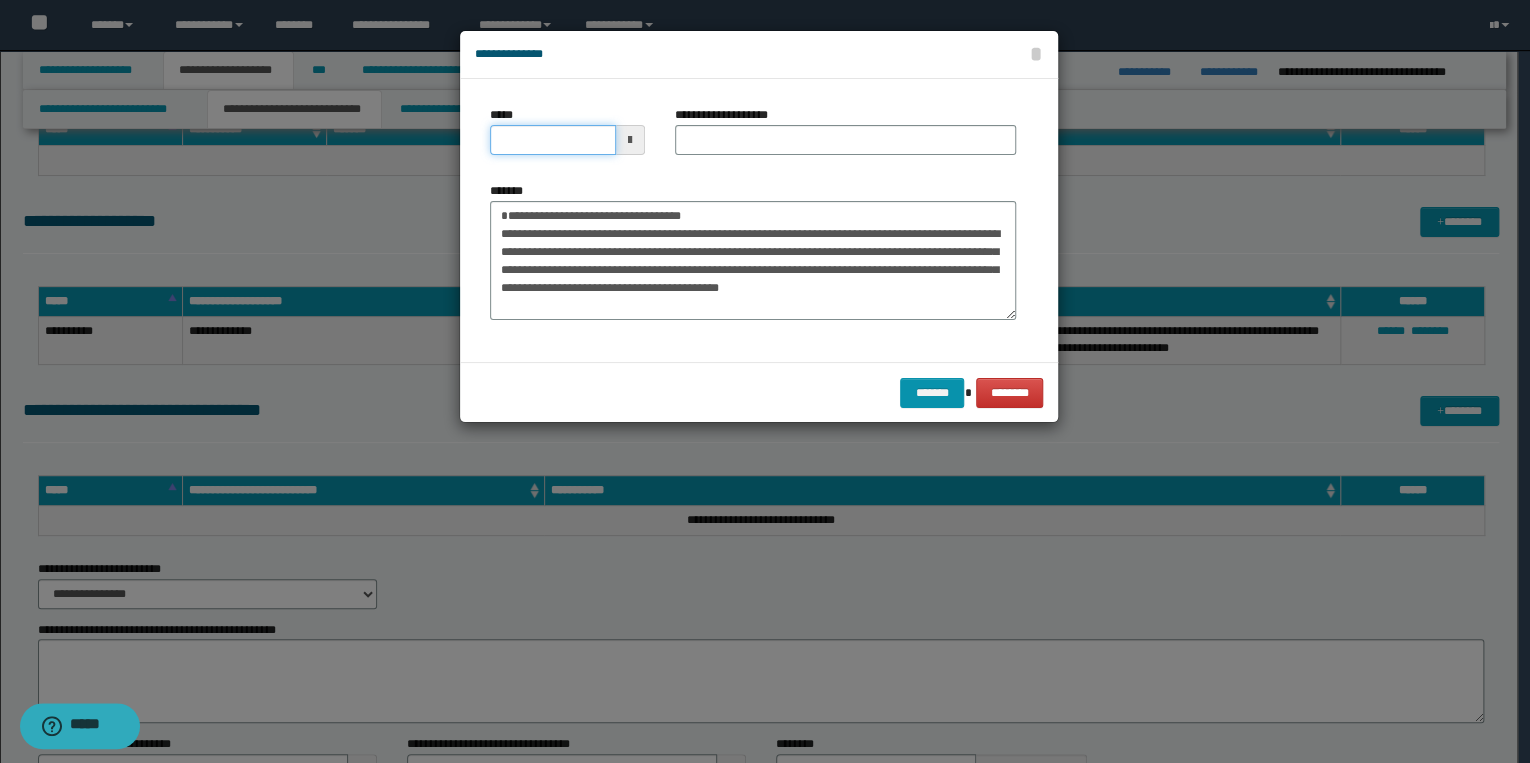 click on "*****" at bounding box center (553, 140) 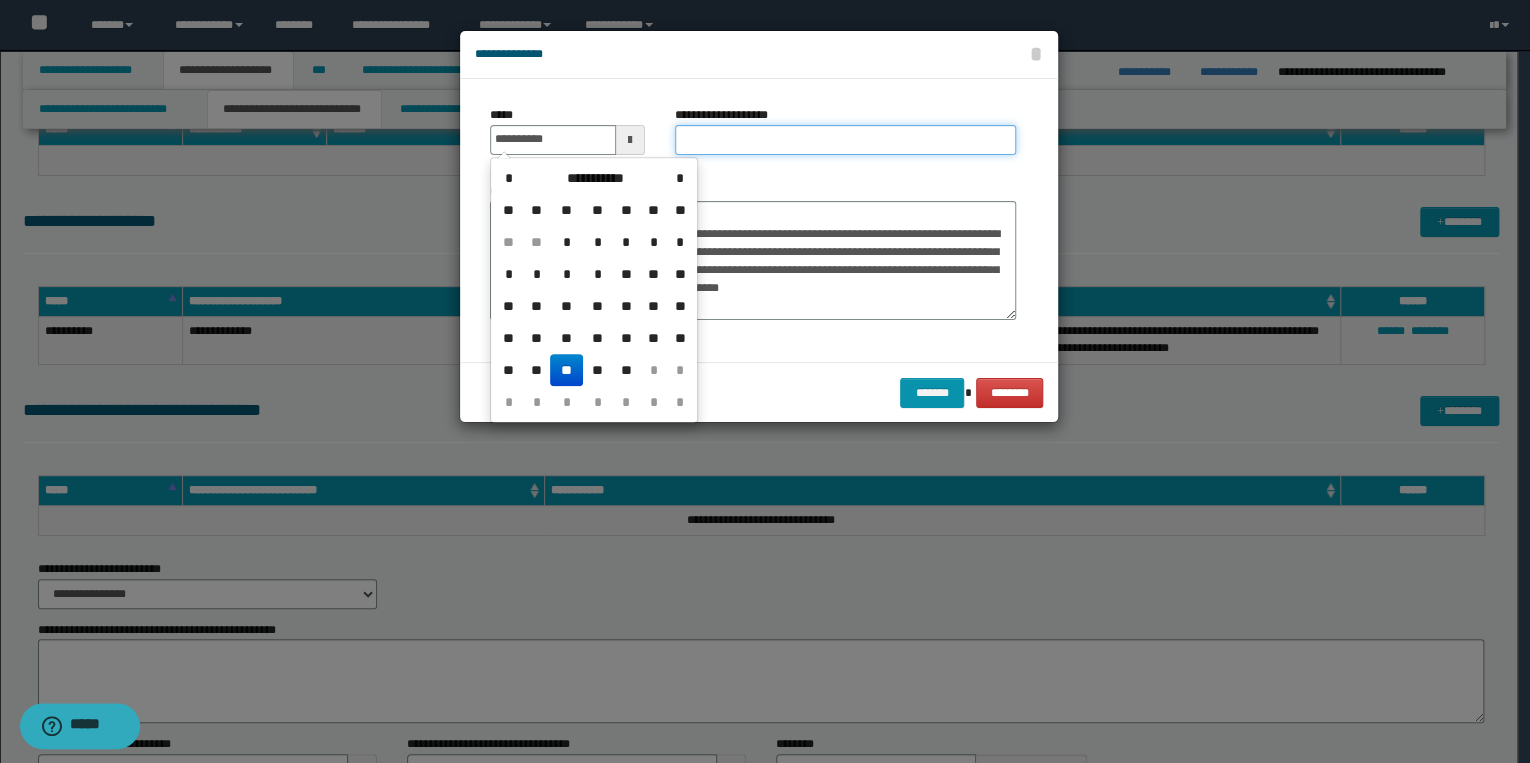 type on "**********" 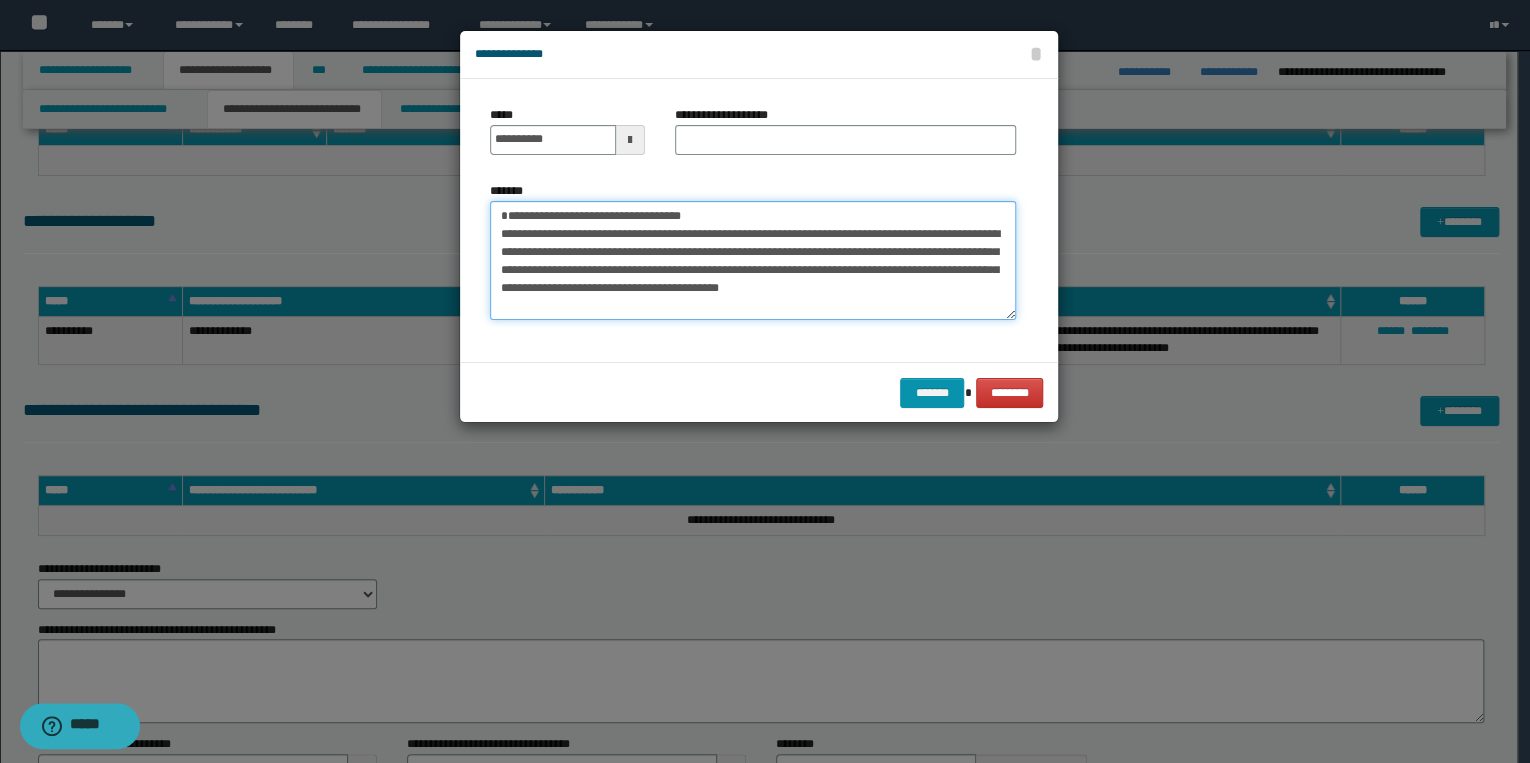 drag, startPoint x: 588, startPoint y: 213, endPoint x: 737, endPoint y: 212, distance: 149.00336 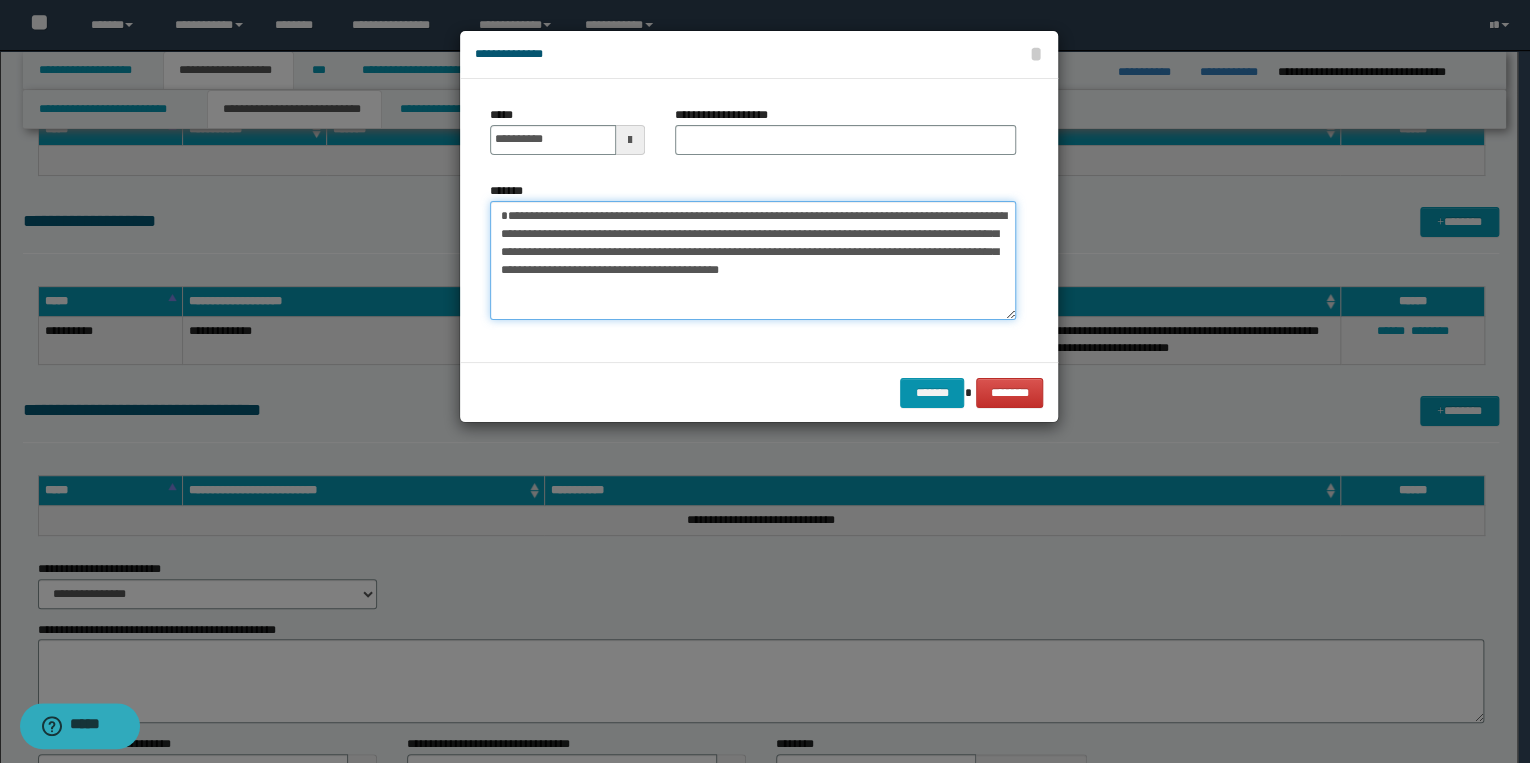 type on "**********" 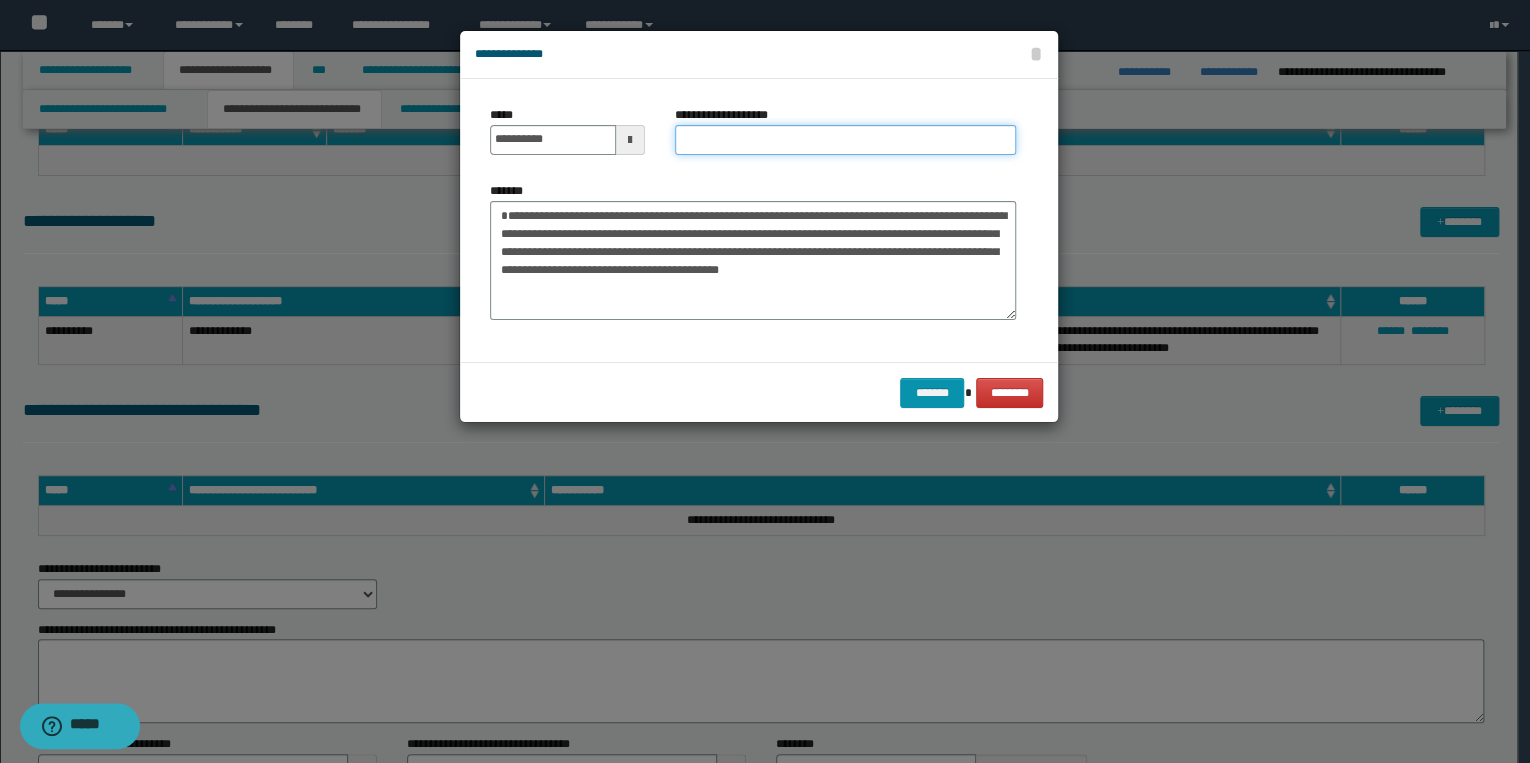 click on "**********" at bounding box center (845, 140) 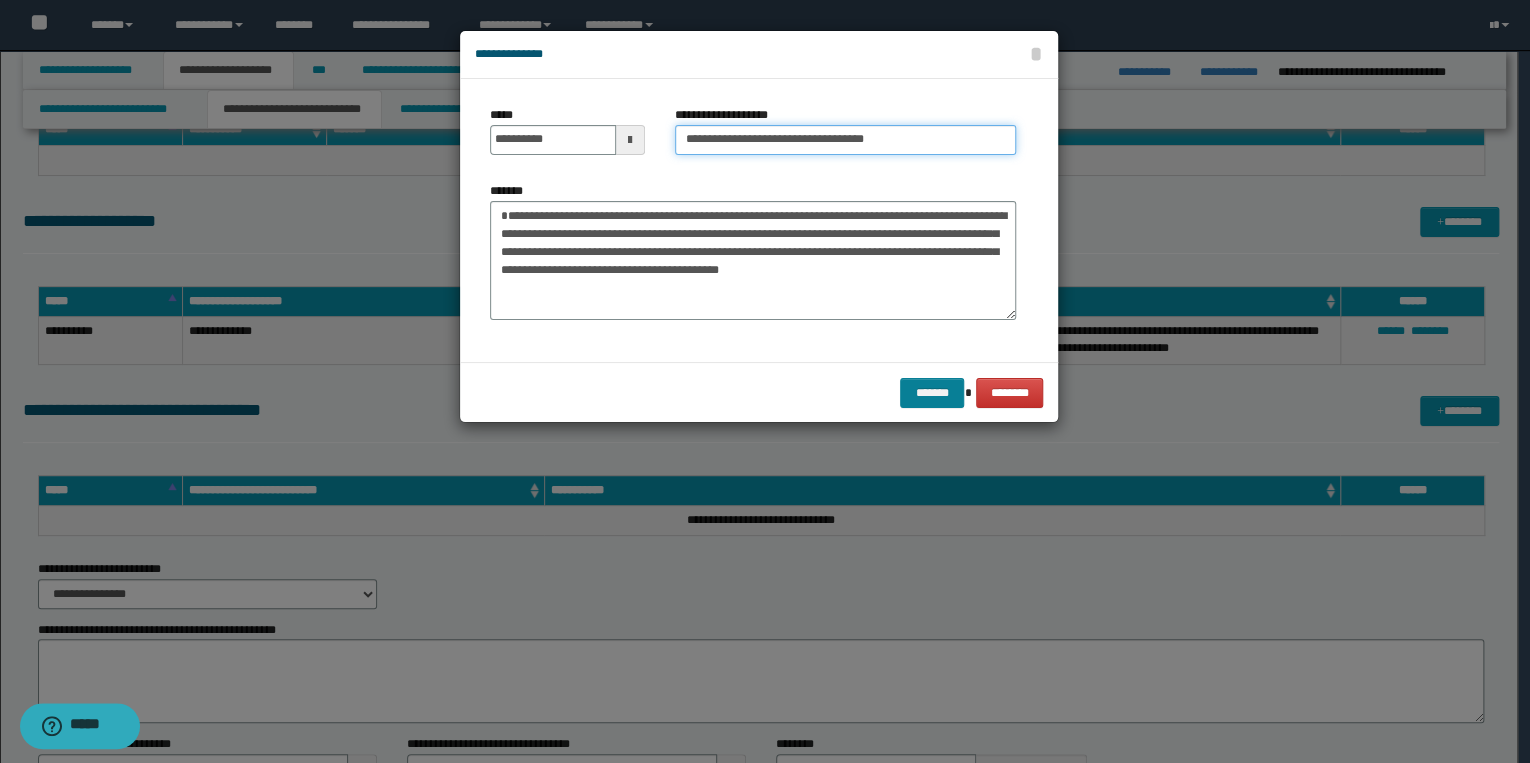 type on "**********" 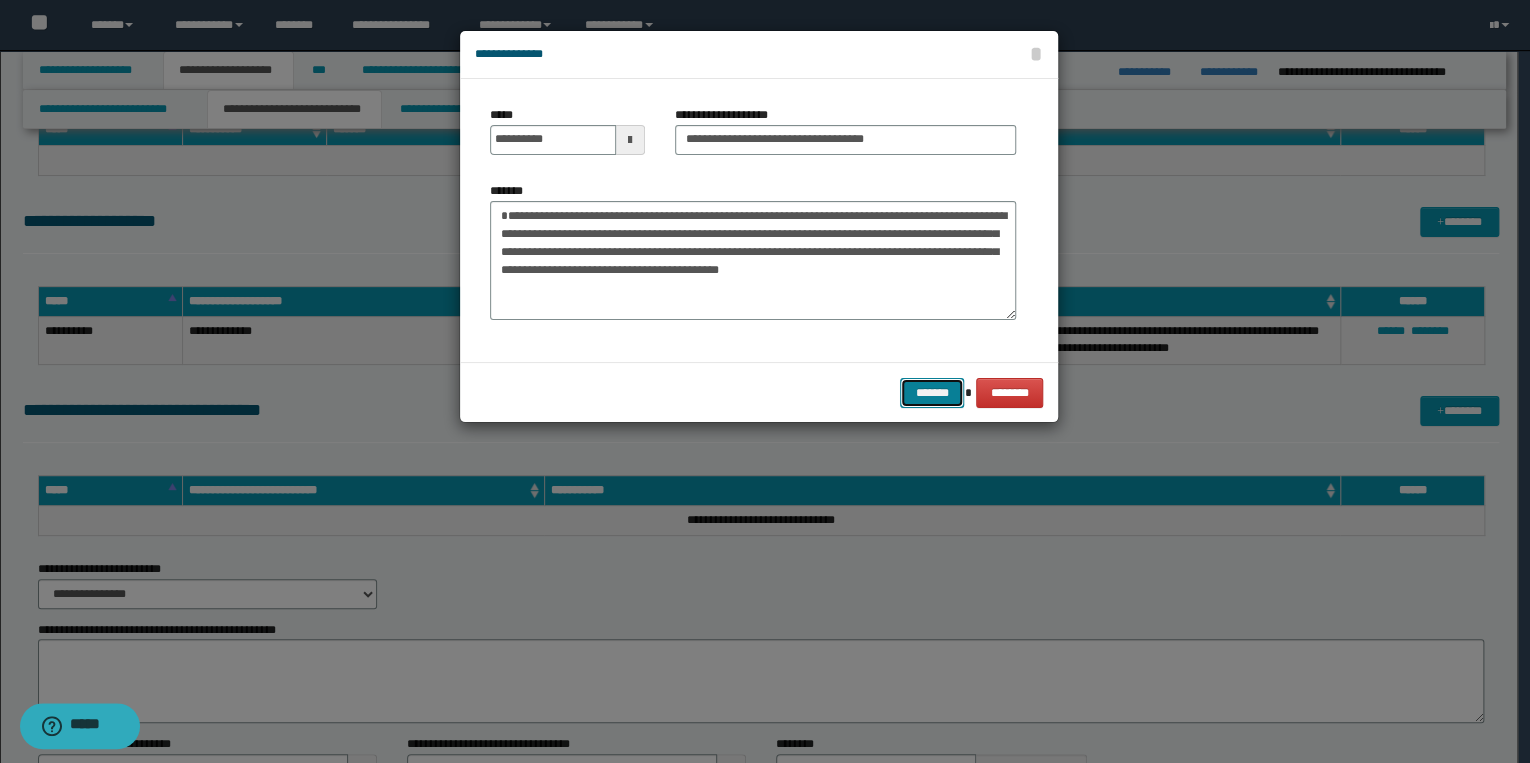 click on "*******" at bounding box center [932, 393] 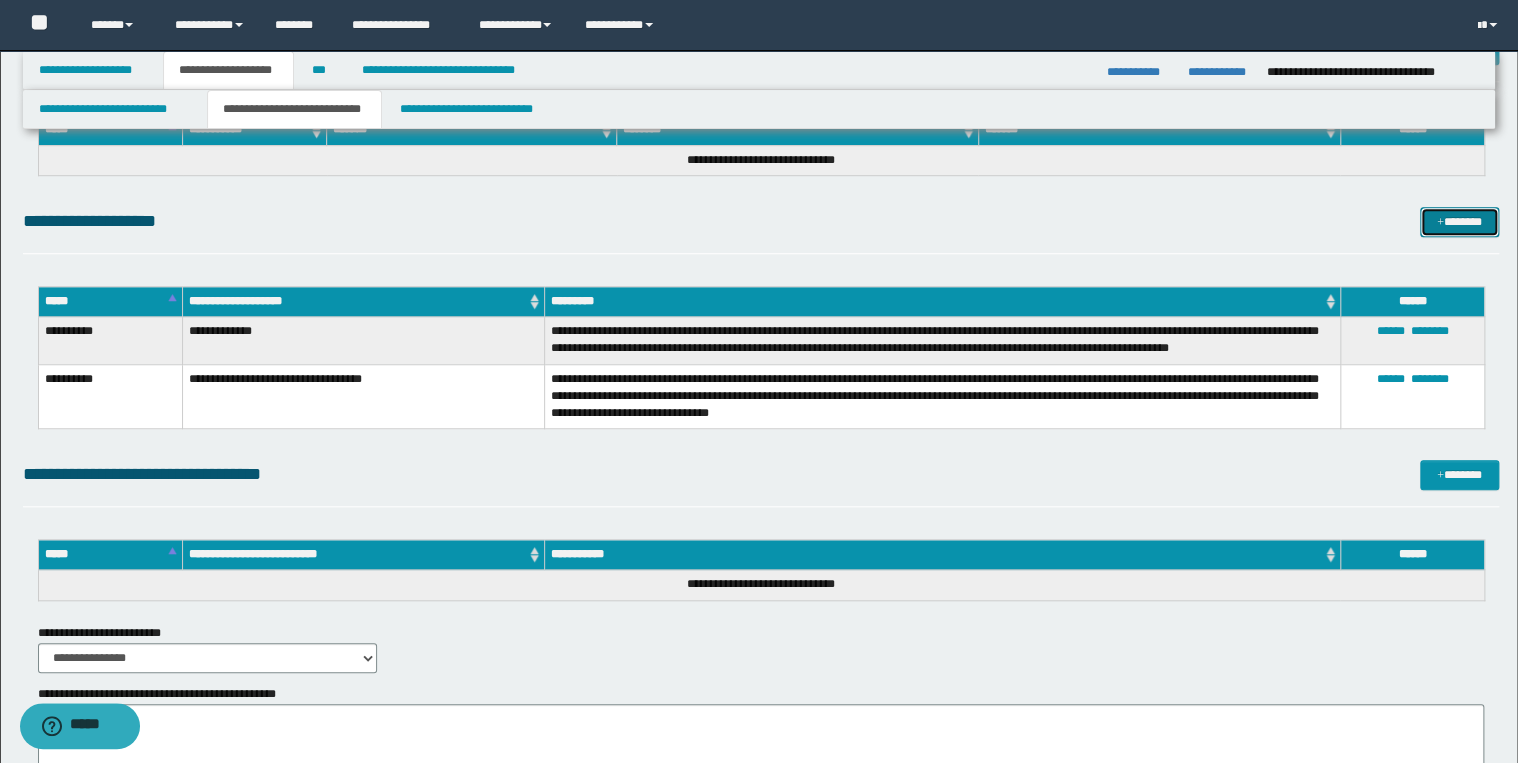 click on "*******" at bounding box center (1459, 222) 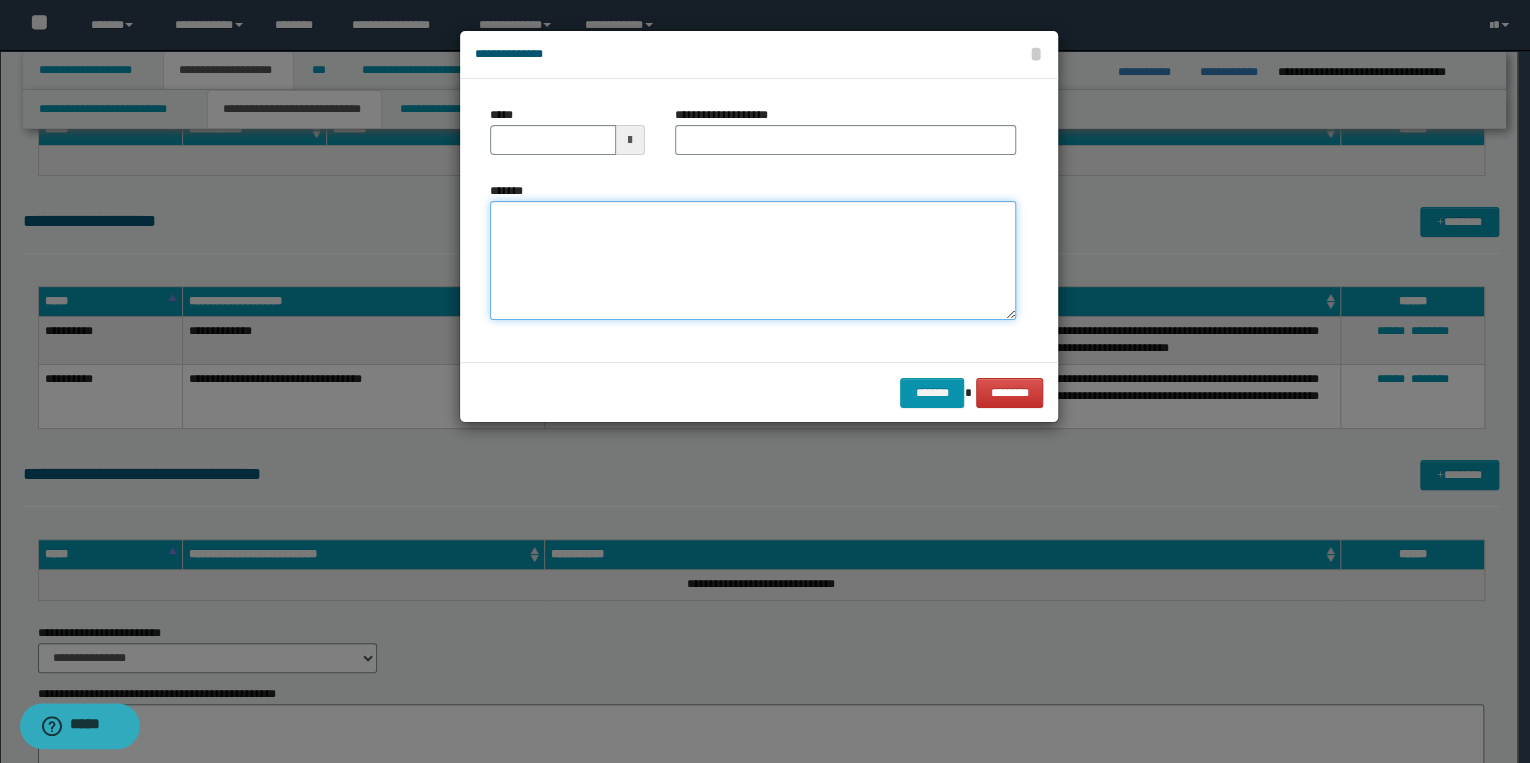 click on "*******" at bounding box center [753, 261] 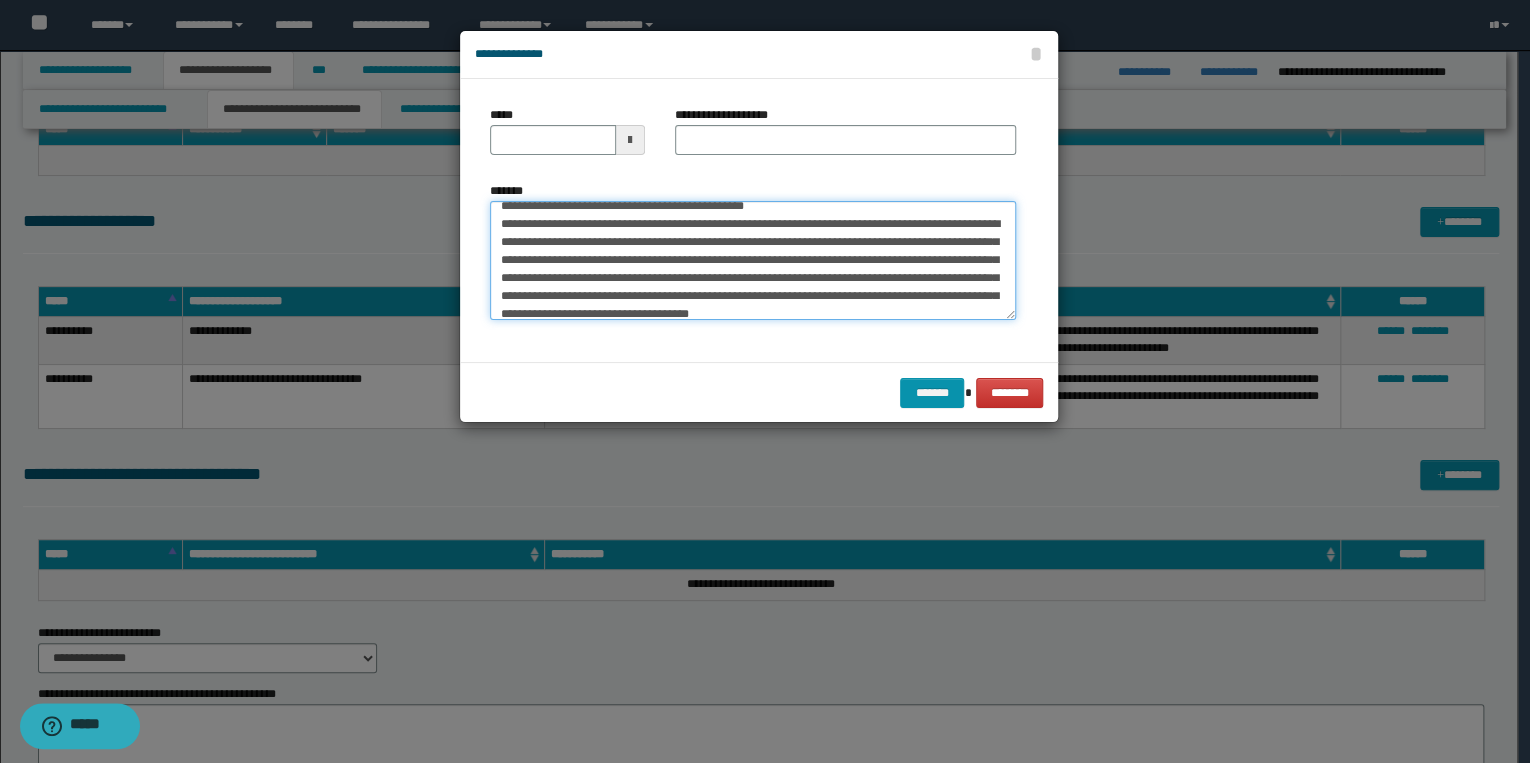scroll, scrollTop: 0, scrollLeft: 0, axis: both 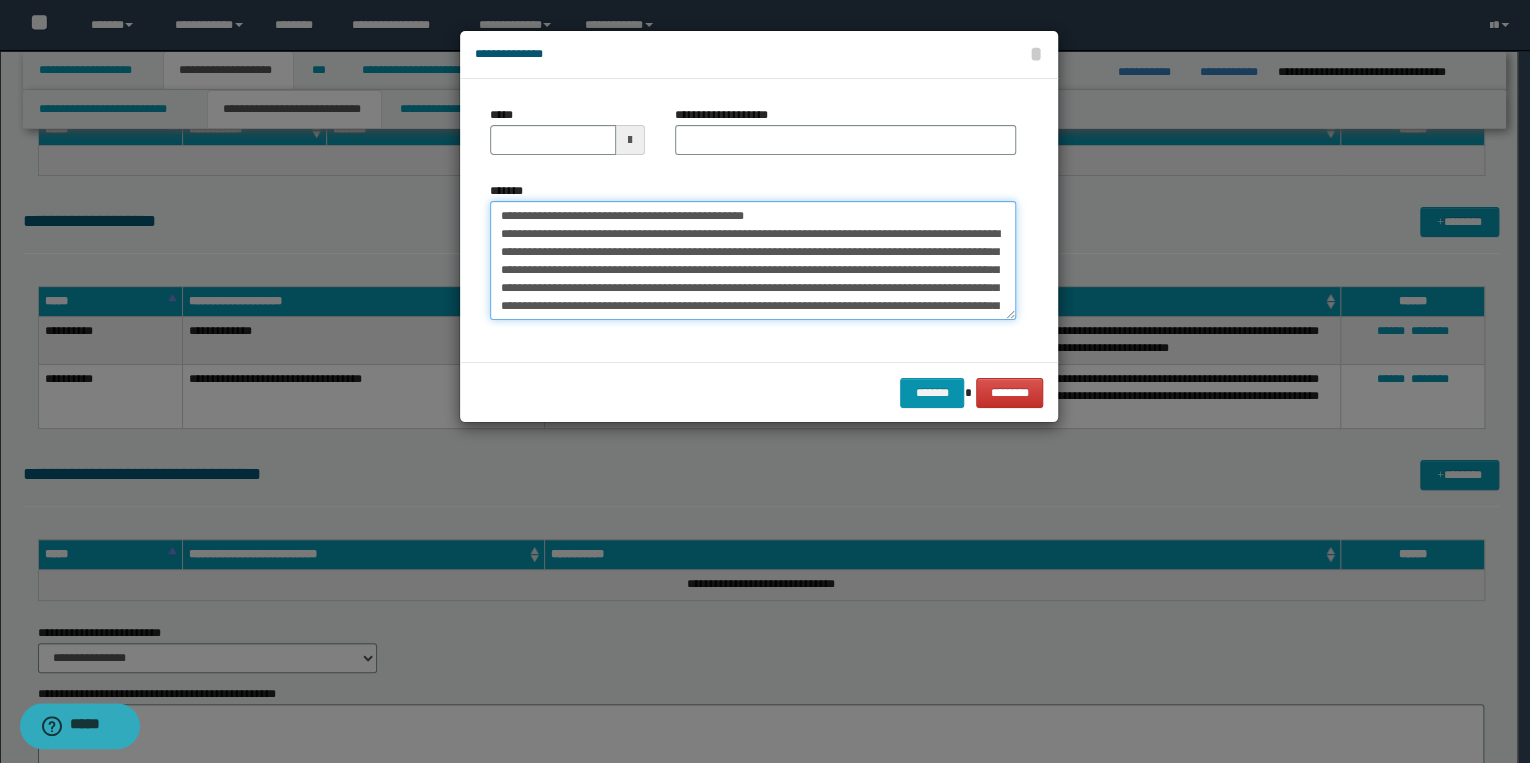 drag, startPoint x: 558, startPoint y: 214, endPoint x: 496, endPoint y: 214, distance: 62 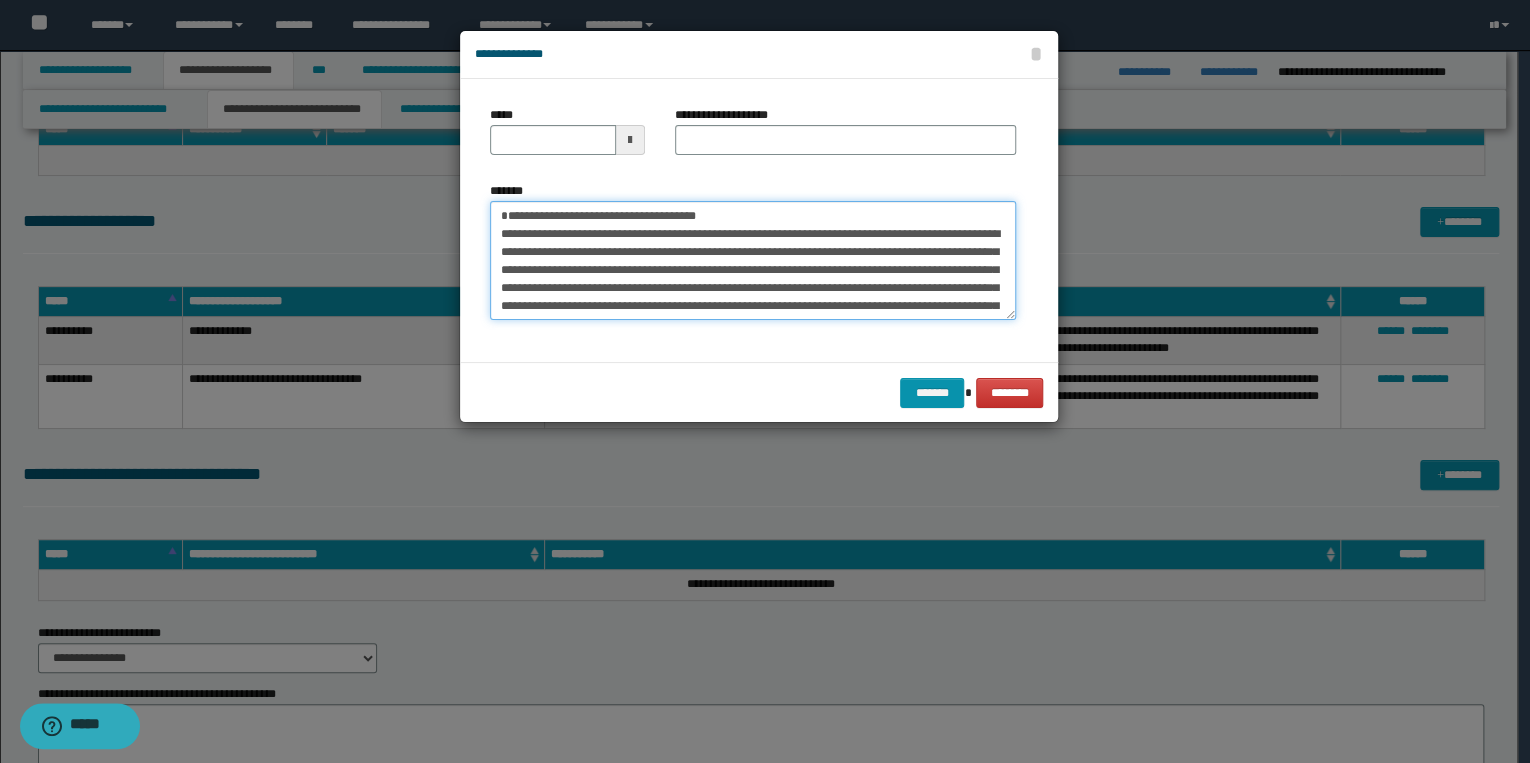 type 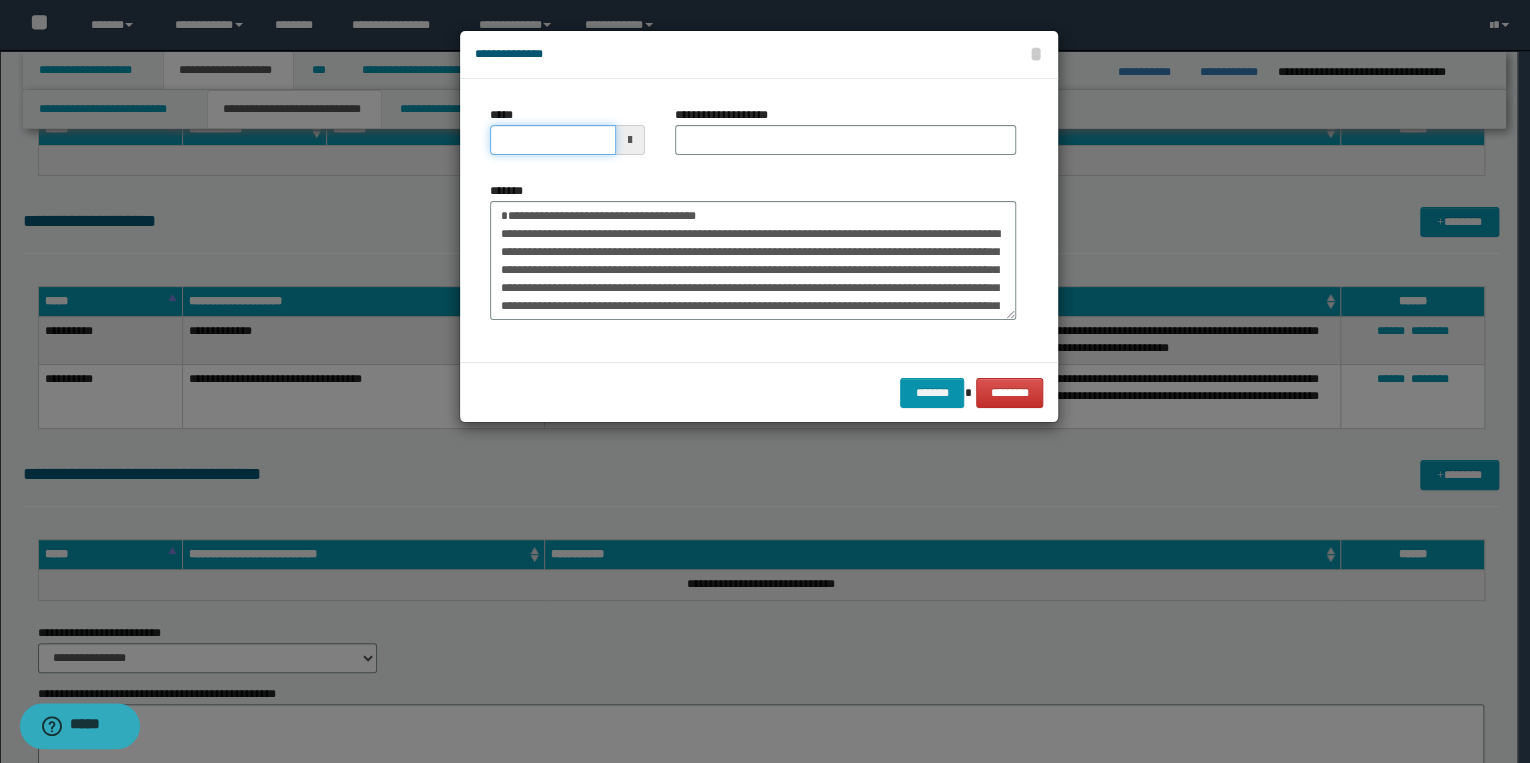click on "*****" at bounding box center (553, 140) 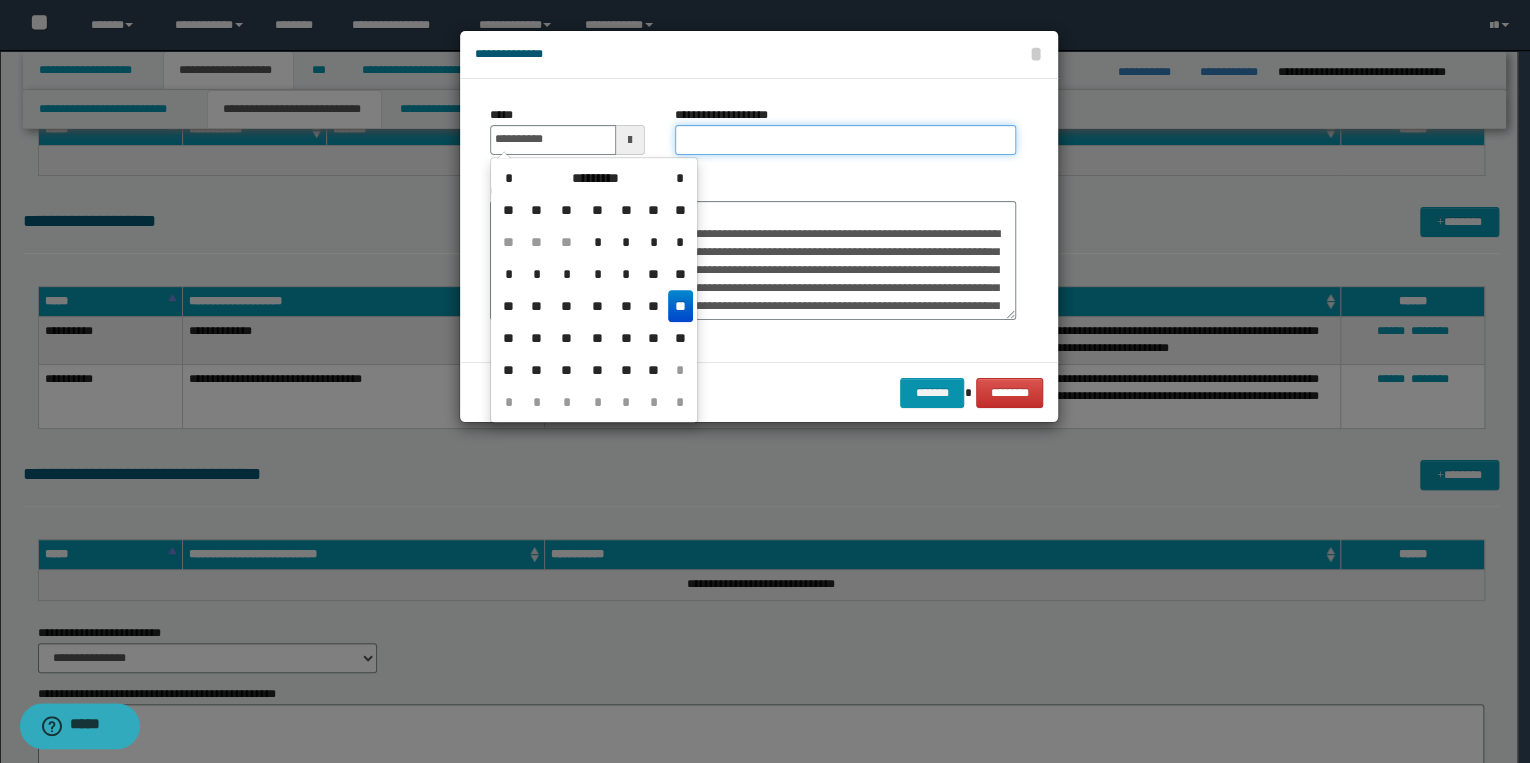 type on "**********" 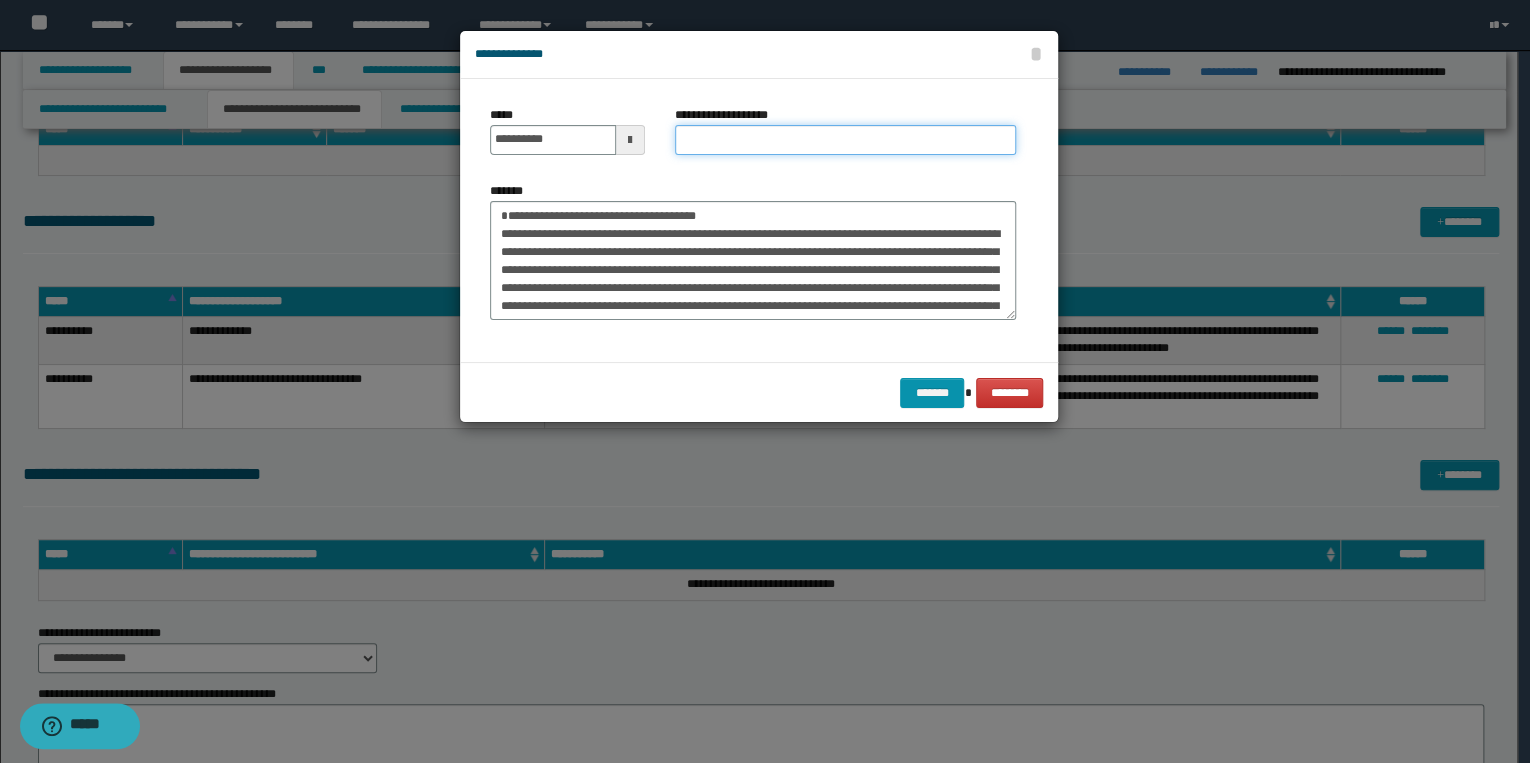 drag, startPoint x: 750, startPoint y: 131, endPoint x: 730, endPoint y: 148, distance: 26.24881 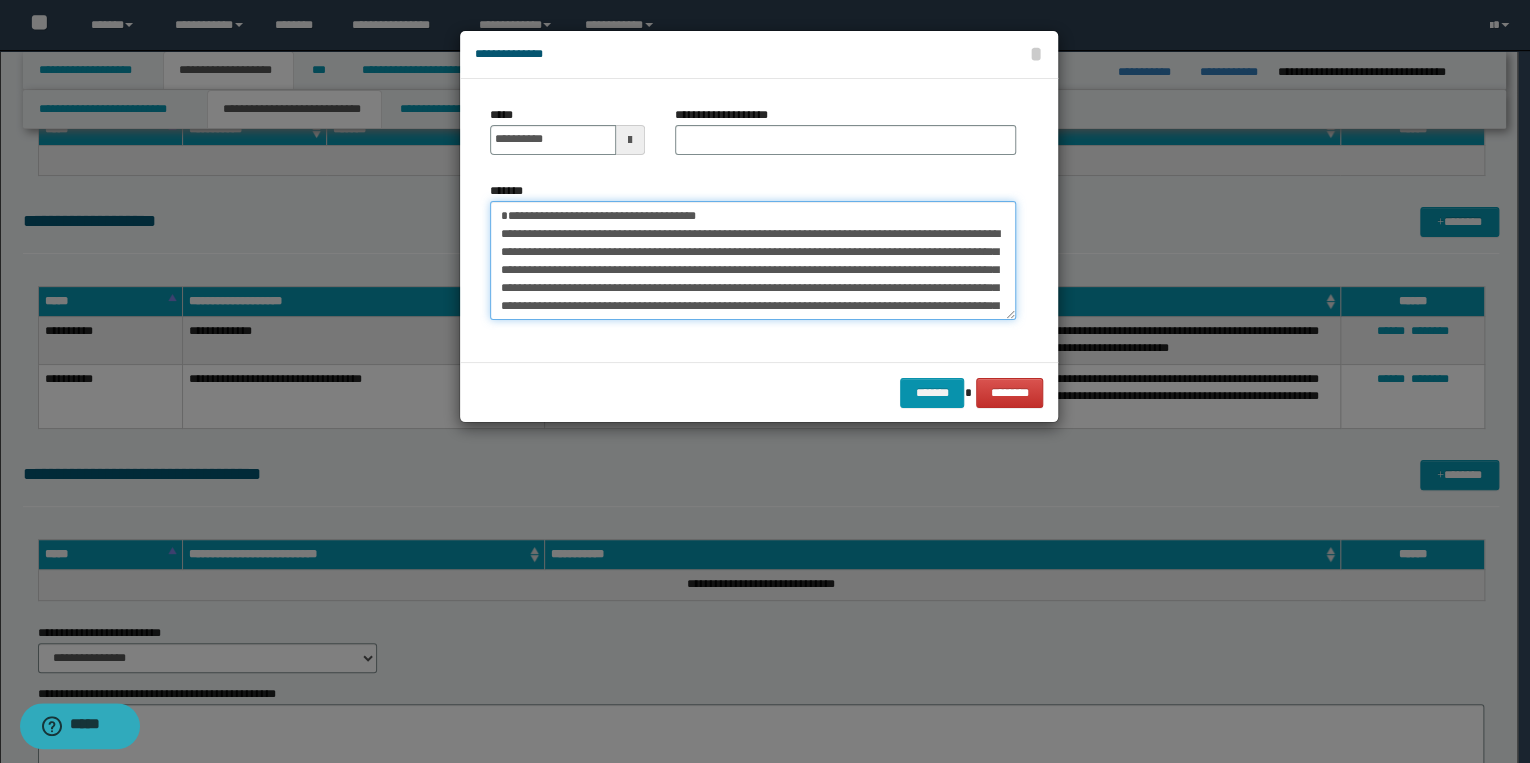 drag, startPoint x: 499, startPoint y: 218, endPoint x: 774, endPoint y: 218, distance: 275 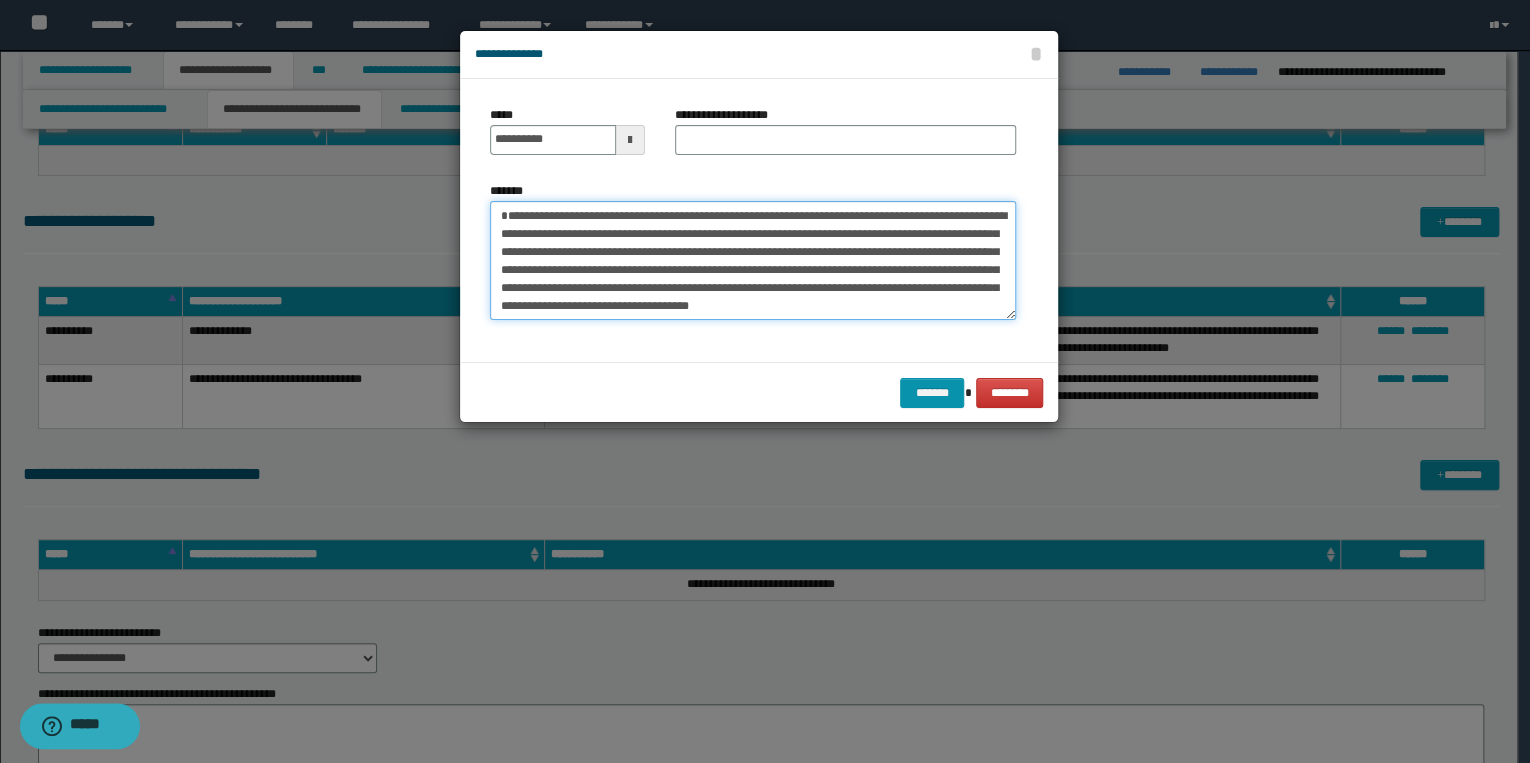 type on "**********" 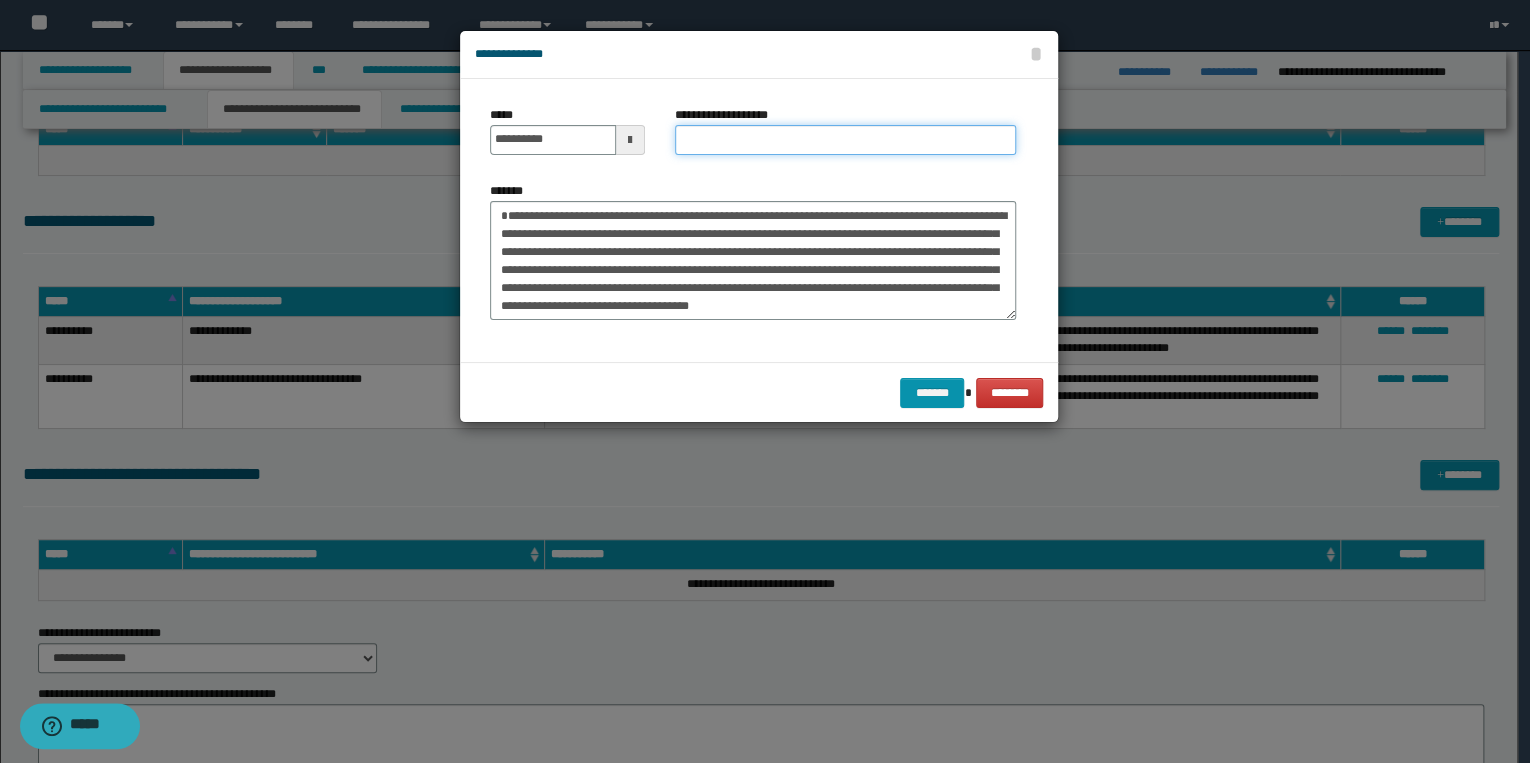 click on "**********" at bounding box center (845, 140) 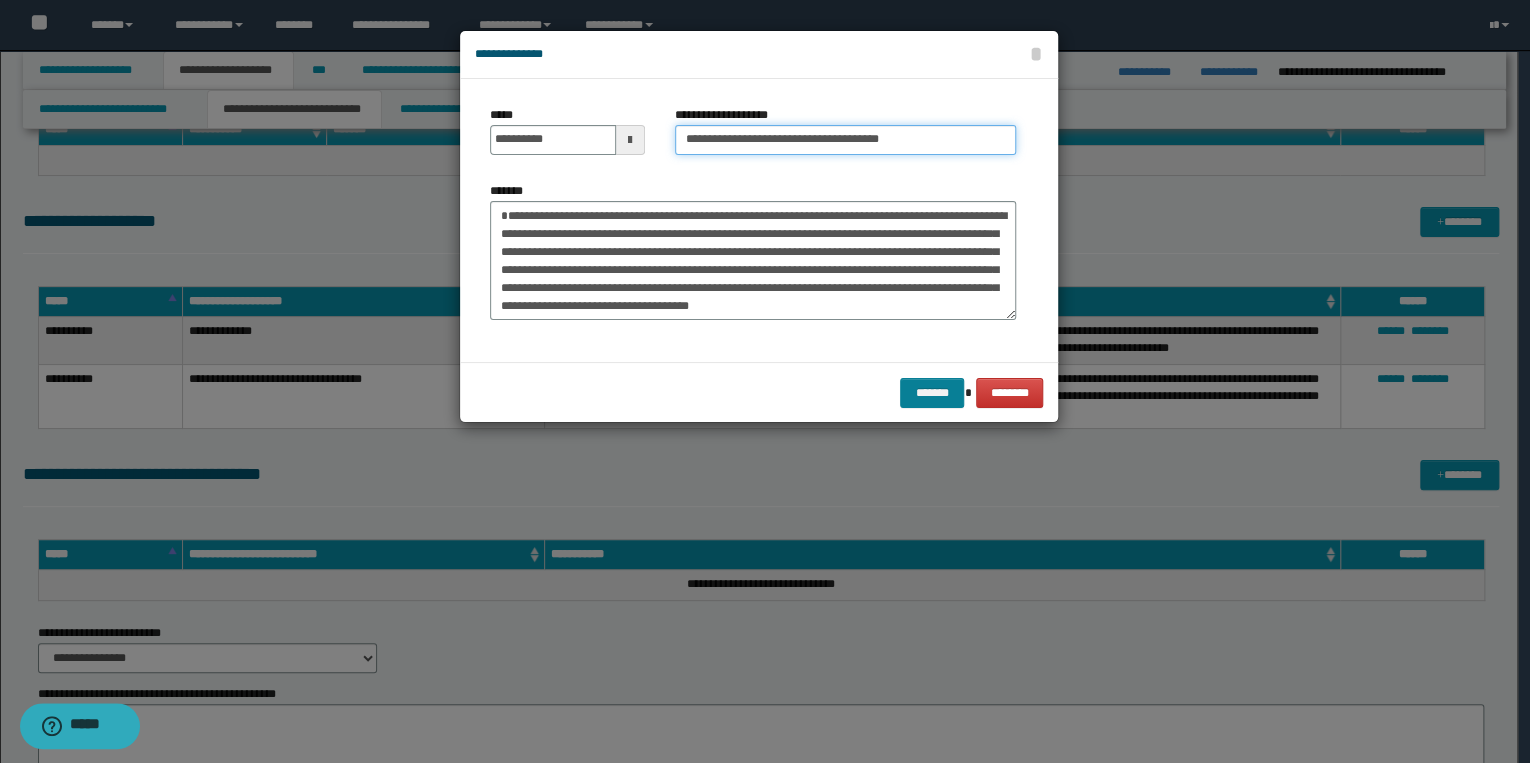 type on "**********" 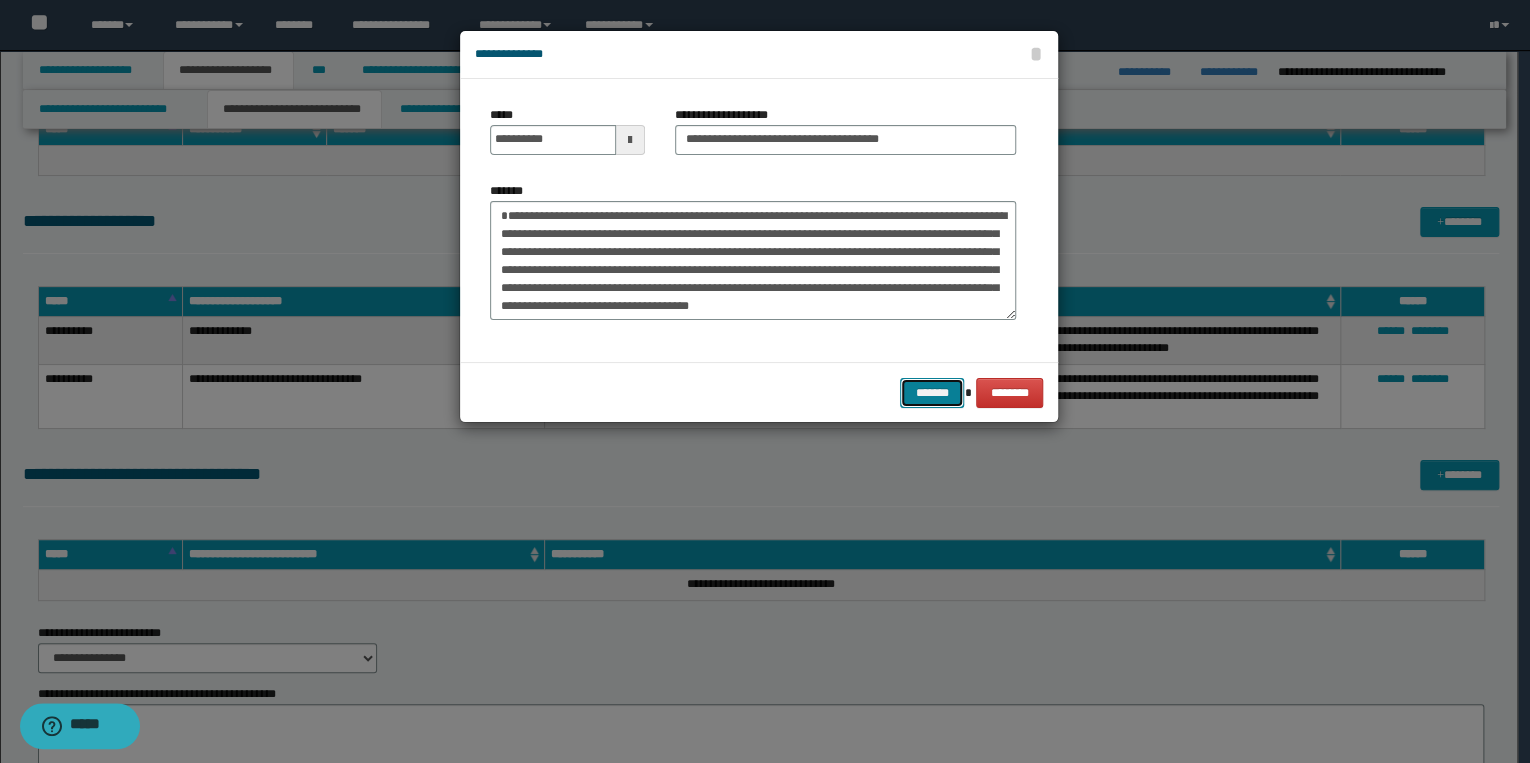 click on "*******" at bounding box center (932, 393) 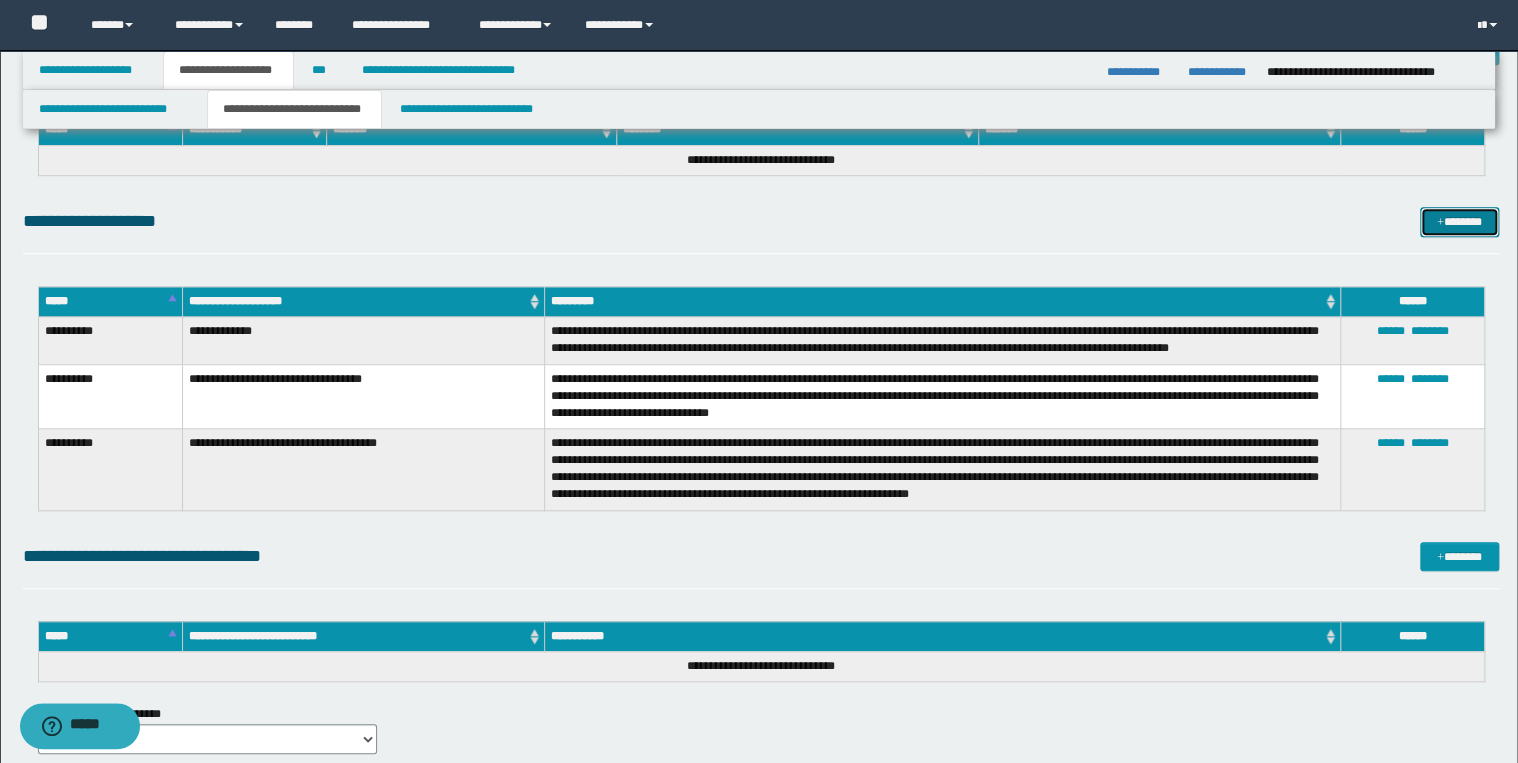 click on "*******" at bounding box center [1459, 222] 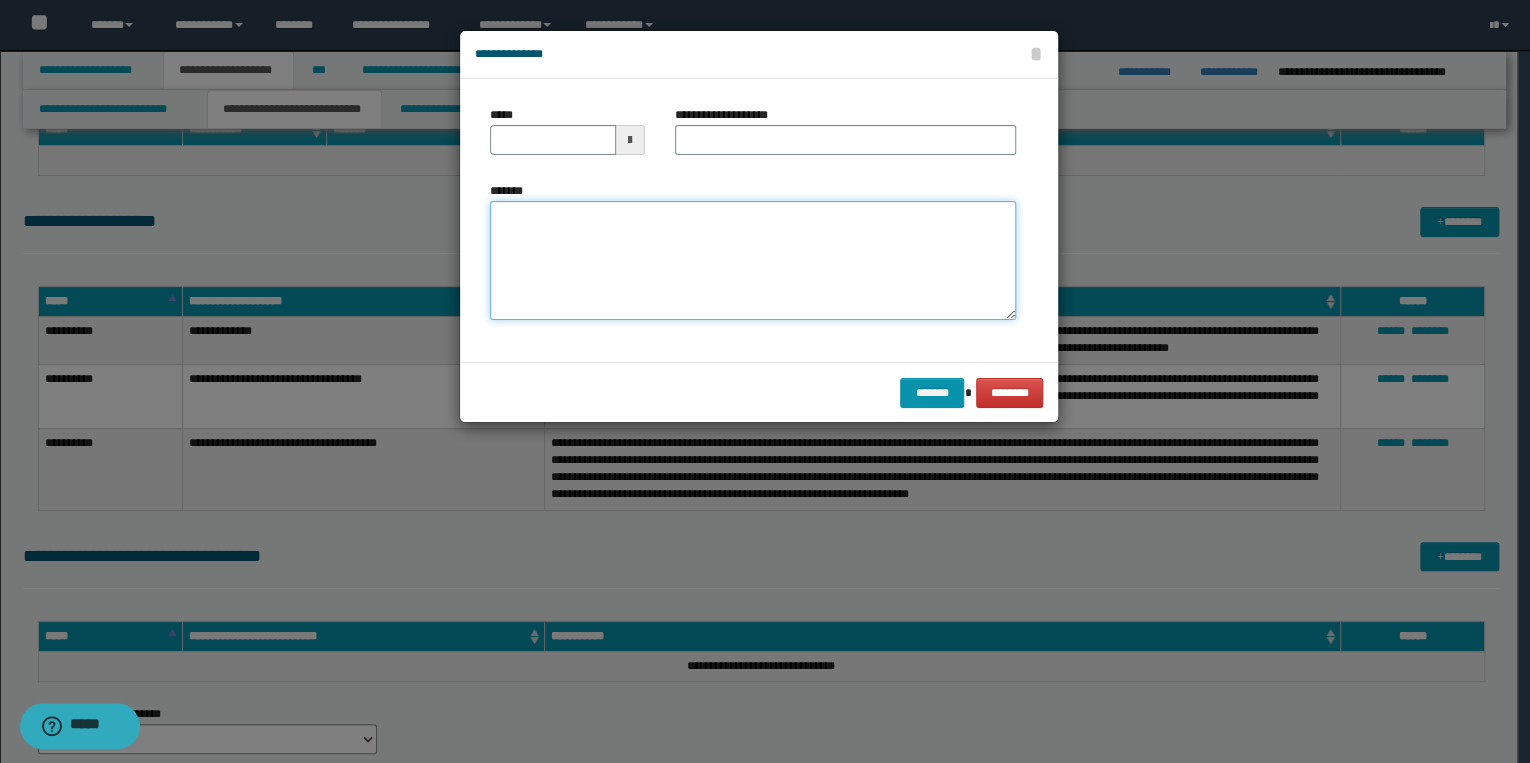 click on "*******" at bounding box center (753, 261) 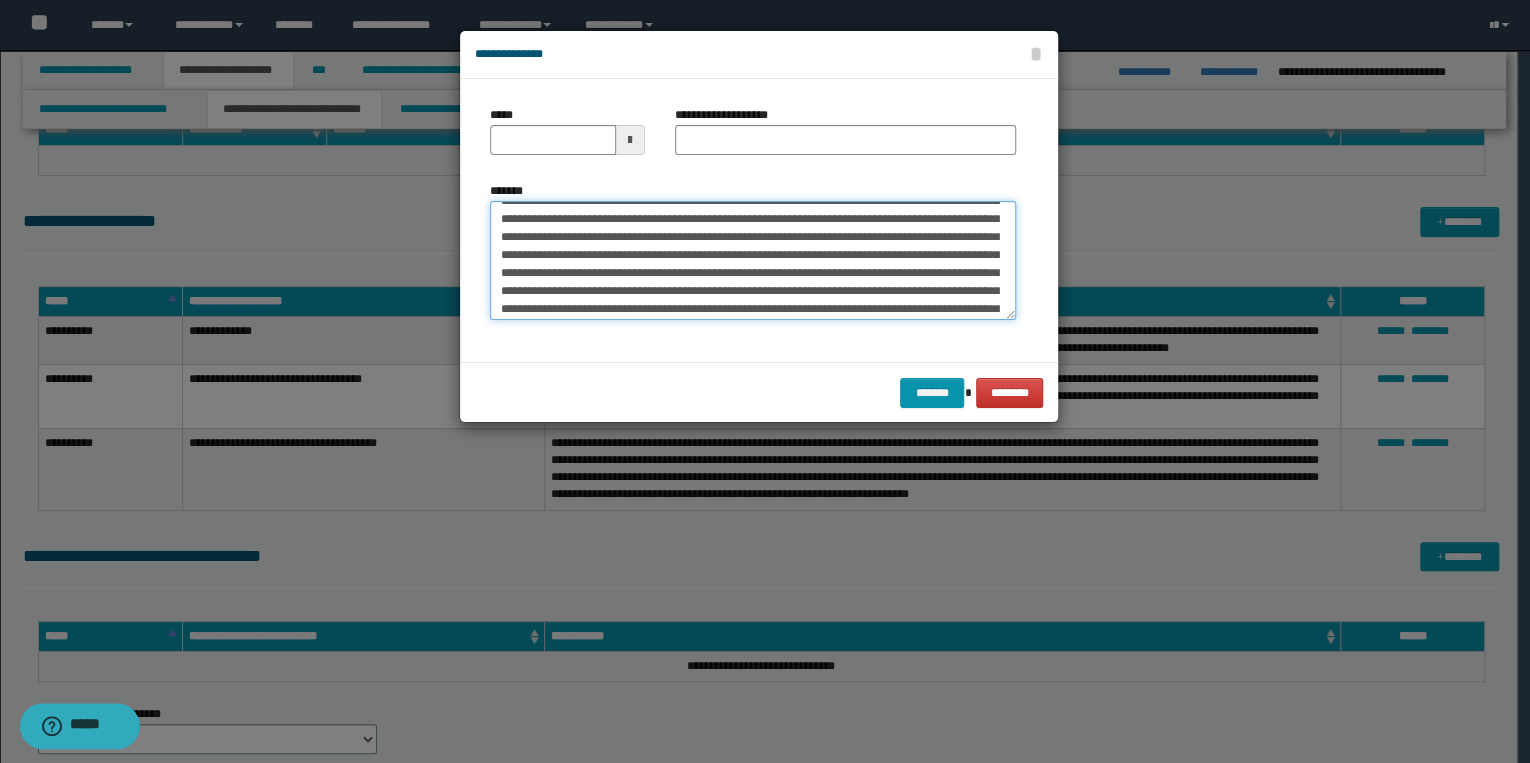 scroll, scrollTop: 0, scrollLeft: 0, axis: both 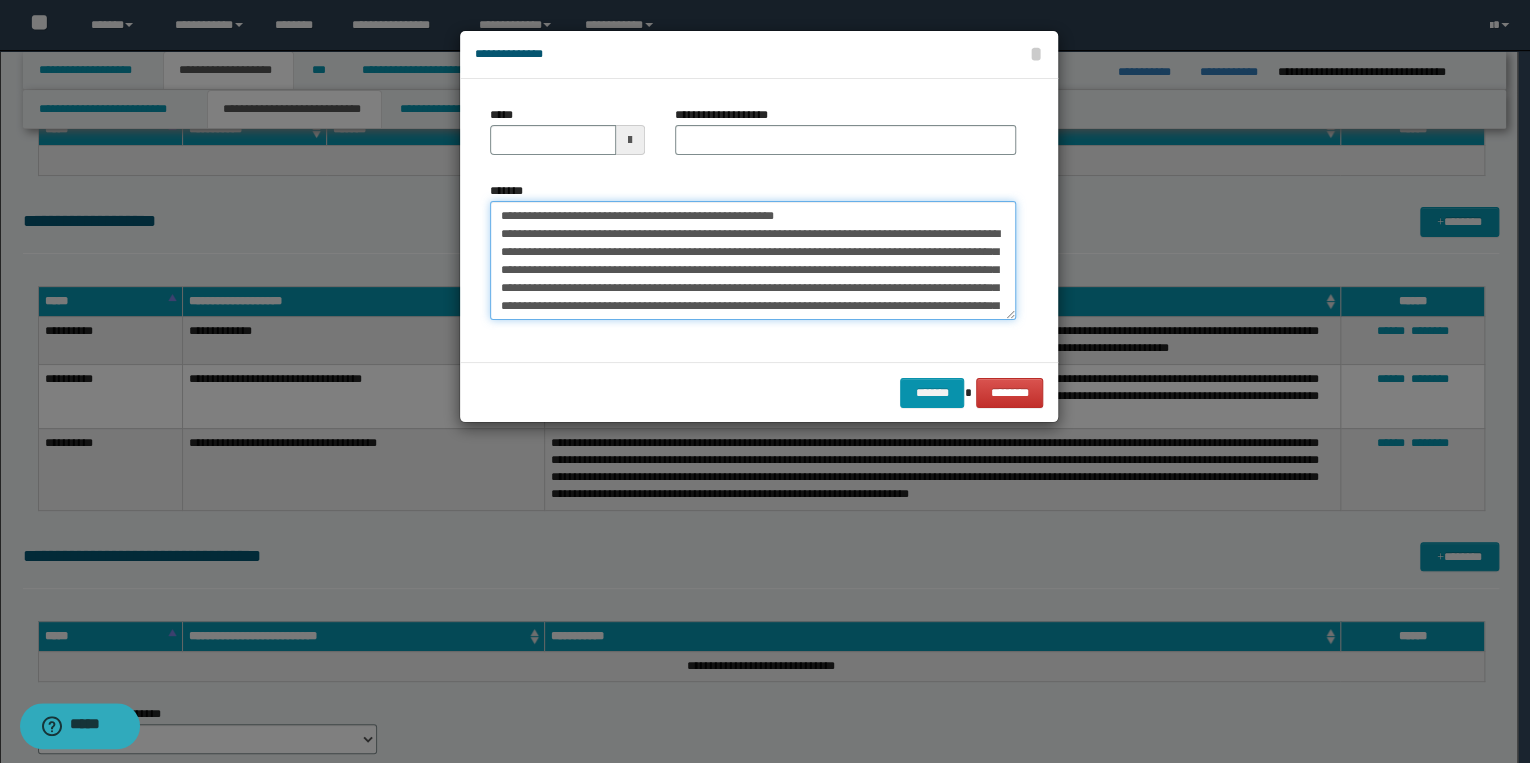 drag, startPoint x: 562, startPoint y: 216, endPoint x: 495, endPoint y: 216, distance: 67 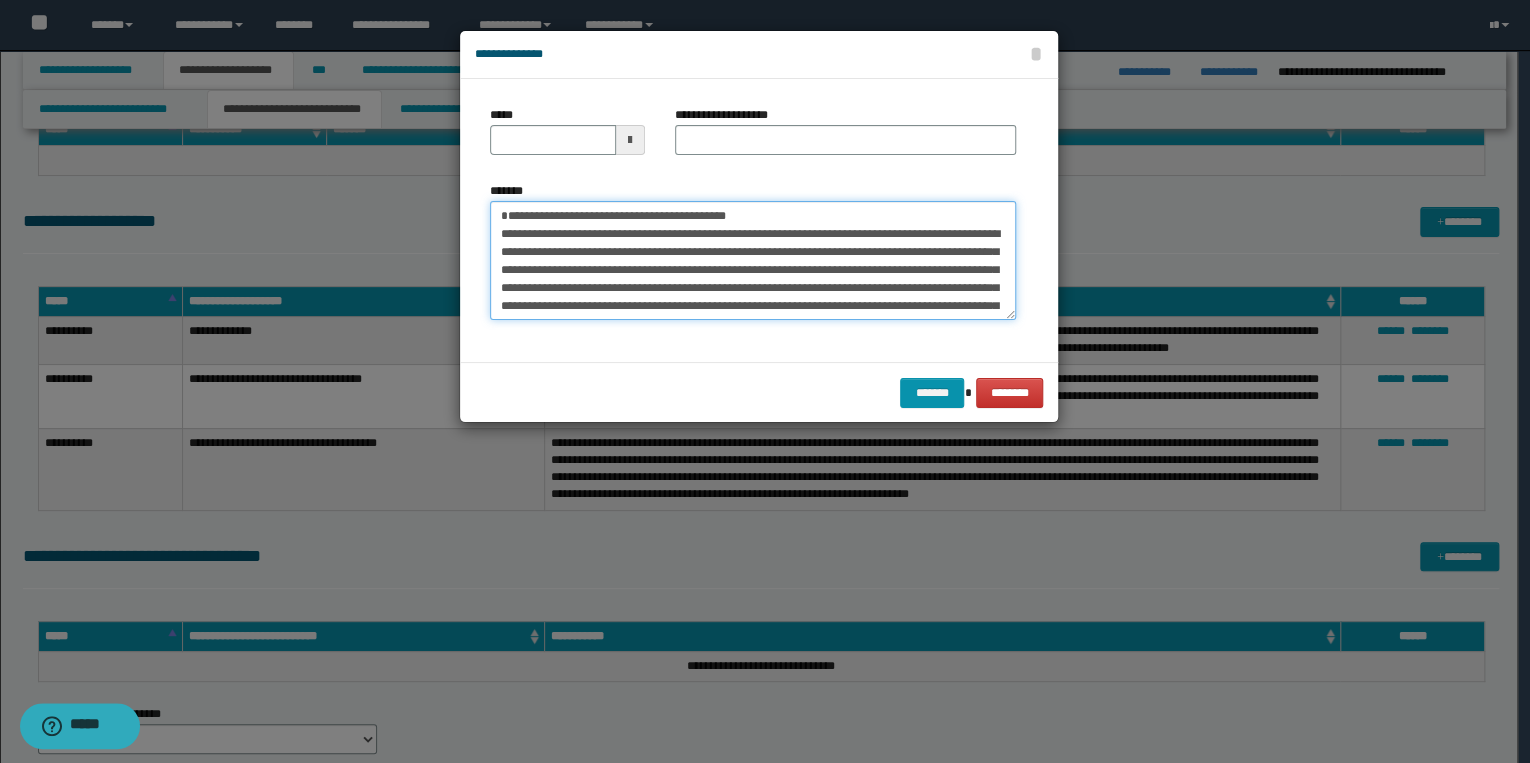 type 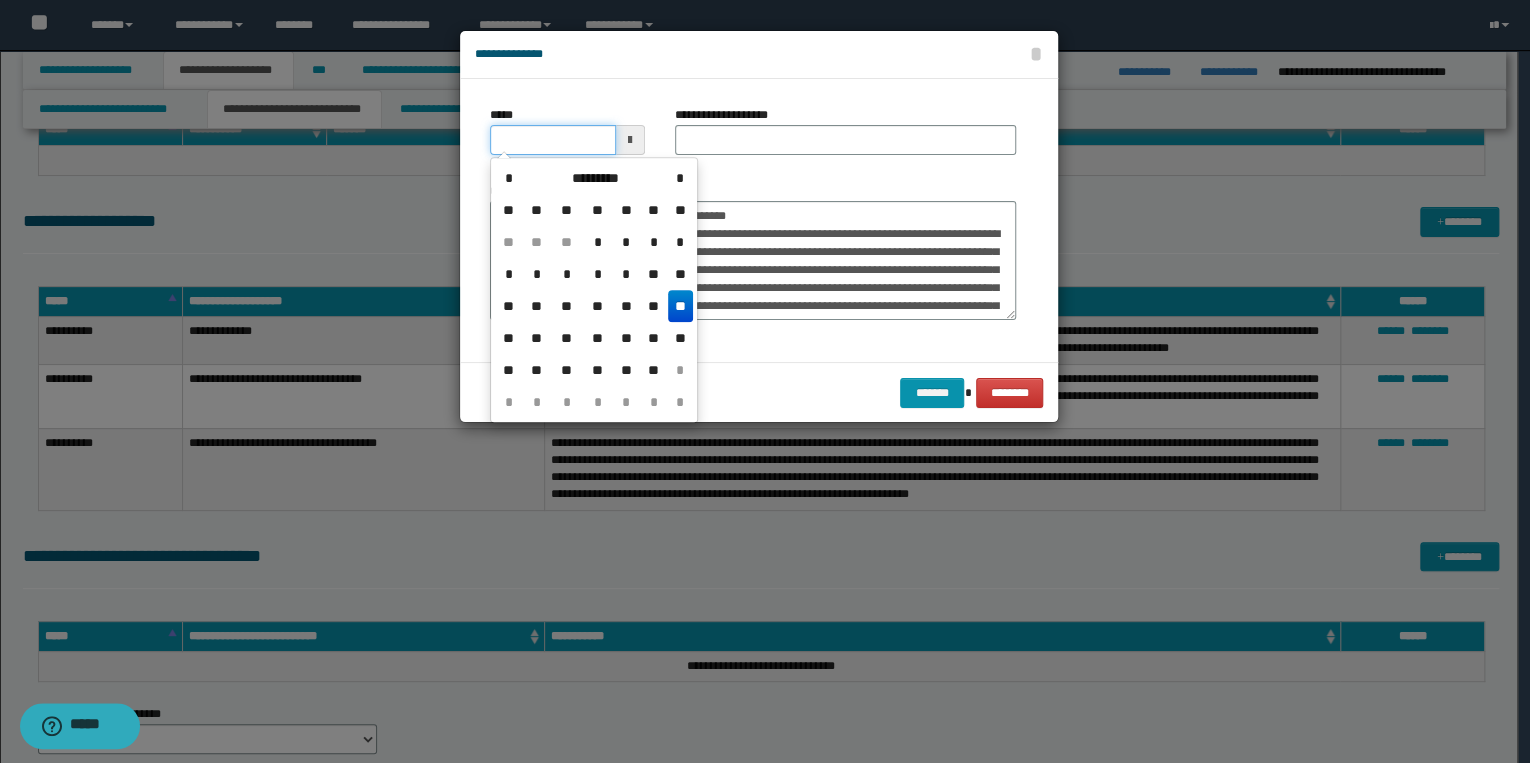 click on "*****" at bounding box center [553, 140] 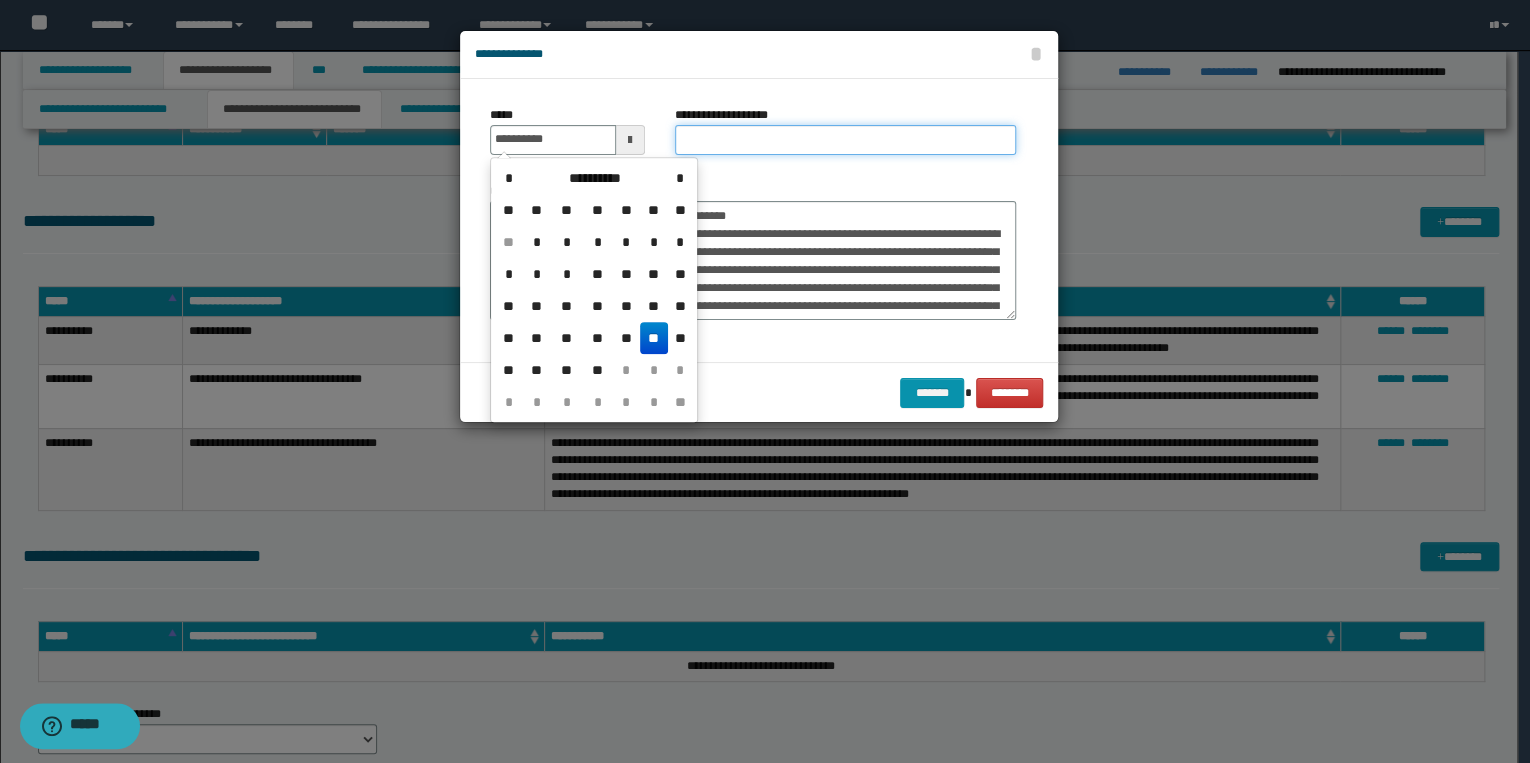 type on "**********" 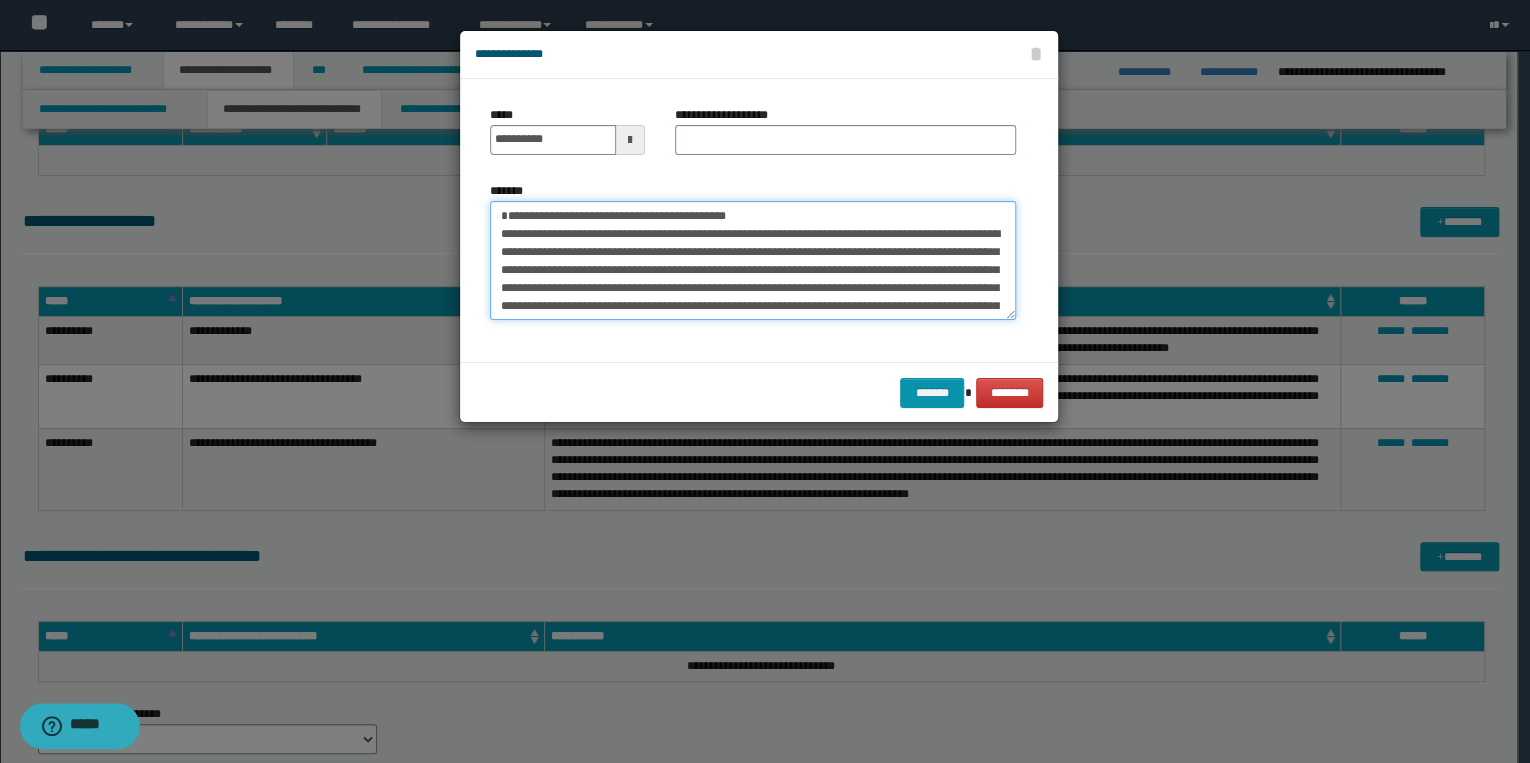 drag, startPoint x: 498, startPoint y: 216, endPoint x: 813, endPoint y: 214, distance: 315.00635 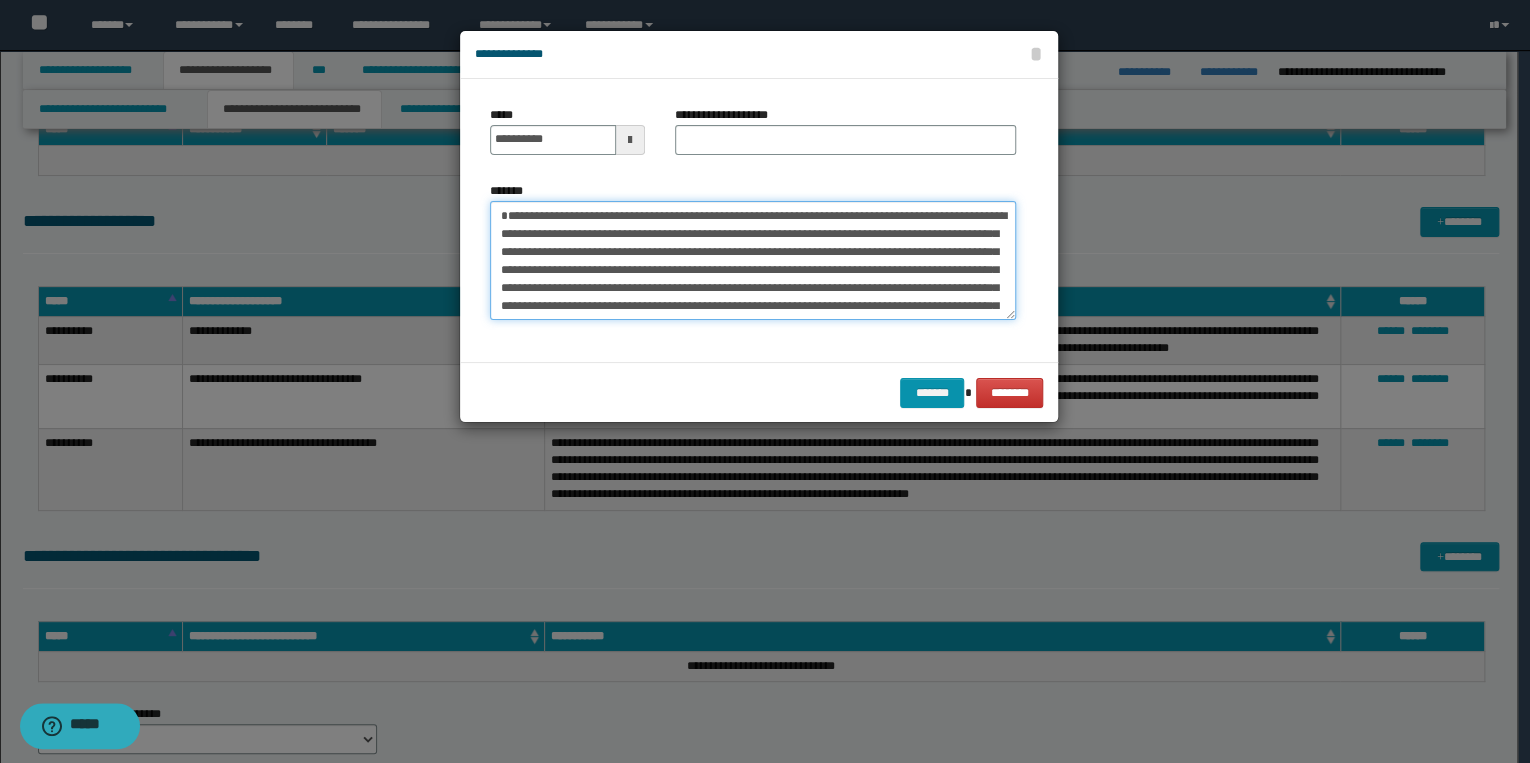 type on "**********" 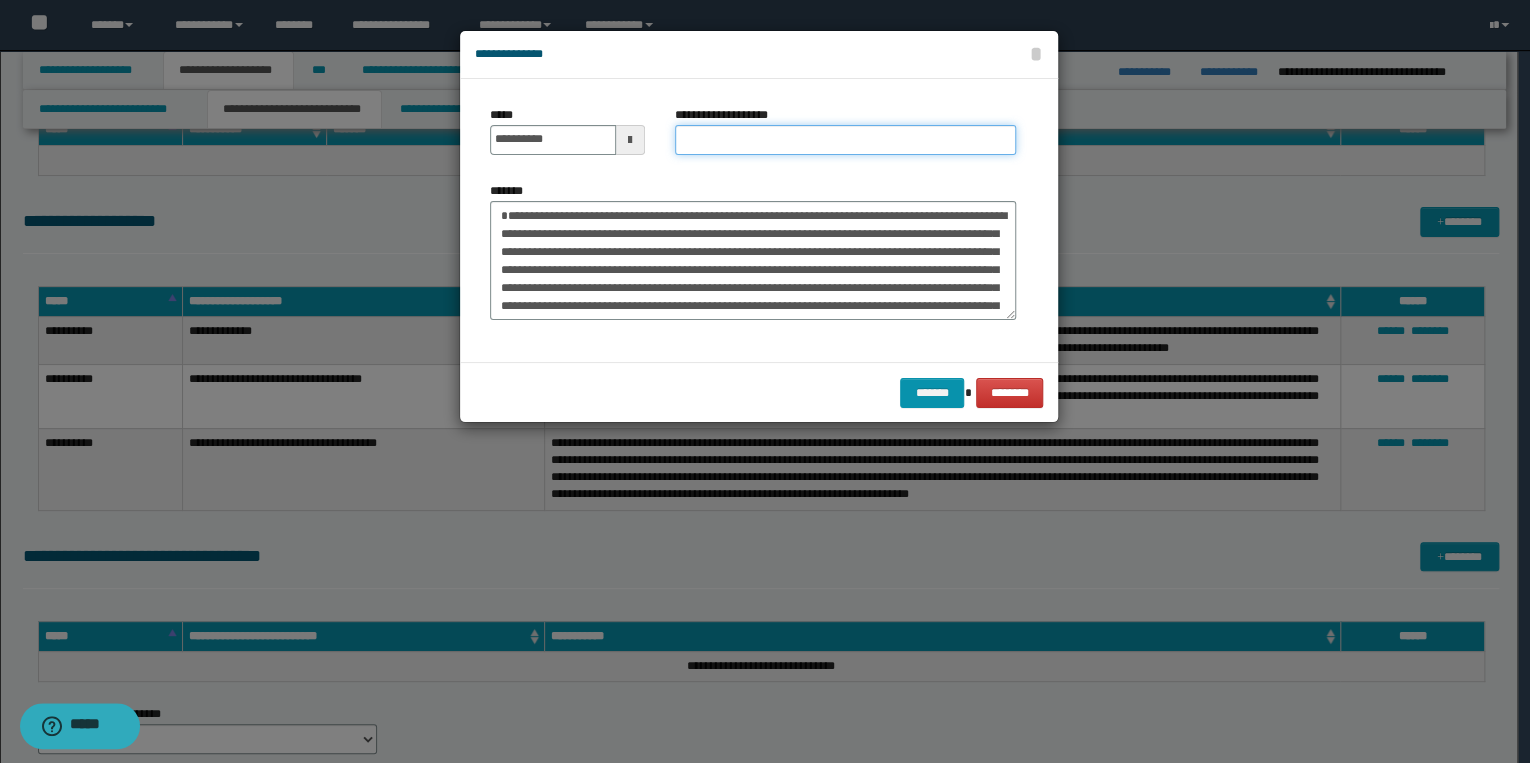 click on "**********" at bounding box center (845, 140) 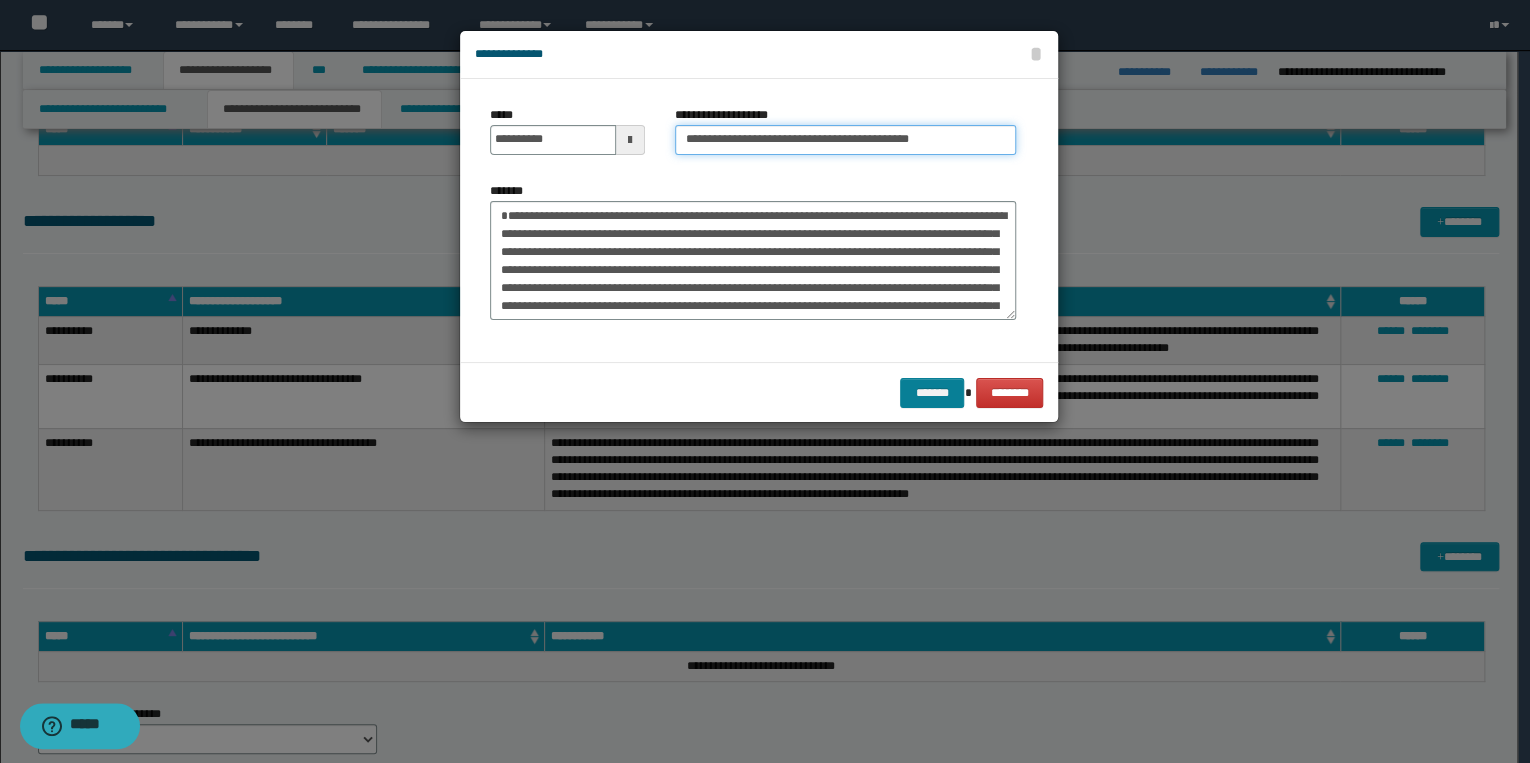 type on "**********" 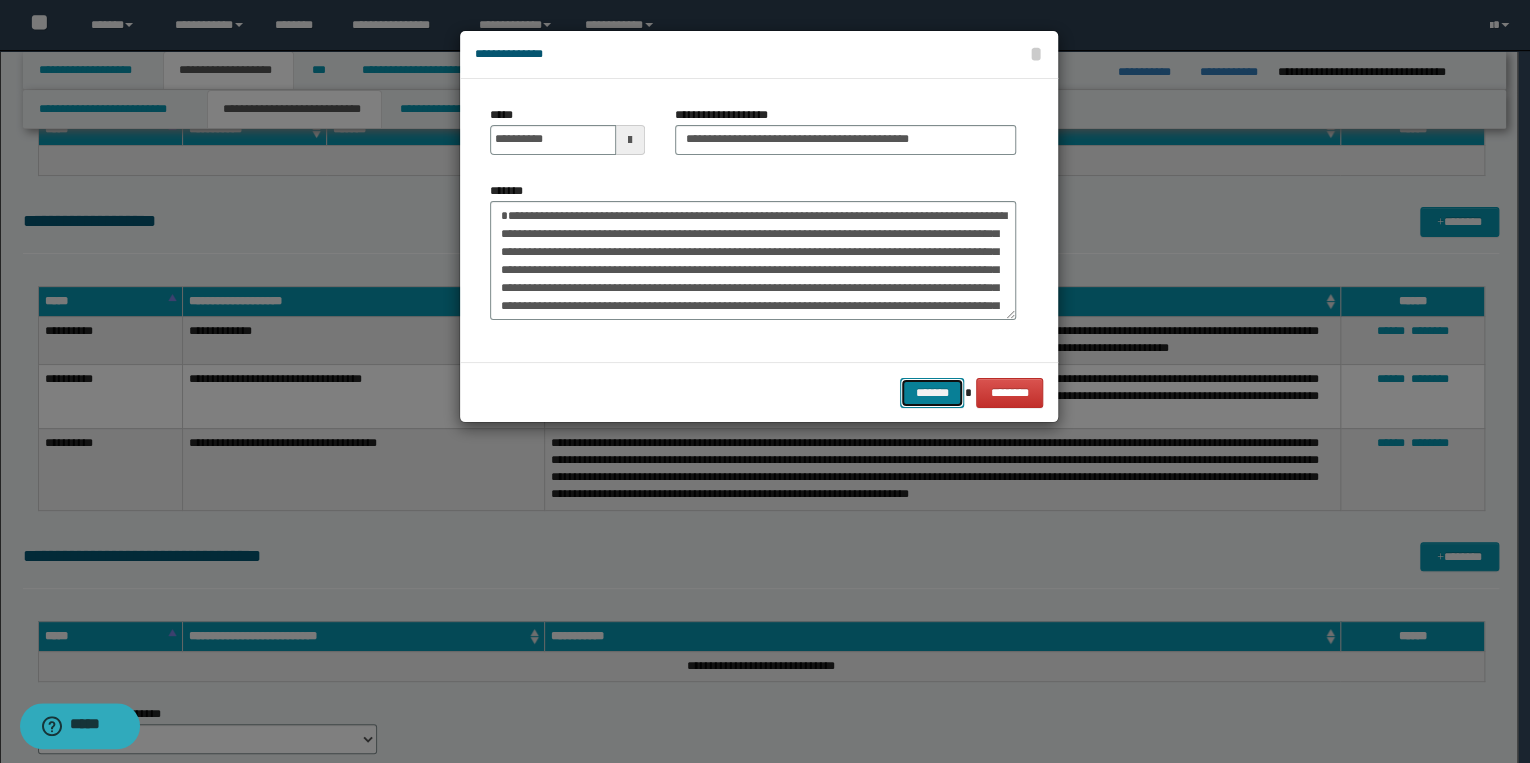 click on "*******" at bounding box center (932, 393) 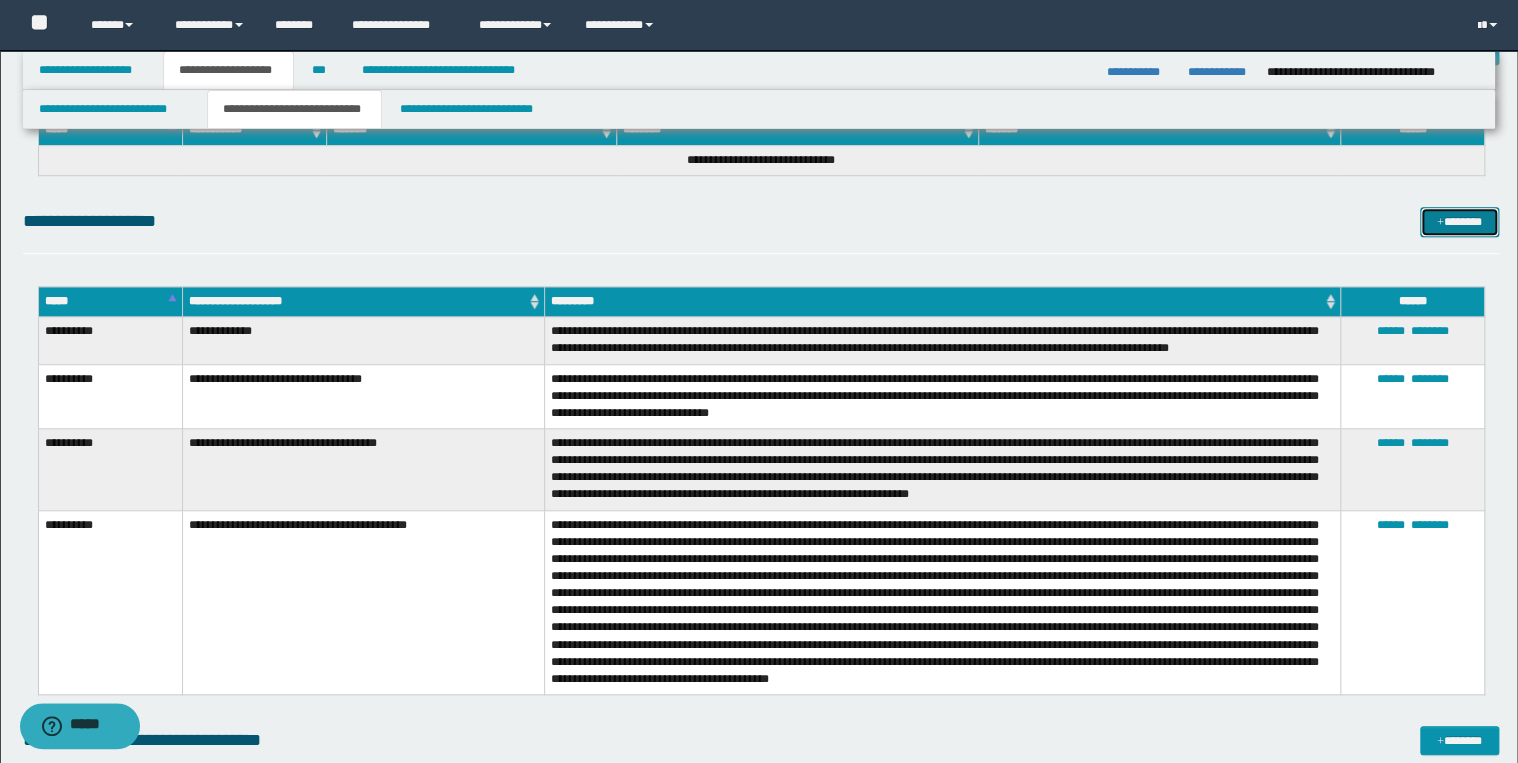 click on "*******" at bounding box center [1459, 222] 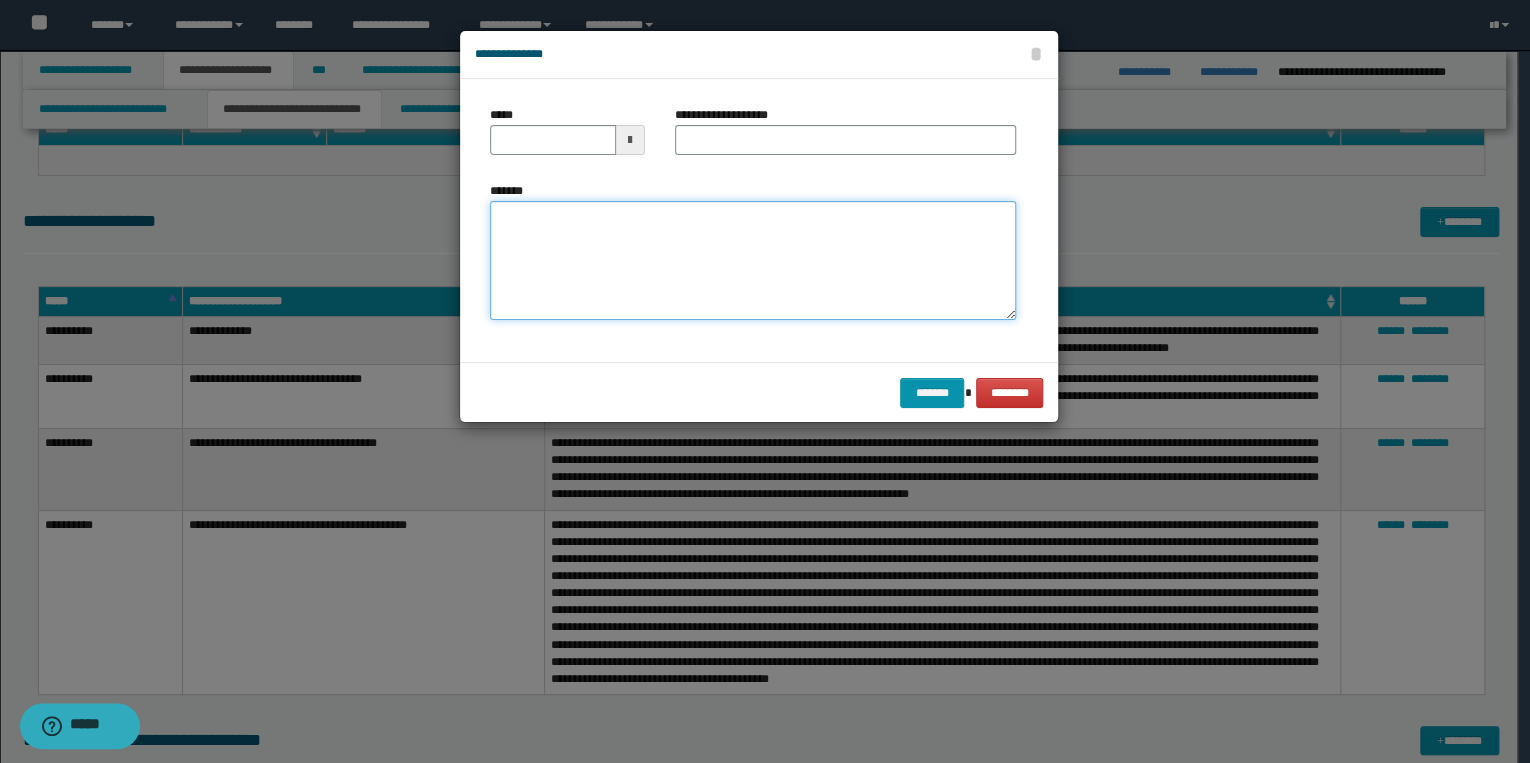 click on "*******" at bounding box center [753, 261] 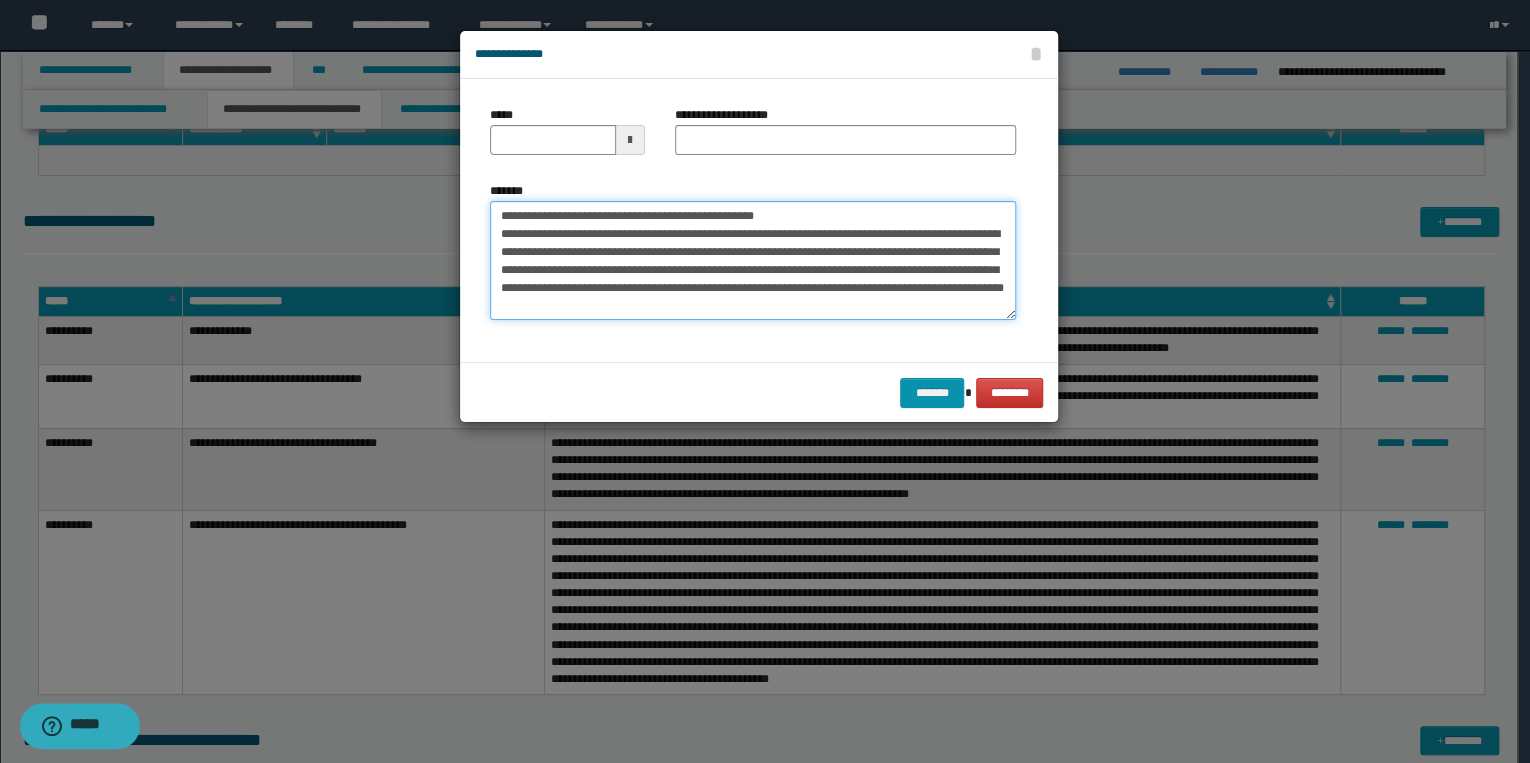 scroll, scrollTop: 0, scrollLeft: 0, axis: both 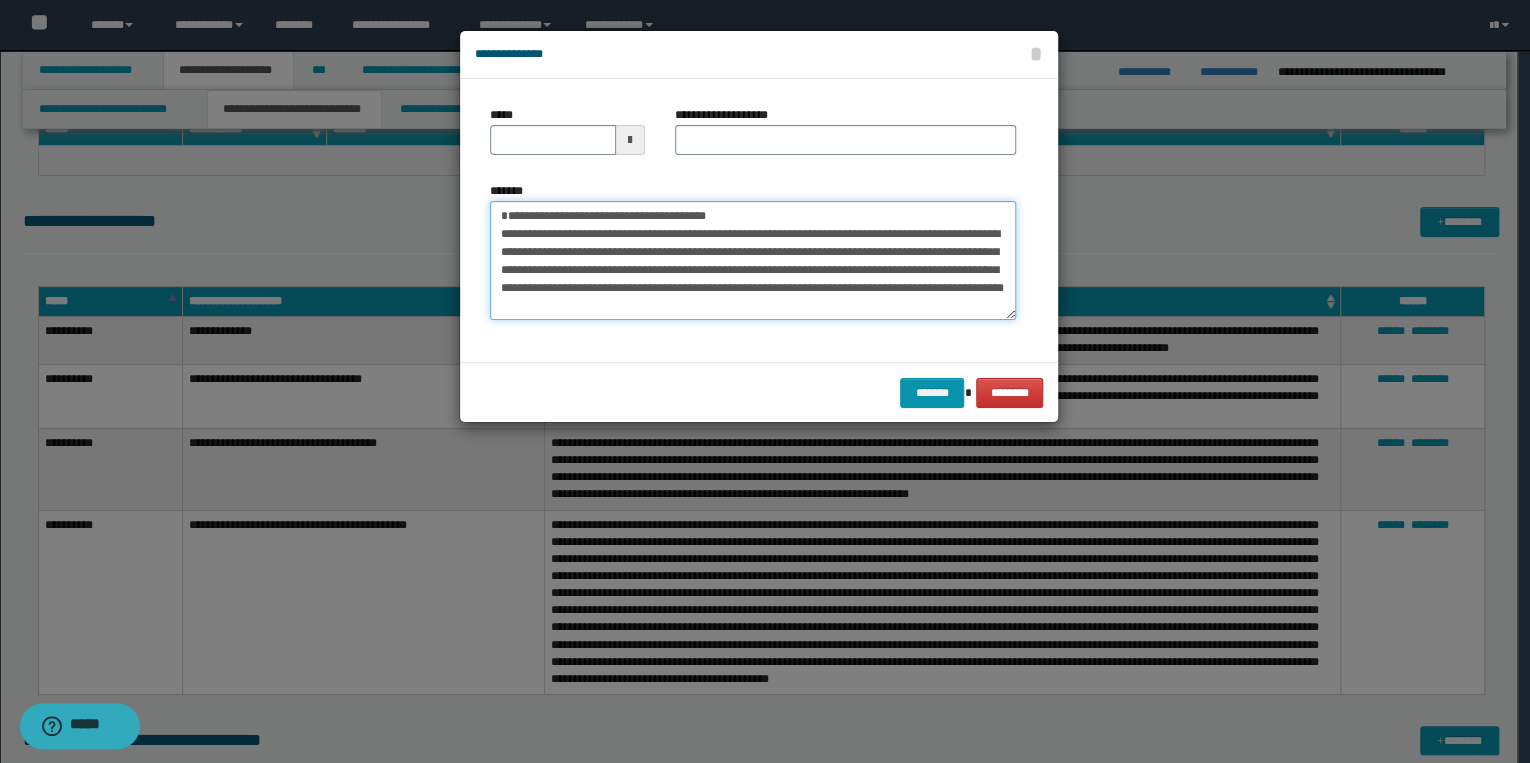 type 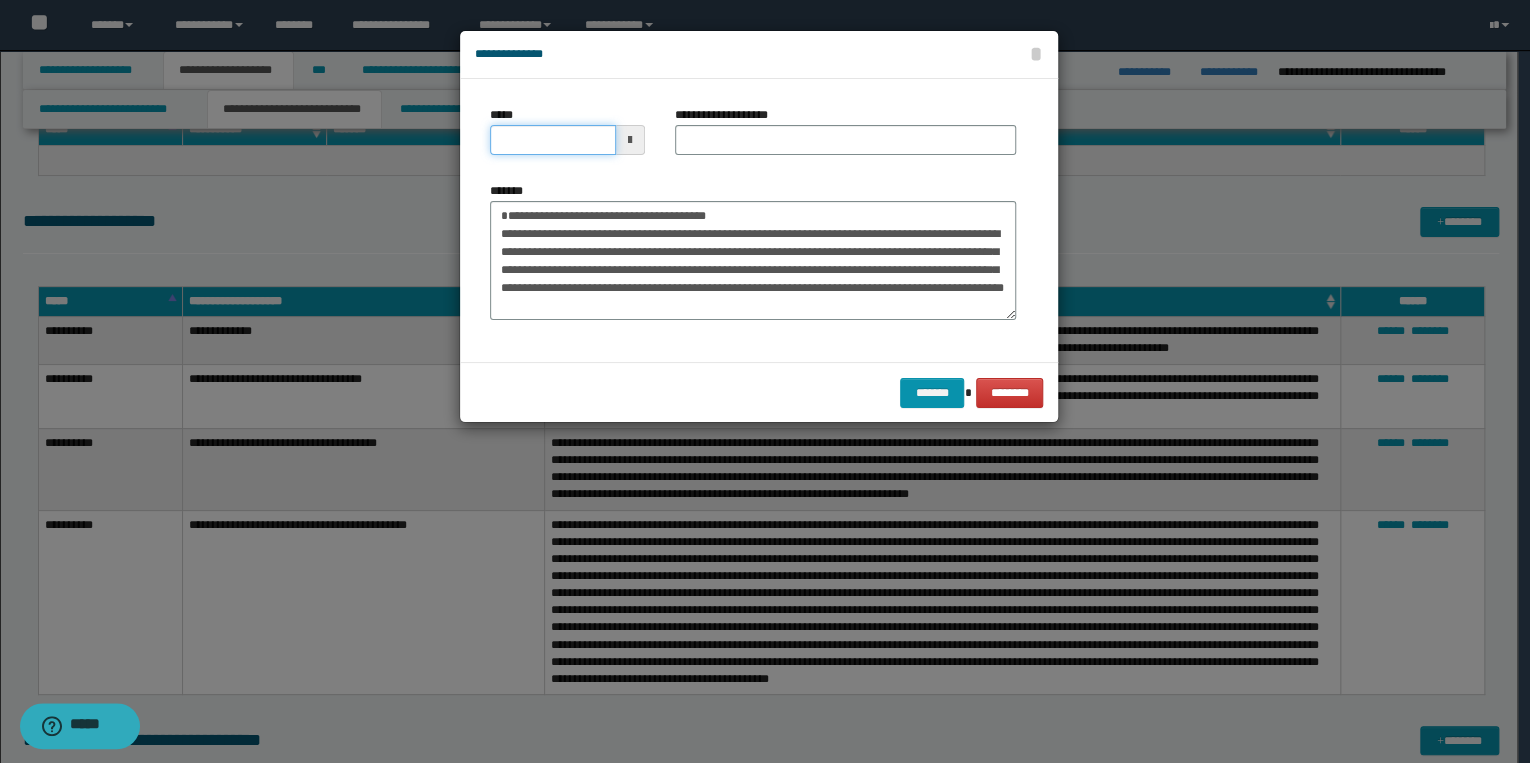 click on "*****" at bounding box center (553, 140) 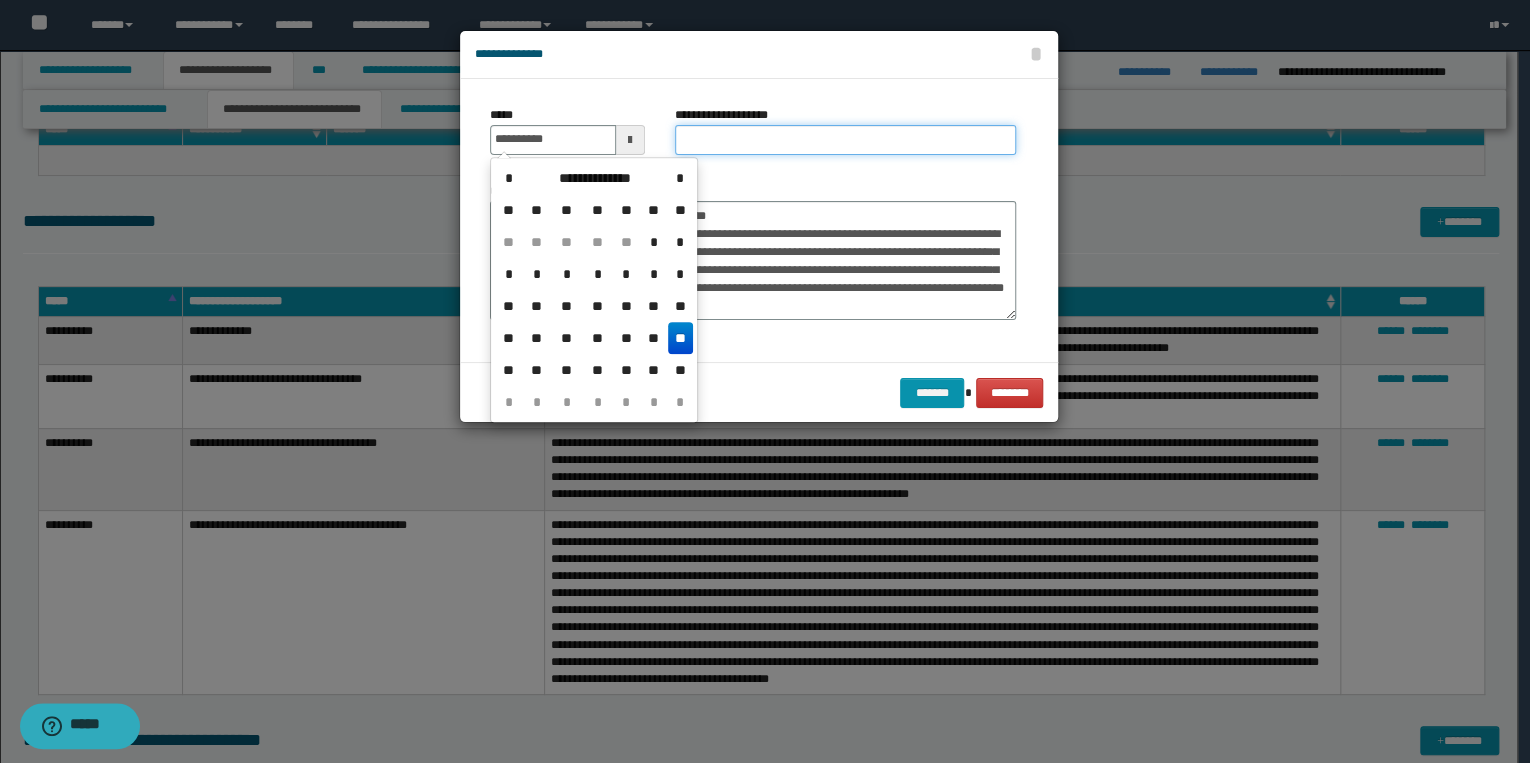 type on "**********" 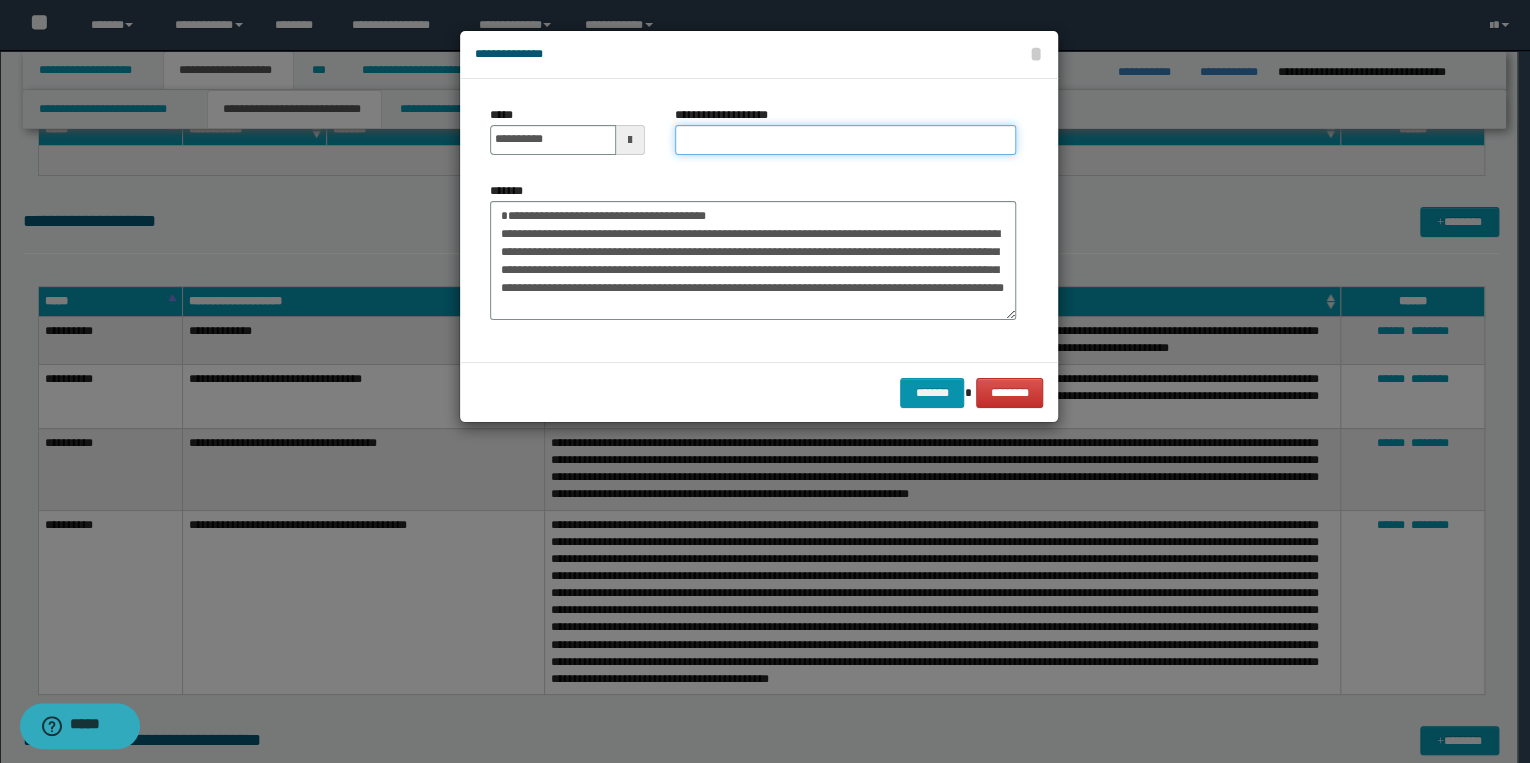 click on "**********" at bounding box center [845, 140] 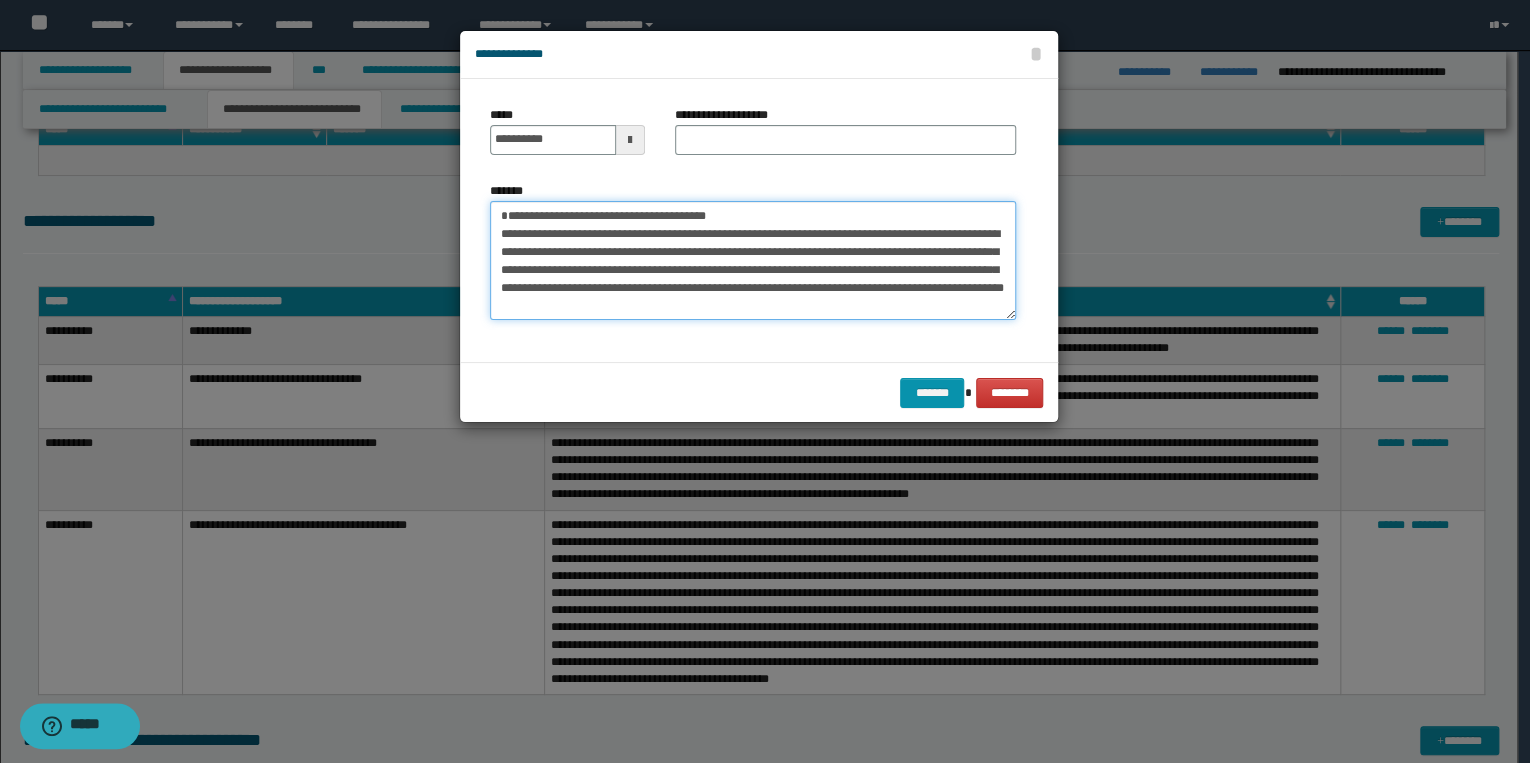 drag, startPoint x: 532, startPoint y: 214, endPoint x: 759, endPoint y: 212, distance: 227.0088 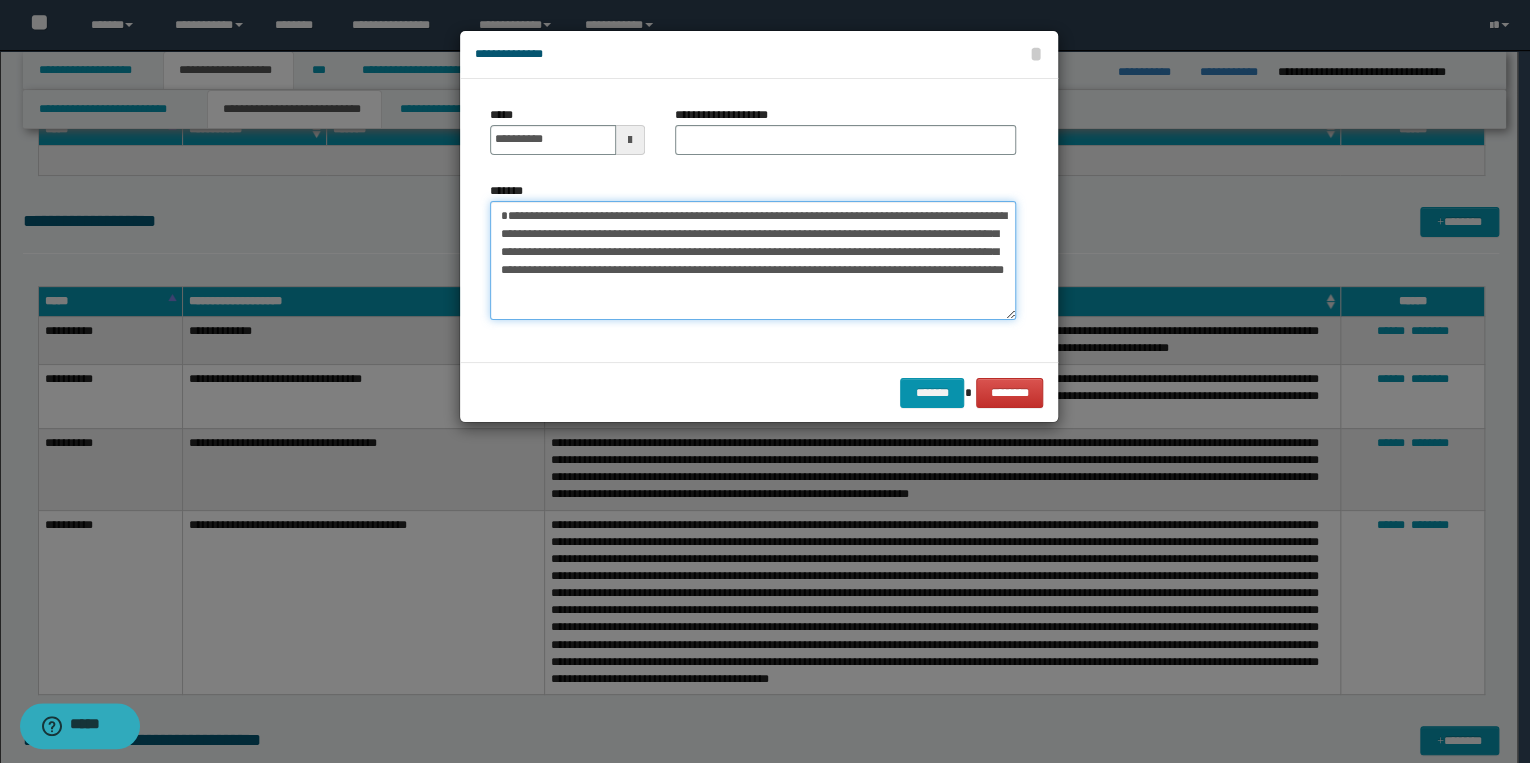 type on "**********" 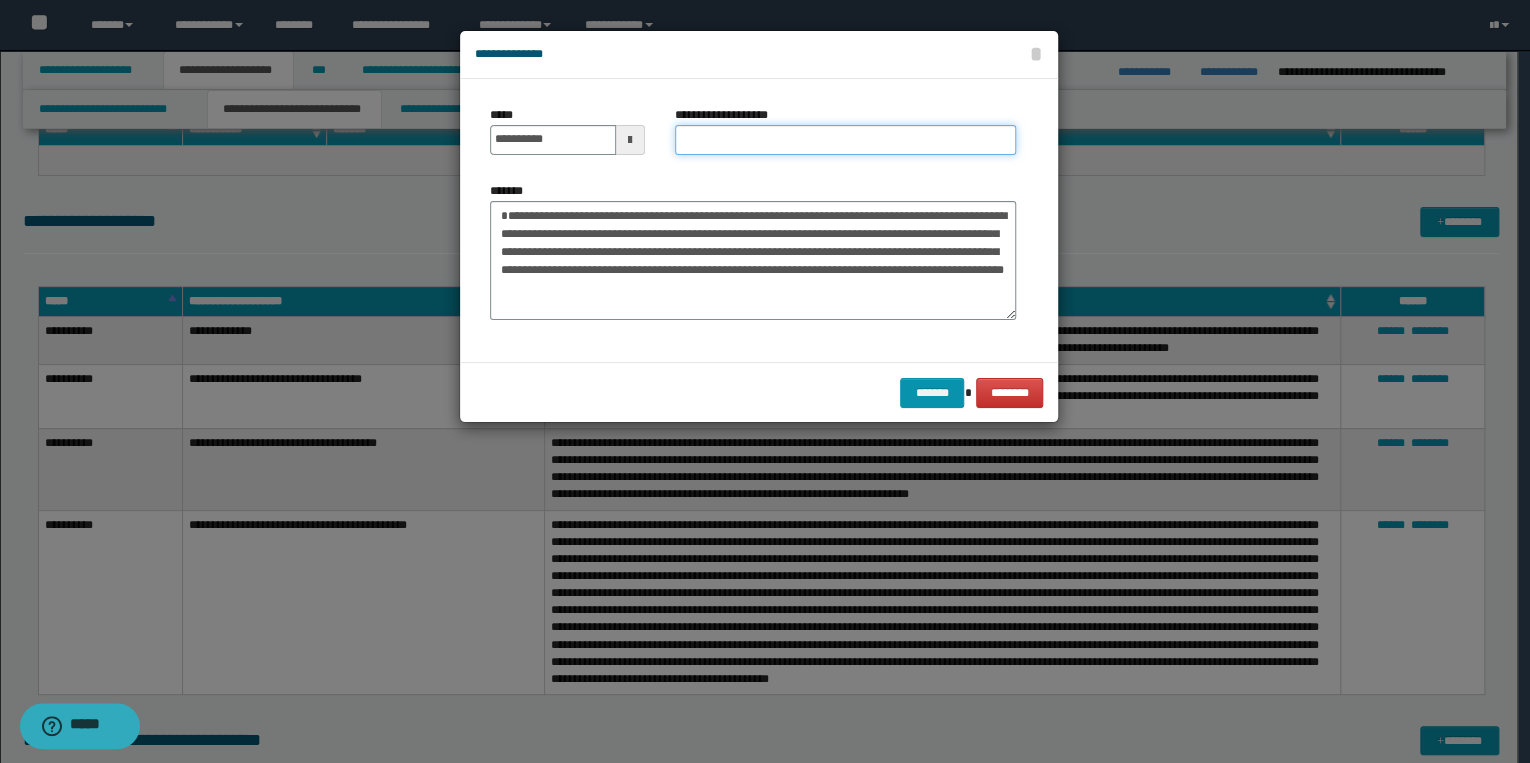 click on "**********" at bounding box center [845, 140] 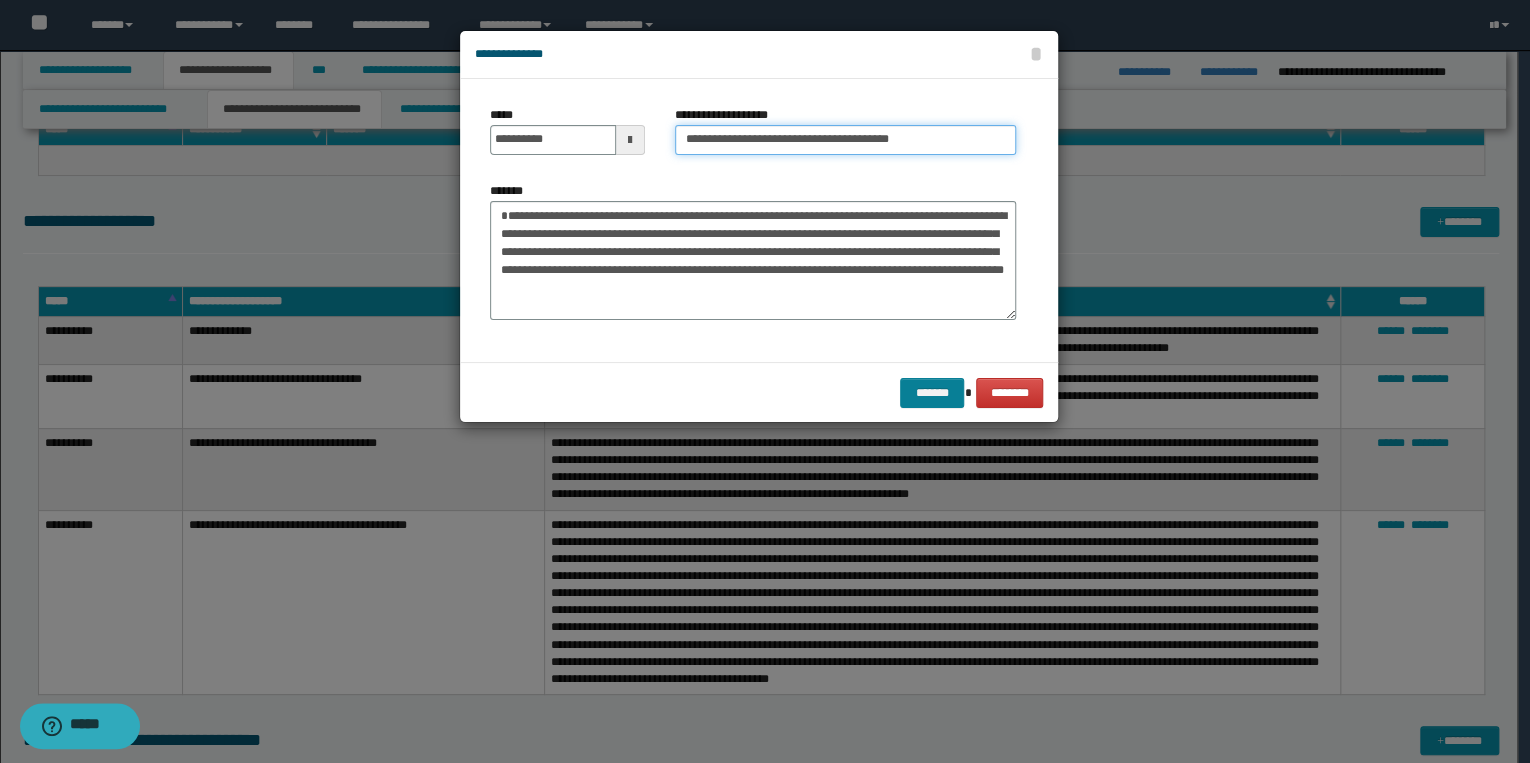 type on "**********" 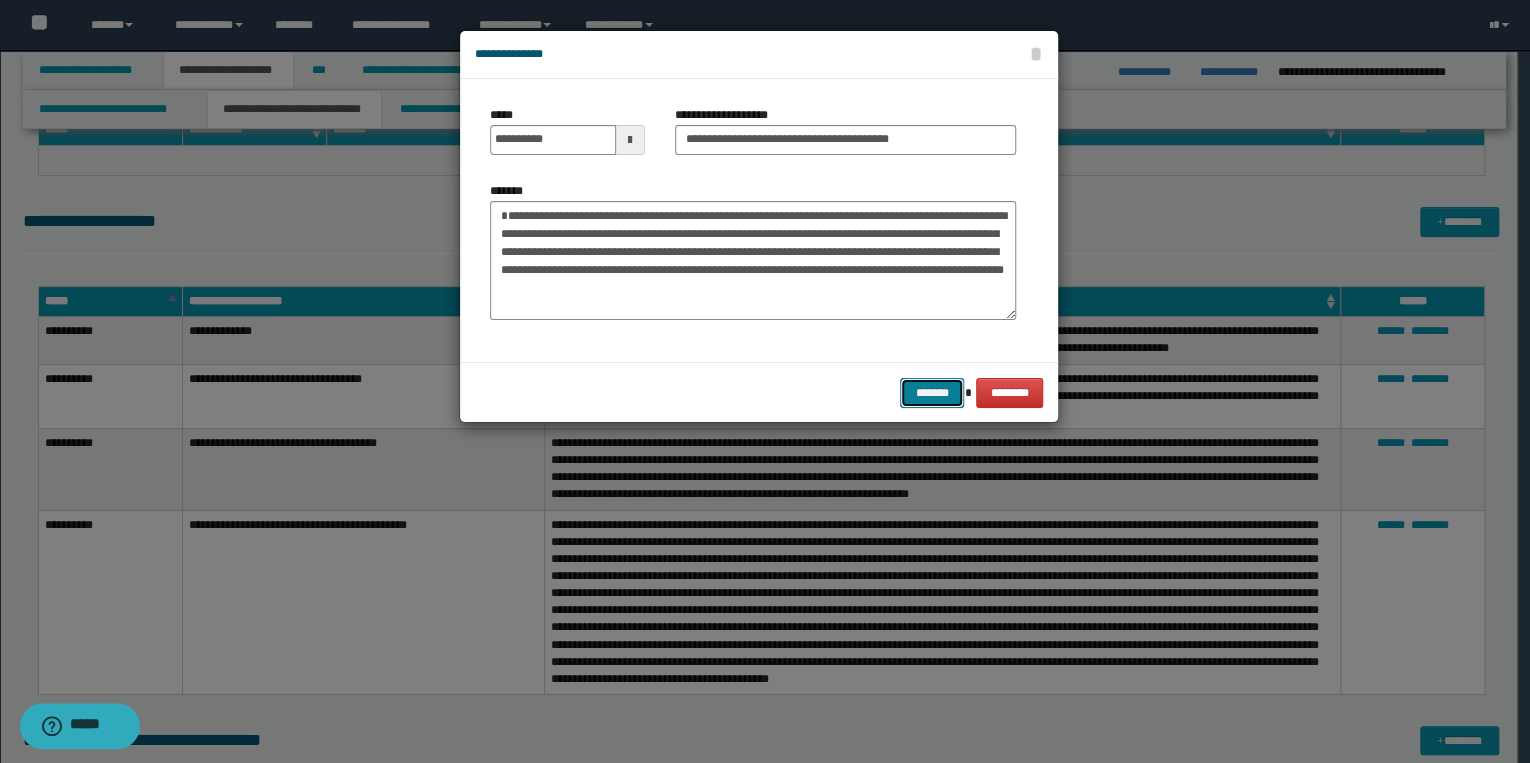 click on "*******" at bounding box center (932, 393) 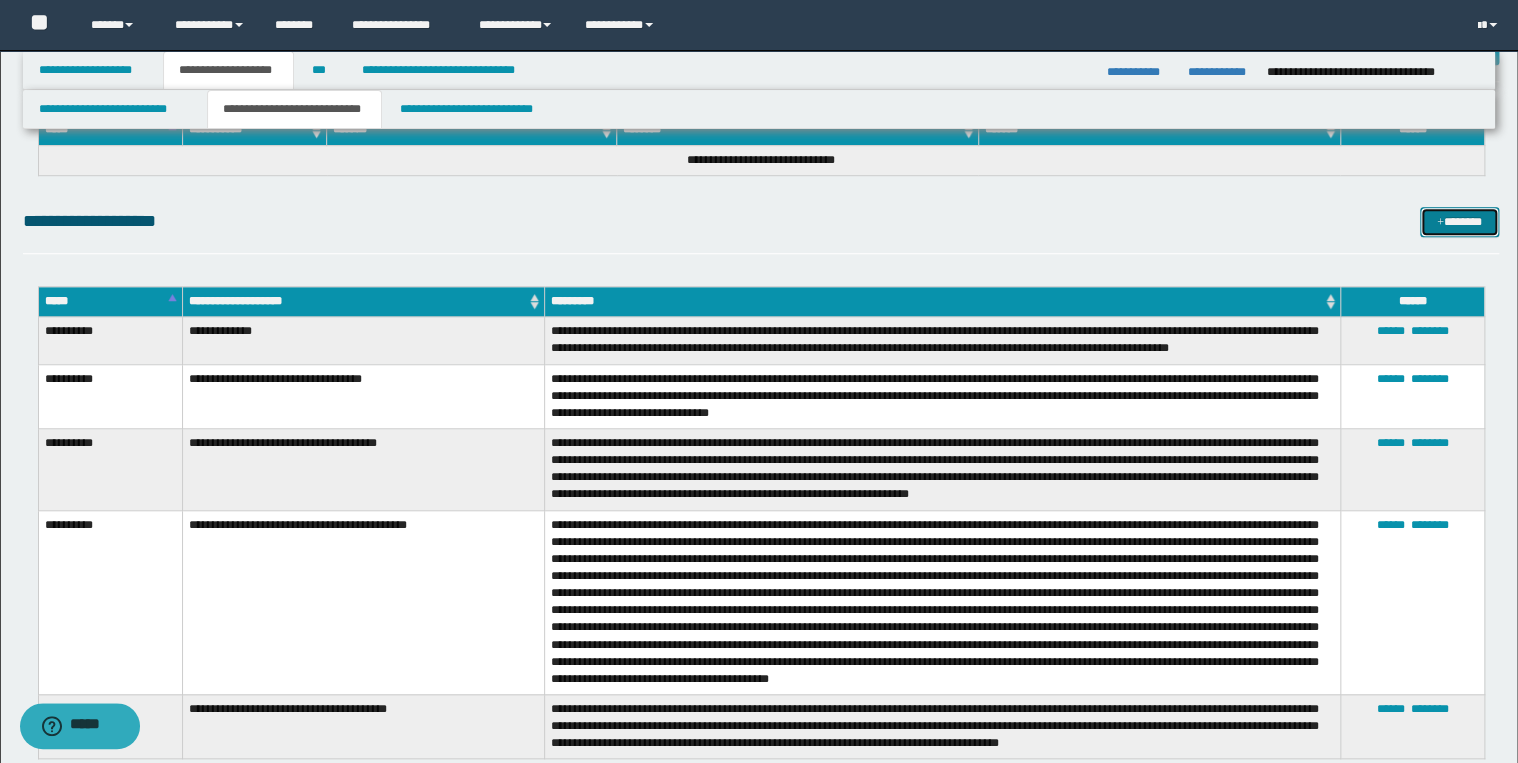 click on "*******" at bounding box center (1459, 222) 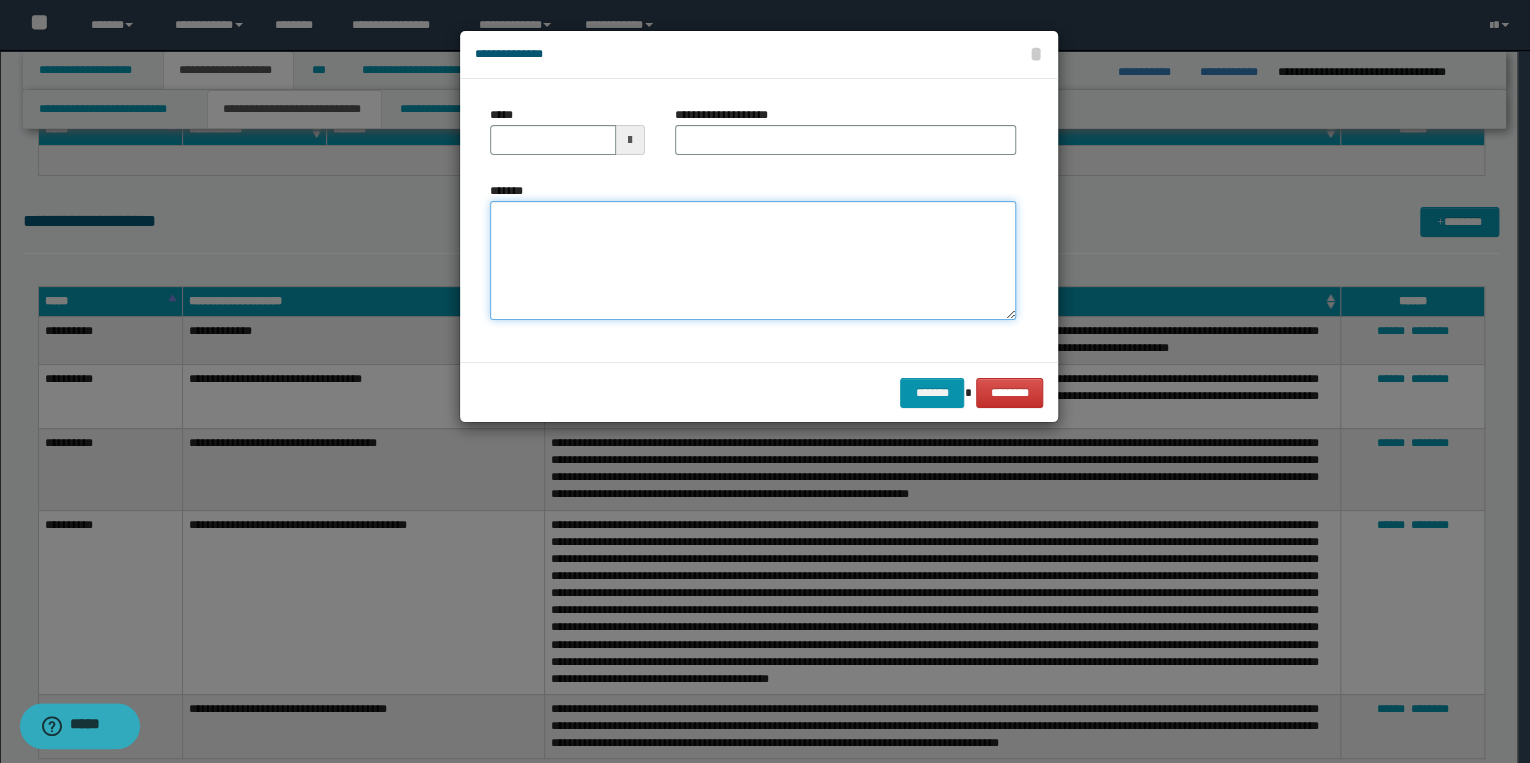click on "*******" at bounding box center (753, 261) 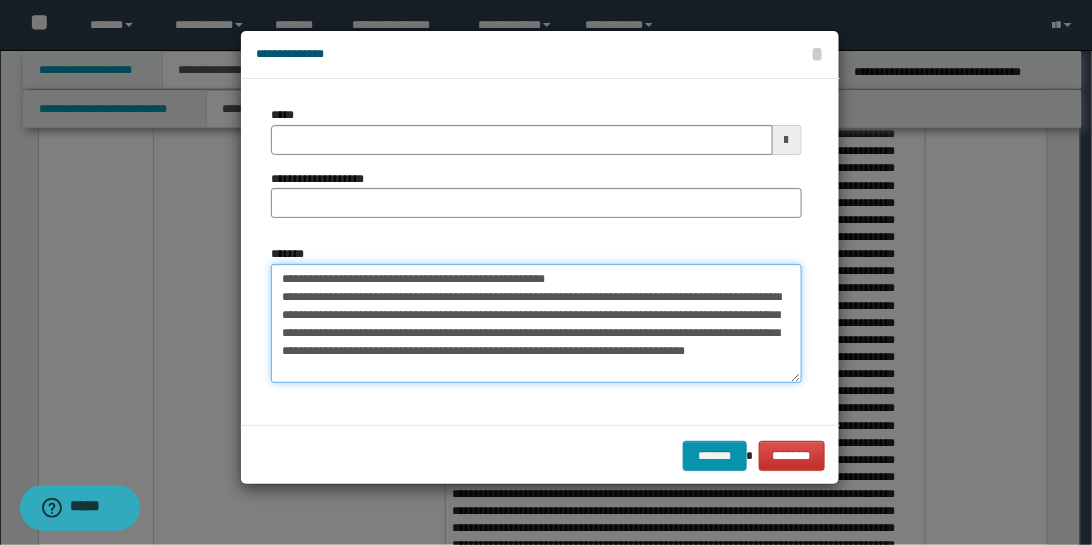 scroll, scrollTop: 0, scrollLeft: 0, axis: both 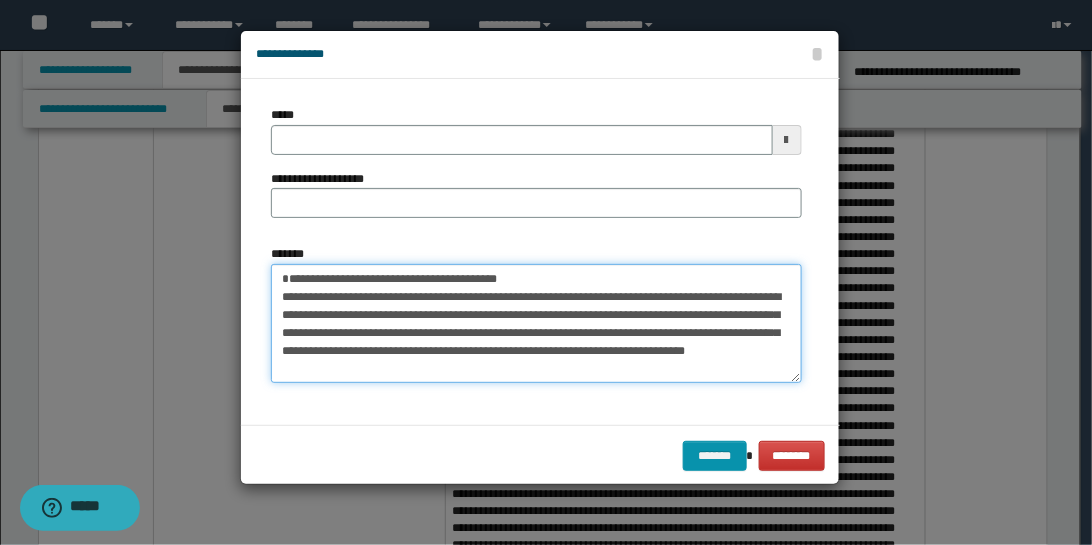 type 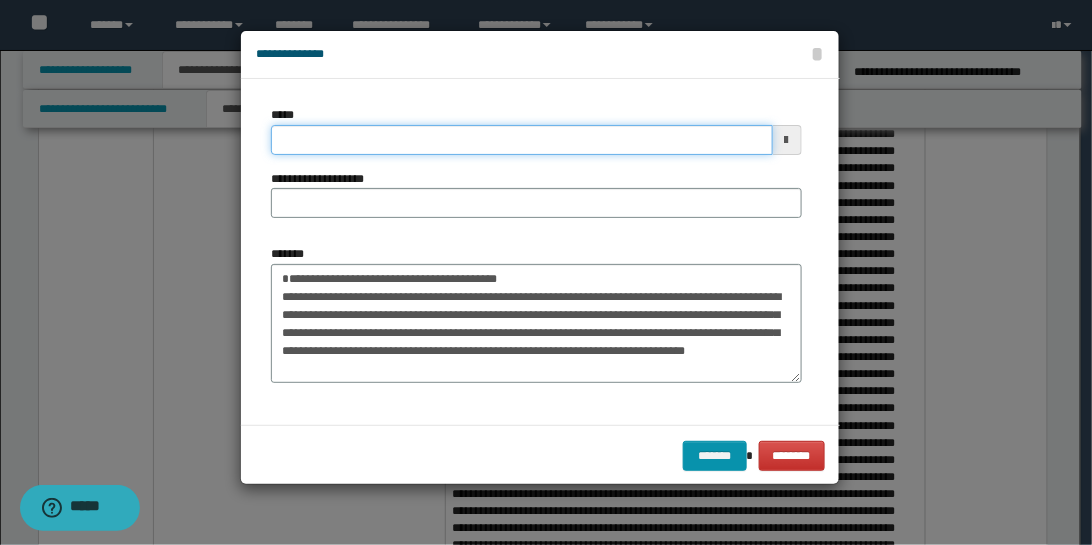 click on "*****" at bounding box center [521, 140] 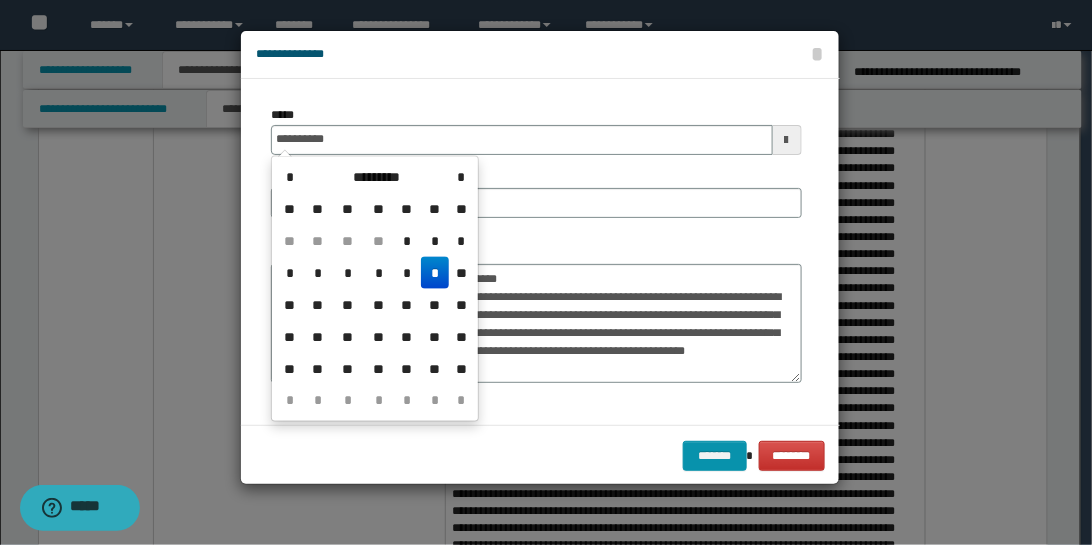 type on "**********" 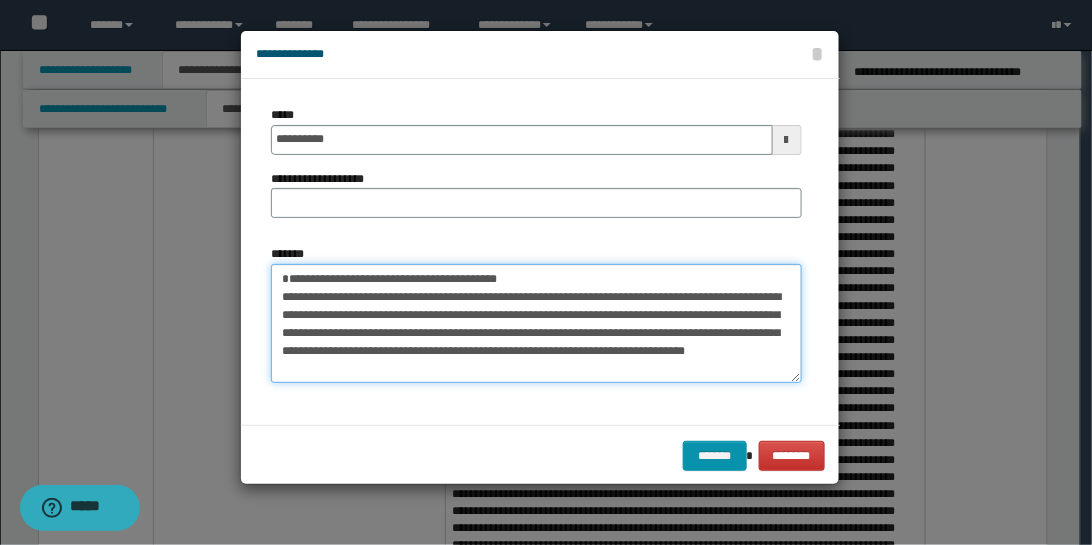 click on "**********" at bounding box center [536, 323] 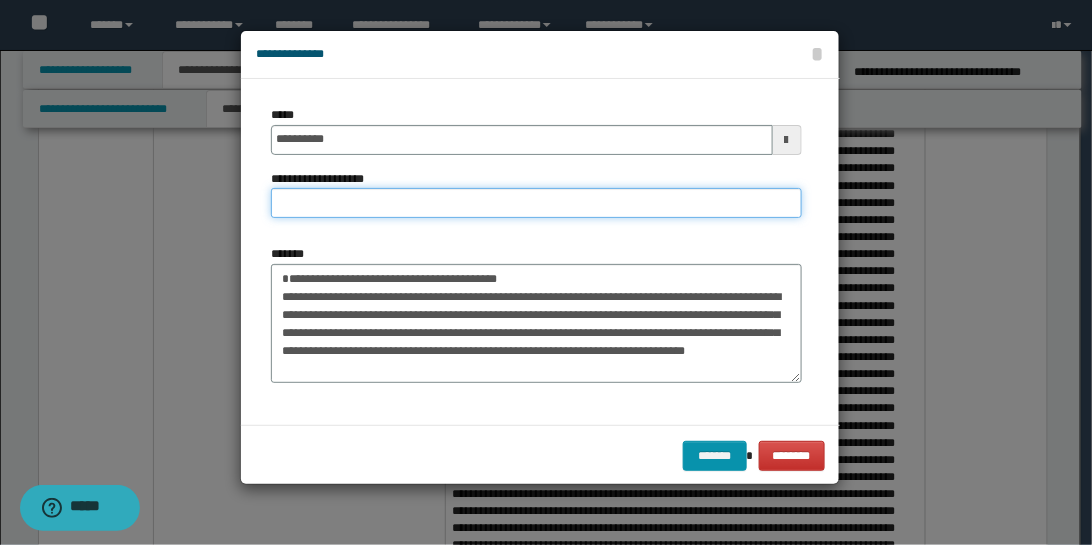 click on "**********" at bounding box center (536, 203) 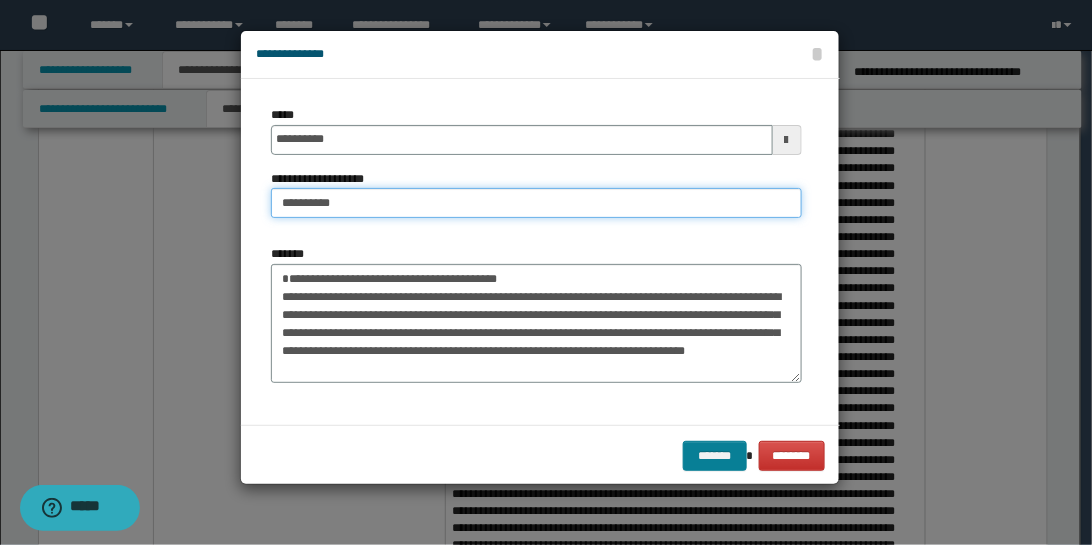 type on "**********" 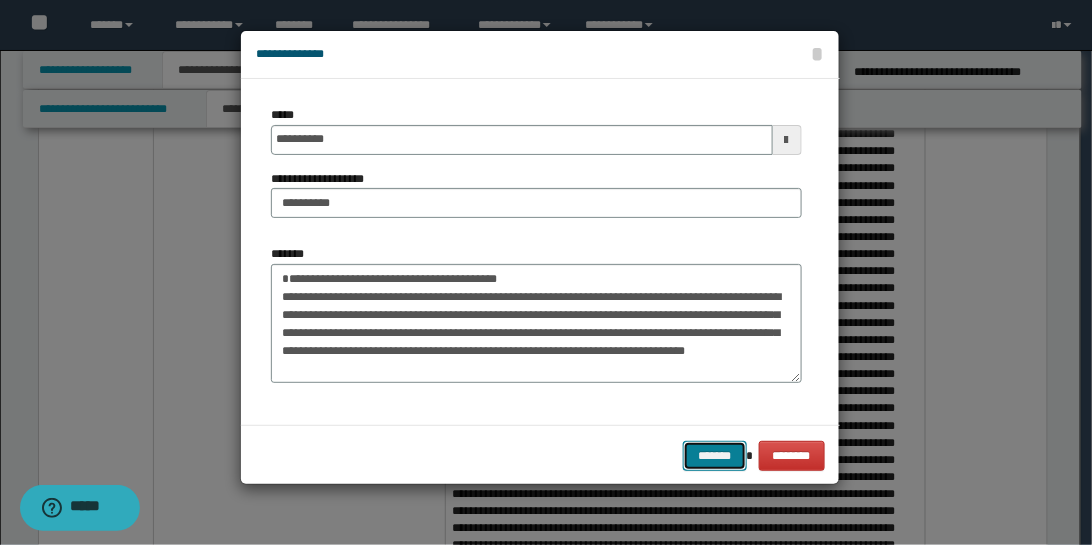 click on "*******" at bounding box center (715, 455) 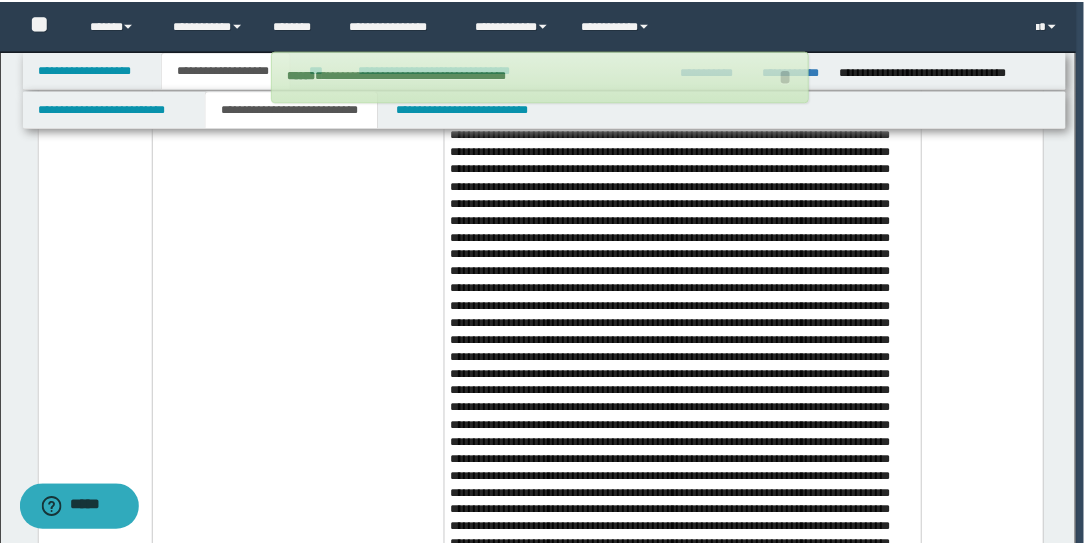 scroll, scrollTop: 5340, scrollLeft: 0, axis: vertical 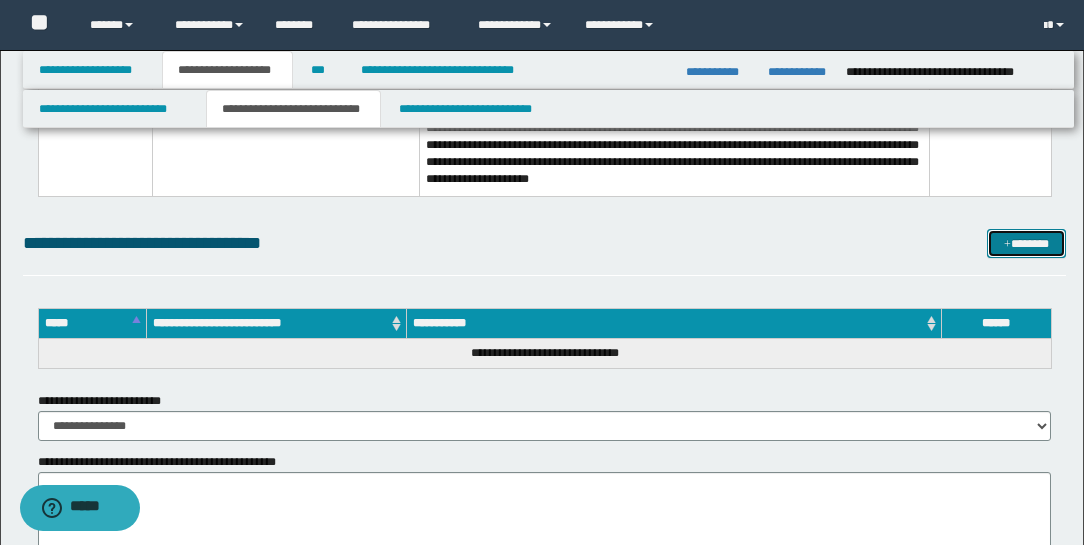 click on "*******" at bounding box center [1026, 243] 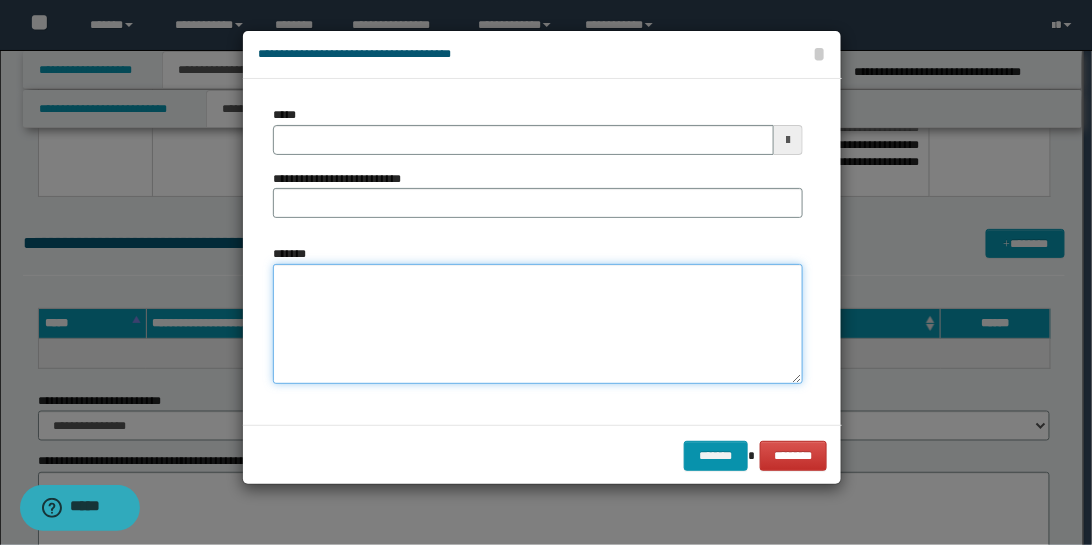 click on "*******" at bounding box center (538, 324) 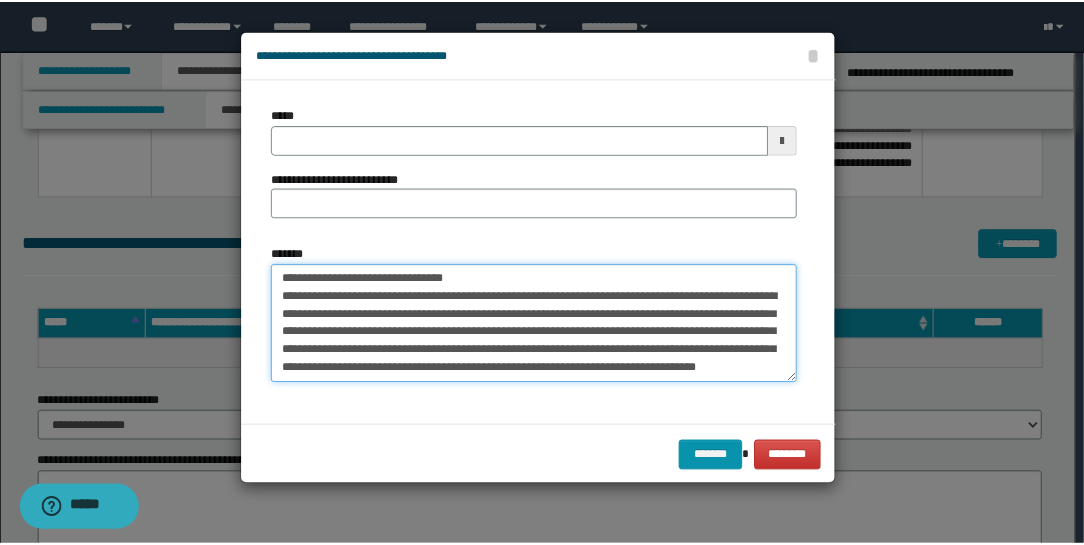 scroll, scrollTop: 0, scrollLeft: 0, axis: both 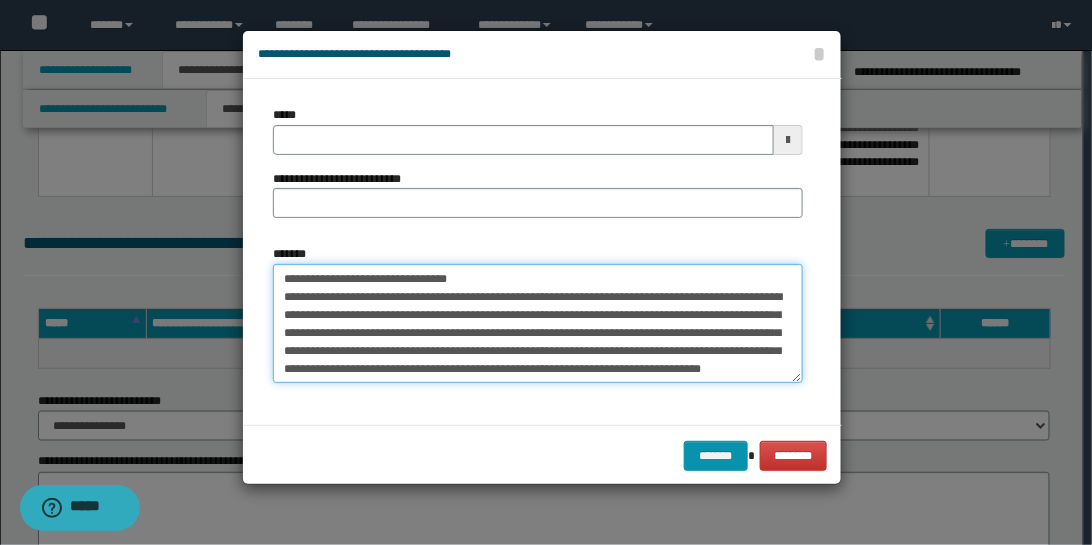 drag, startPoint x: 342, startPoint y: 278, endPoint x: 272, endPoint y: 278, distance: 70 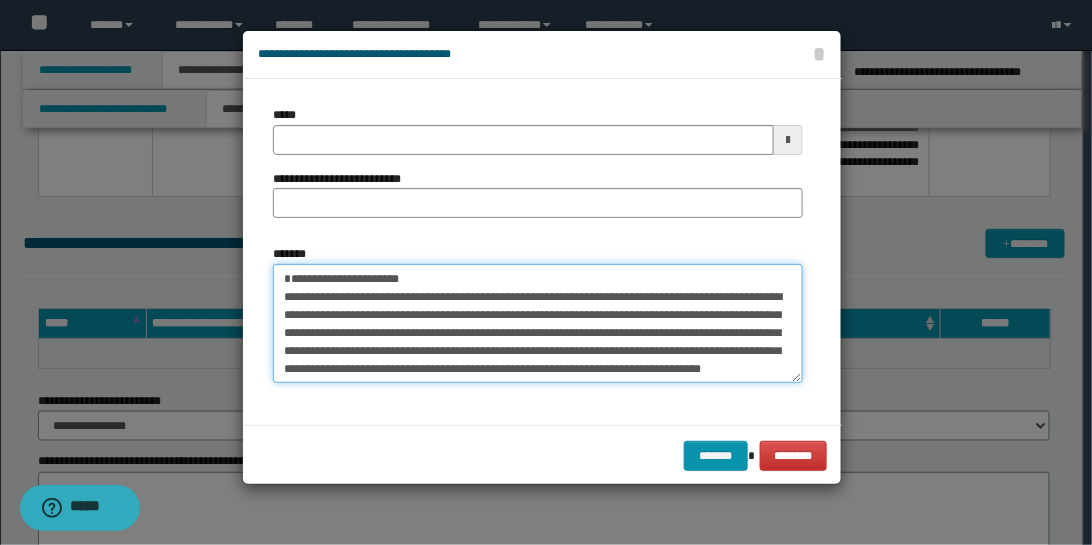 type 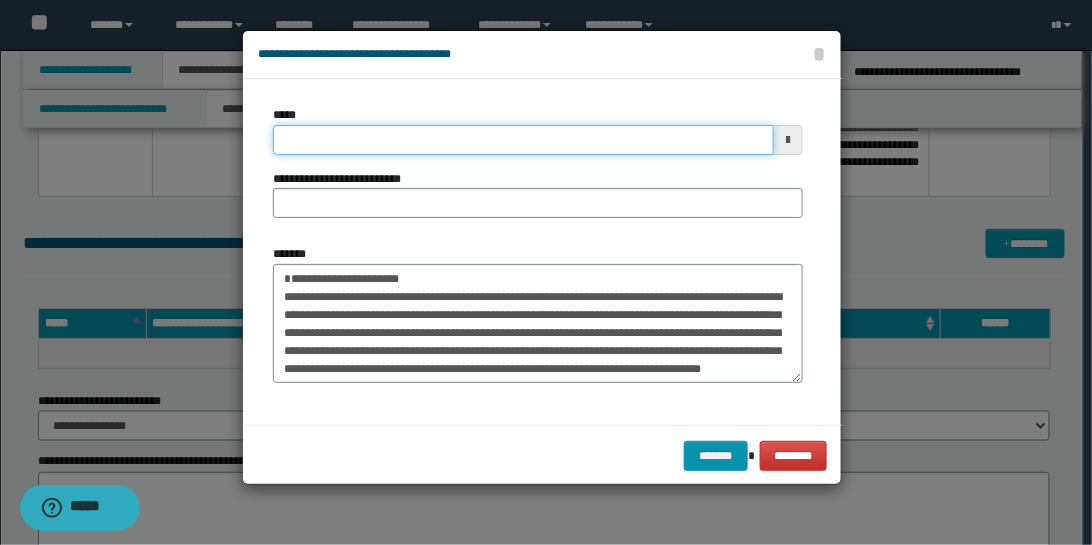 click on "*****" at bounding box center [523, 140] 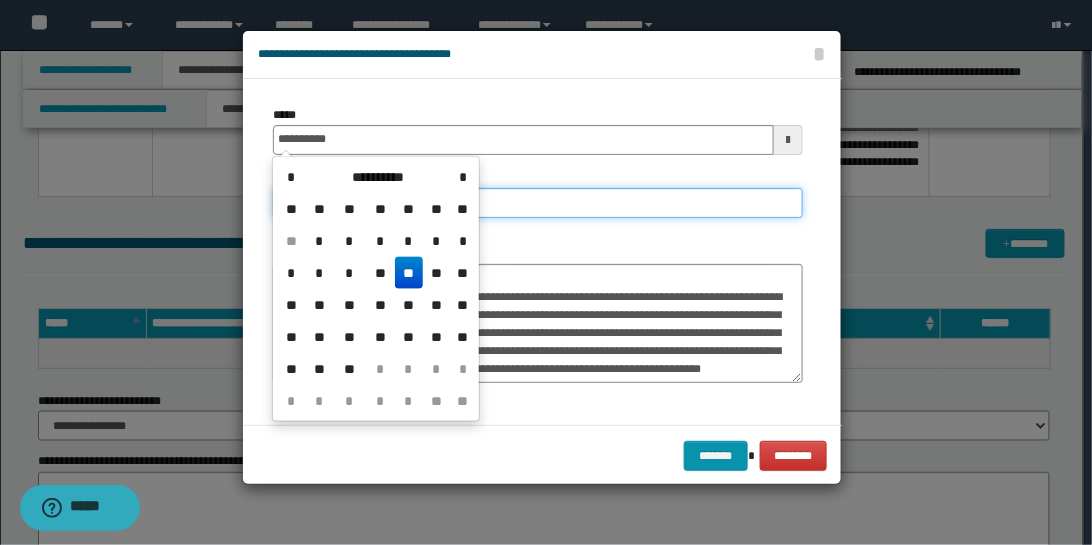type on "**********" 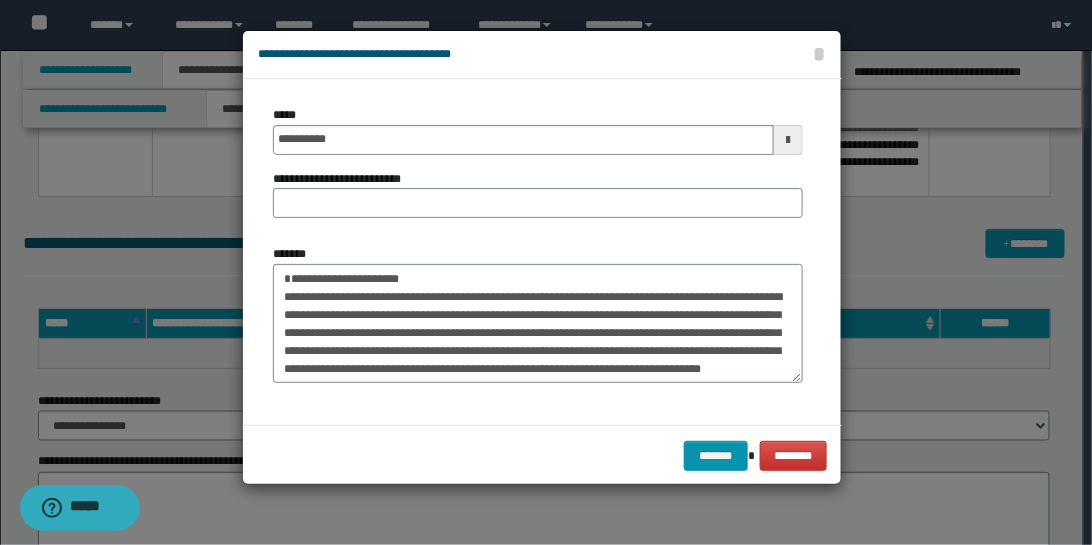 click on "**********" at bounding box center (542, 252) 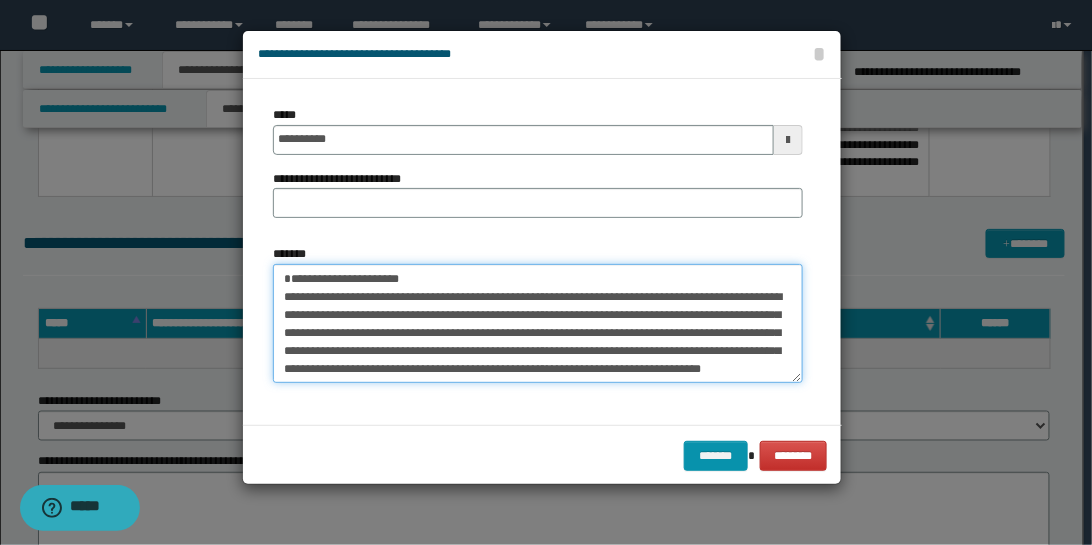 drag, startPoint x: 284, startPoint y: 278, endPoint x: 433, endPoint y: 277, distance: 149.00336 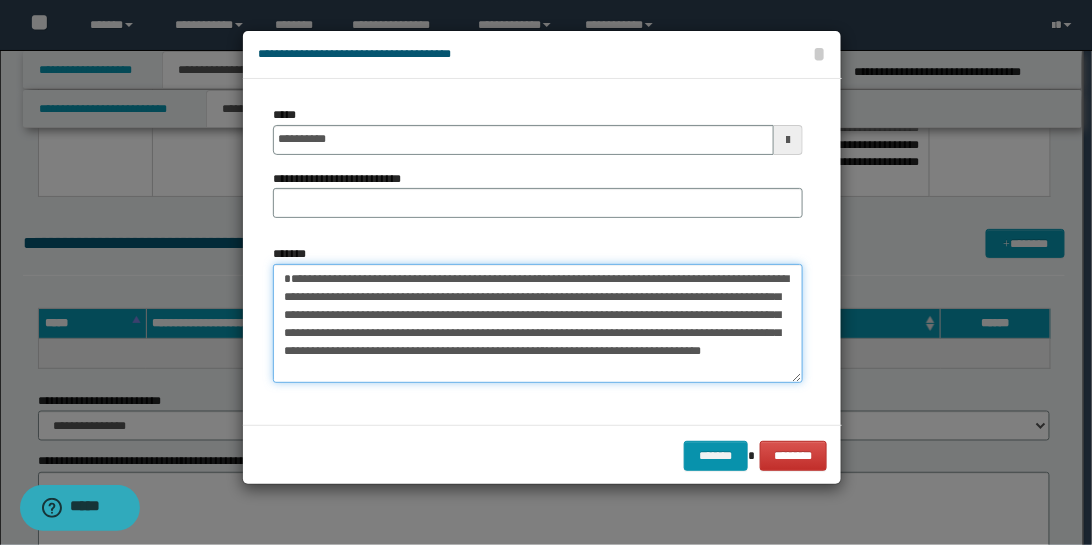 type on "**********" 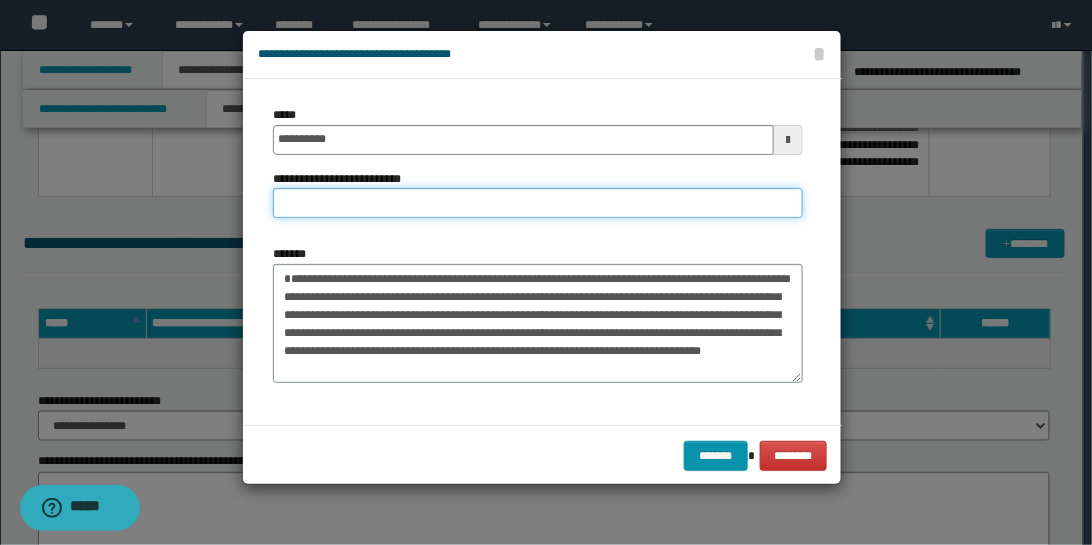 drag, startPoint x: 340, startPoint y: 207, endPoint x: 355, endPoint y: 205, distance: 15.132746 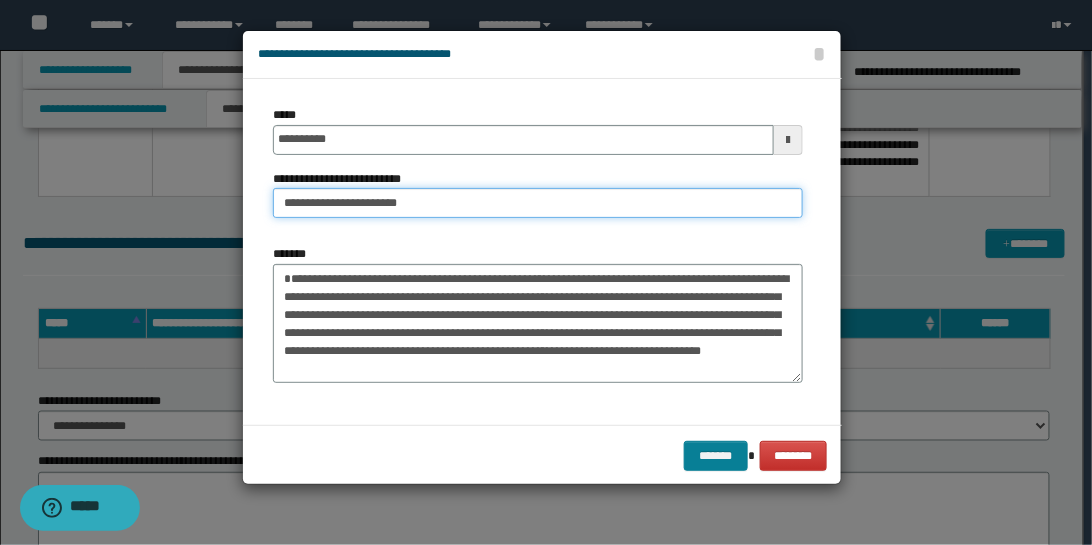 type on "**********" 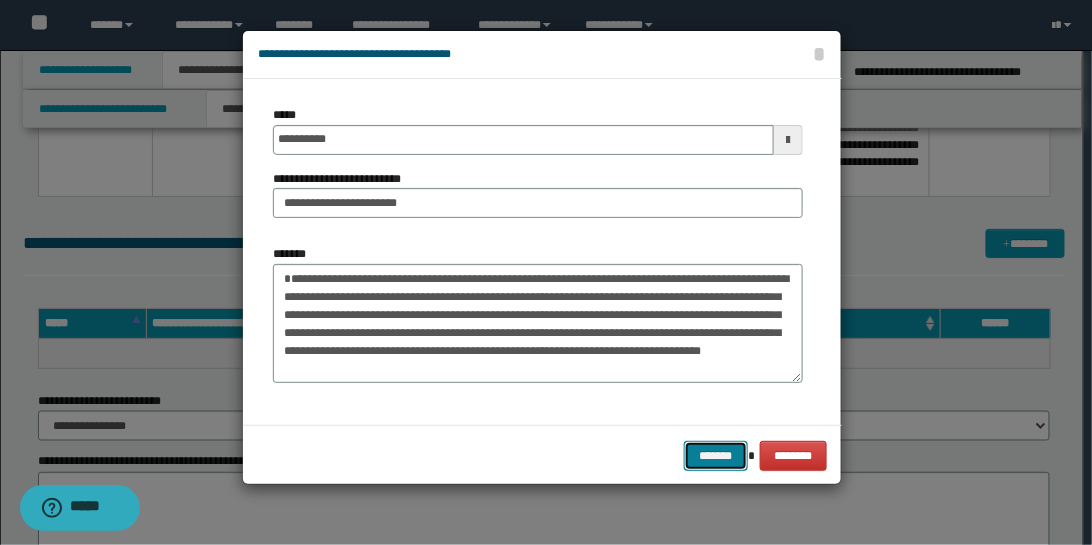 click on "*******" at bounding box center [716, 455] 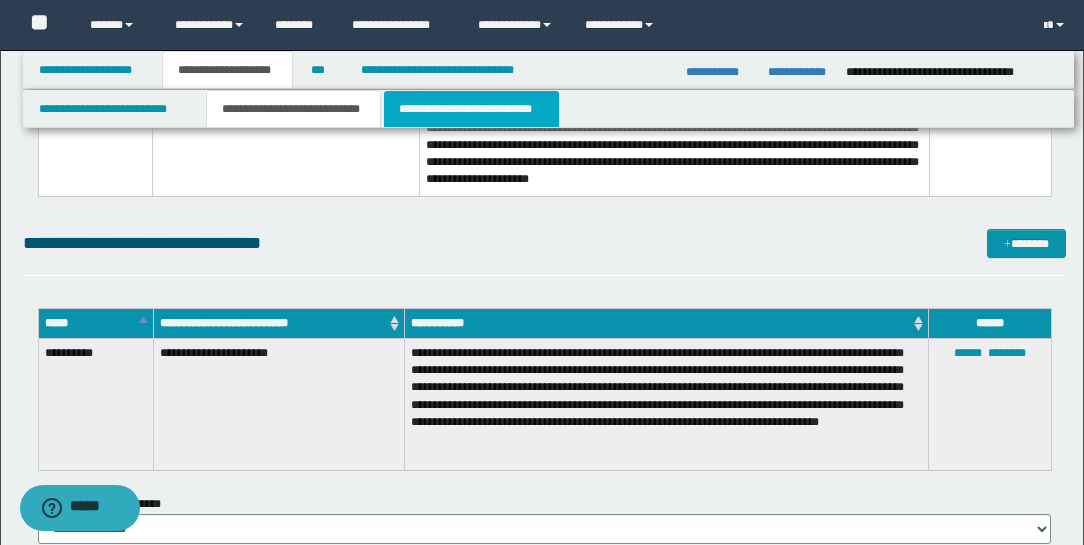 click on "**********" at bounding box center [471, 109] 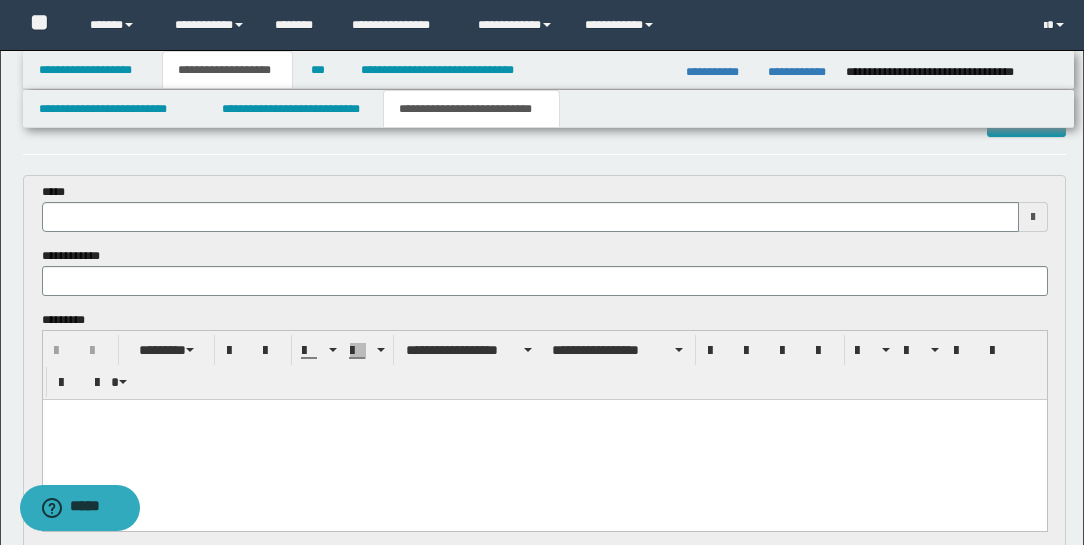 scroll, scrollTop: 228, scrollLeft: 0, axis: vertical 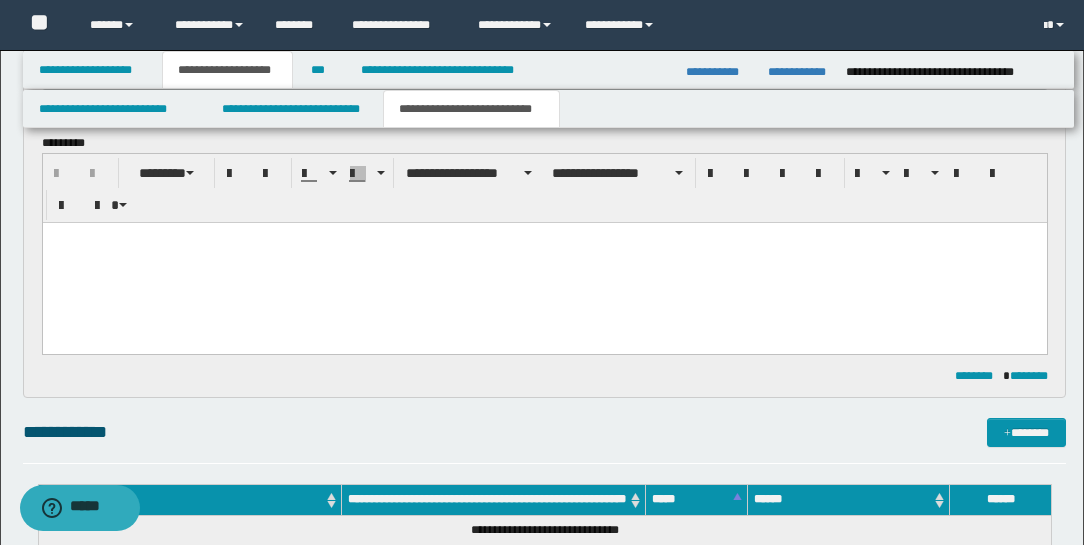 click at bounding box center [544, 262] 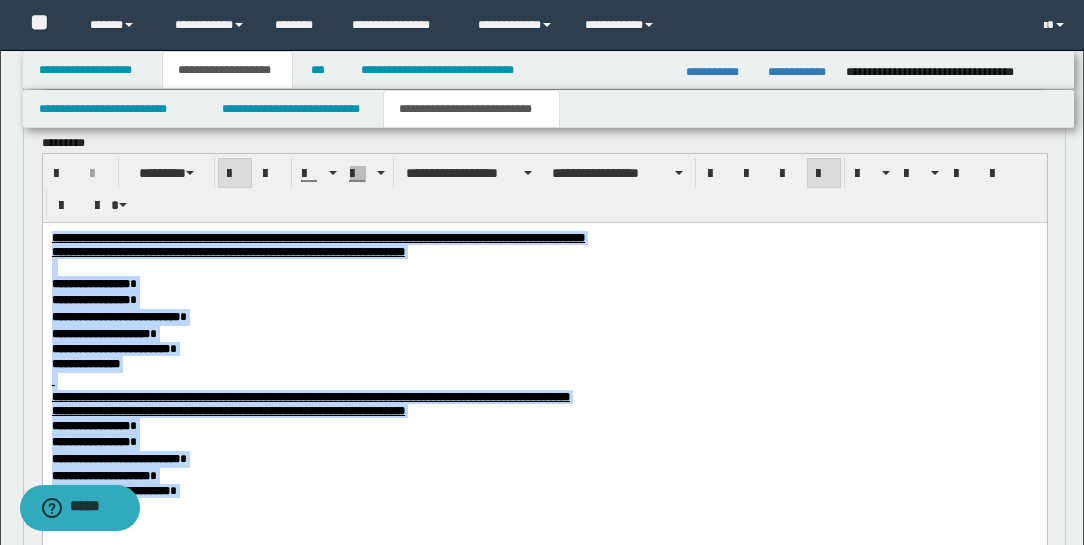 click at bounding box center [824, 174] 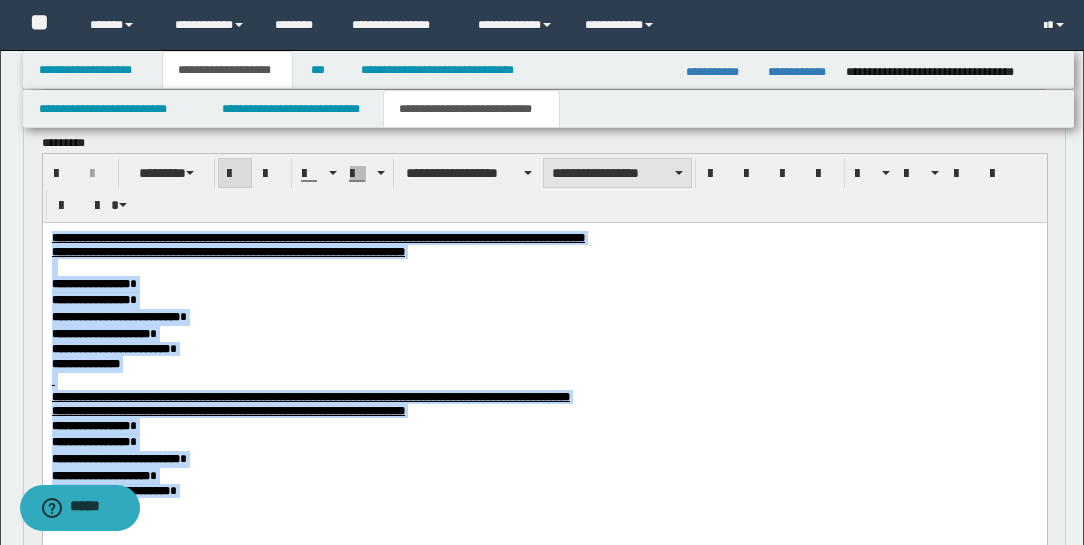 click on "**********" at bounding box center [617, 173] 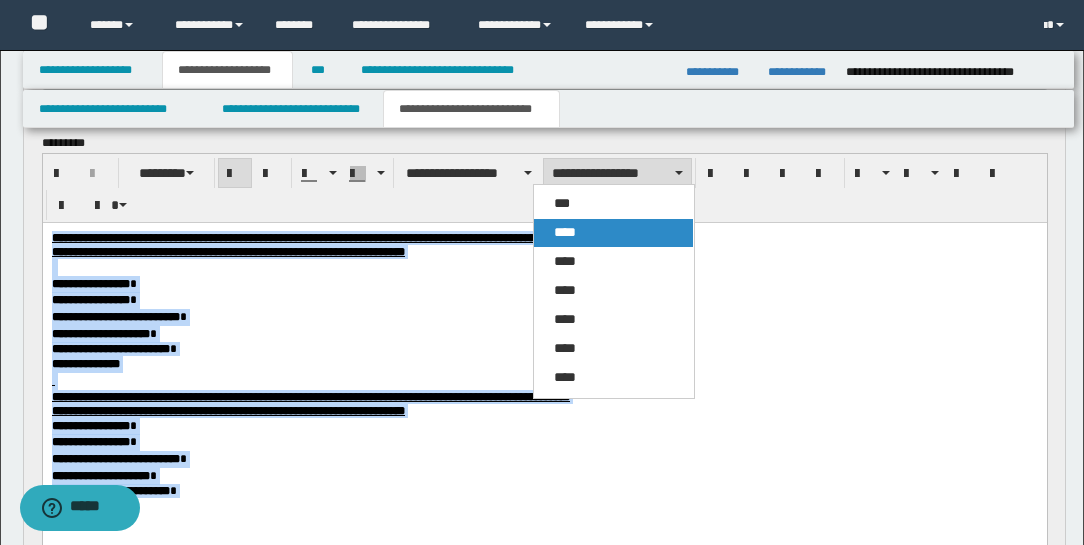 click on "****" at bounding box center (613, 233) 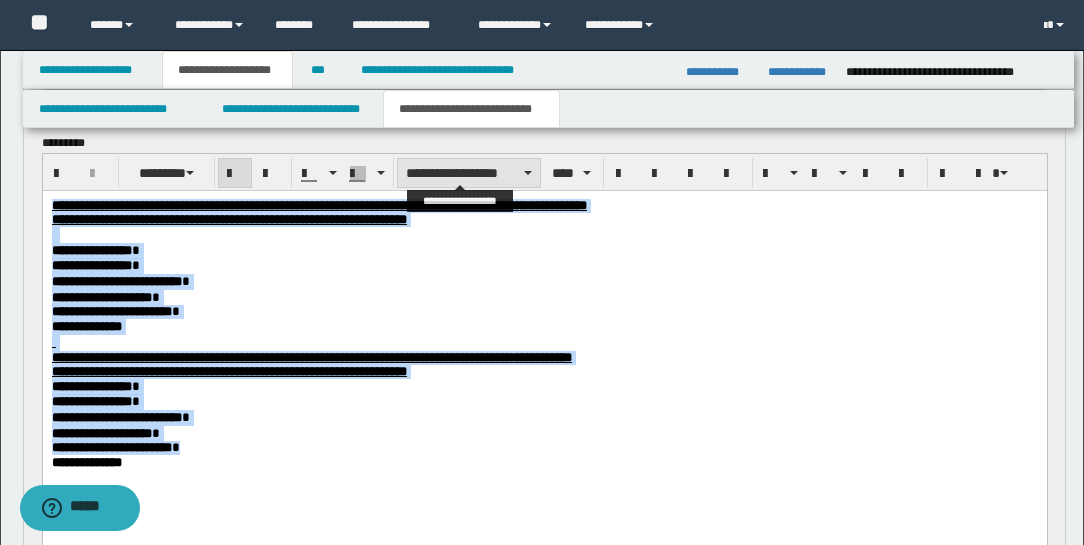 click on "**********" at bounding box center (469, 173) 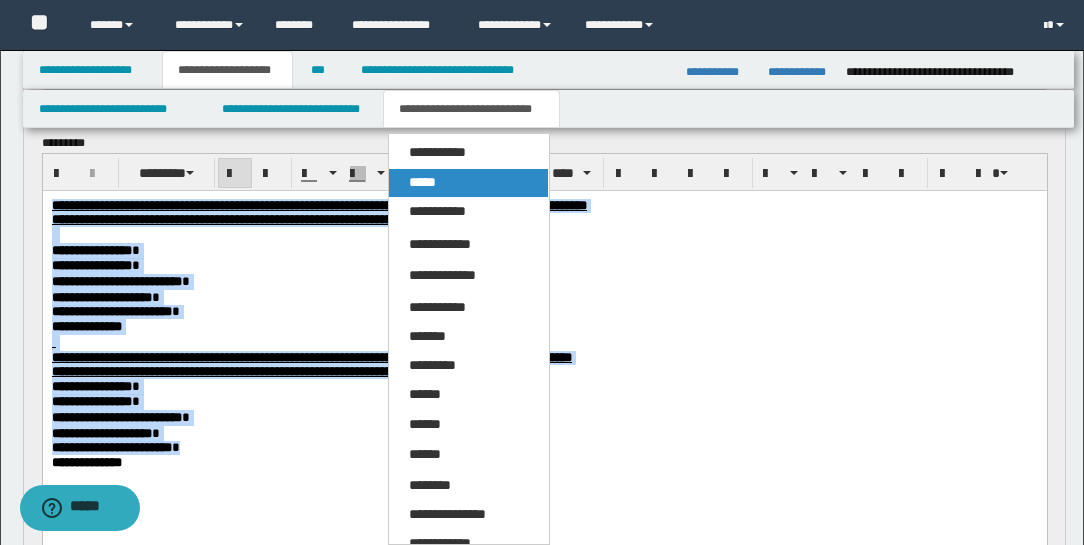click on "*****" at bounding box center [468, 183] 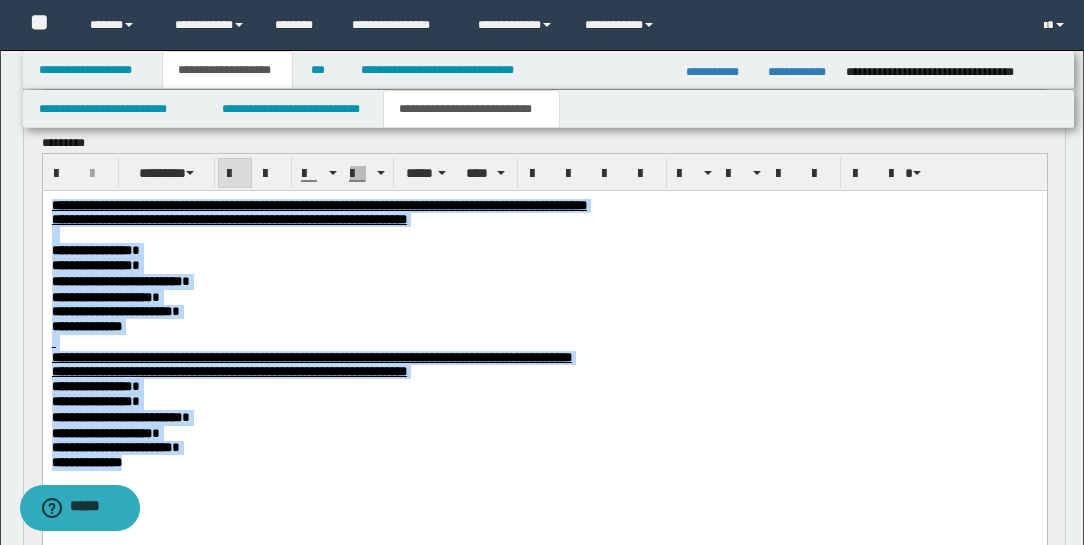 click on "**********" at bounding box center [544, 311] 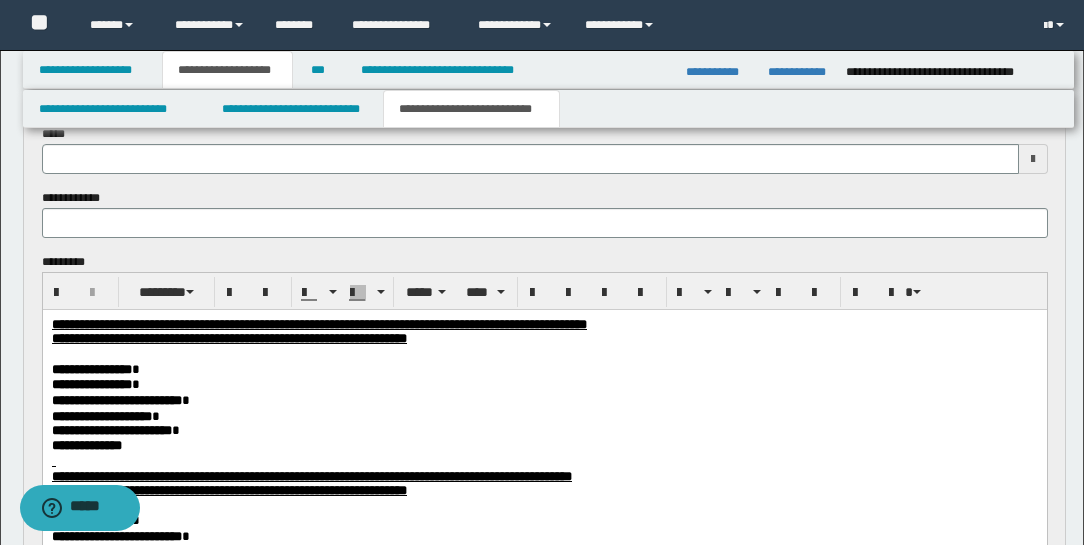 scroll, scrollTop: 114, scrollLeft: 0, axis: vertical 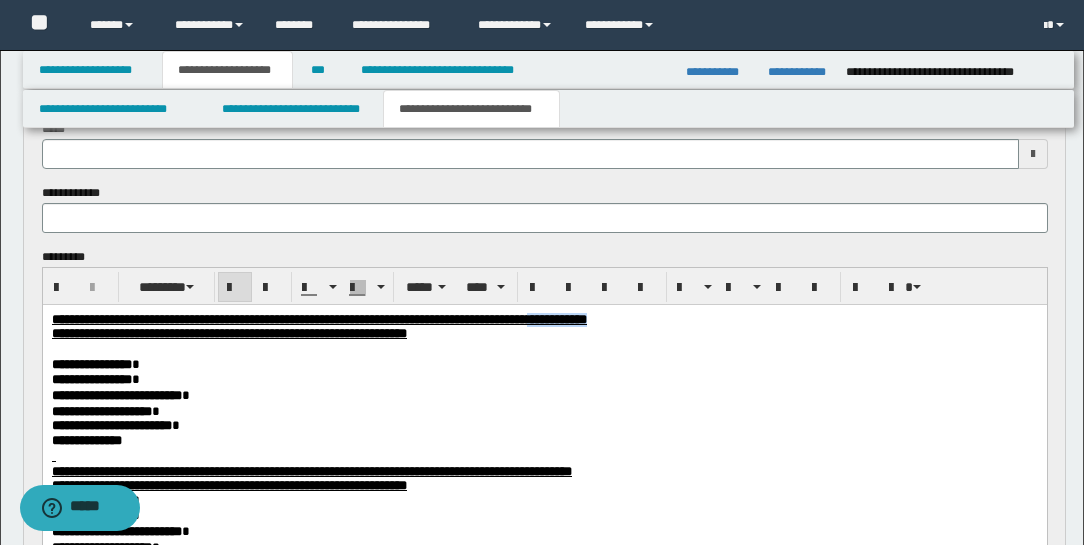 drag, startPoint x: 758, startPoint y: 322, endPoint x: 848, endPoint y: 323, distance: 90.005554 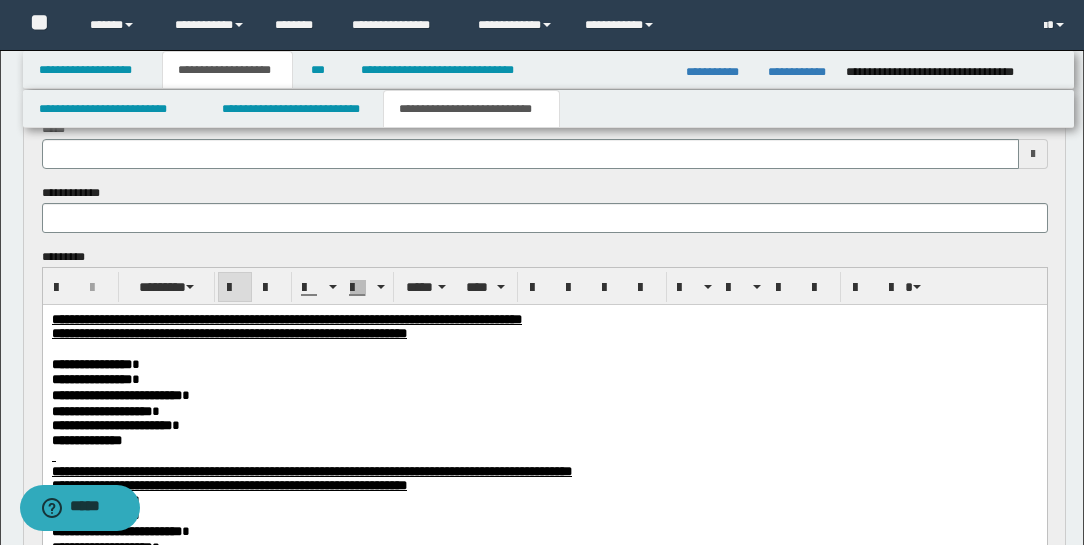 click at bounding box center [530, 154] 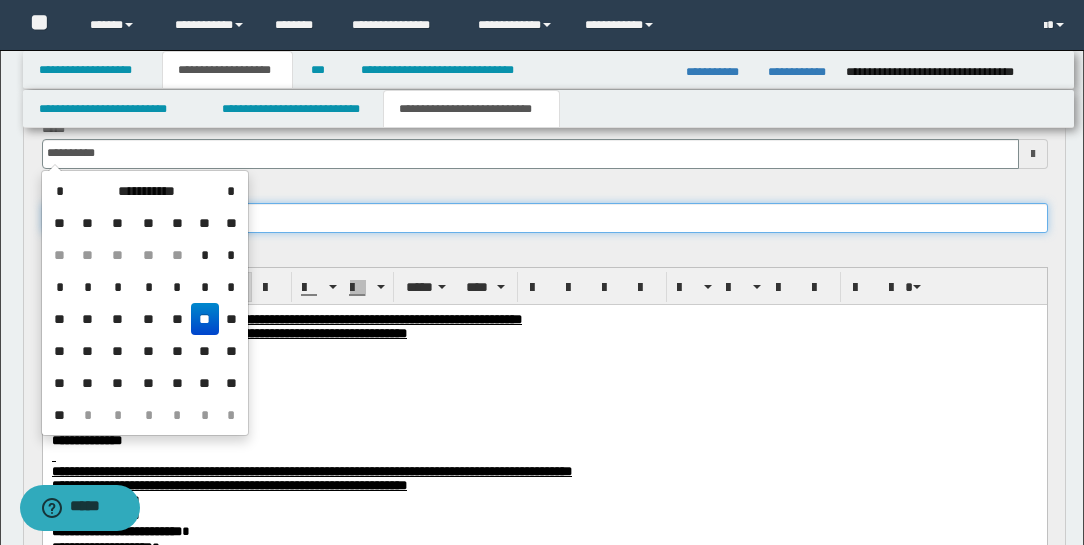 type on "**********" 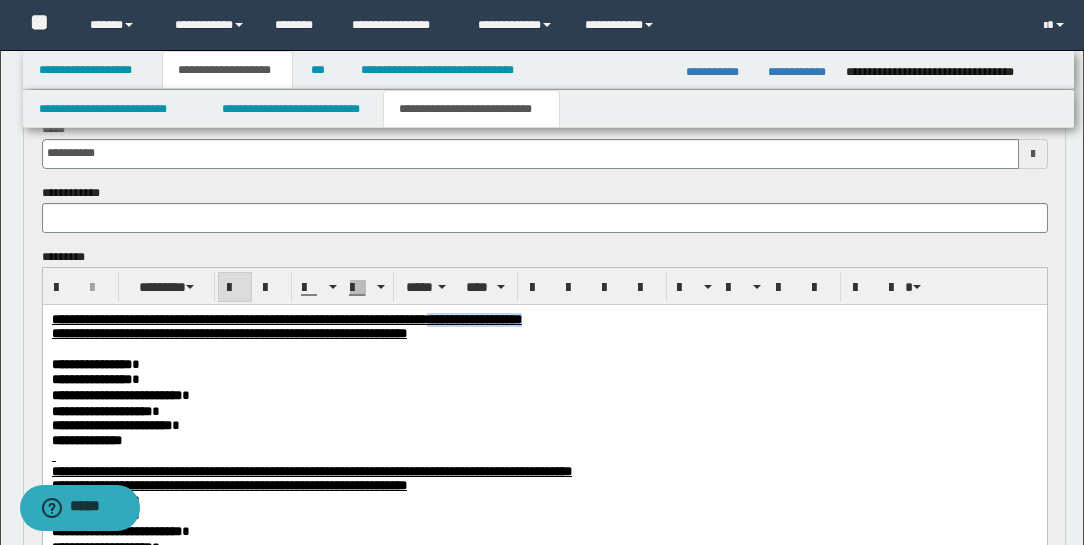 drag, startPoint x: 626, startPoint y: 321, endPoint x: 760, endPoint y: 321, distance: 134 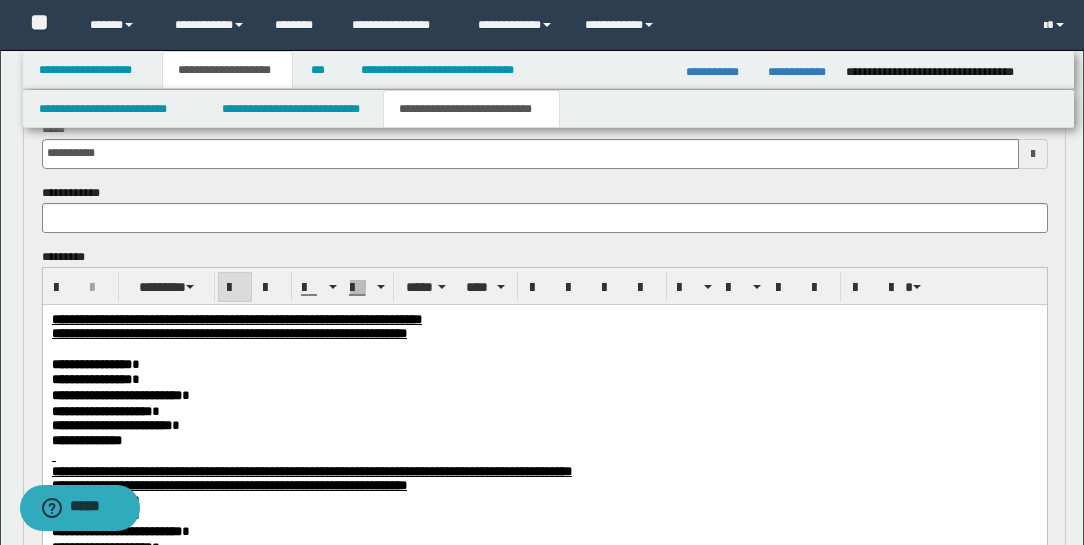 click at bounding box center (545, 218) 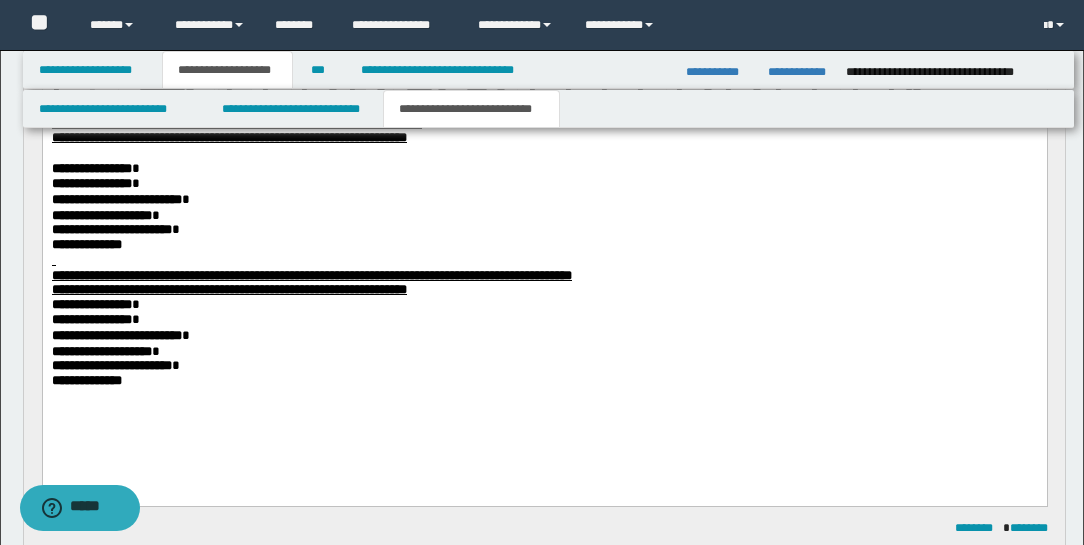 scroll, scrollTop: 342, scrollLeft: 0, axis: vertical 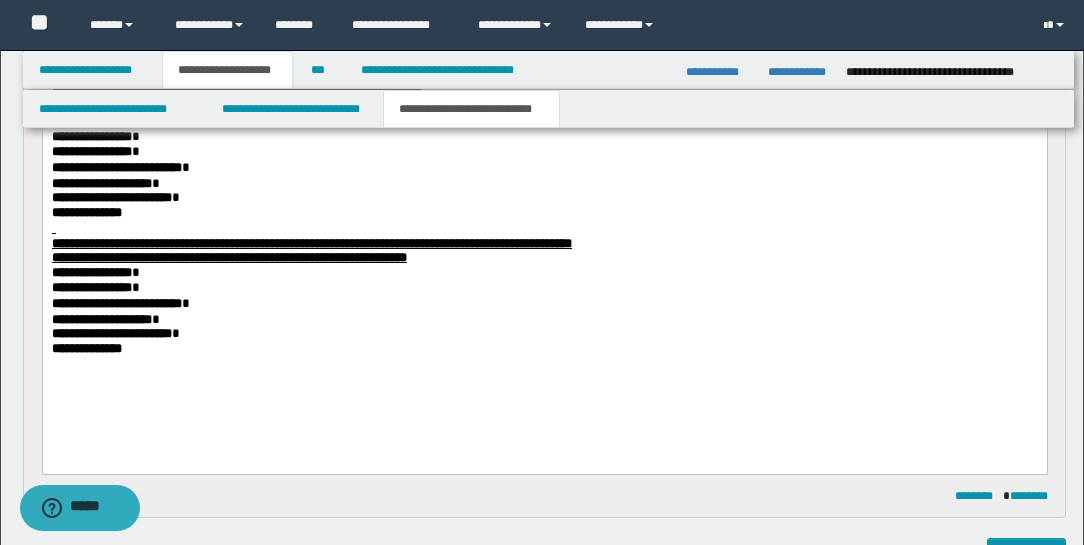 type on "**********" 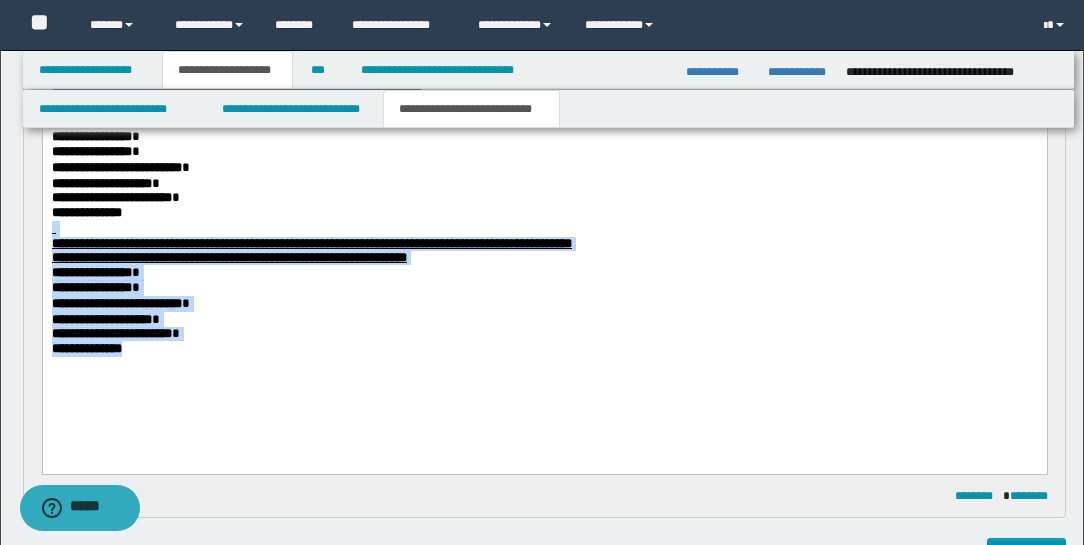 drag, startPoint x: 147, startPoint y: 360, endPoint x: 46, endPoint y: 239, distance: 157.61345 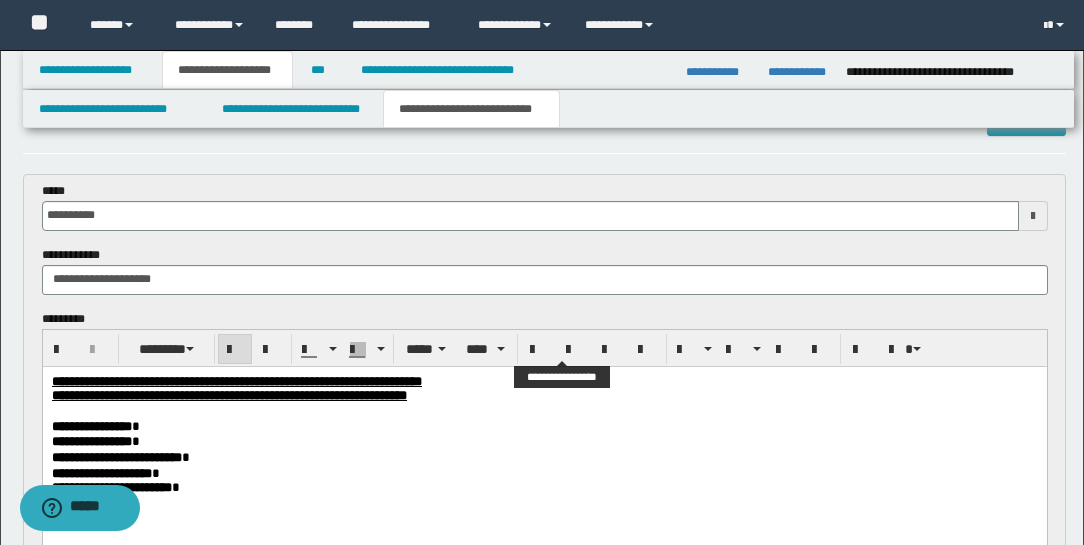 scroll, scrollTop: 0, scrollLeft: 0, axis: both 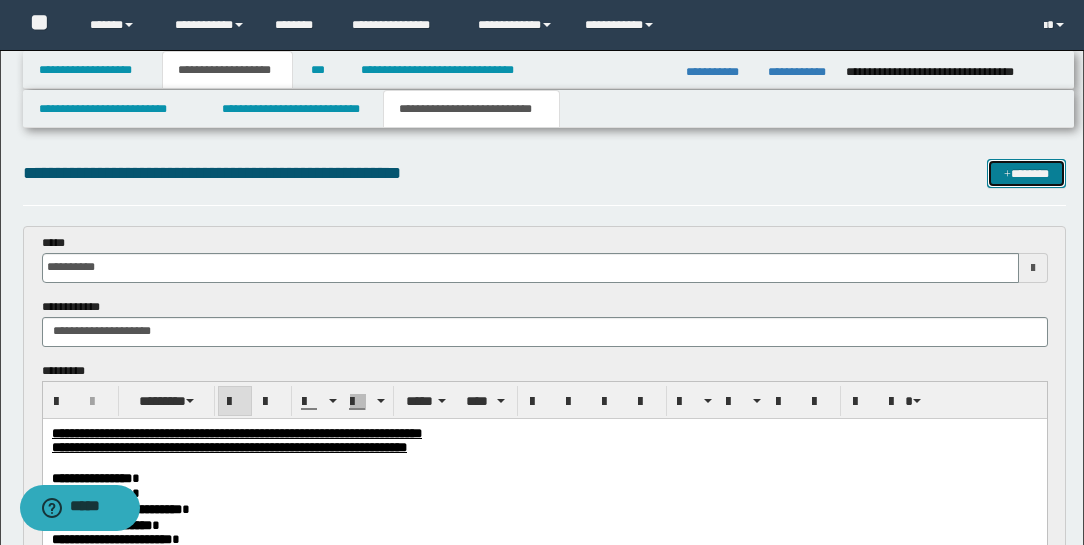 click on "*******" at bounding box center [1026, 173] 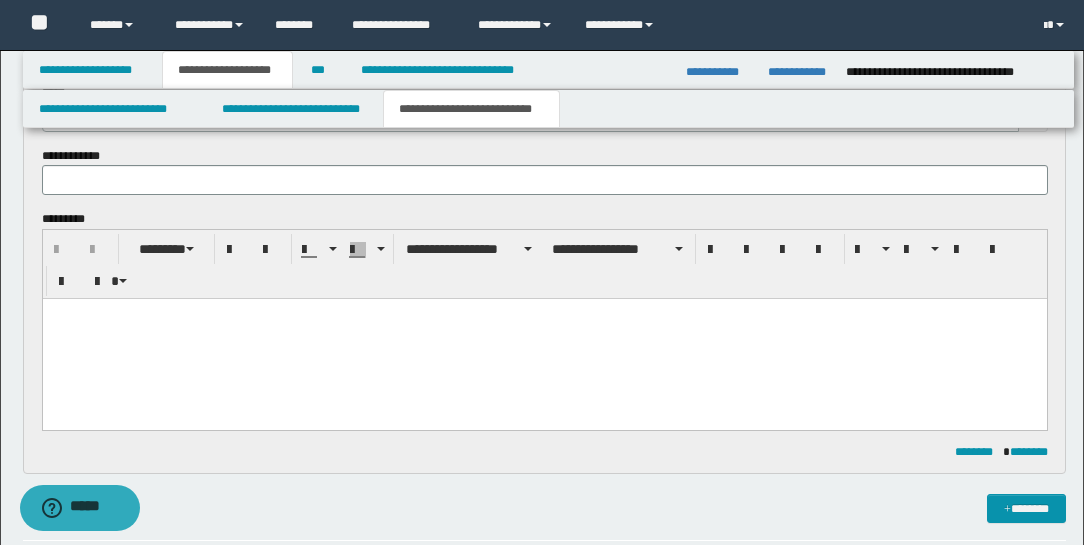 scroll, scrollTop: 0, scrollLeft: 0, axis: both 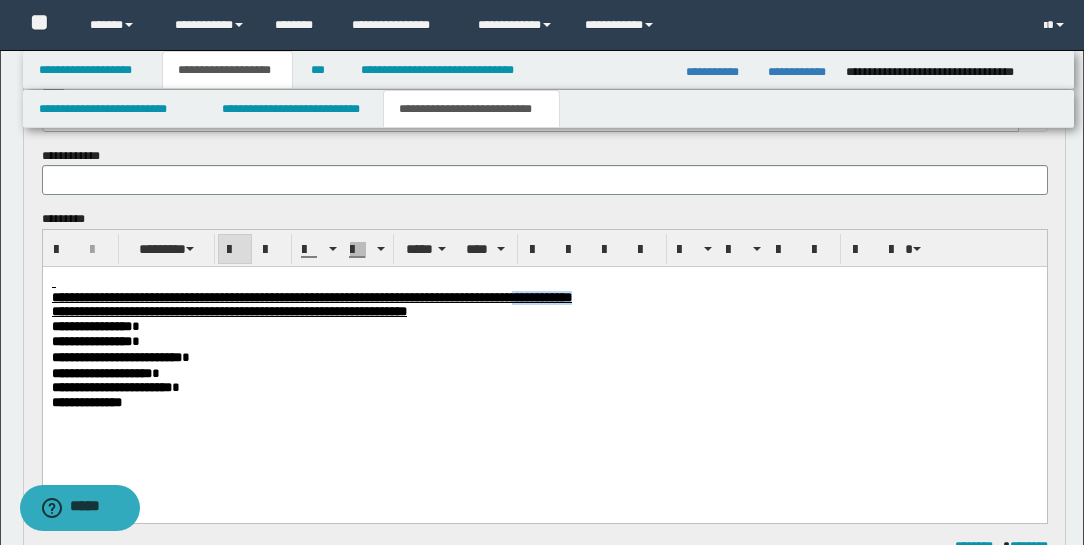 drag, startPoint x: 737, startPoint y: 299, endPoint x: 821, endPoint y: 300, distance: 84.00595 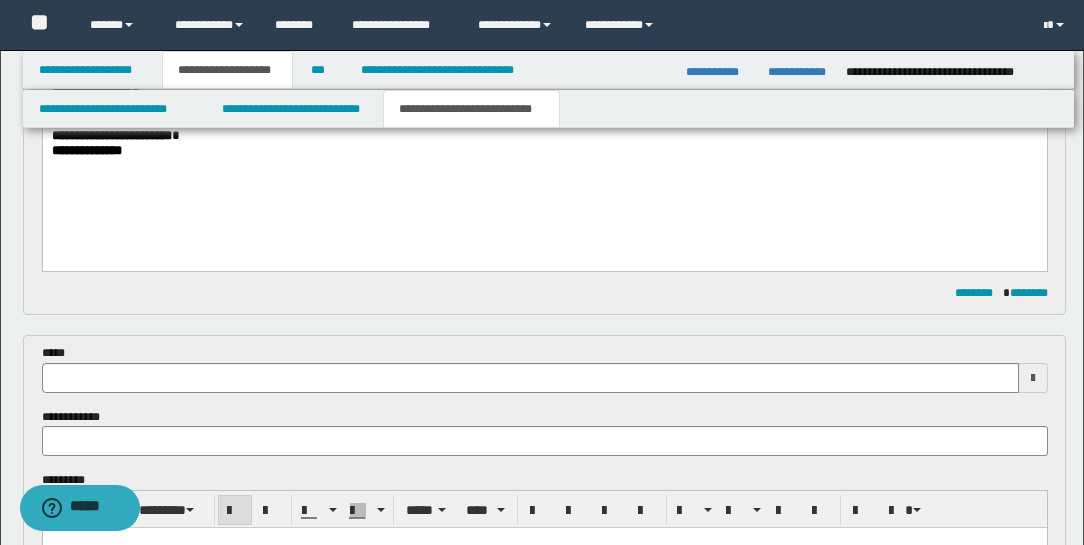 scroll, scrollTop: 380, scrollLeft: 0, axis: vertical 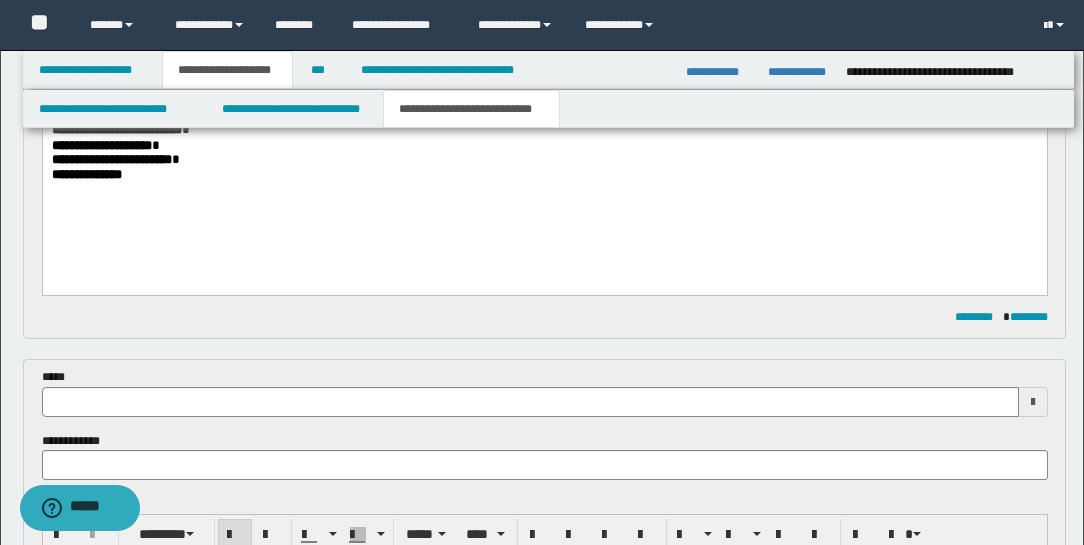 click at bounding box center [530, 402] 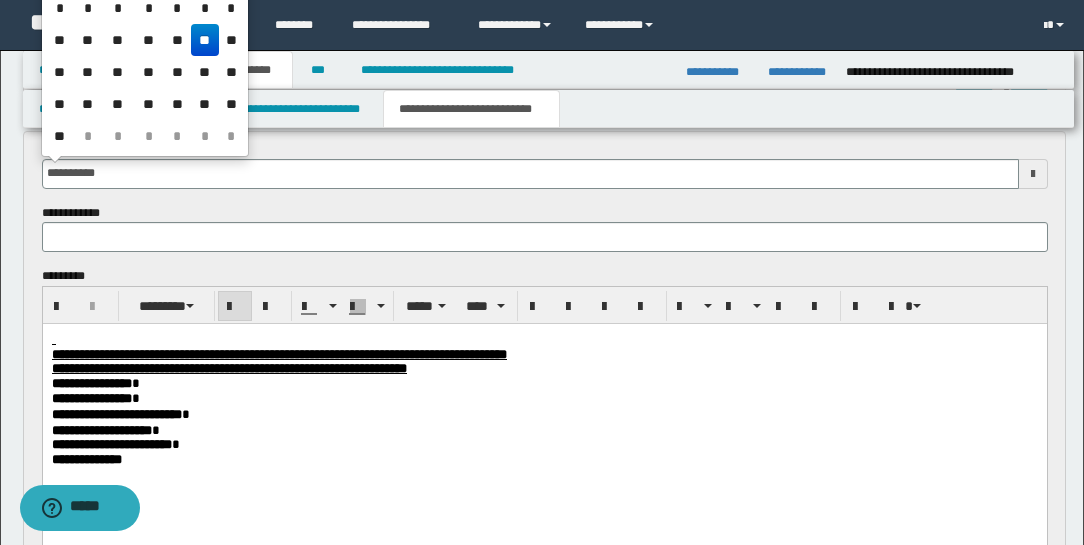 scroll, scrollTop: 608, scrollLeft: 0, axis: vertical 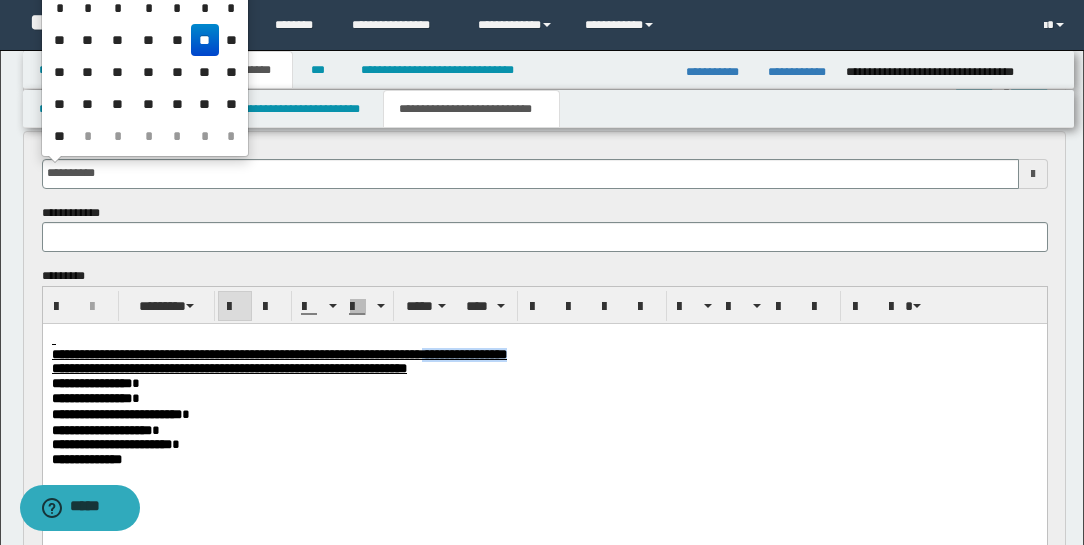 drag, startPoint x: 624, startPoint y: 354, endPoint x: 739, endPoint y: 362, distance: 115.27792 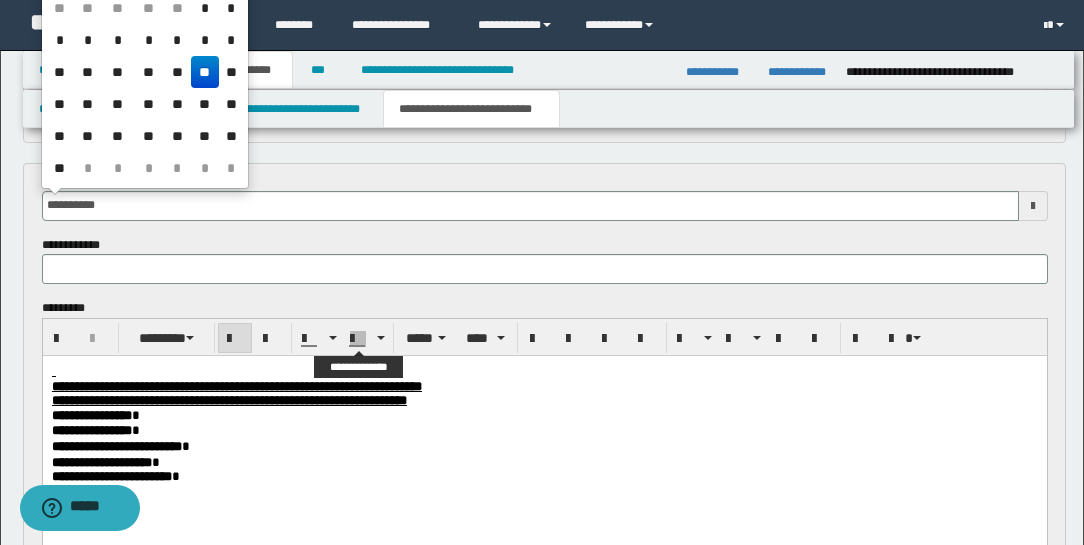 scroll, scrollTop: 551, scrollLeft: 0, axis: vertical 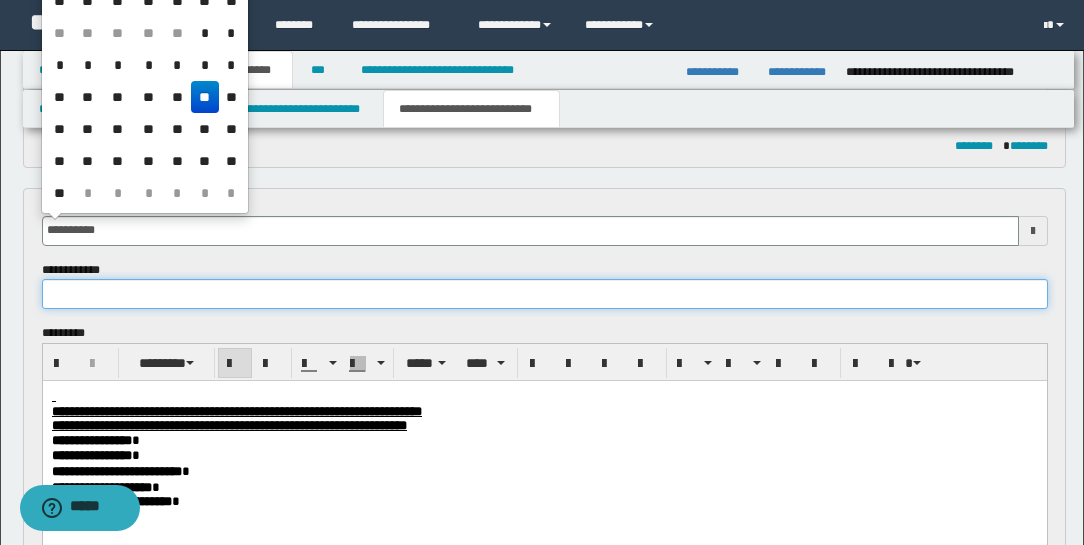 type on "**********" 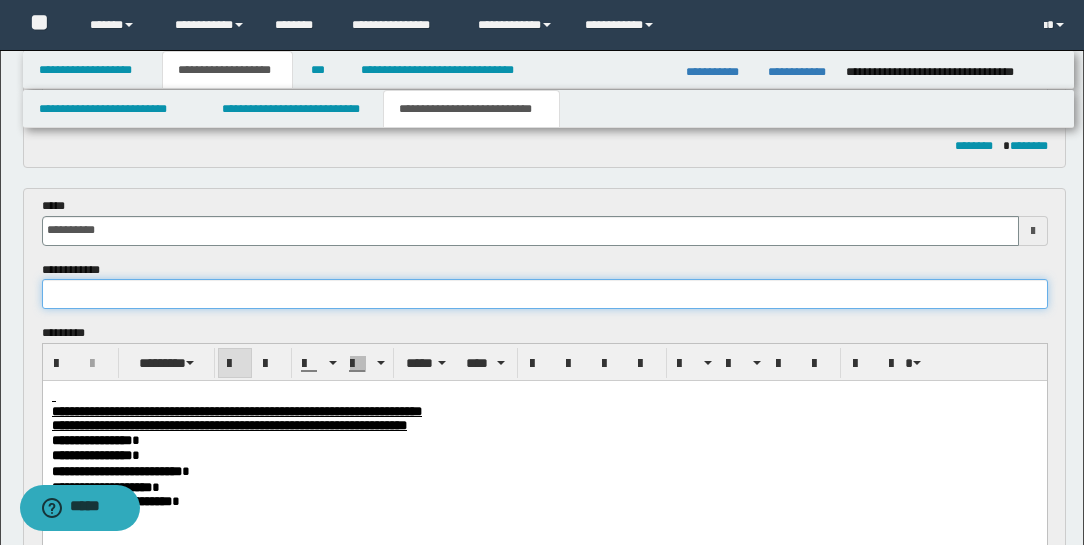 paste on "**********" 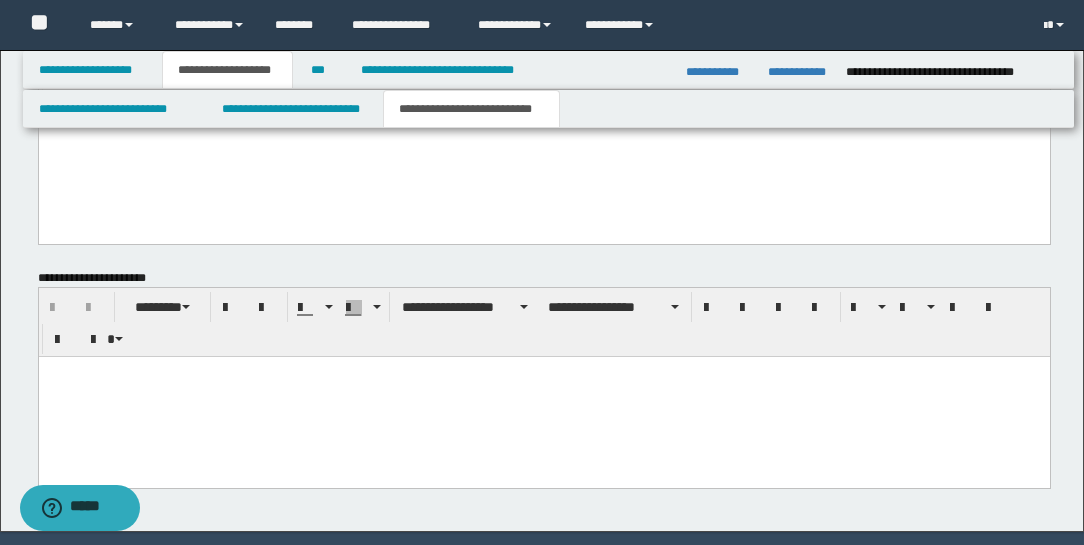 scroll, scrollTop: 1694, scrollLeft: 0, axis: vertical 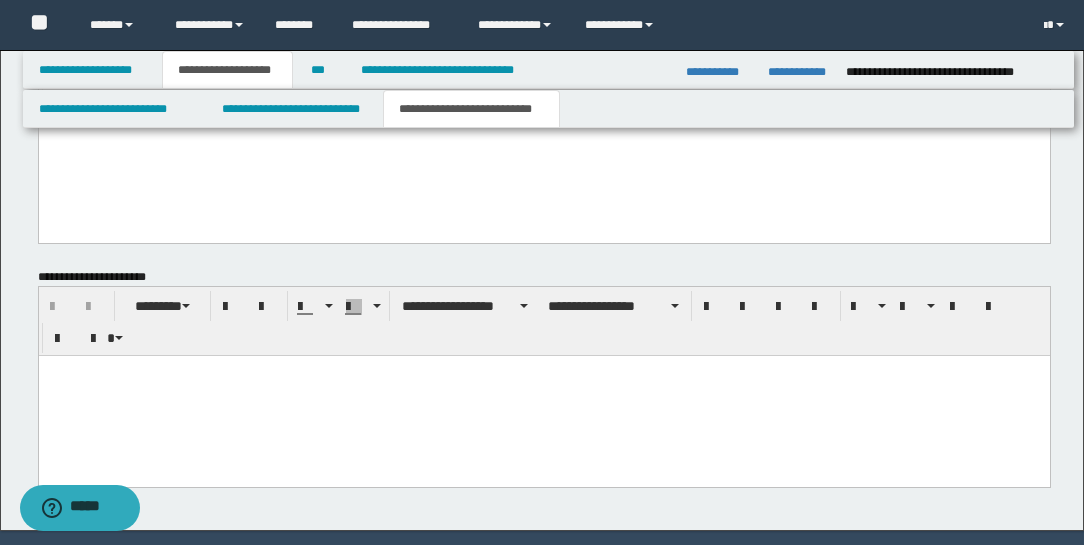 type on "**********" 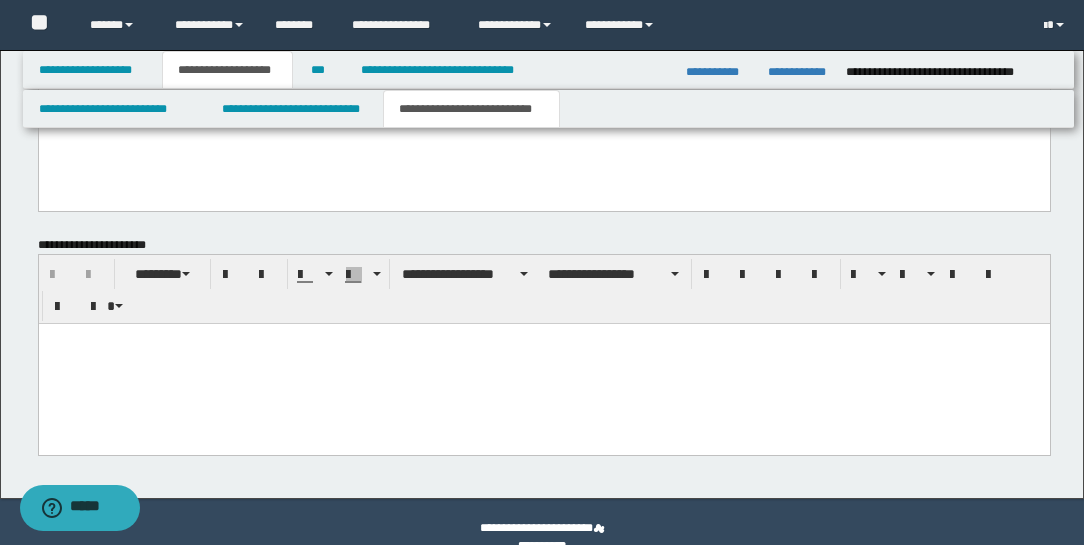 scroll, scrollTop: 1757, scrollLeft: 0, axis: vertical 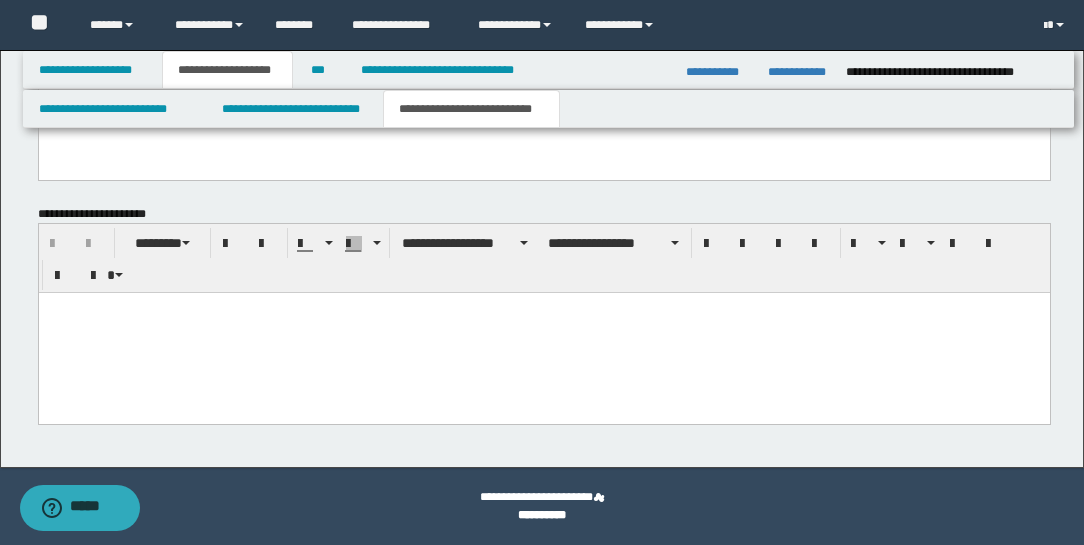 click at bounding box center [543, 333] 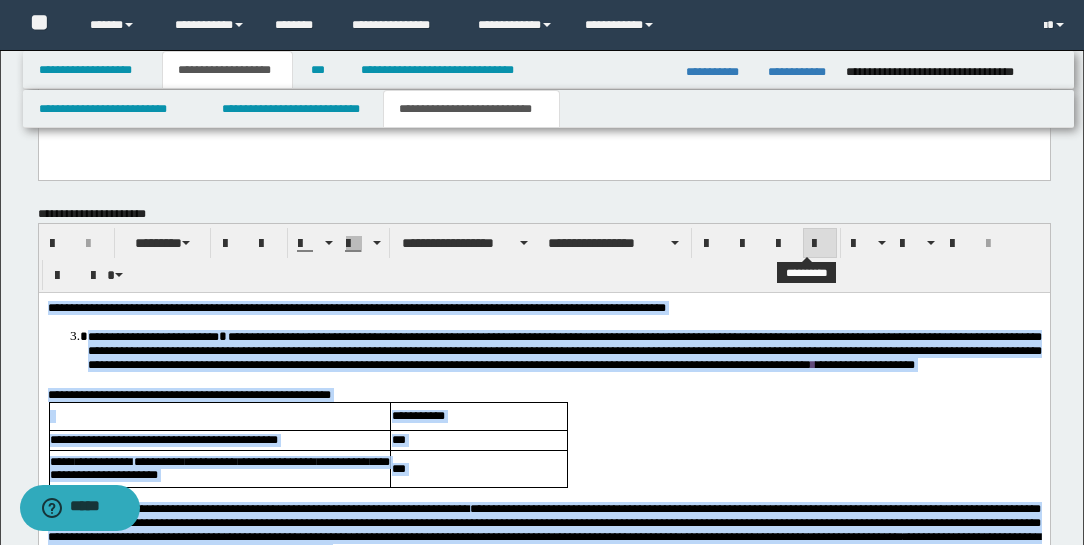 click at bounding box center (820, 244) 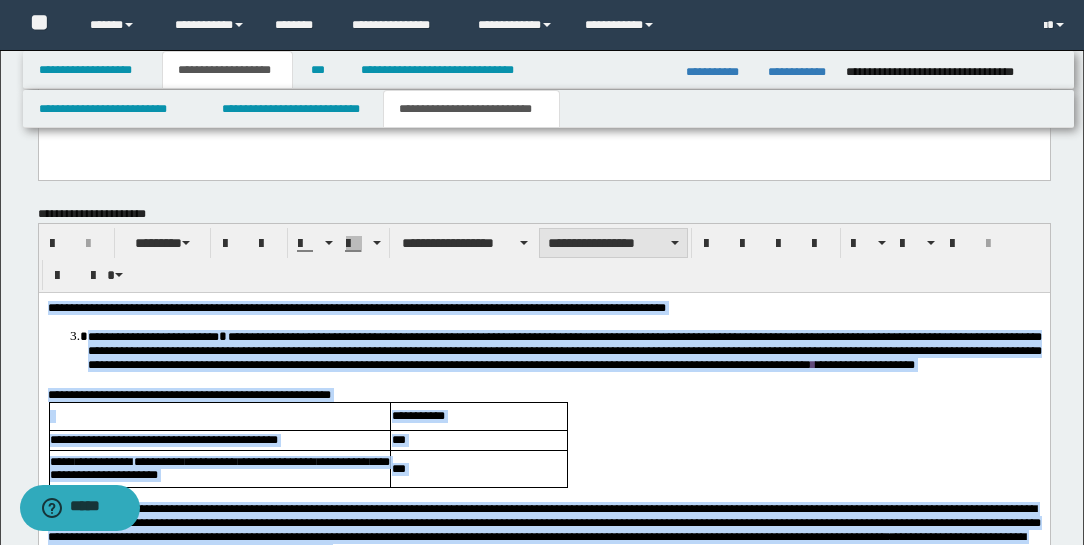 click on "**********" at bounding box center [613, 243] 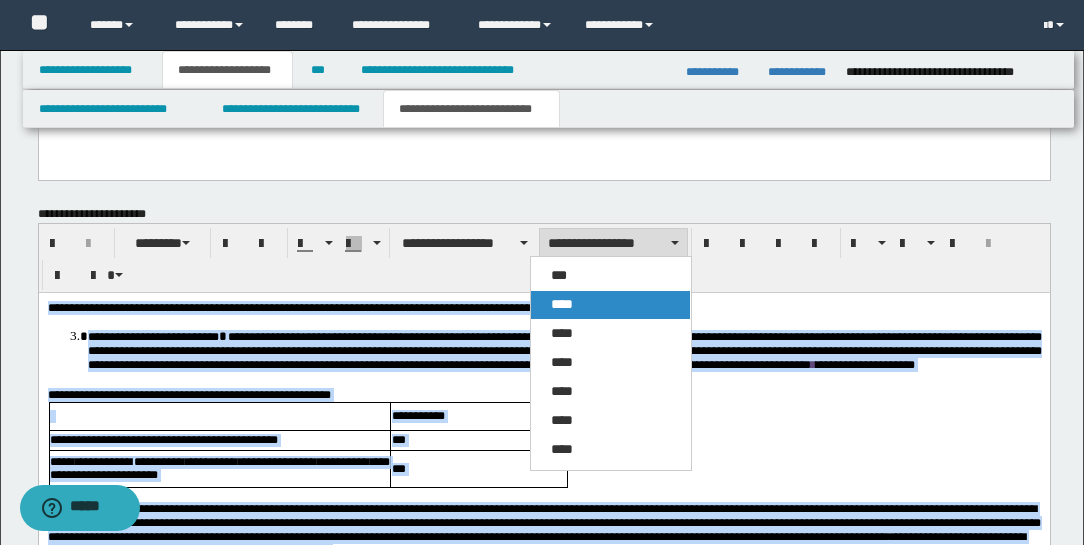 click on "****" at bounding box center [610, 305] 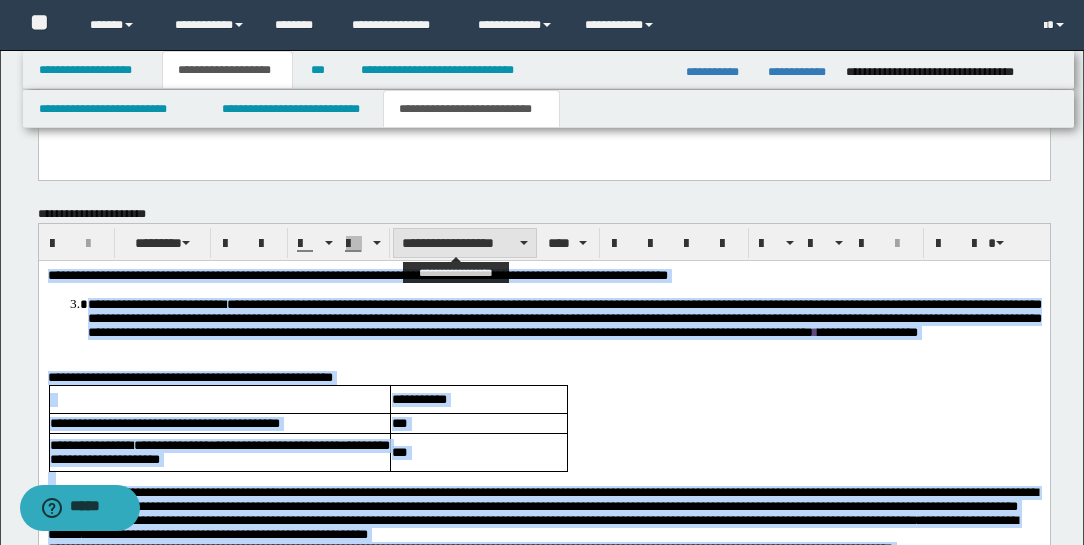 click on "**********" at bounding box center [465, 243] 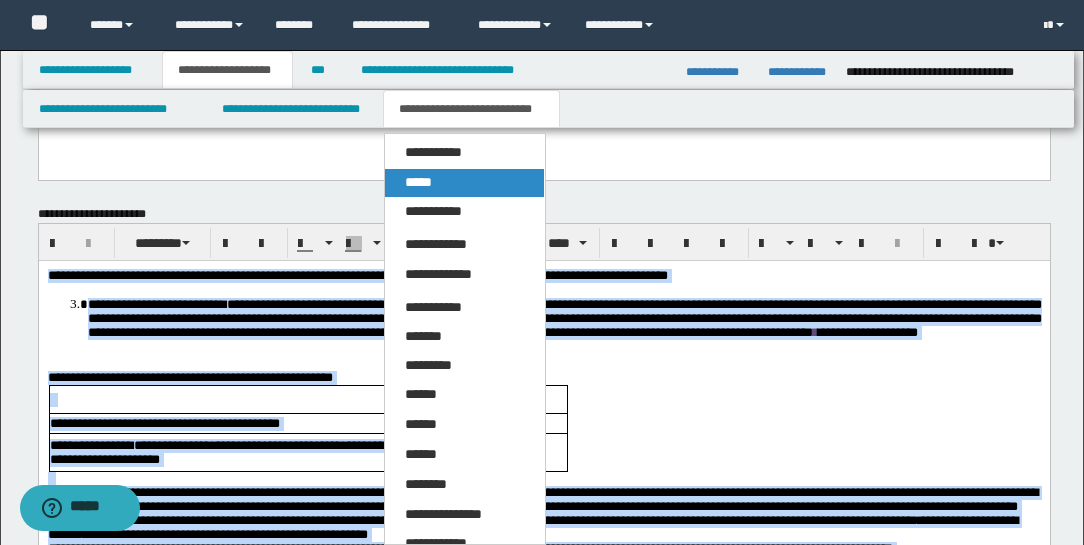 click on "*****" at bounding box center [464, 183] 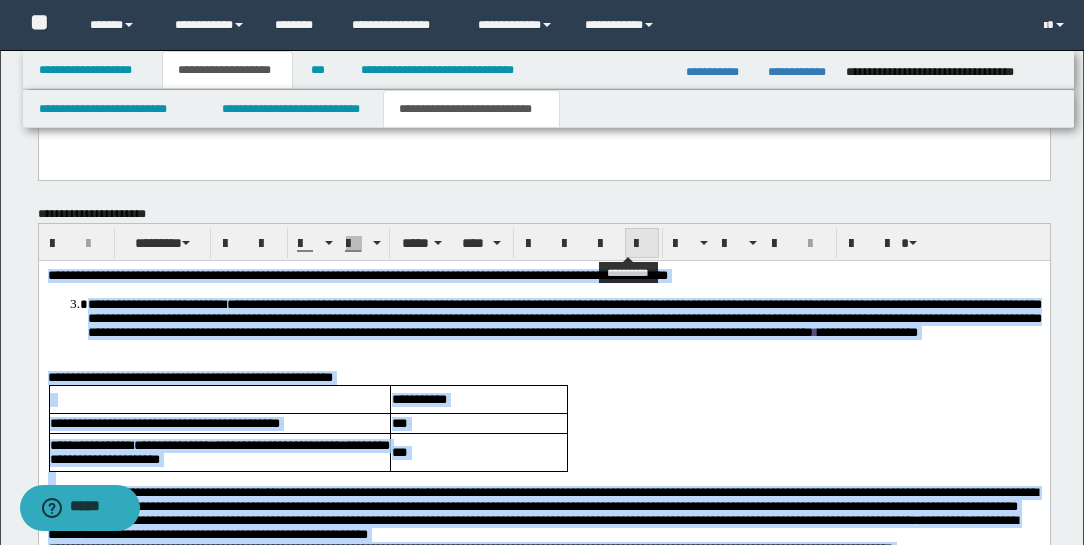 click at bounding box center [642, 243] 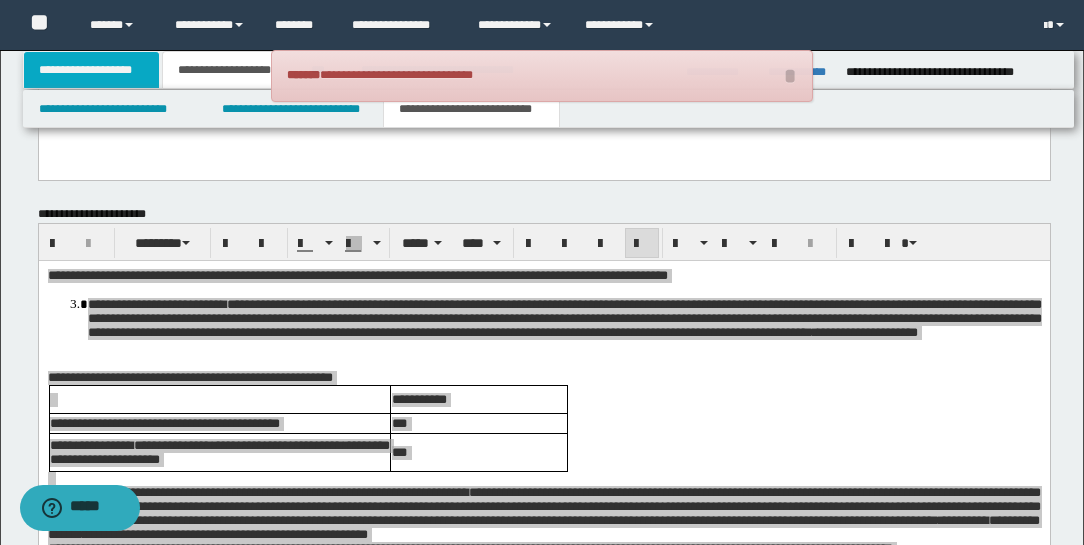 click on "**********" at bounding box center [92, 70] 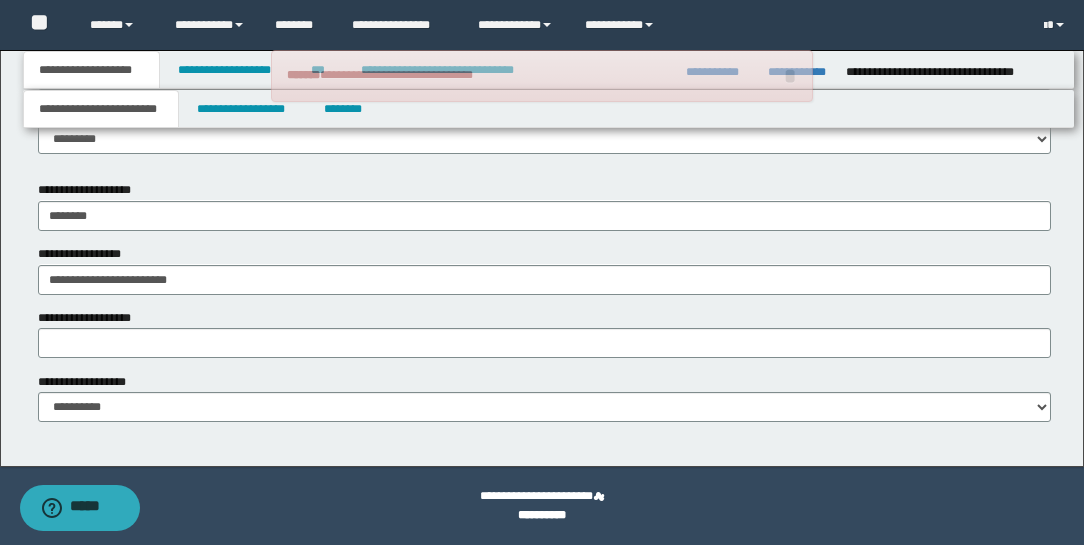 scroll, scrollTop: 1226, scrollLeft: 0, axis: vertical 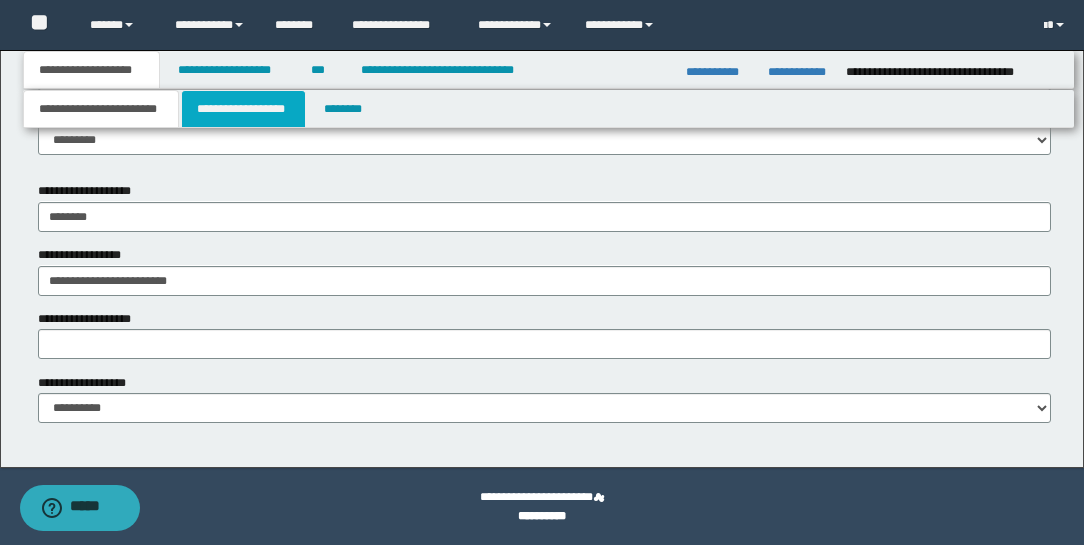 click on "**********" at bounding box center (243, 109) 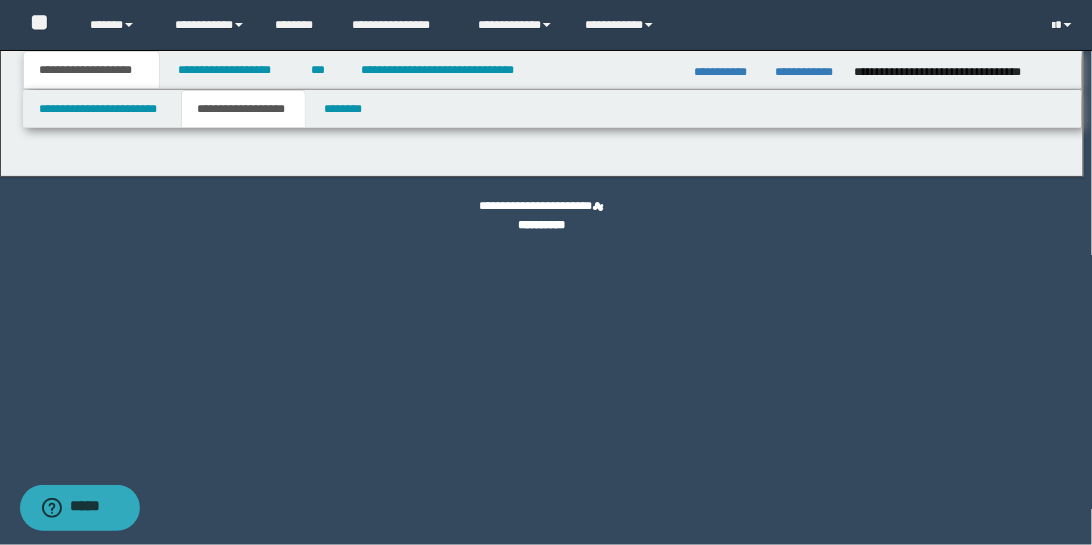type on "**********" 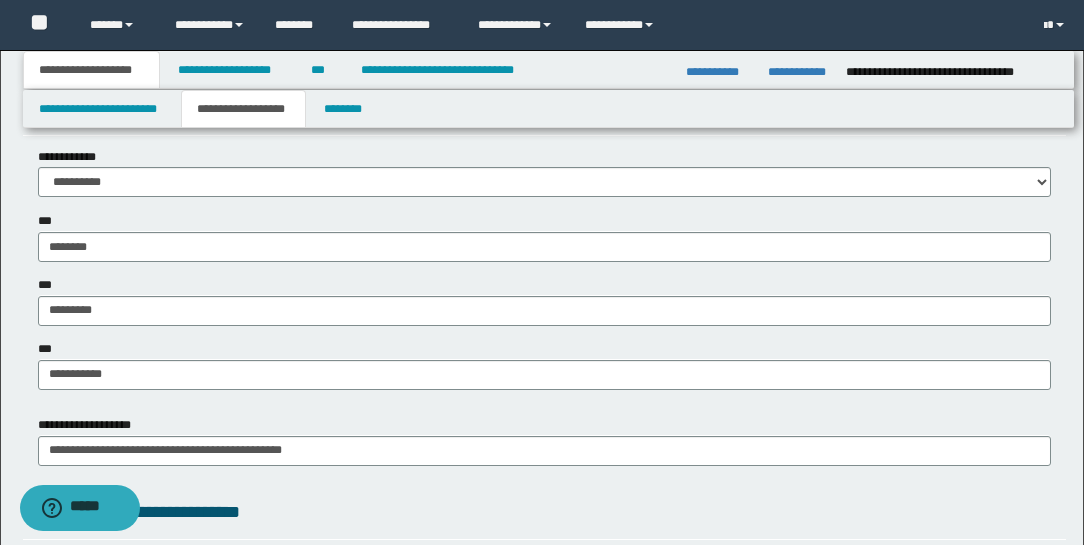 scroll, scrollTop: 1593, scrollLeft: 0, axis: vertical 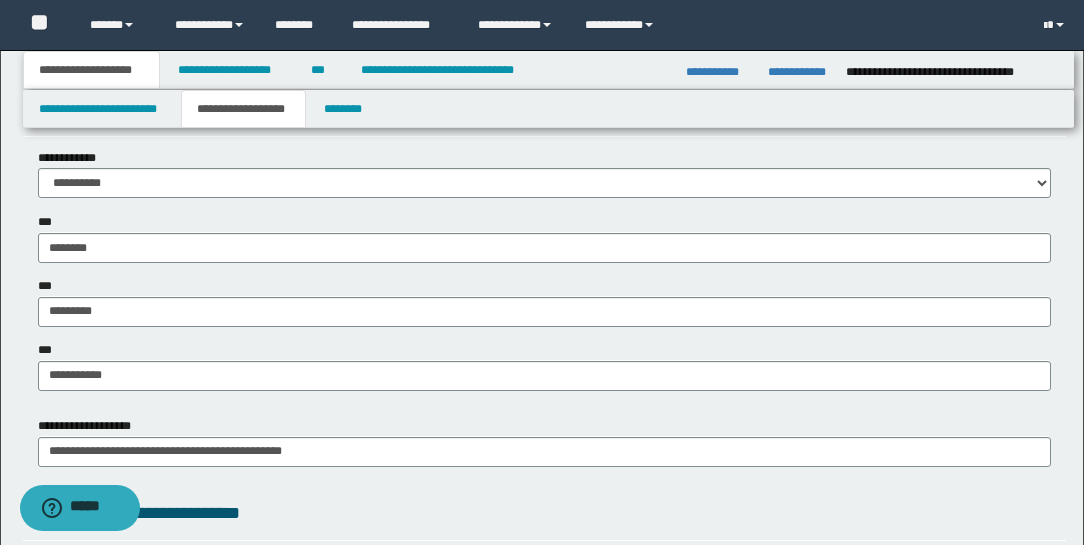 click on "**********" at bounding box center [243, 109] 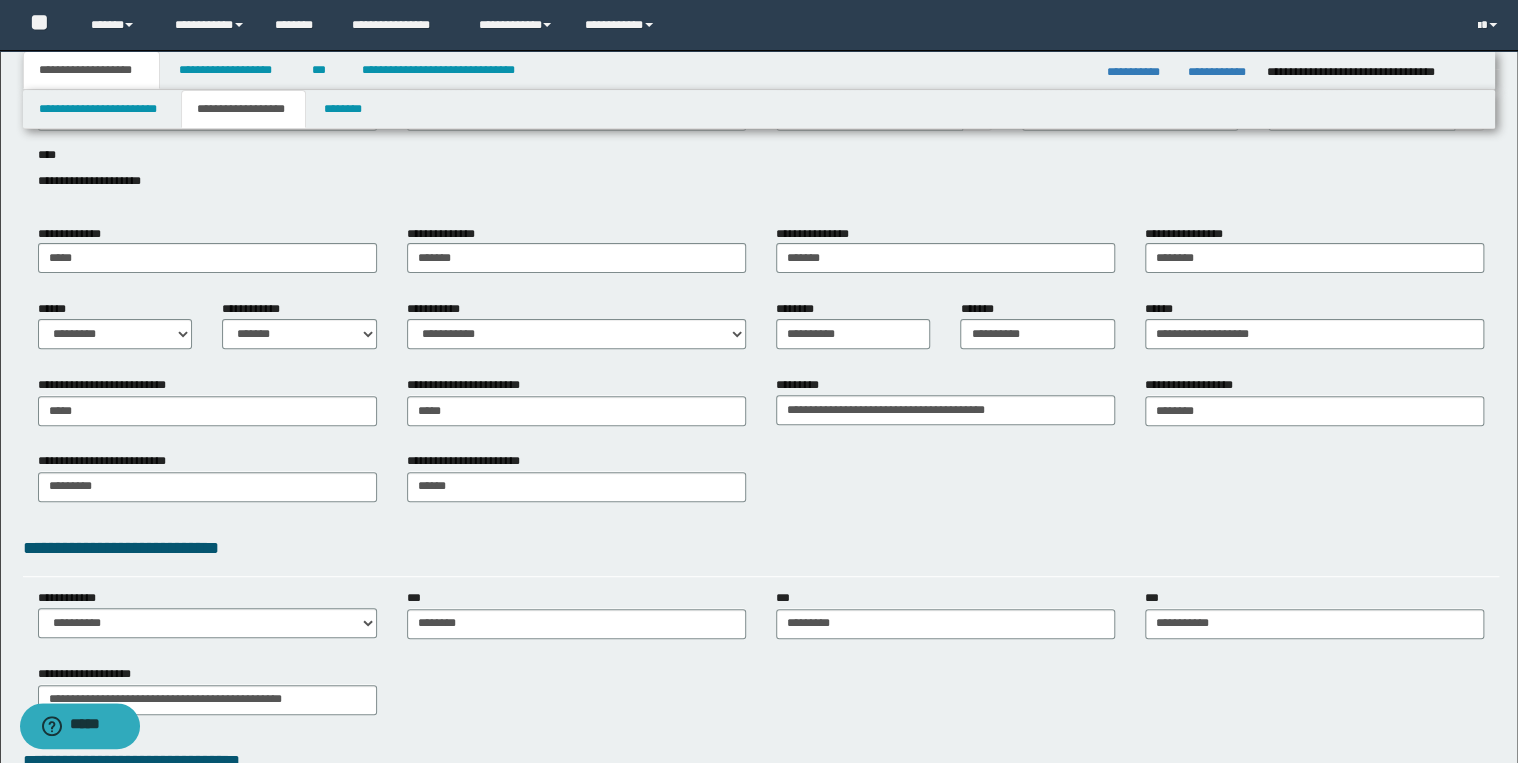 scroll, scrollTop: 0, scrollLeft: 0, axis: both 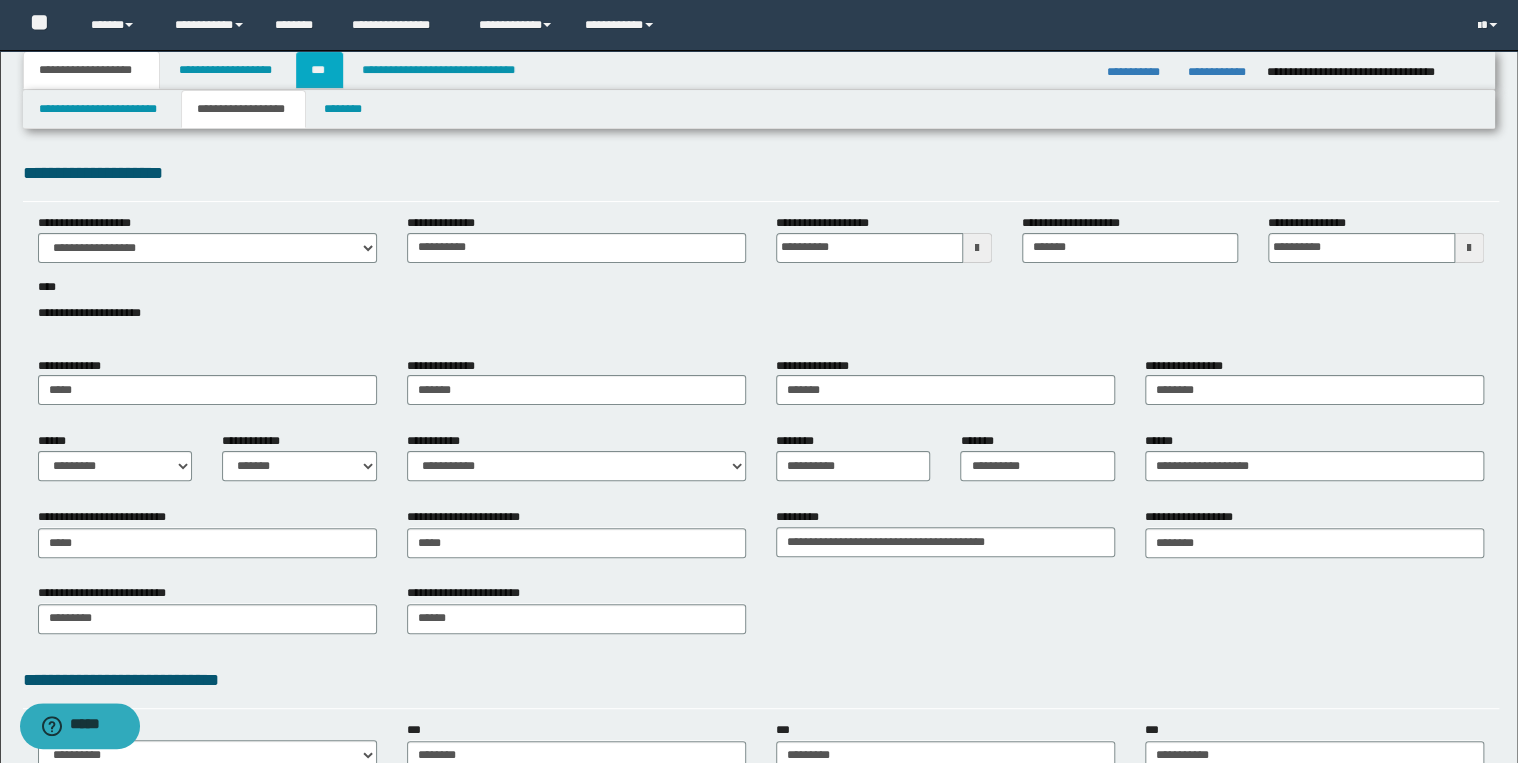 click on "***" at bounding box center [319, 70] 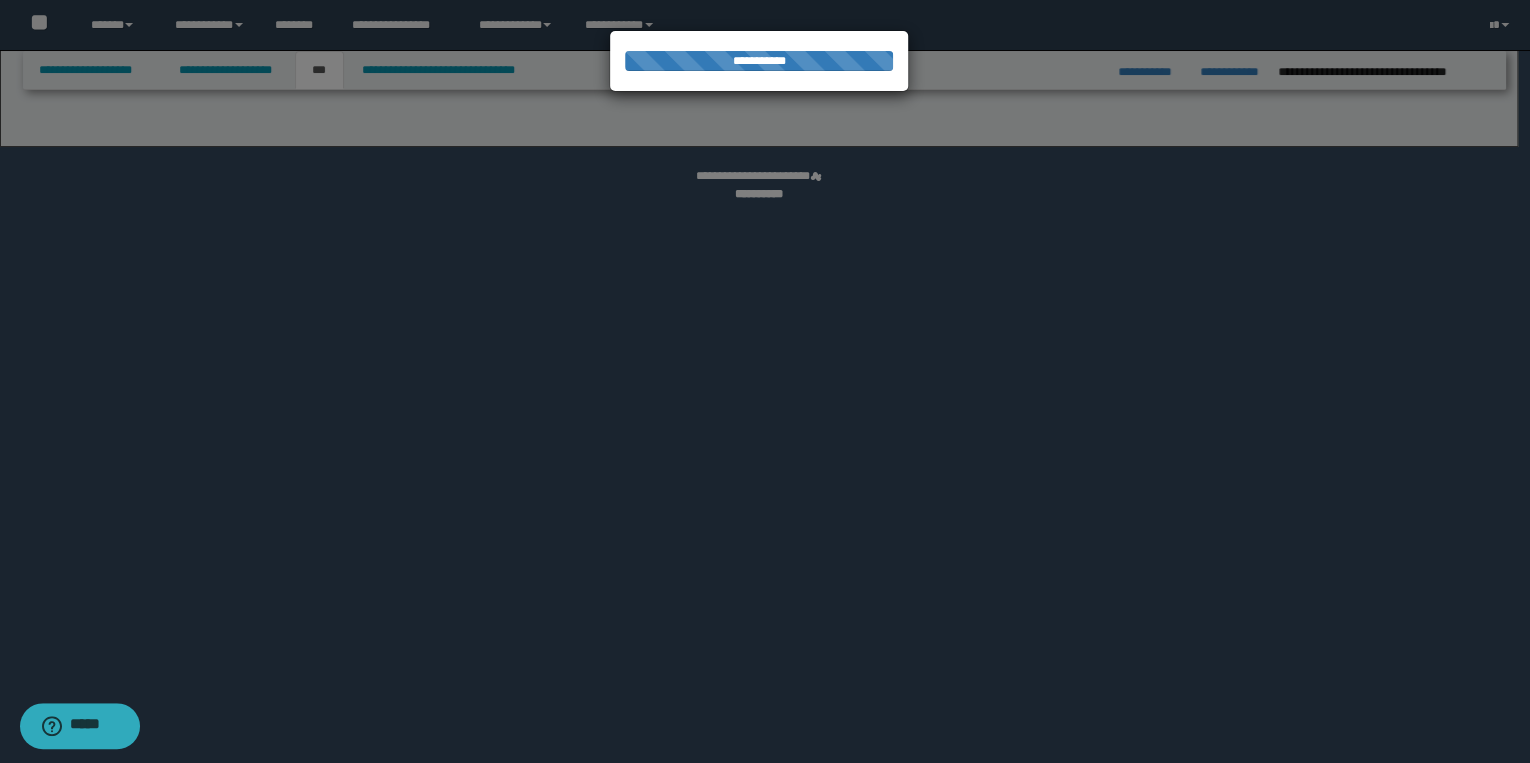 select on "*" 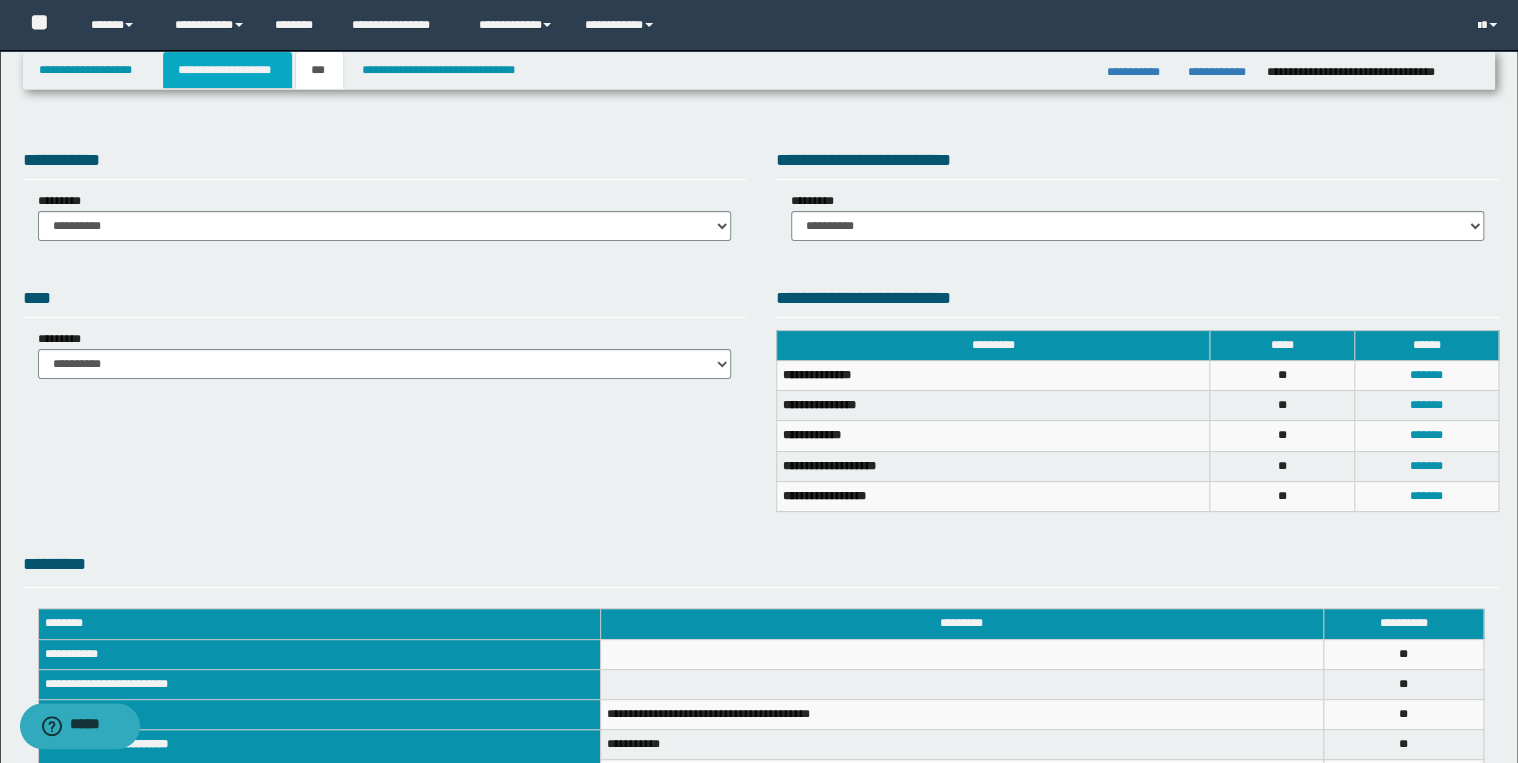click on "**********" at bounding box center [227, 70] 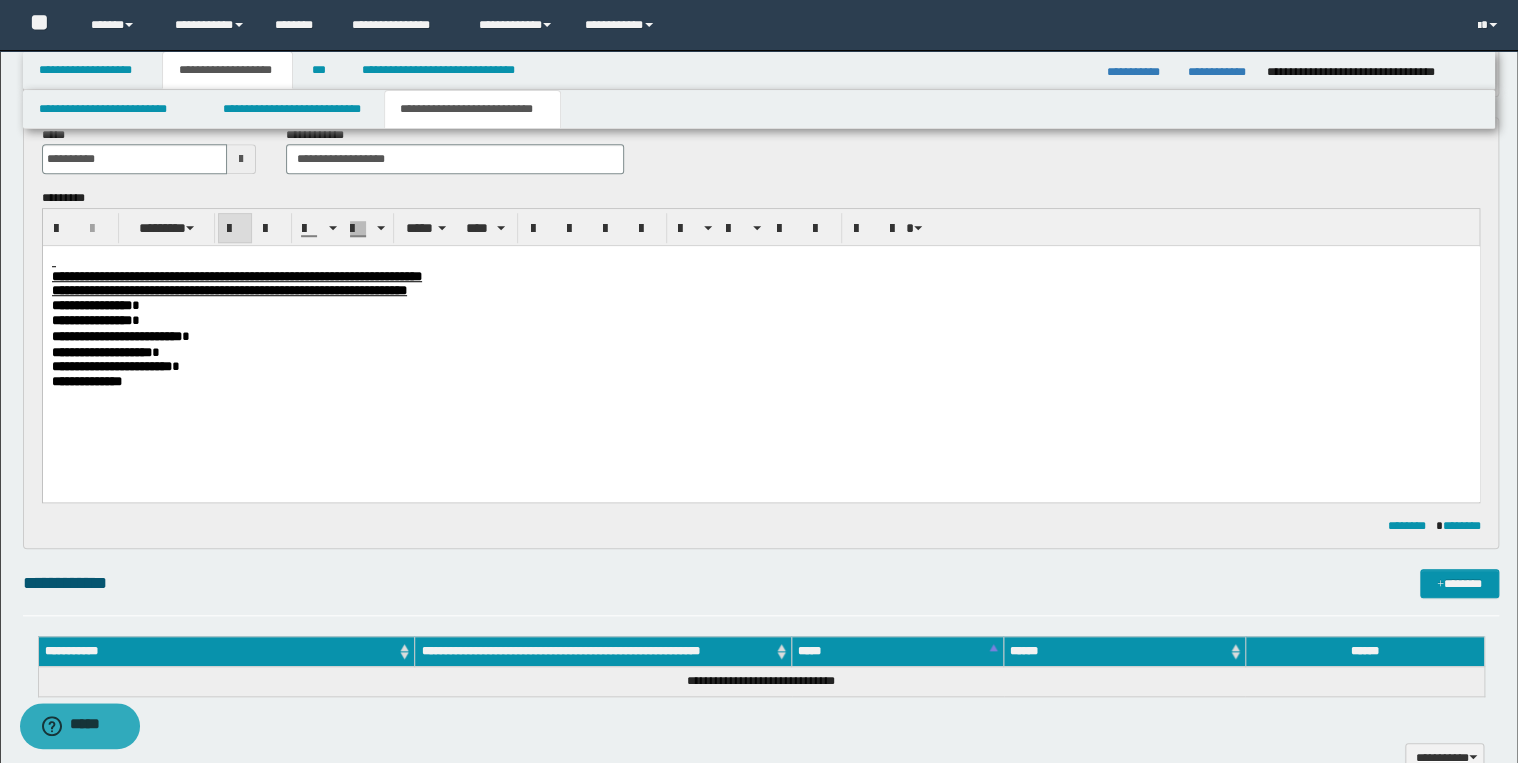 scroll, scrollTop: 800, scrollLeft: 0, axis: vertical 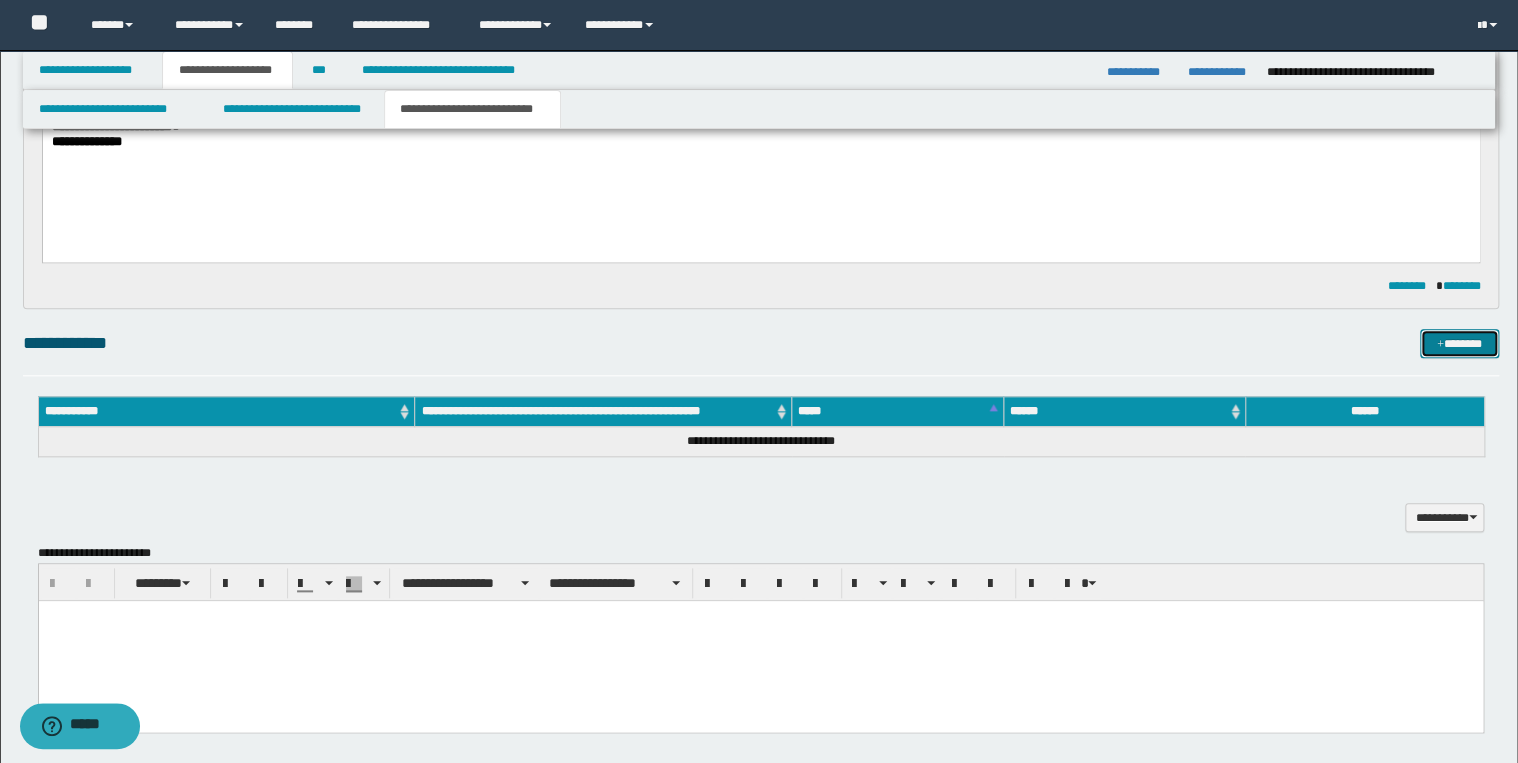 click on "*******" at bounding box center [1459, 344] 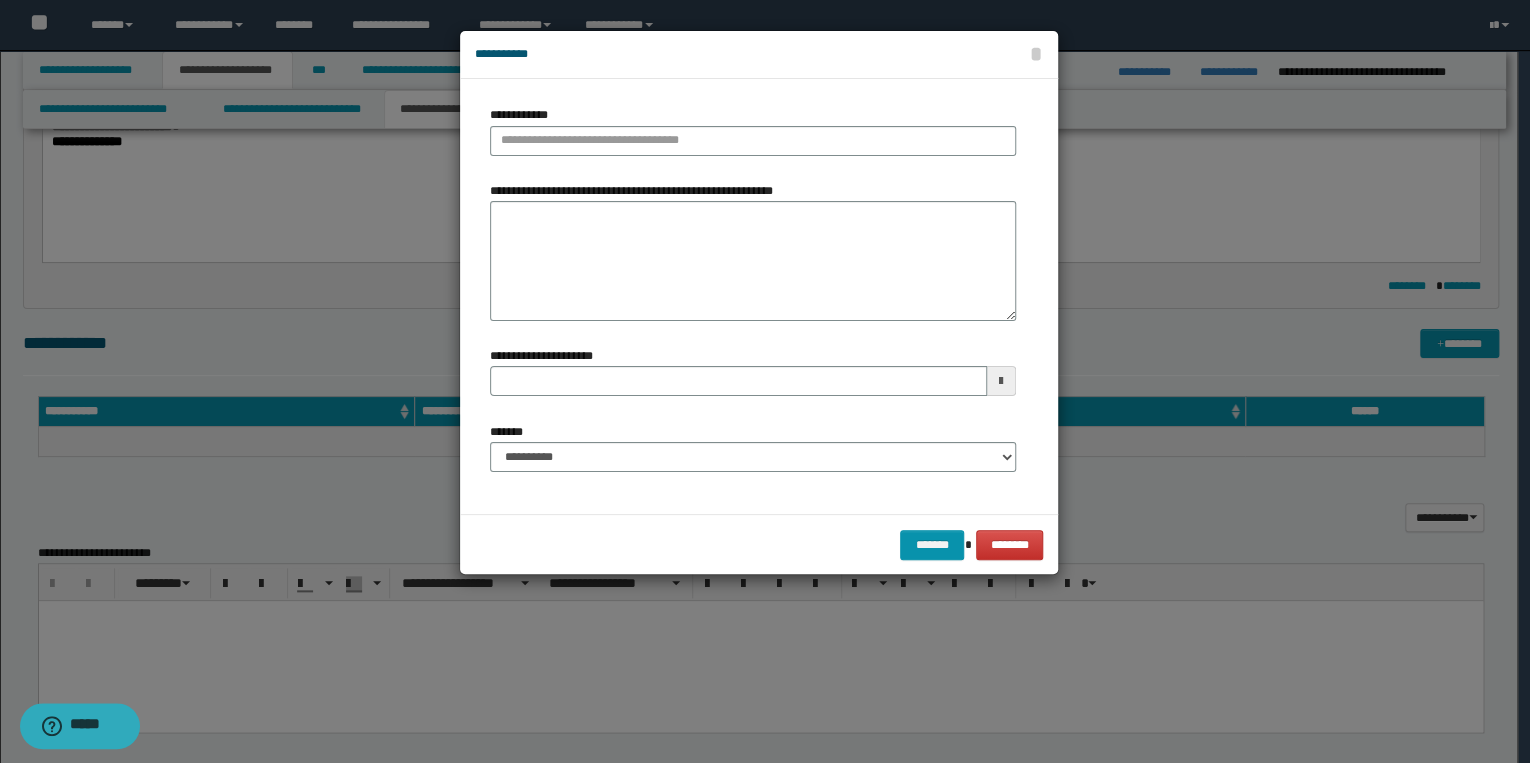 type 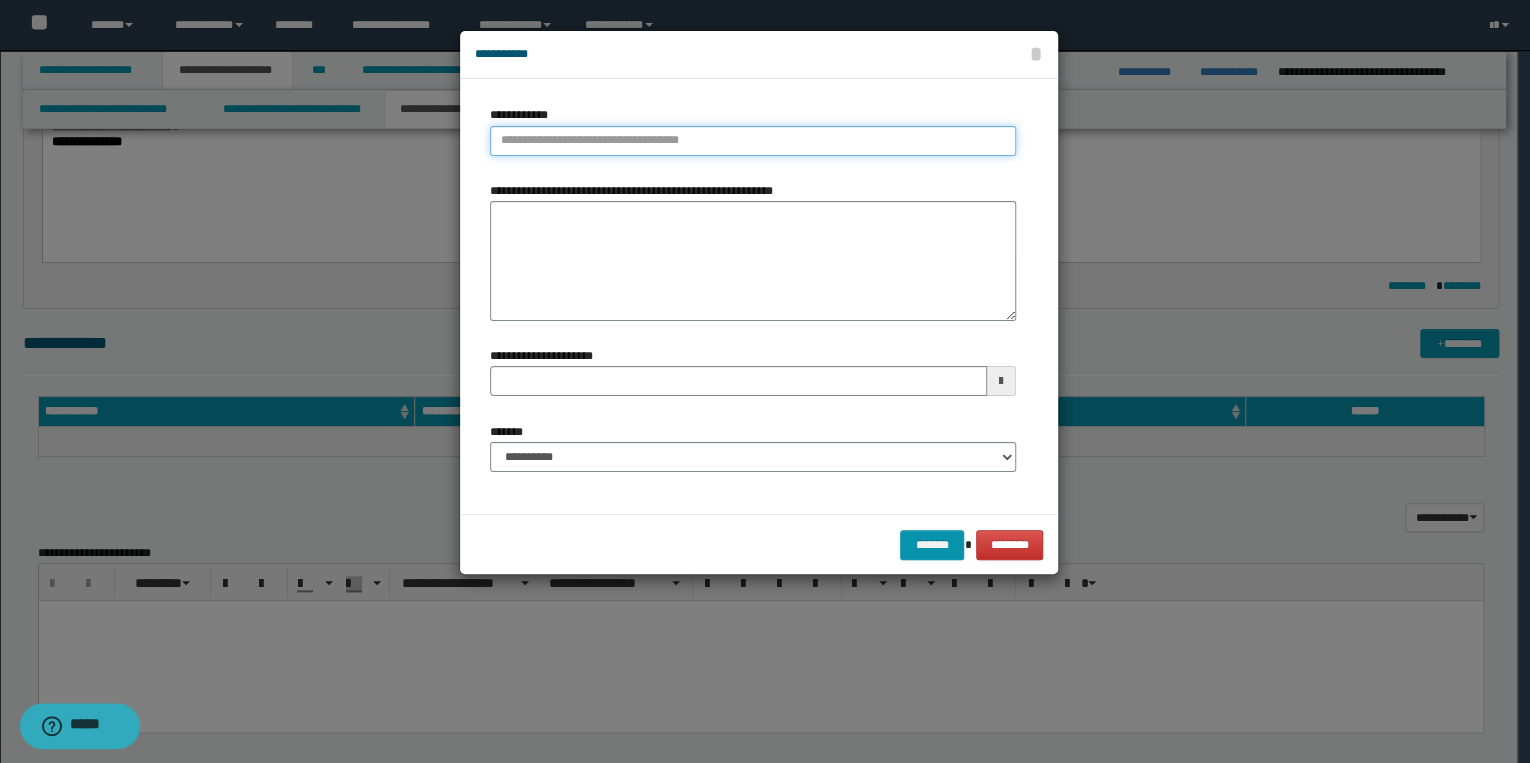 click on "**********" at bounding box center [753, 141] 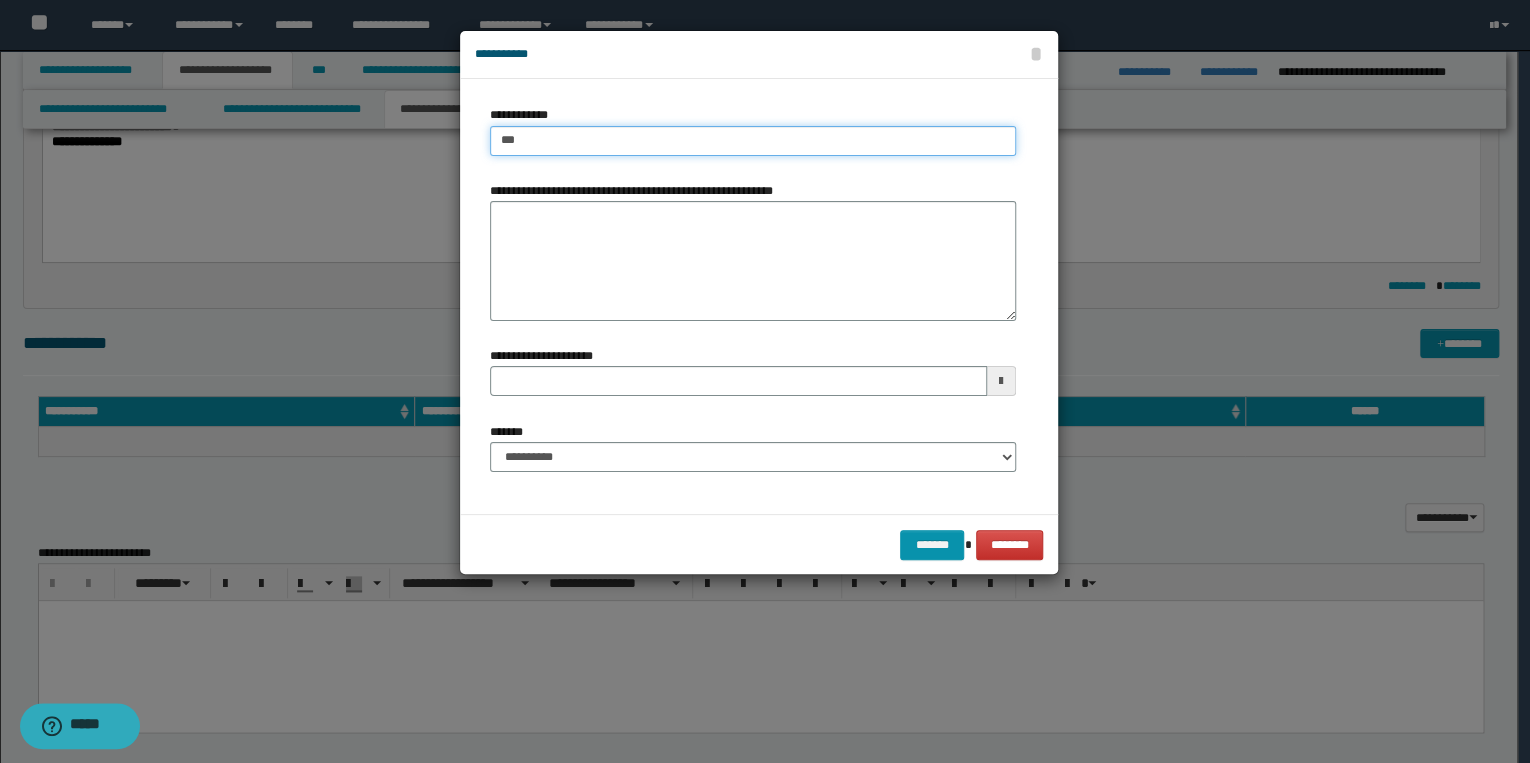 type on "****" 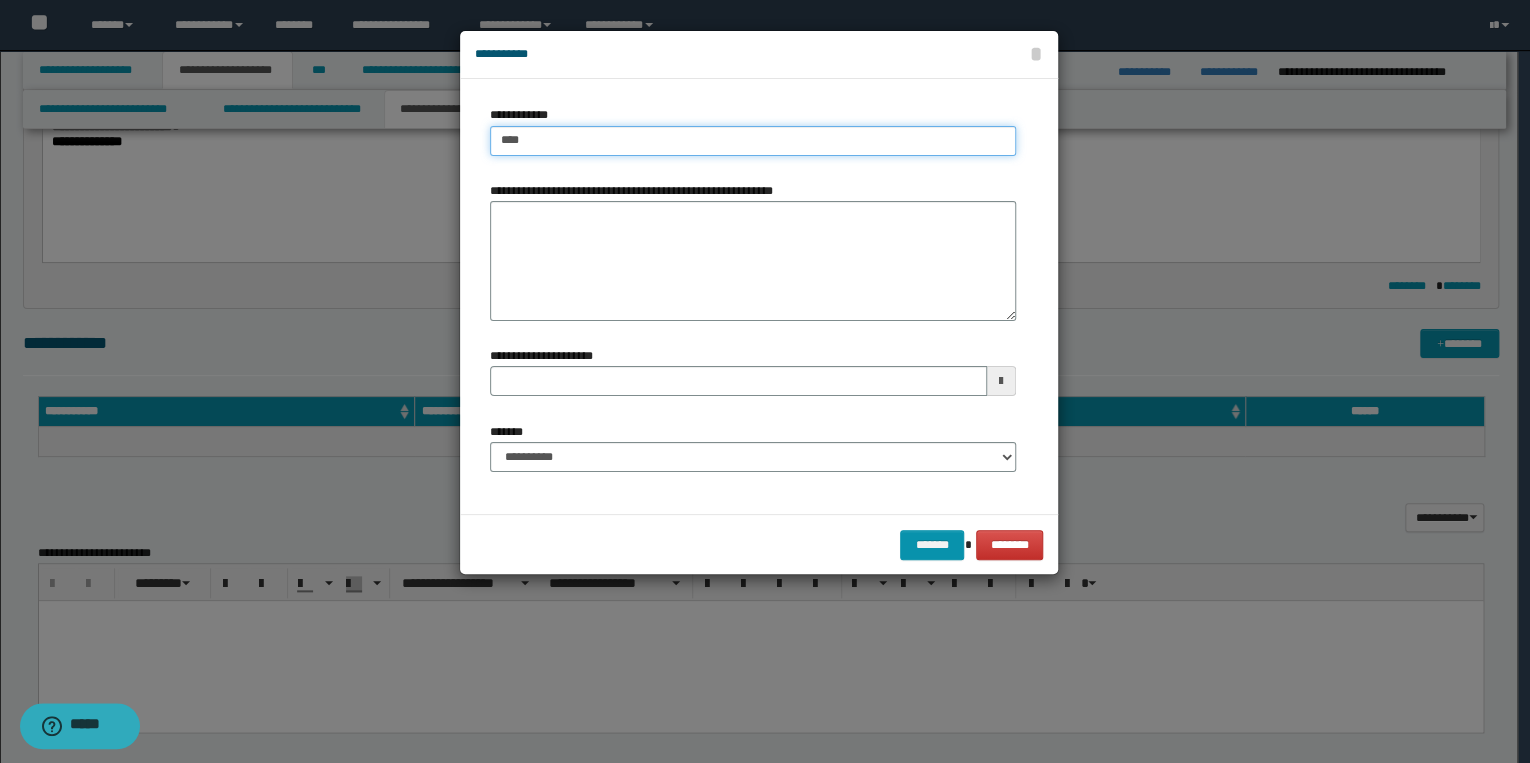 type on "****" 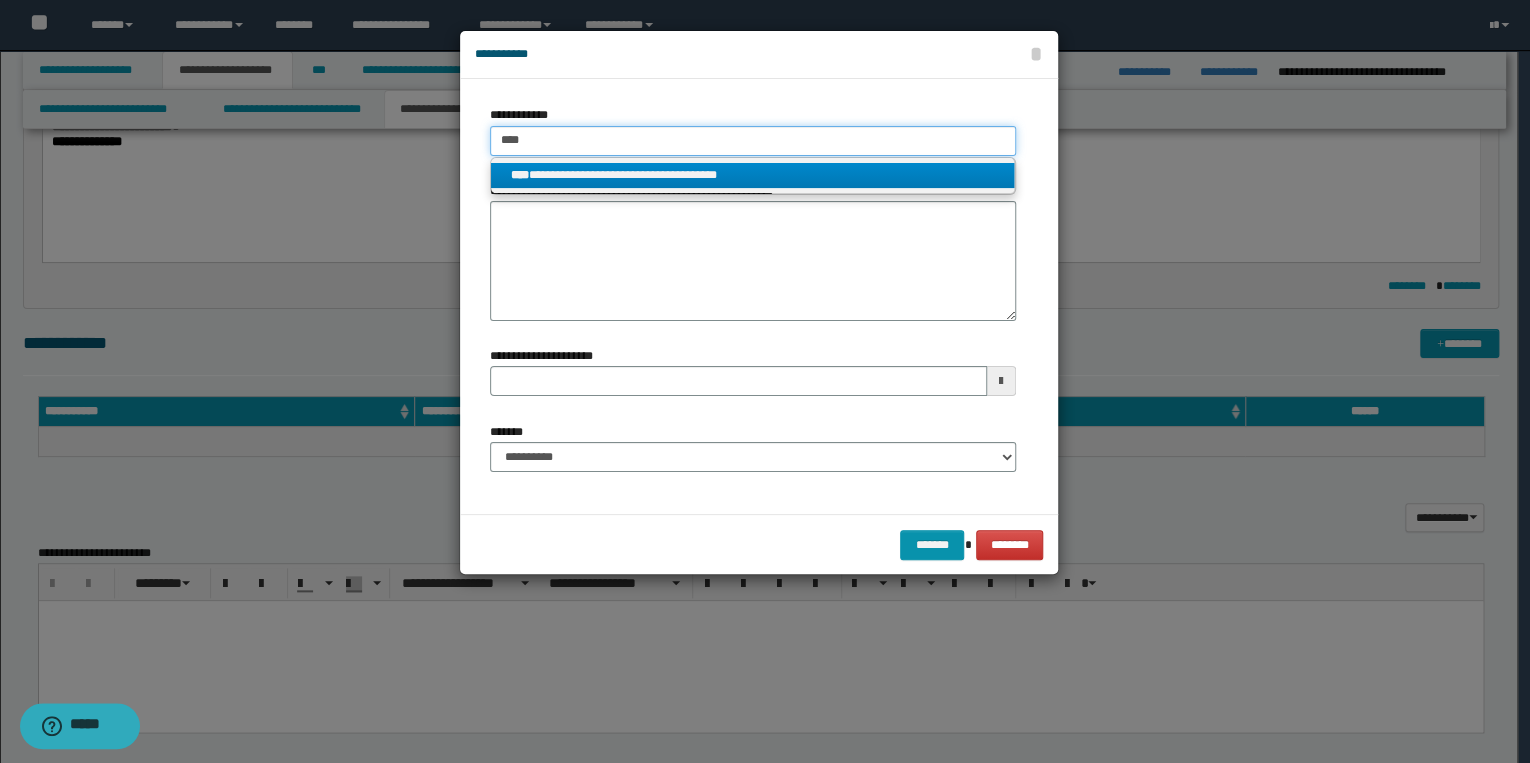 type on "****" 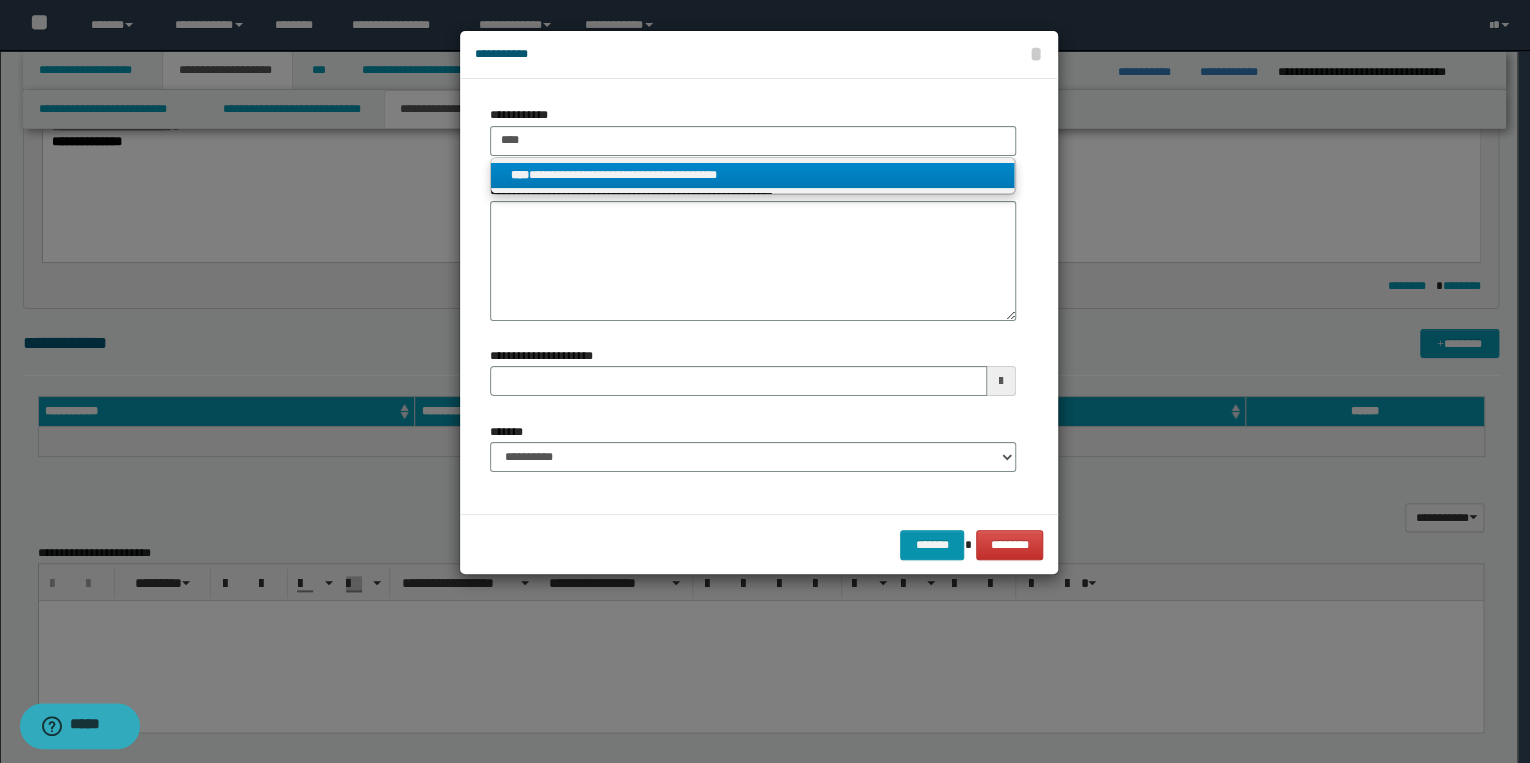 click on "**********" at bounding box center (753, 175) 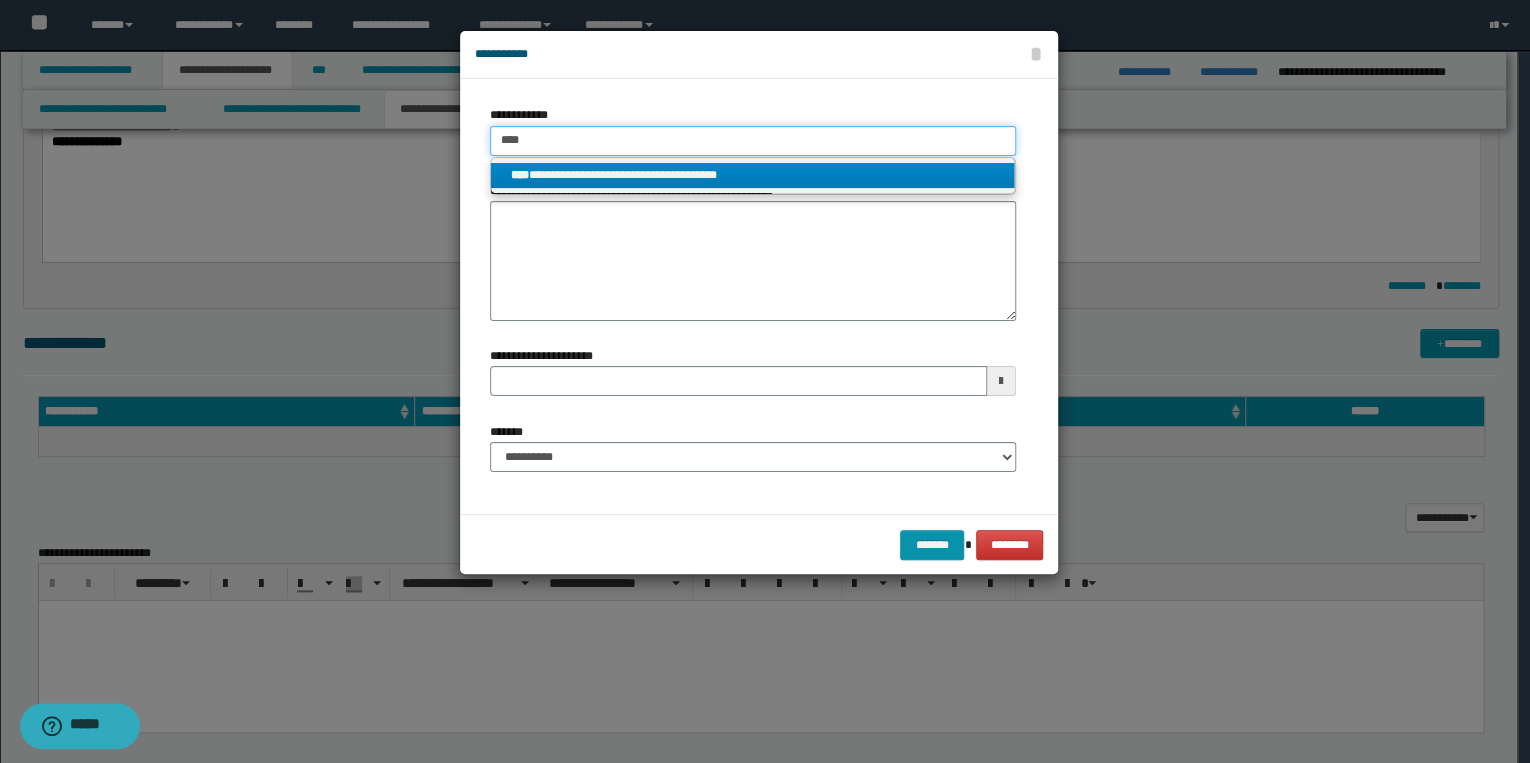 type 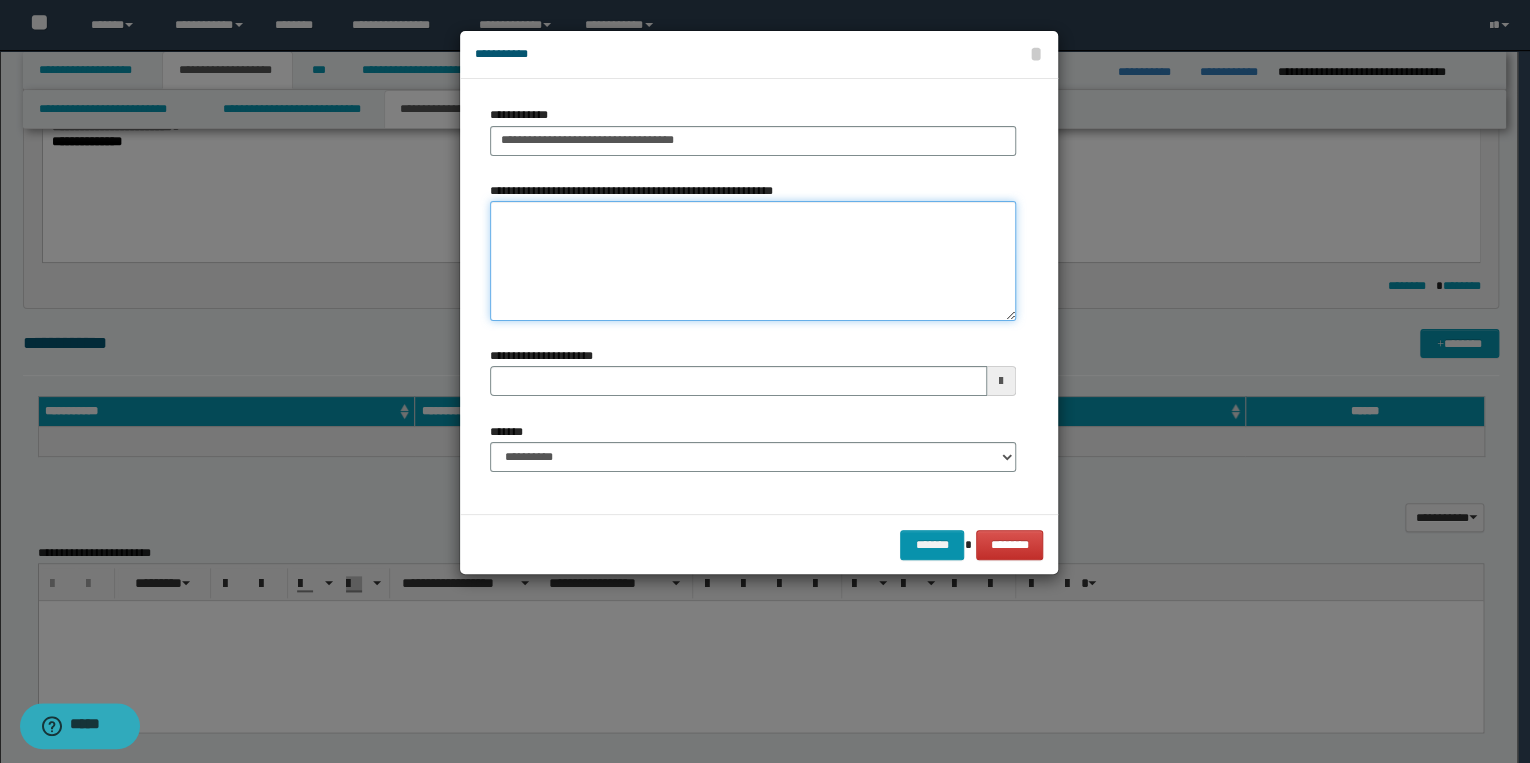 click on "**********" at bounding box center [753, 261] 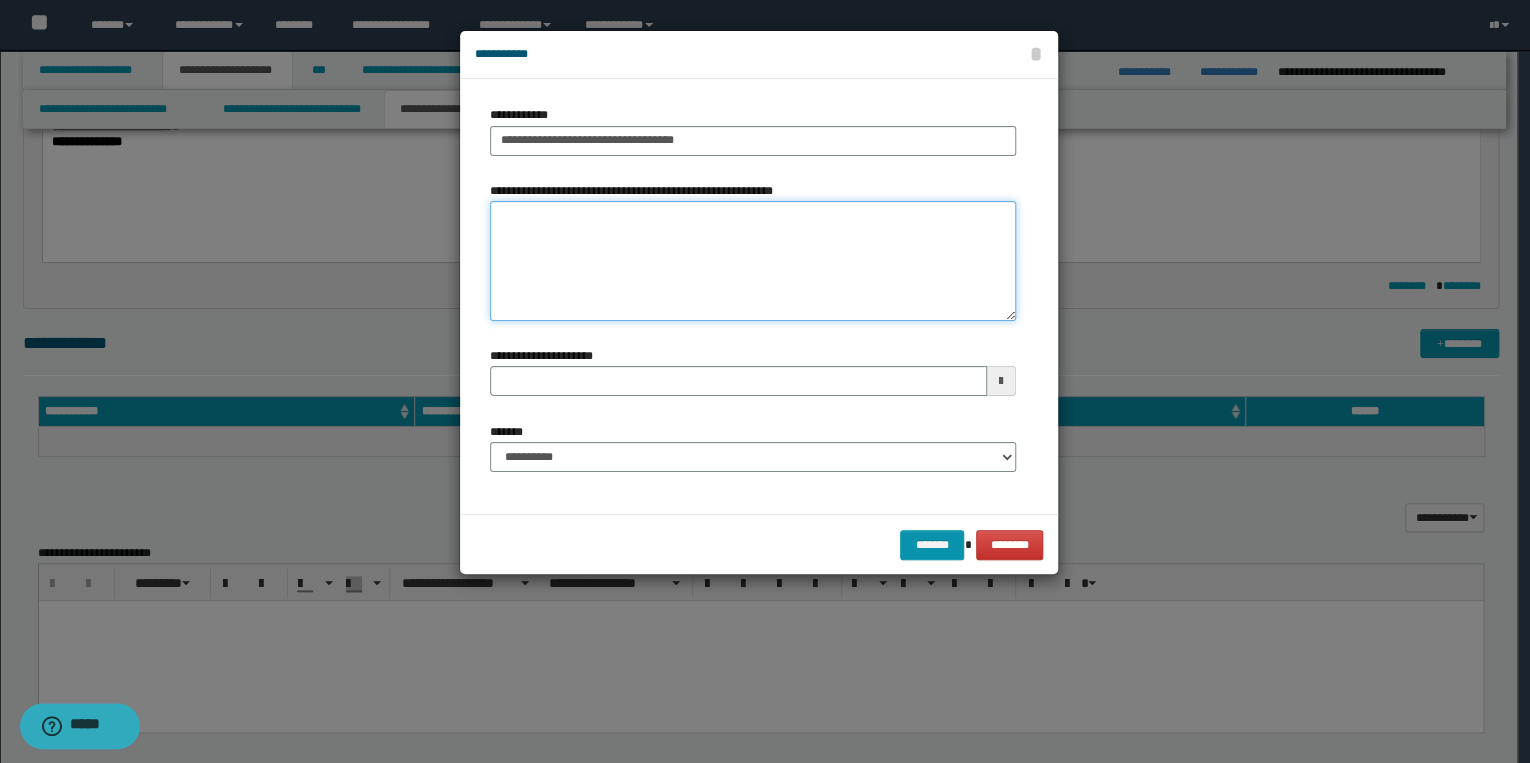 type 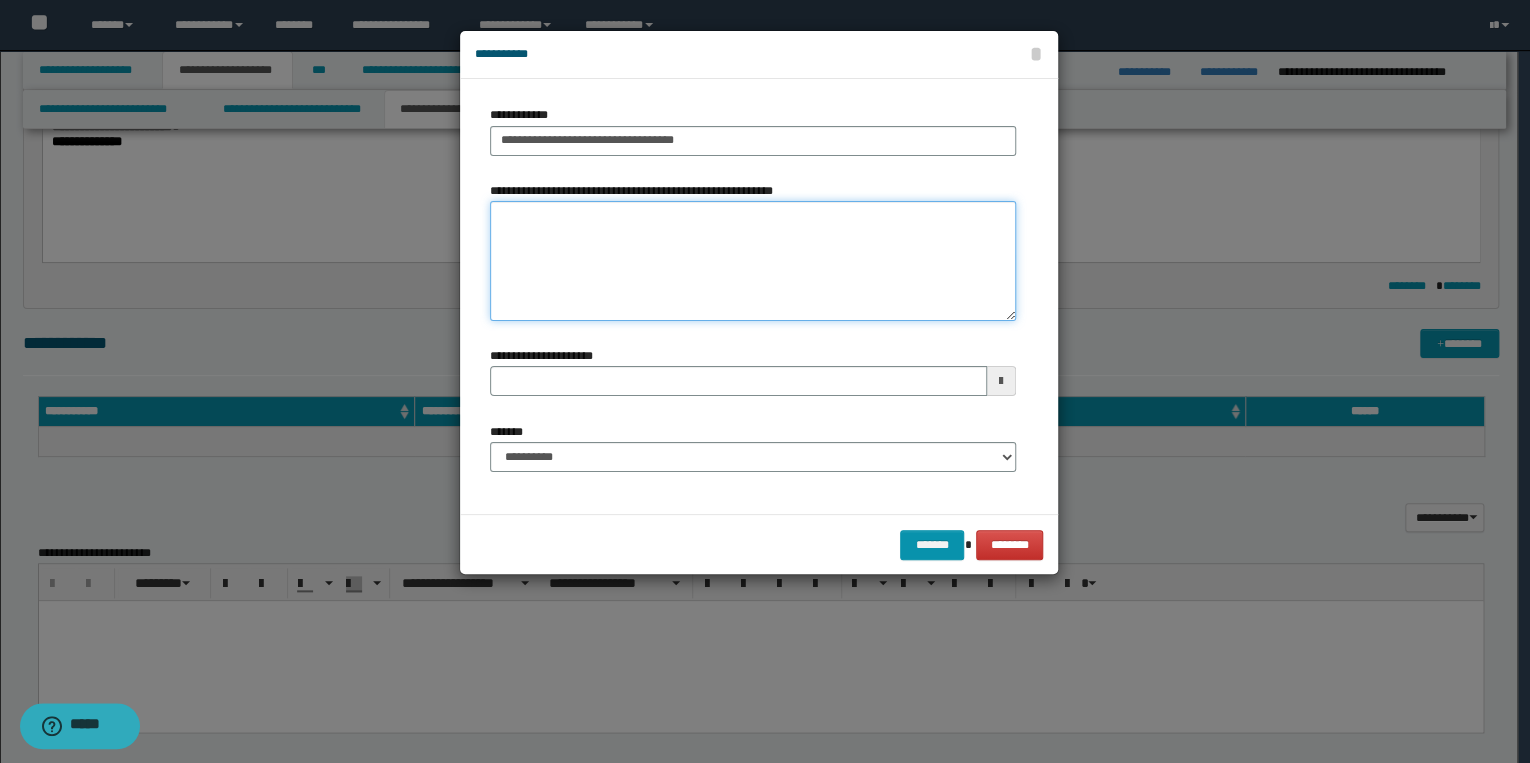 paste on "*********" 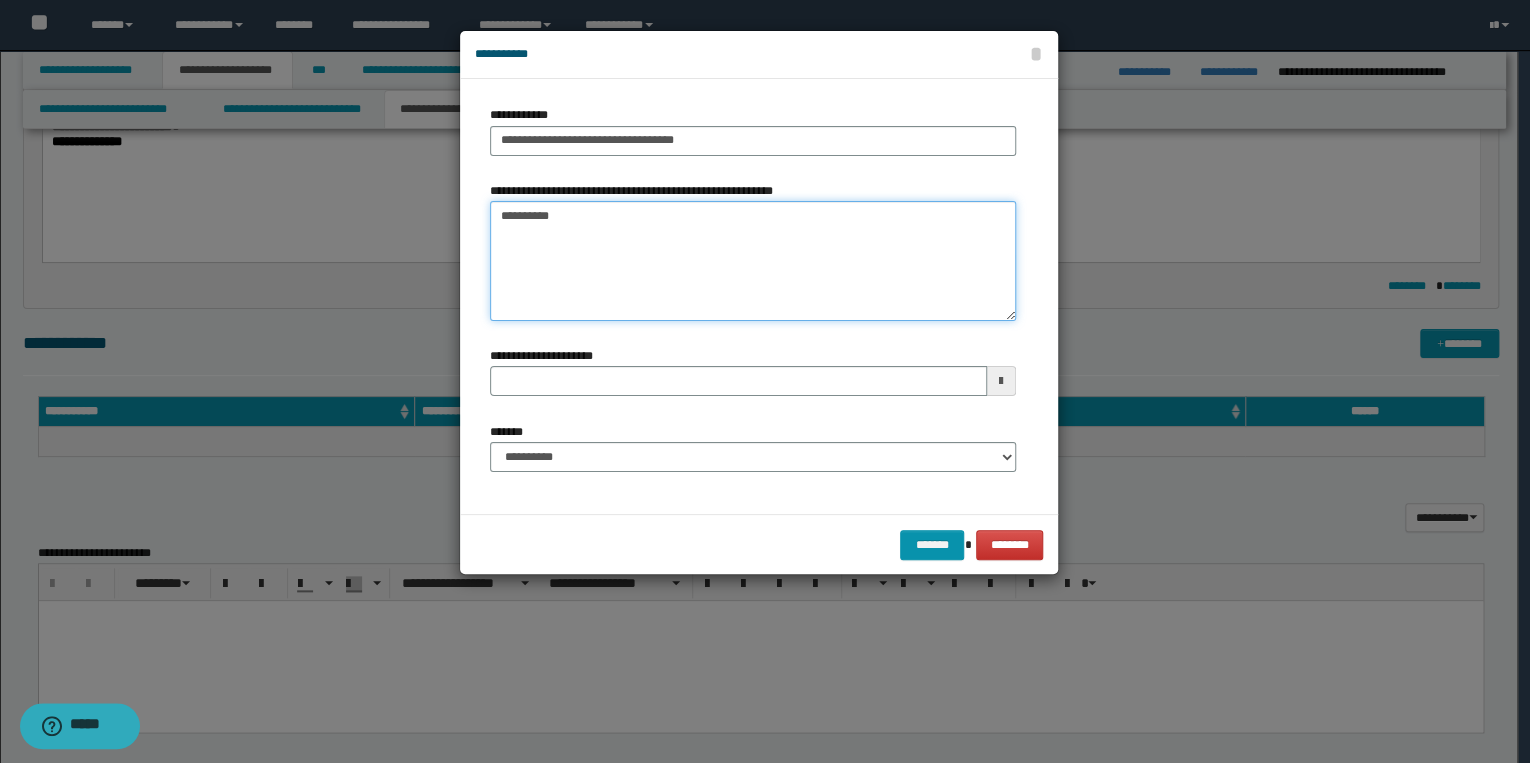 type 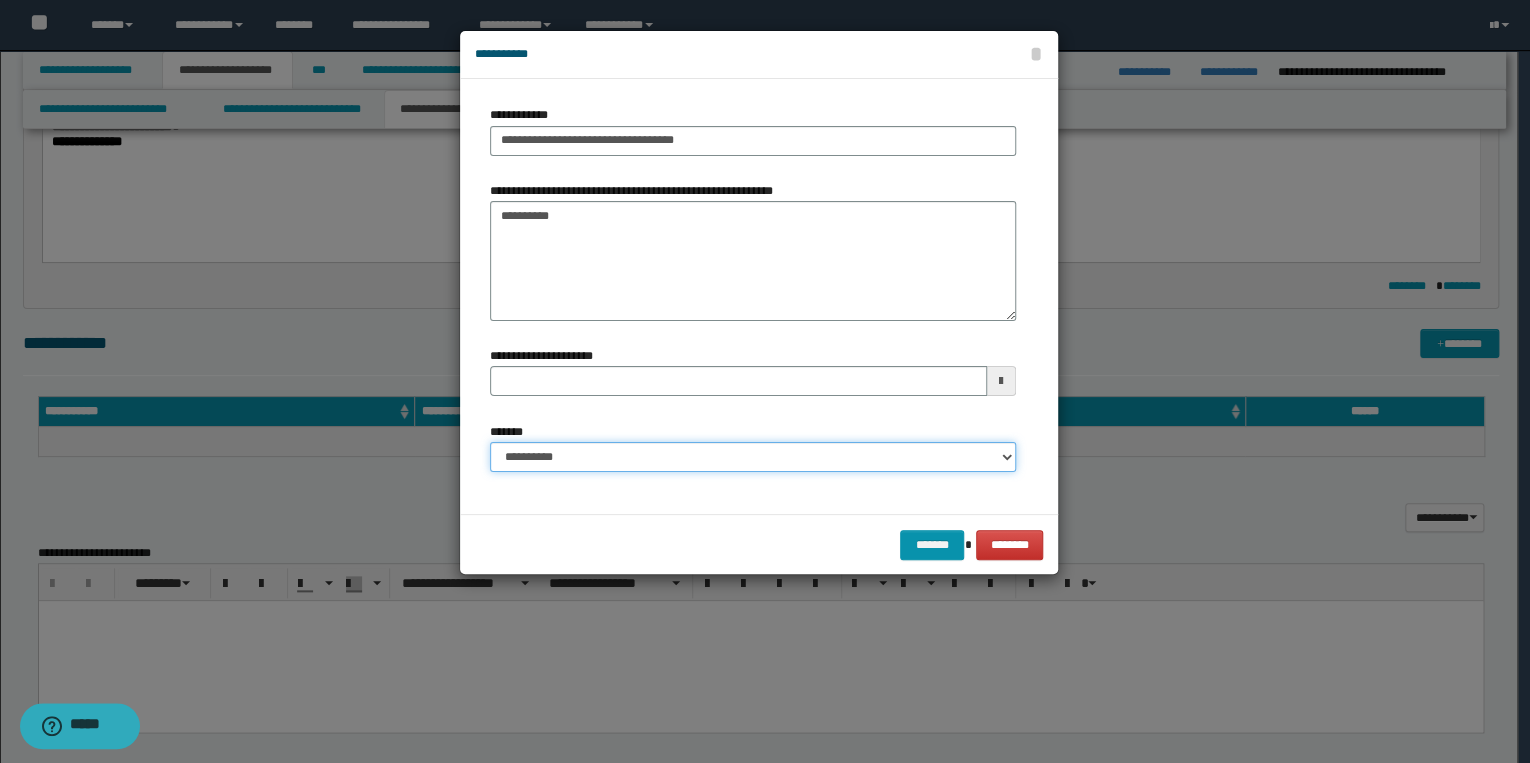 click on "**********" at bounding box center (753, 457) 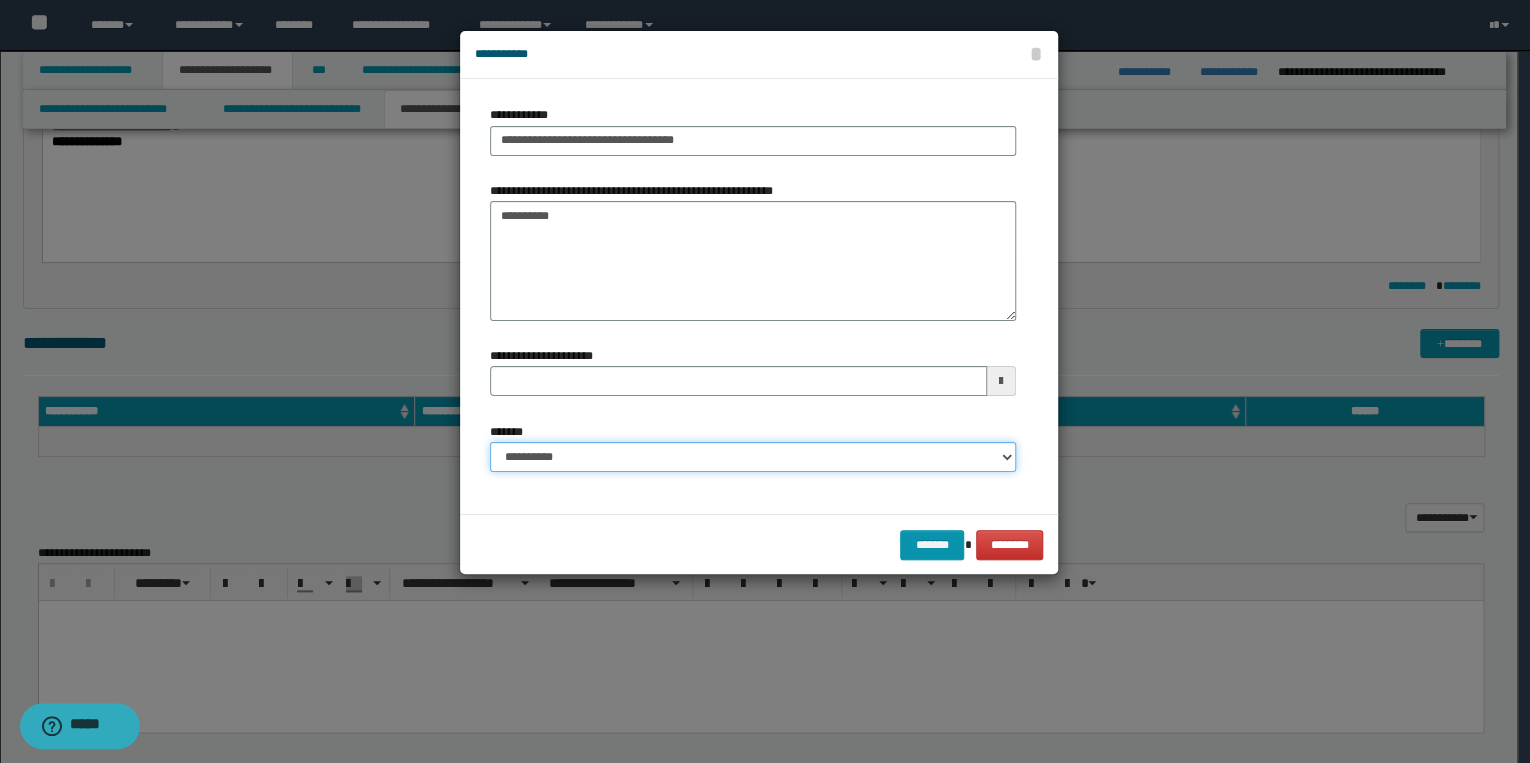 select on "*" 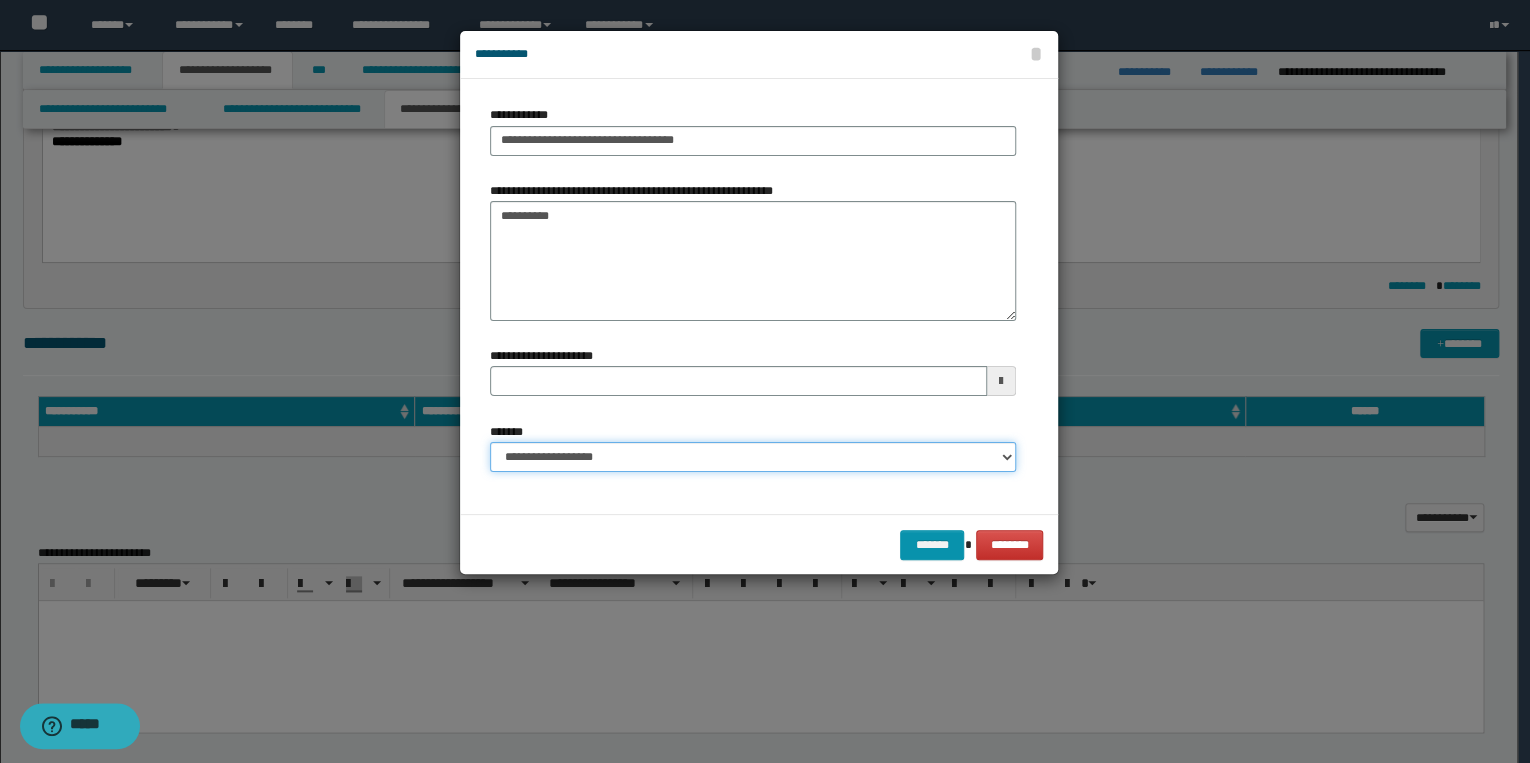 type 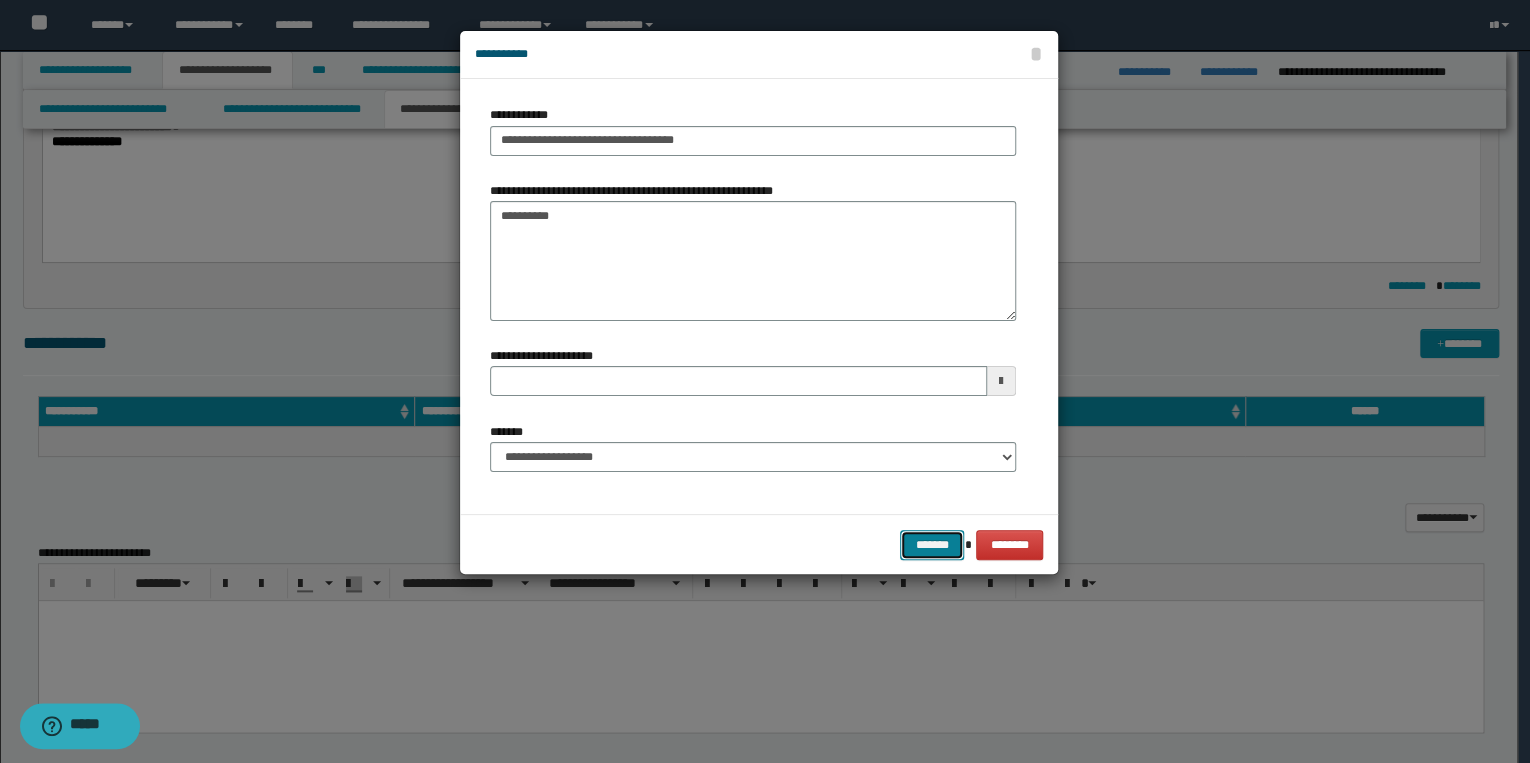 click on "*******" at bounding box center (932, 545) 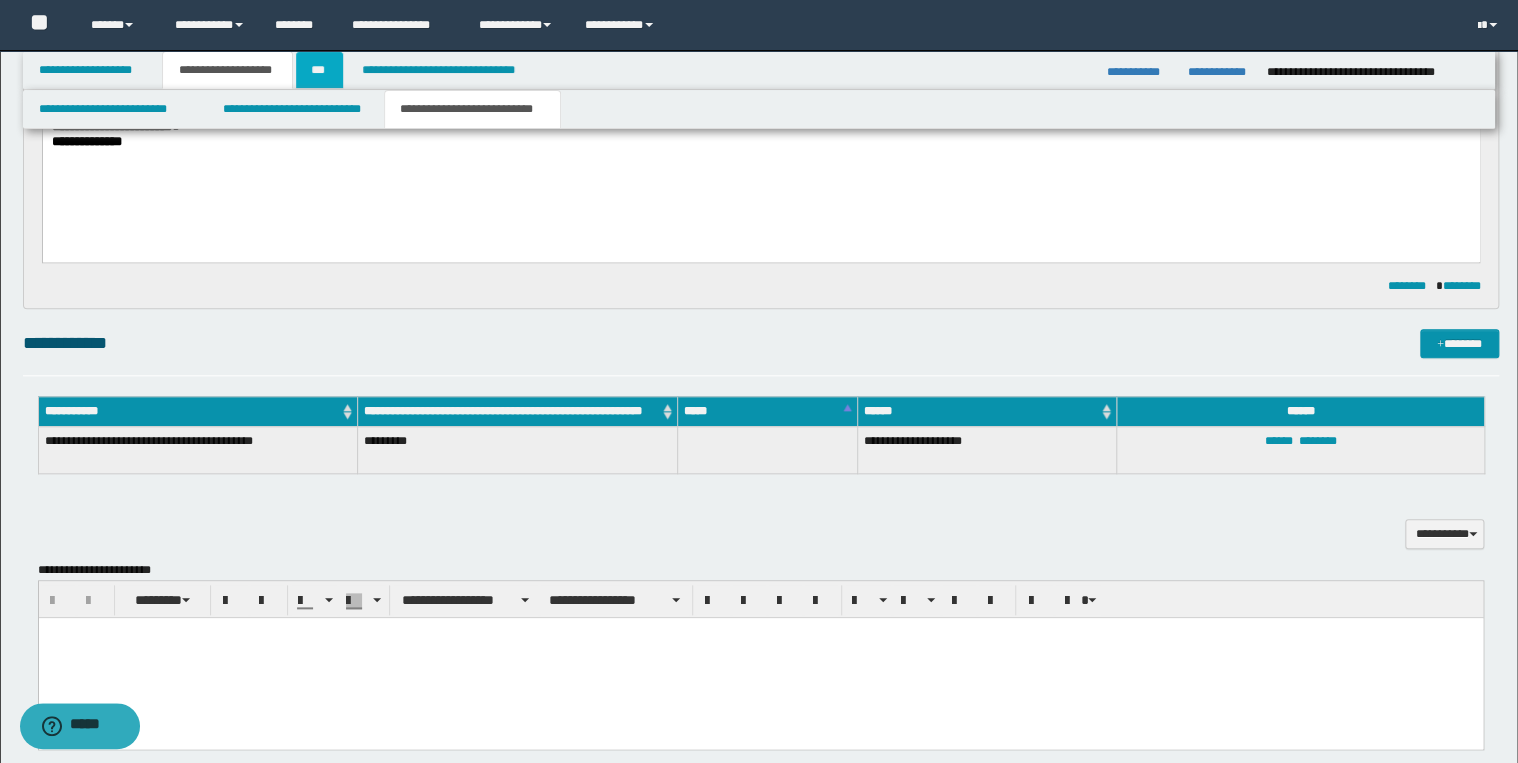 drag, startPoint x: 314, startPoint y: 65, endPoint x: 328, endPoint y: 65, distance: 14 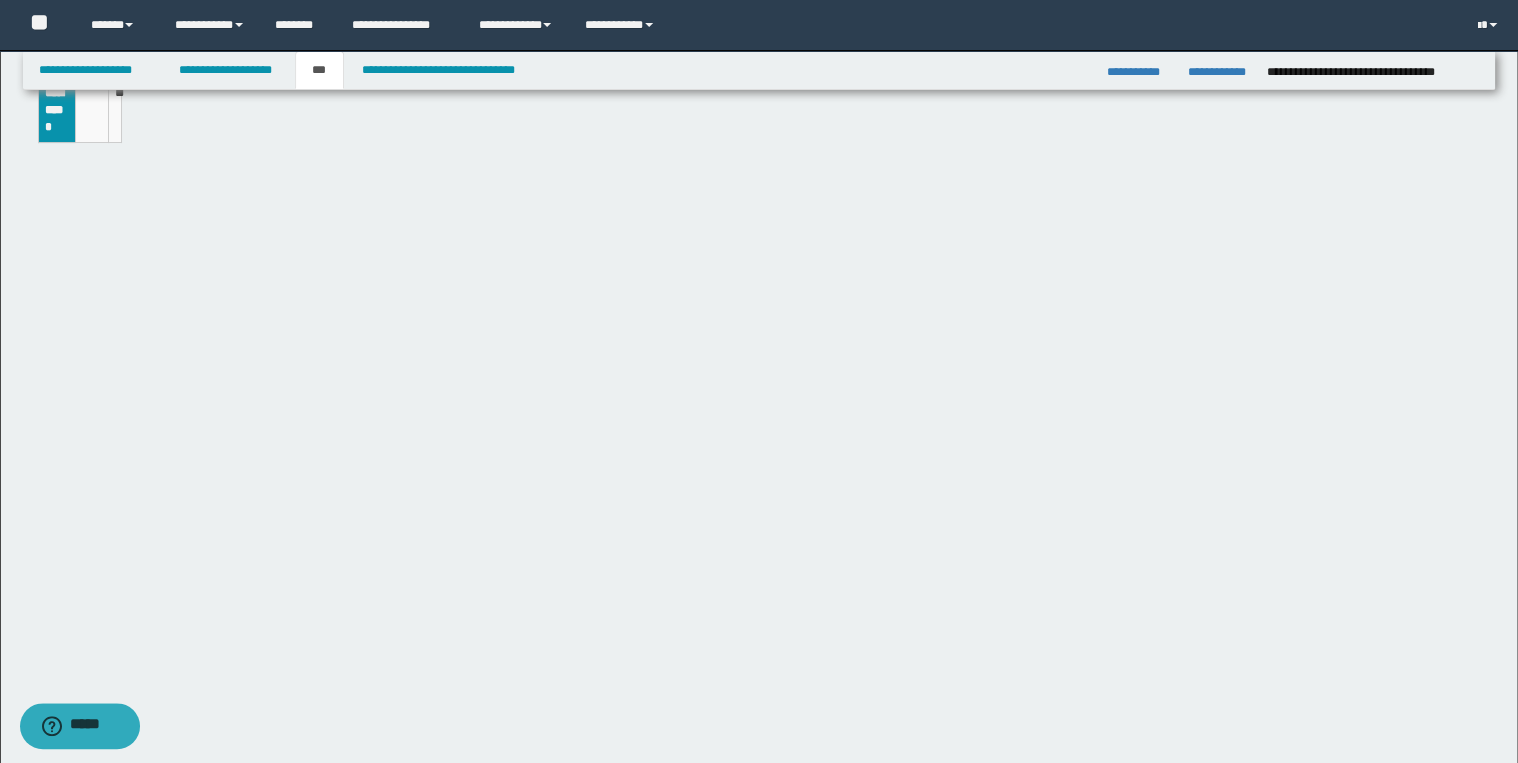 scroll, scrollTop: 273, scrollLeft: 0, axis: vertical 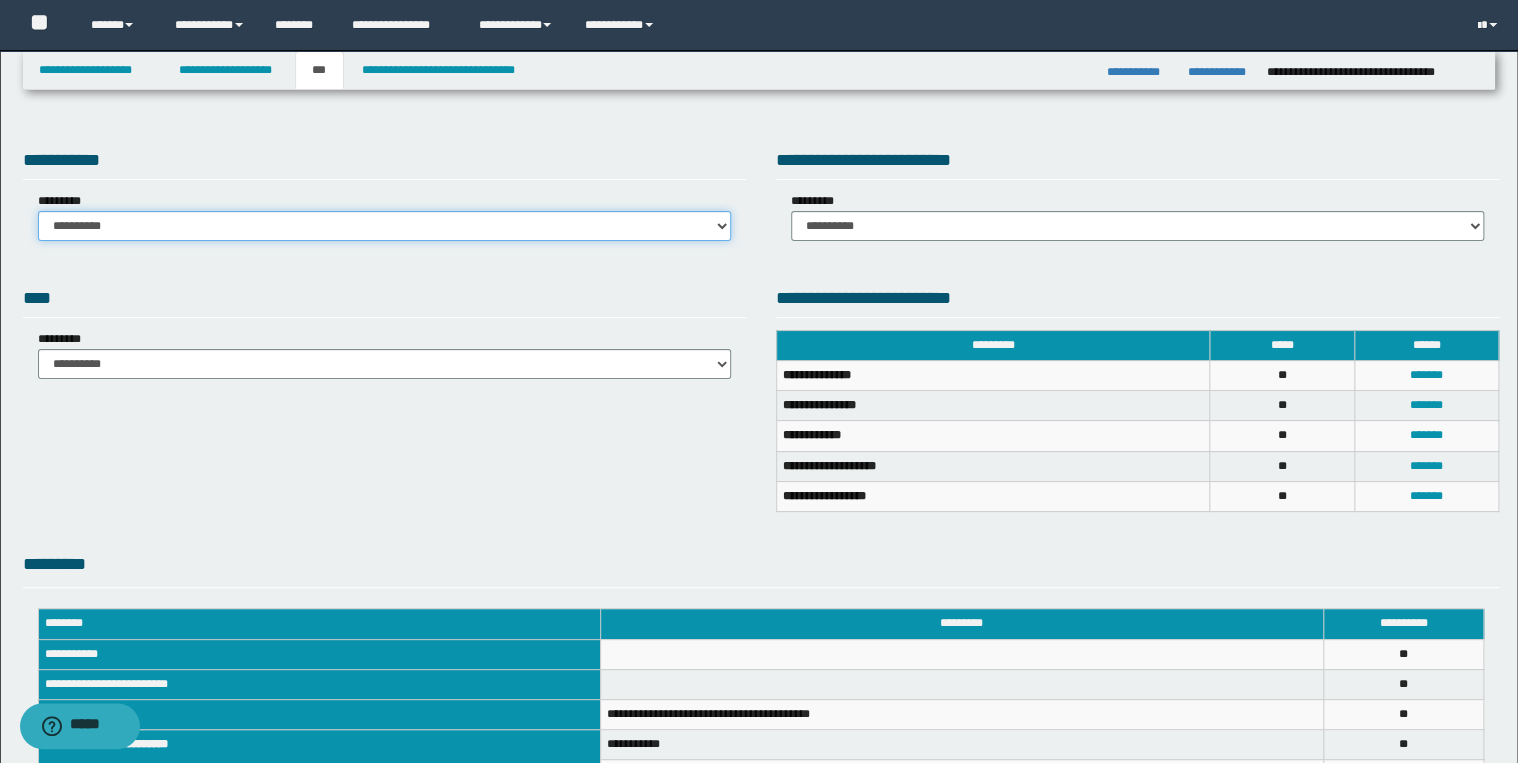 click on "**********" at bounding box center (384, 226) 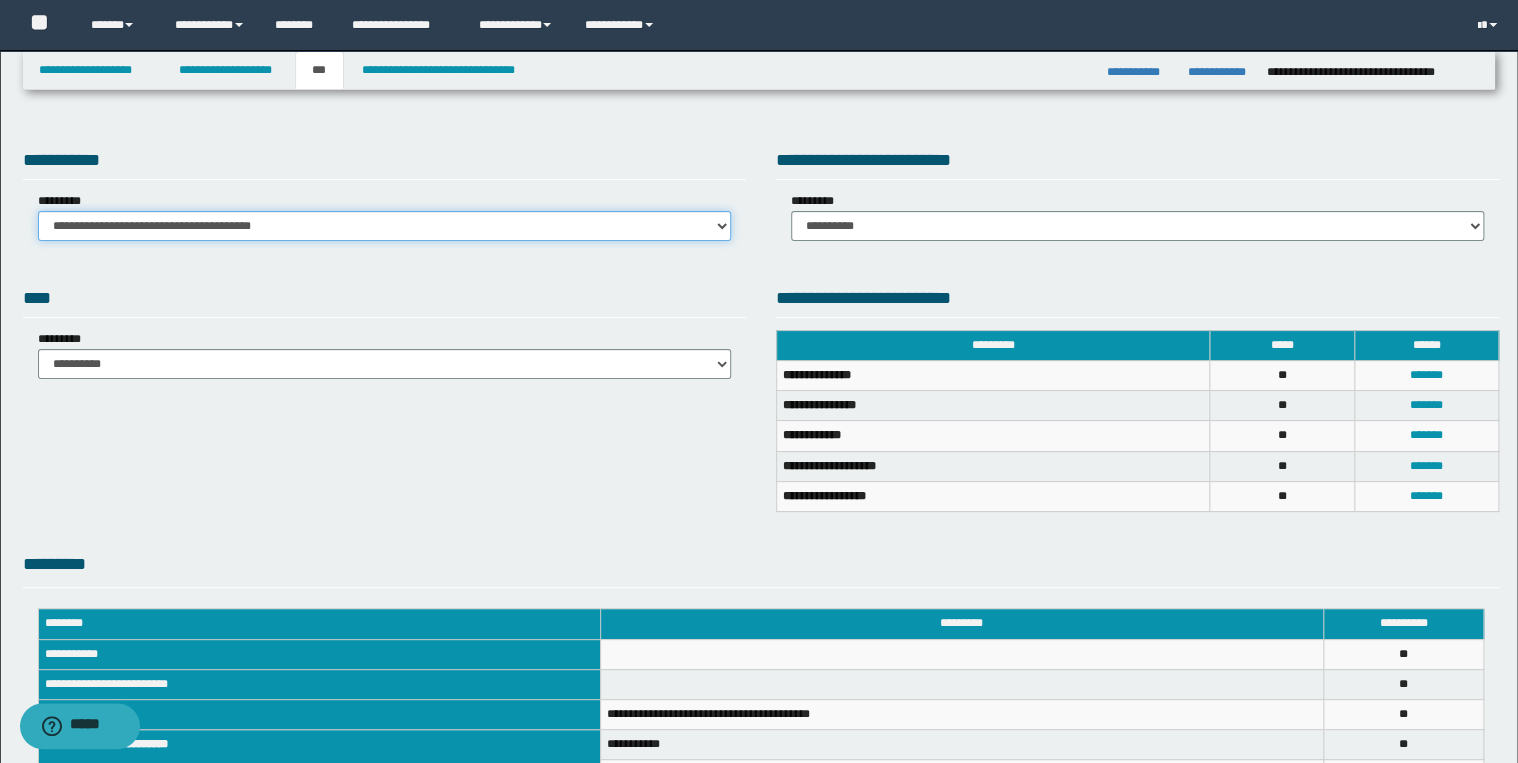 click on "**********" at bounding box center (384, 226) 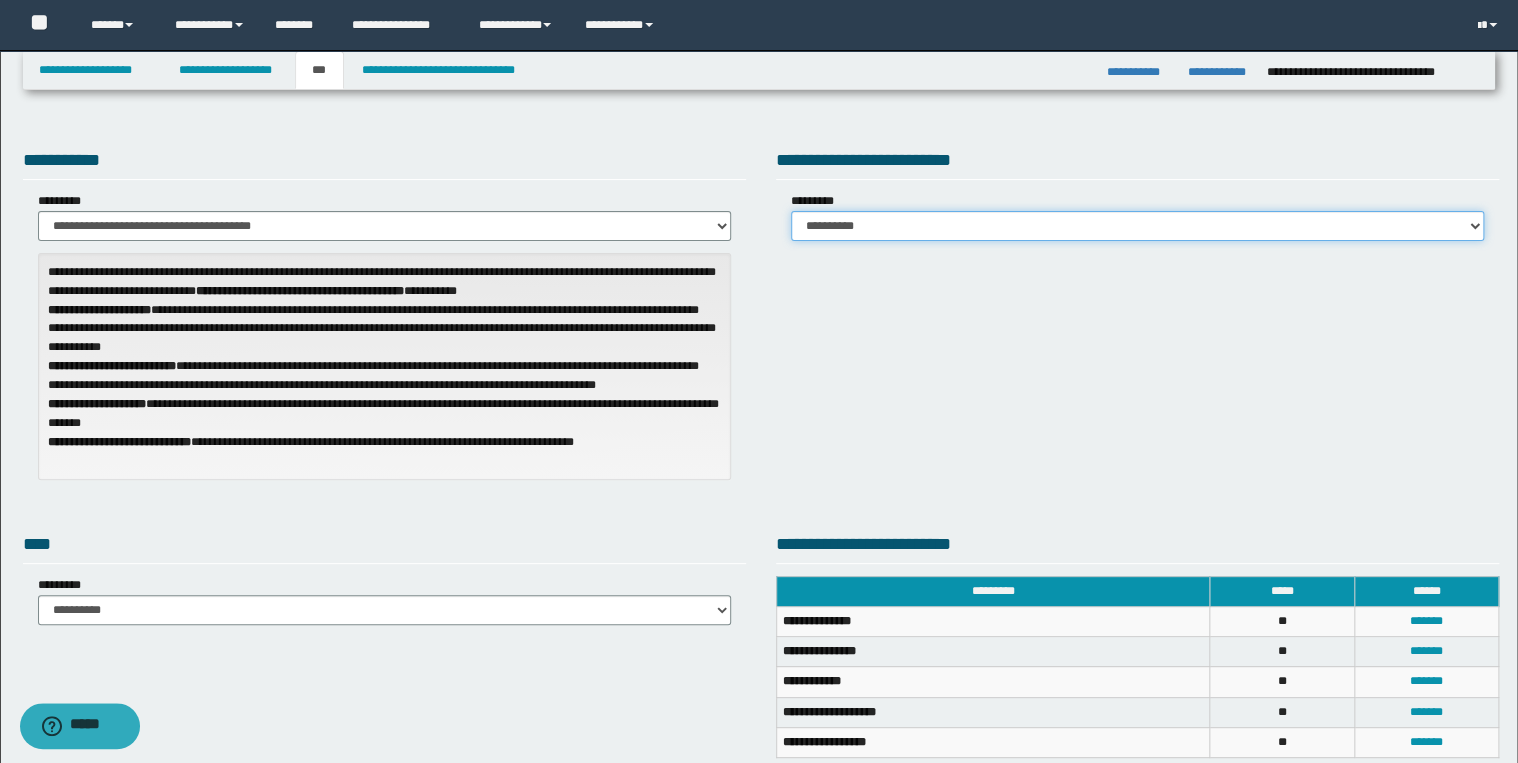 click on "**********" at bounding box center [1137, 226] 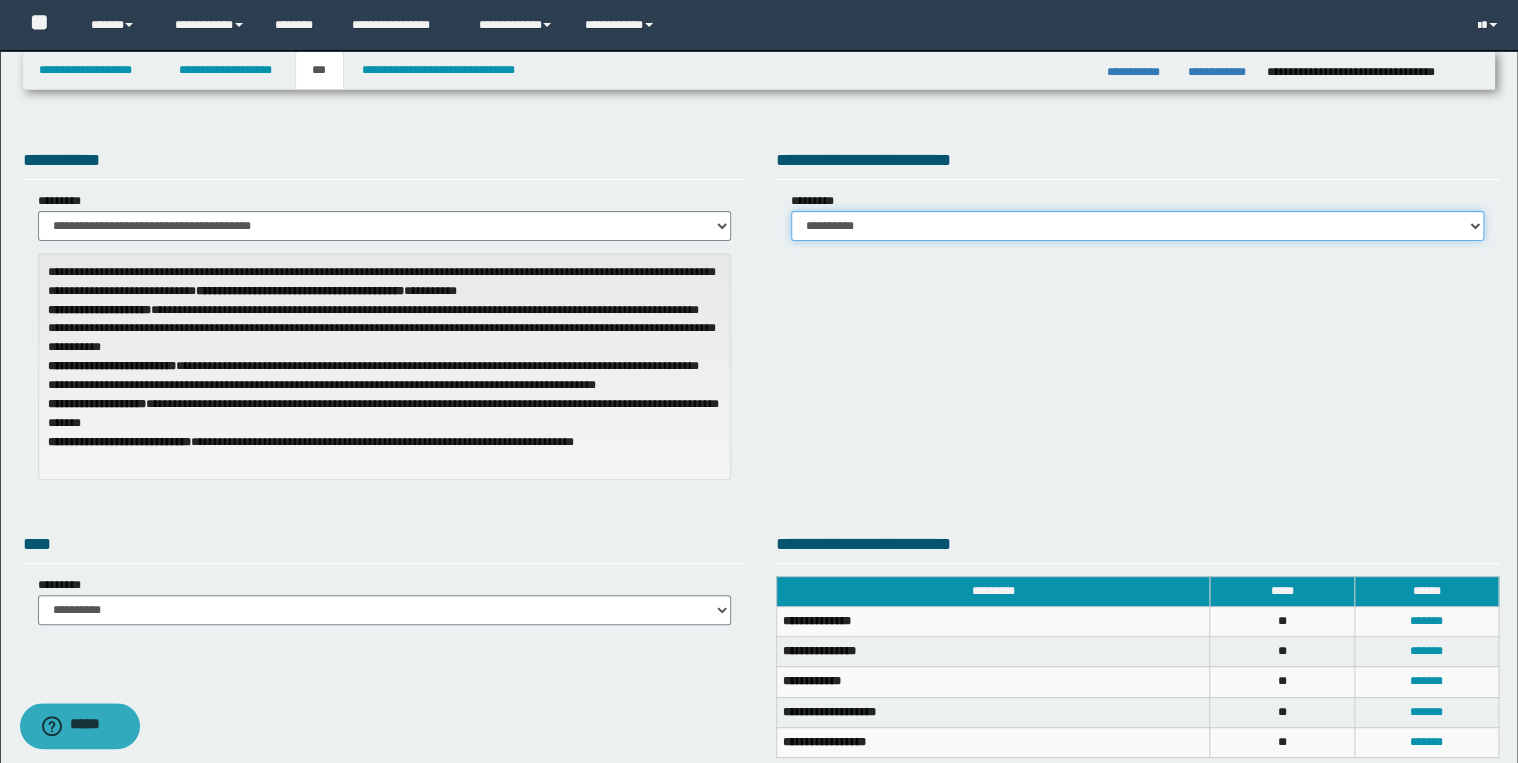 select on "***" 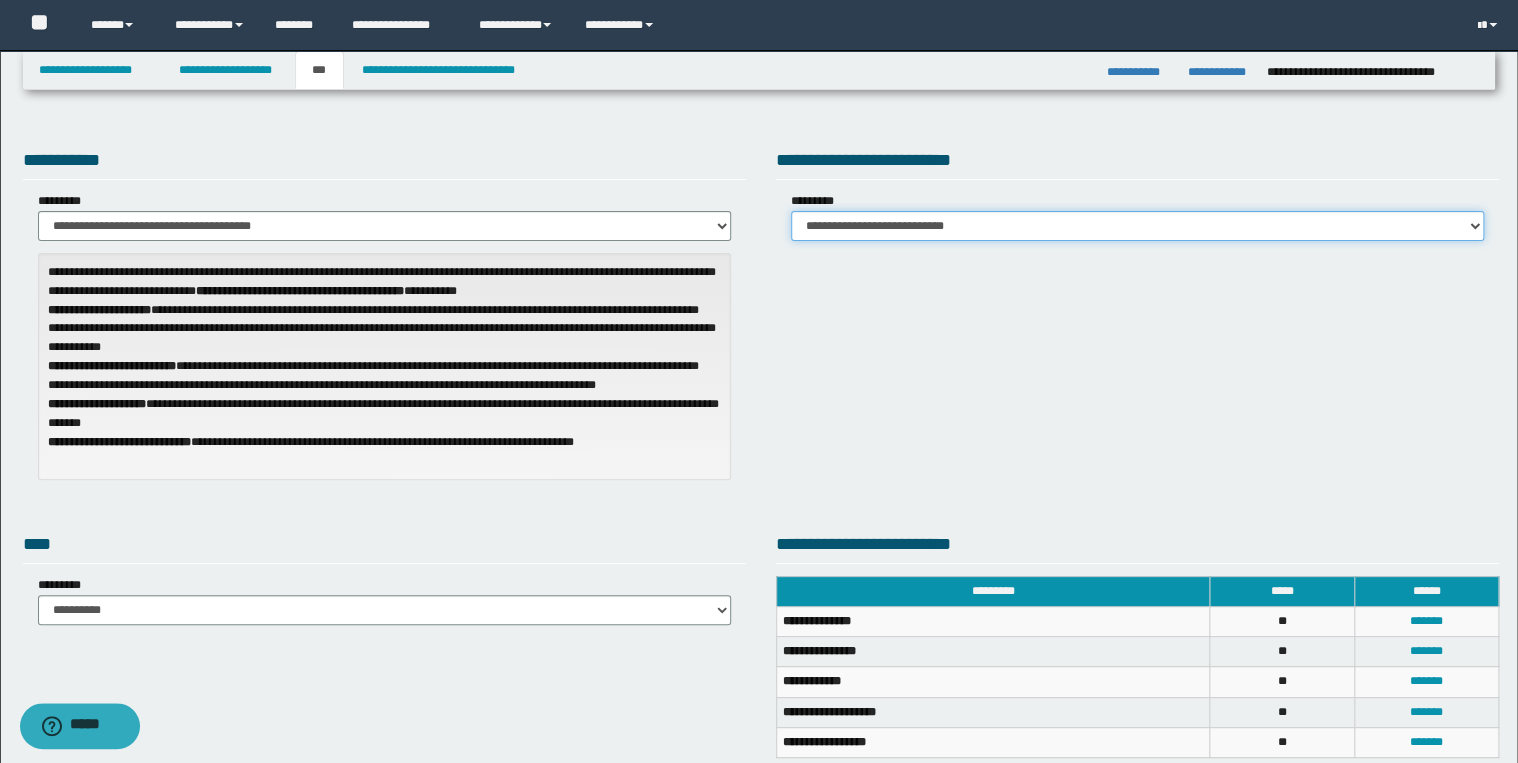 click on "**********" at bounding box center (1137, 226) 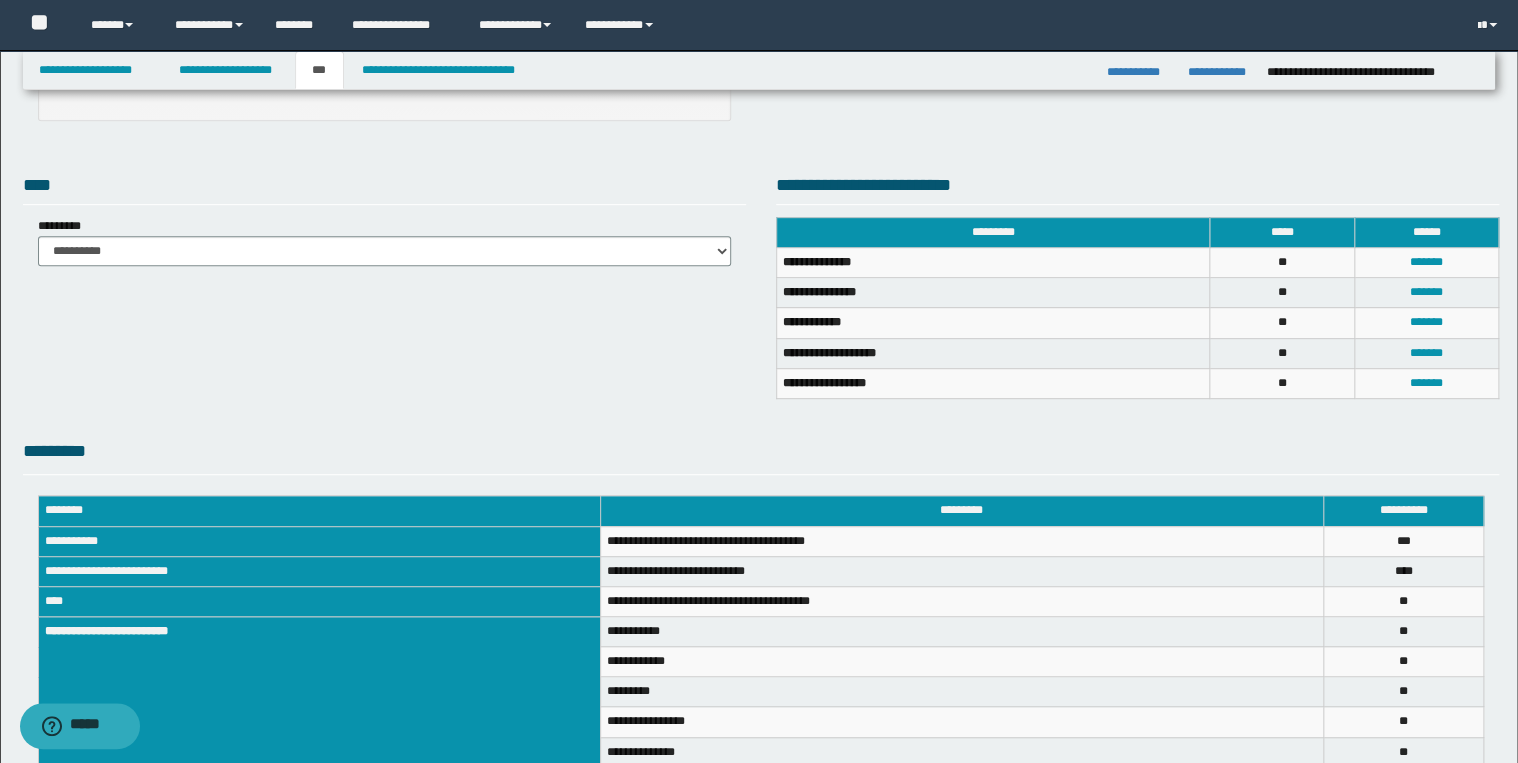 scroll, scrollTop: 356, scrollLeft: 0, axis: vertical 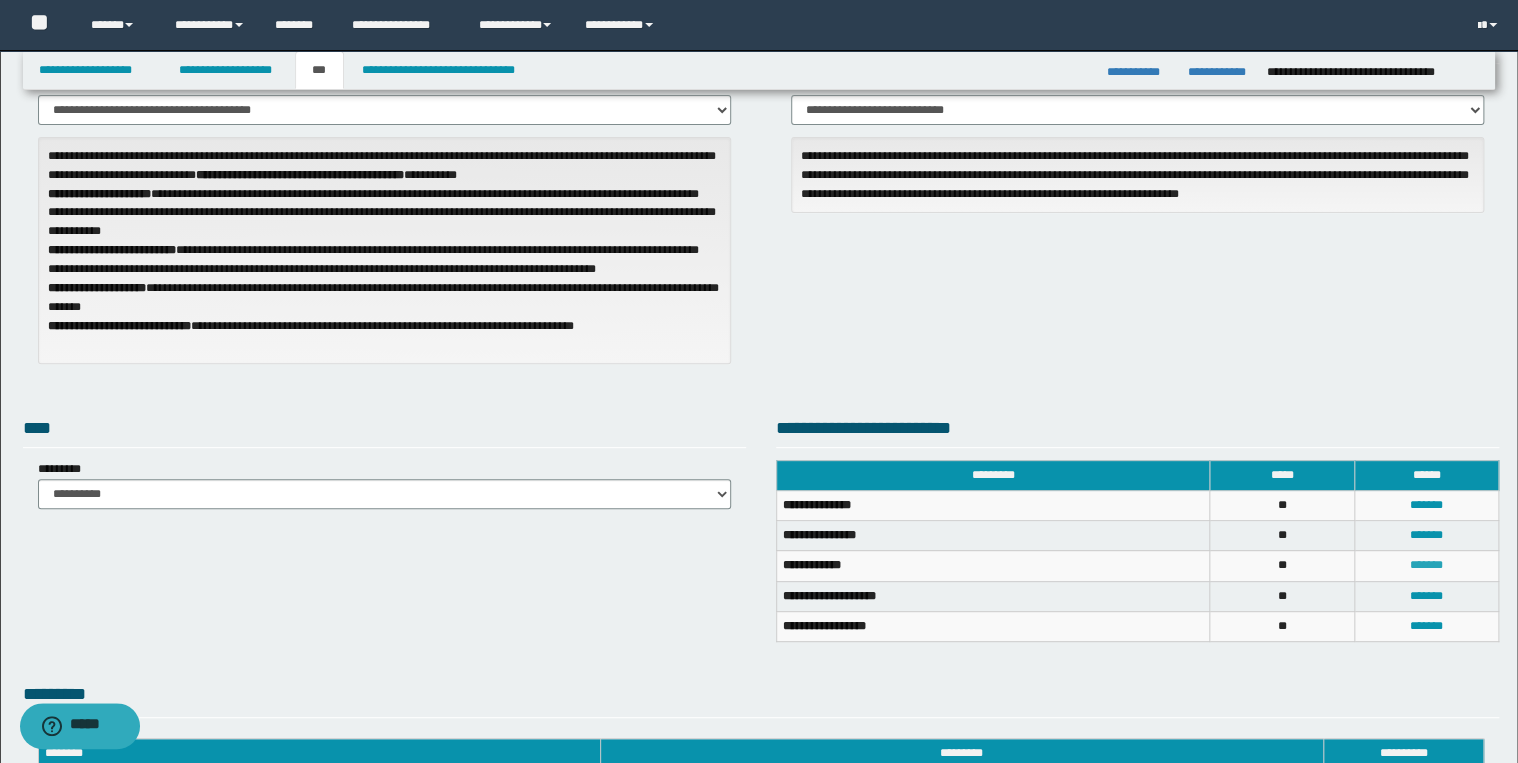 click on "*******" at bounding box center [1426, 565] 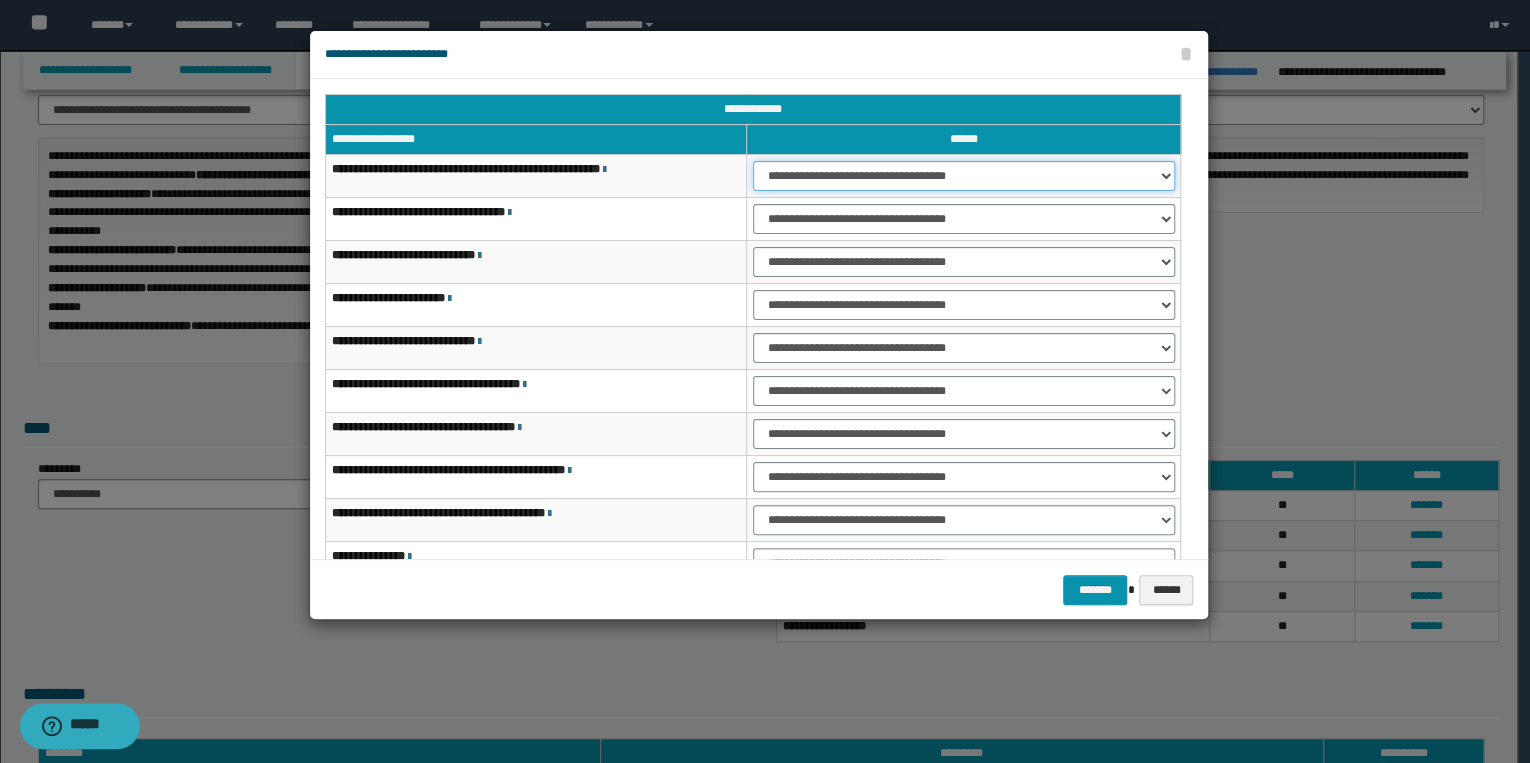 click on "**********" at bounding box center [964, 176] 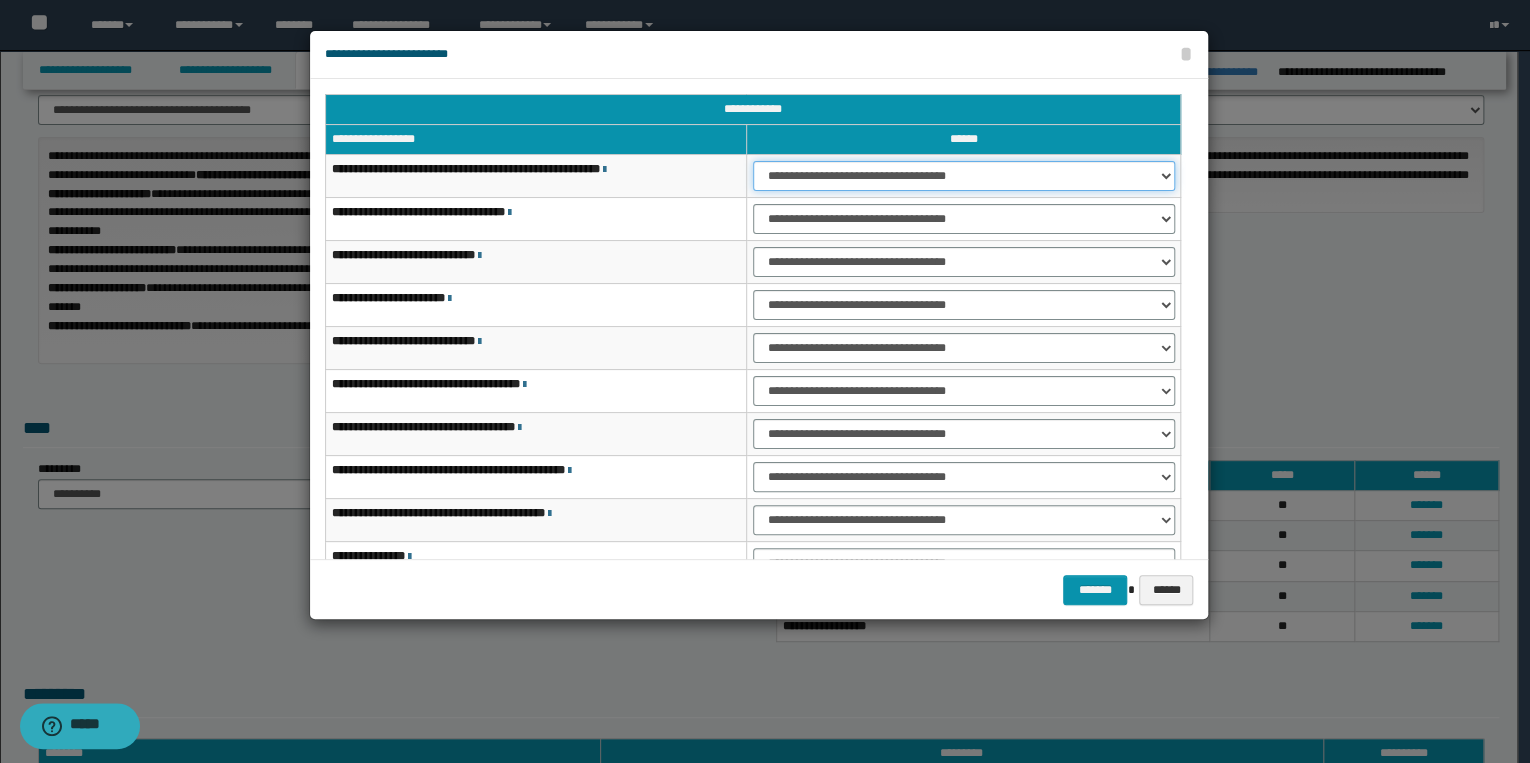 select on "***" 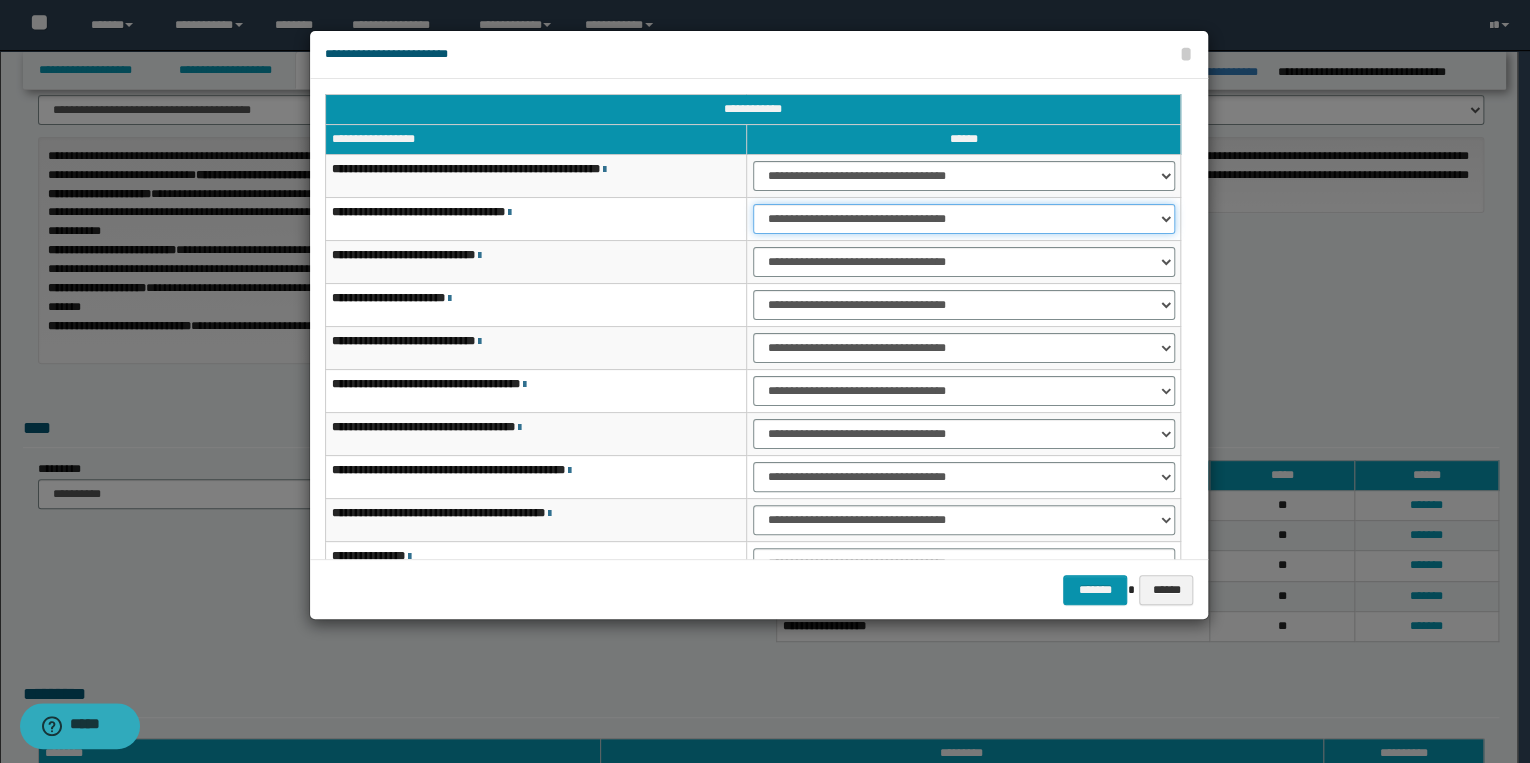 click on "**********" at bounding box center (964, 219) 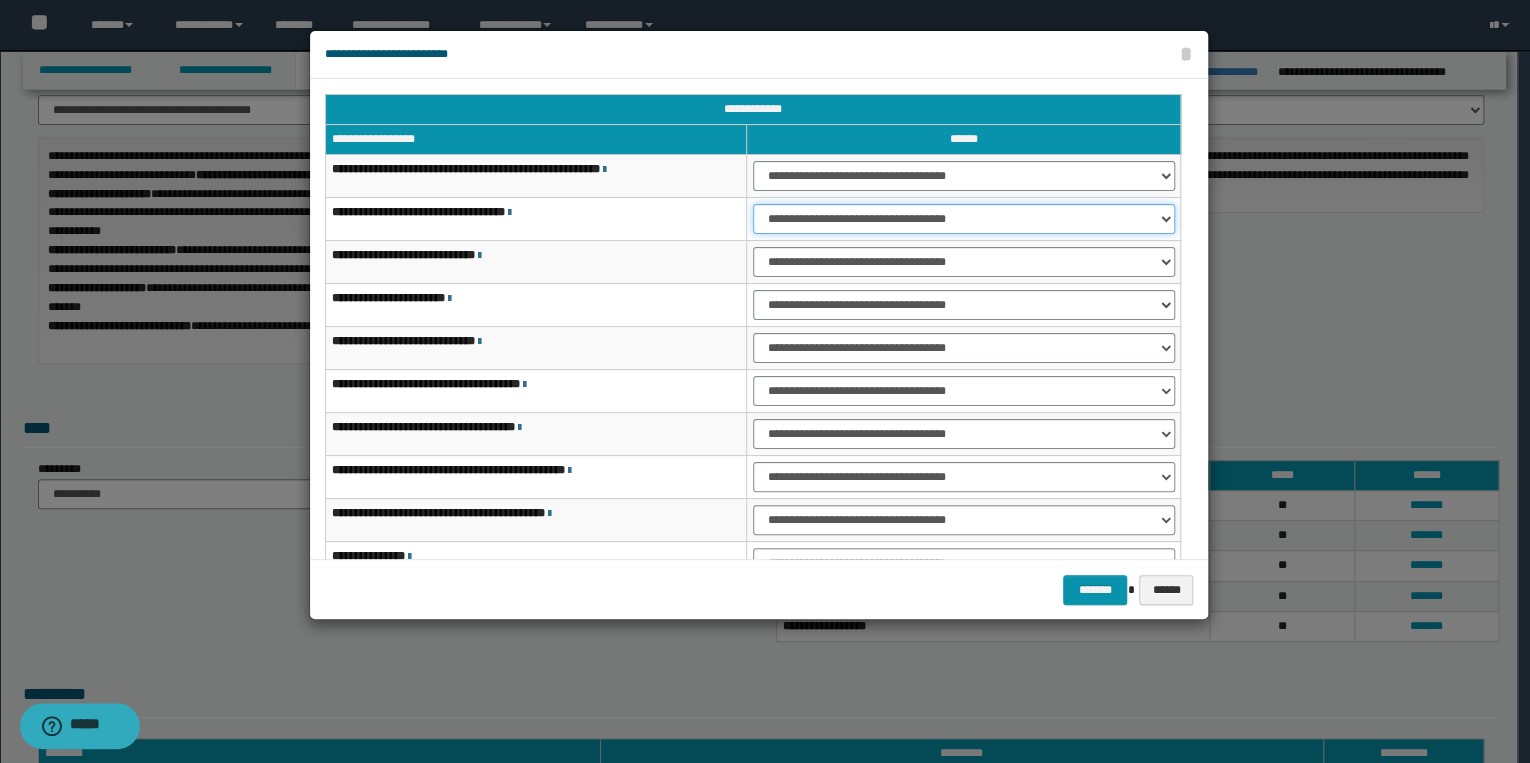 select on "***" 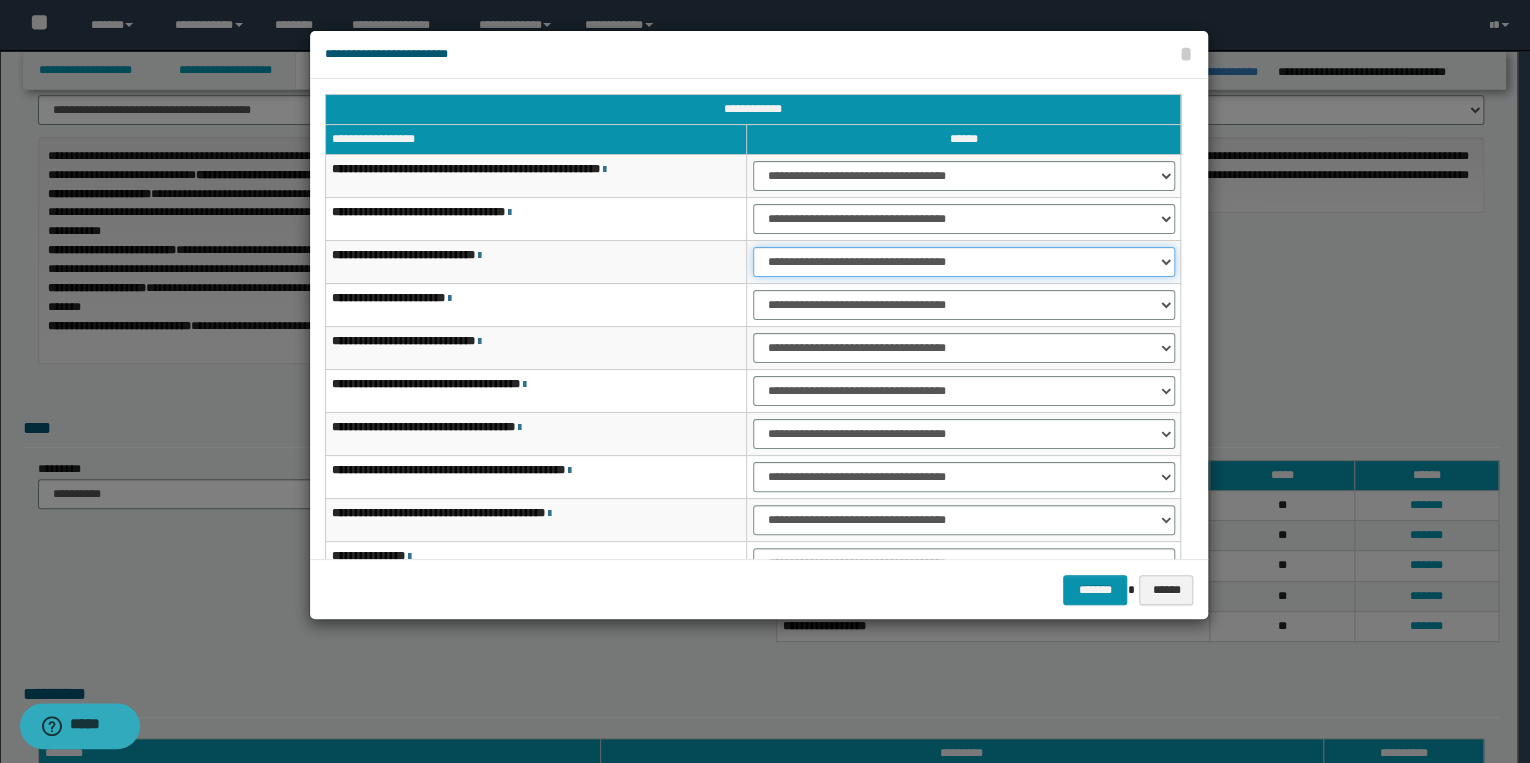 drag, startPoint x: 838, startPoint y: 245, endPoint x: 838, endPoint y: 257, distance: 12 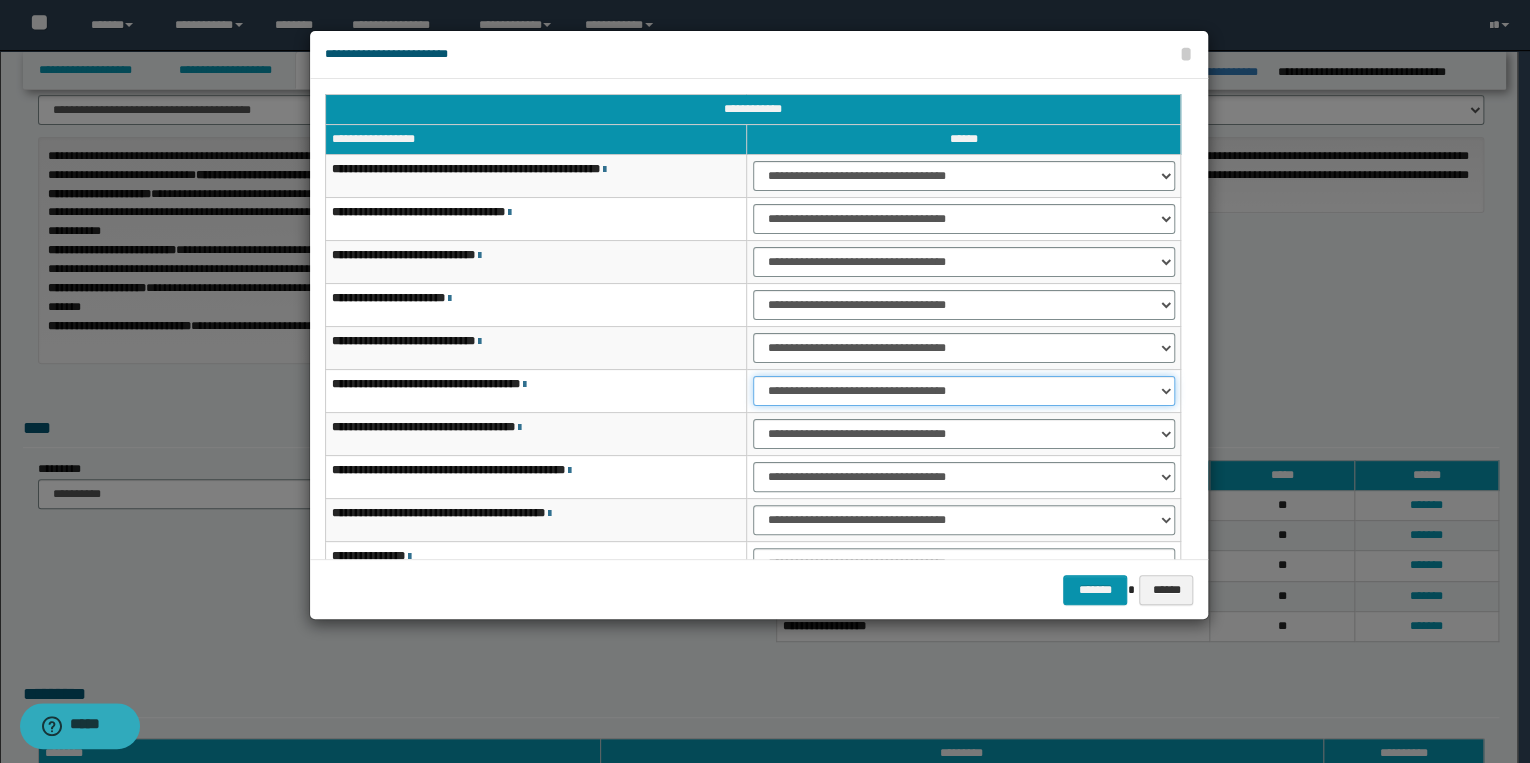 click on "**********" at bounding box center (964, 391) 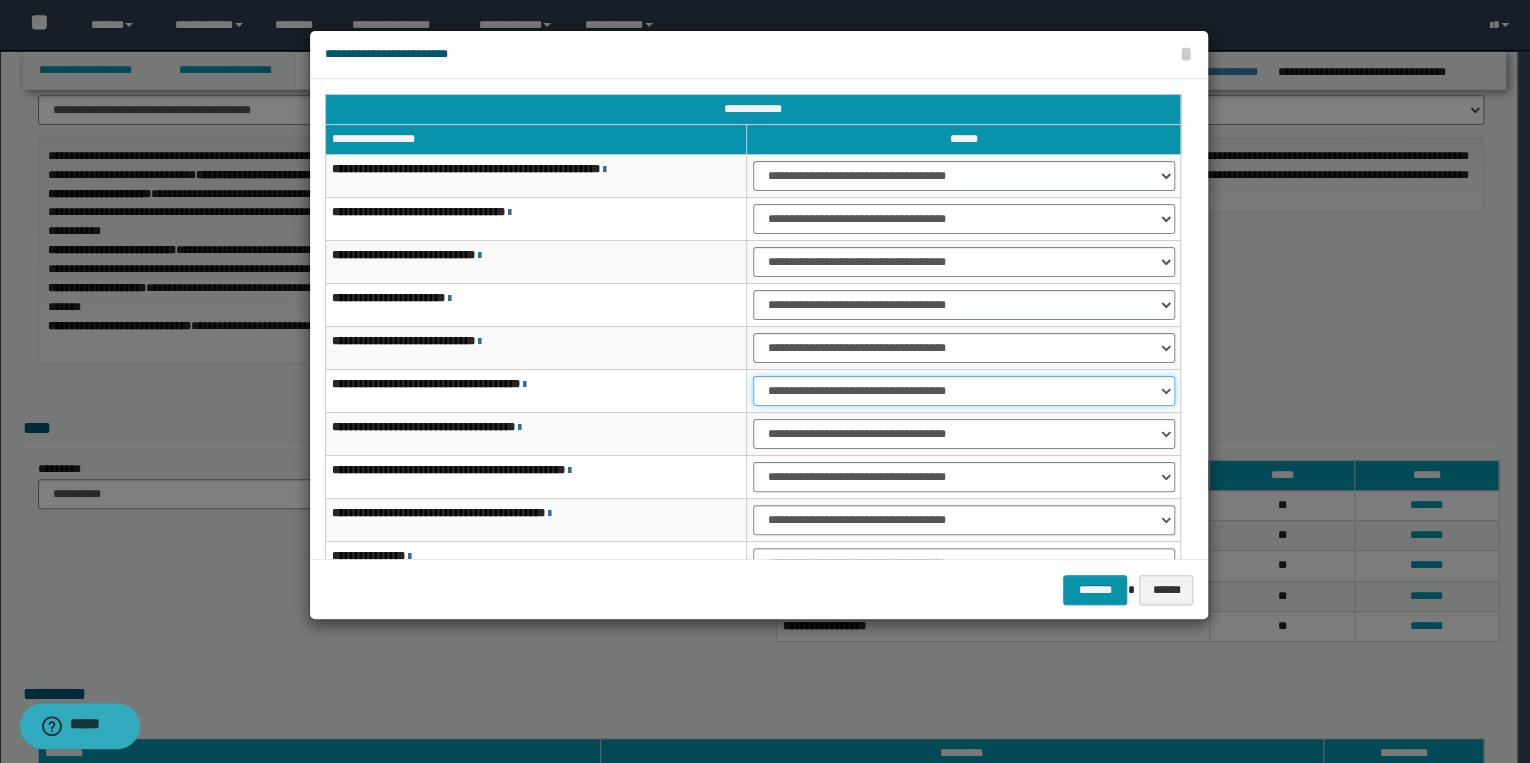select on "***" 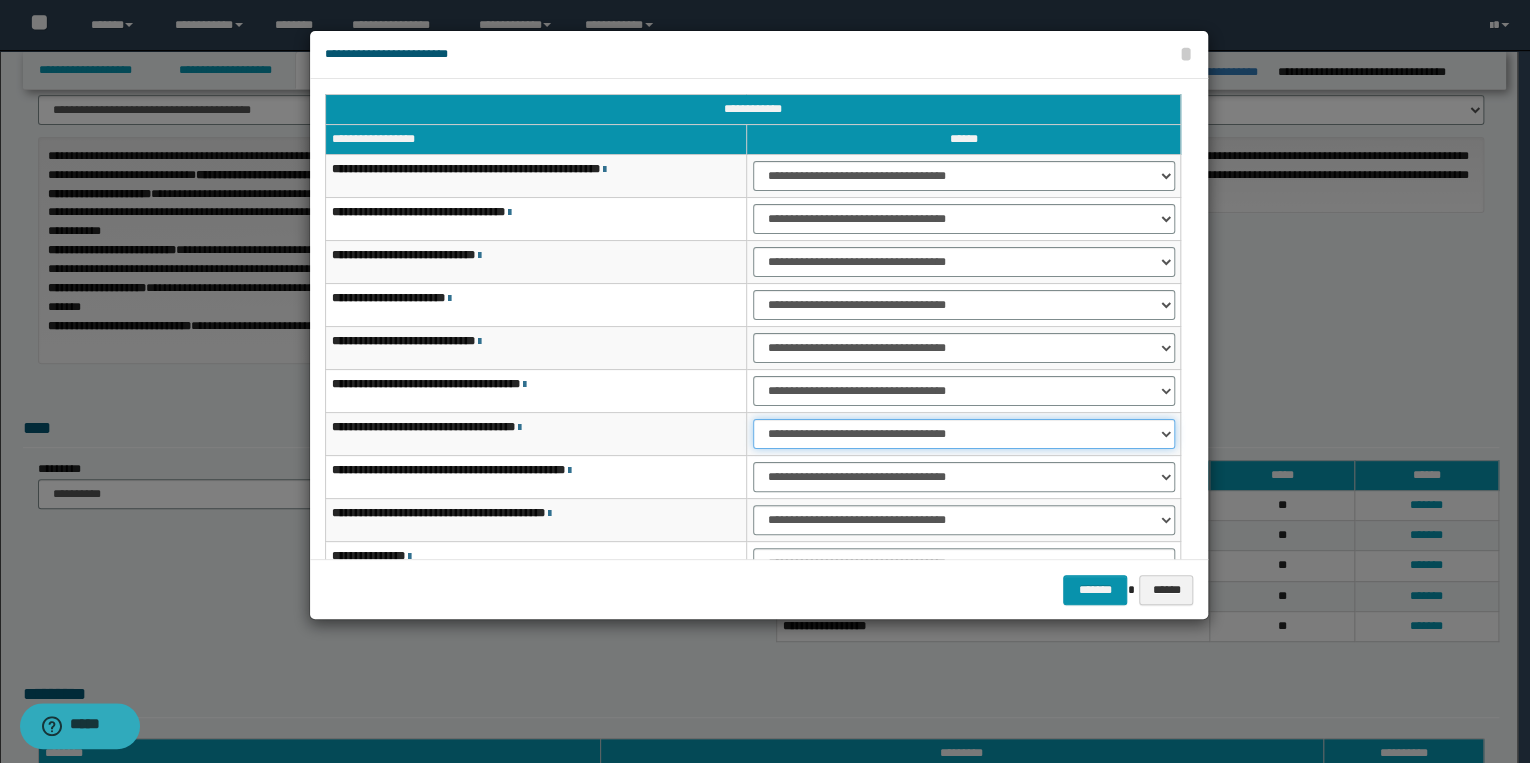 click on "**********" at bounding box center [964, 434] 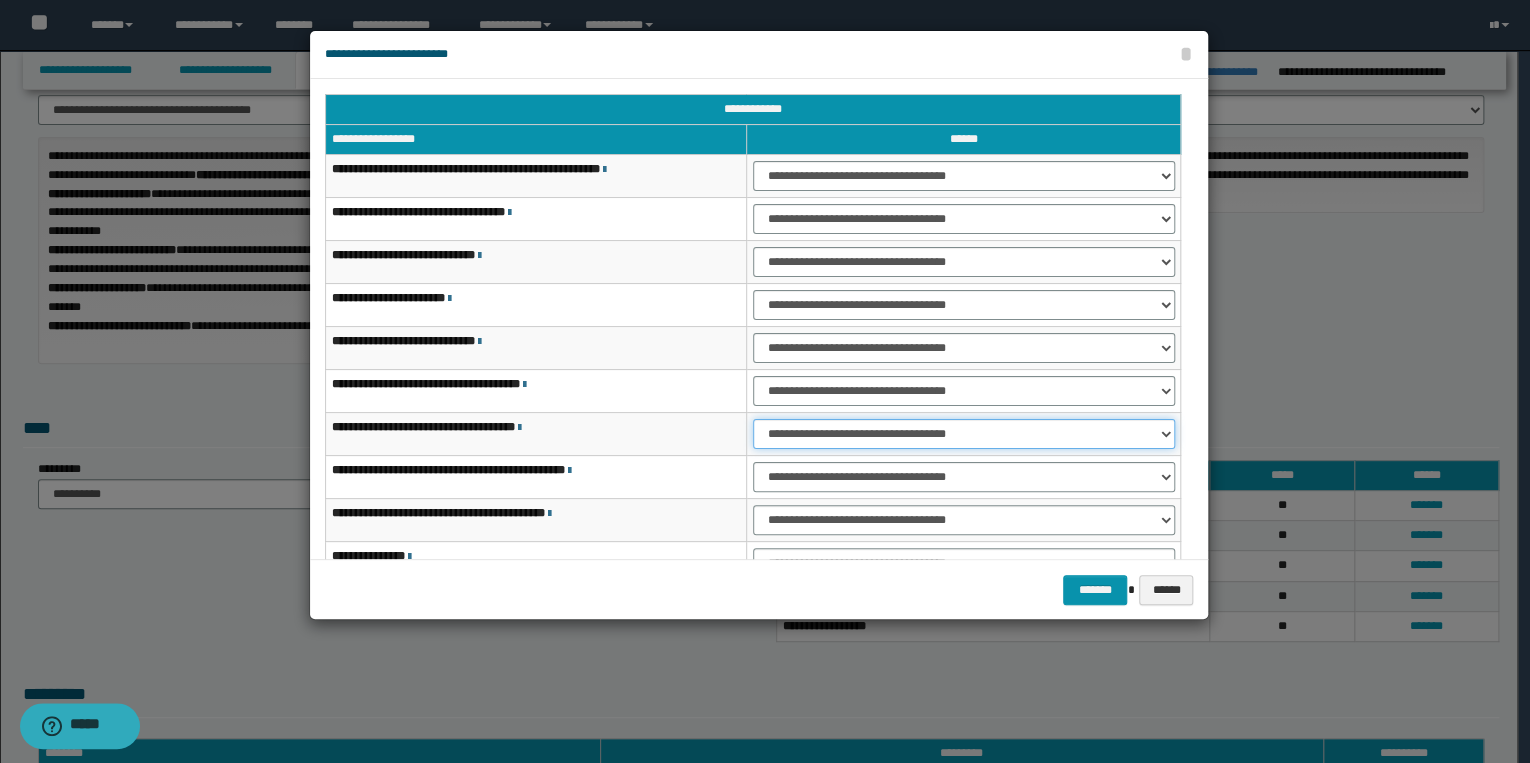 select on "***" 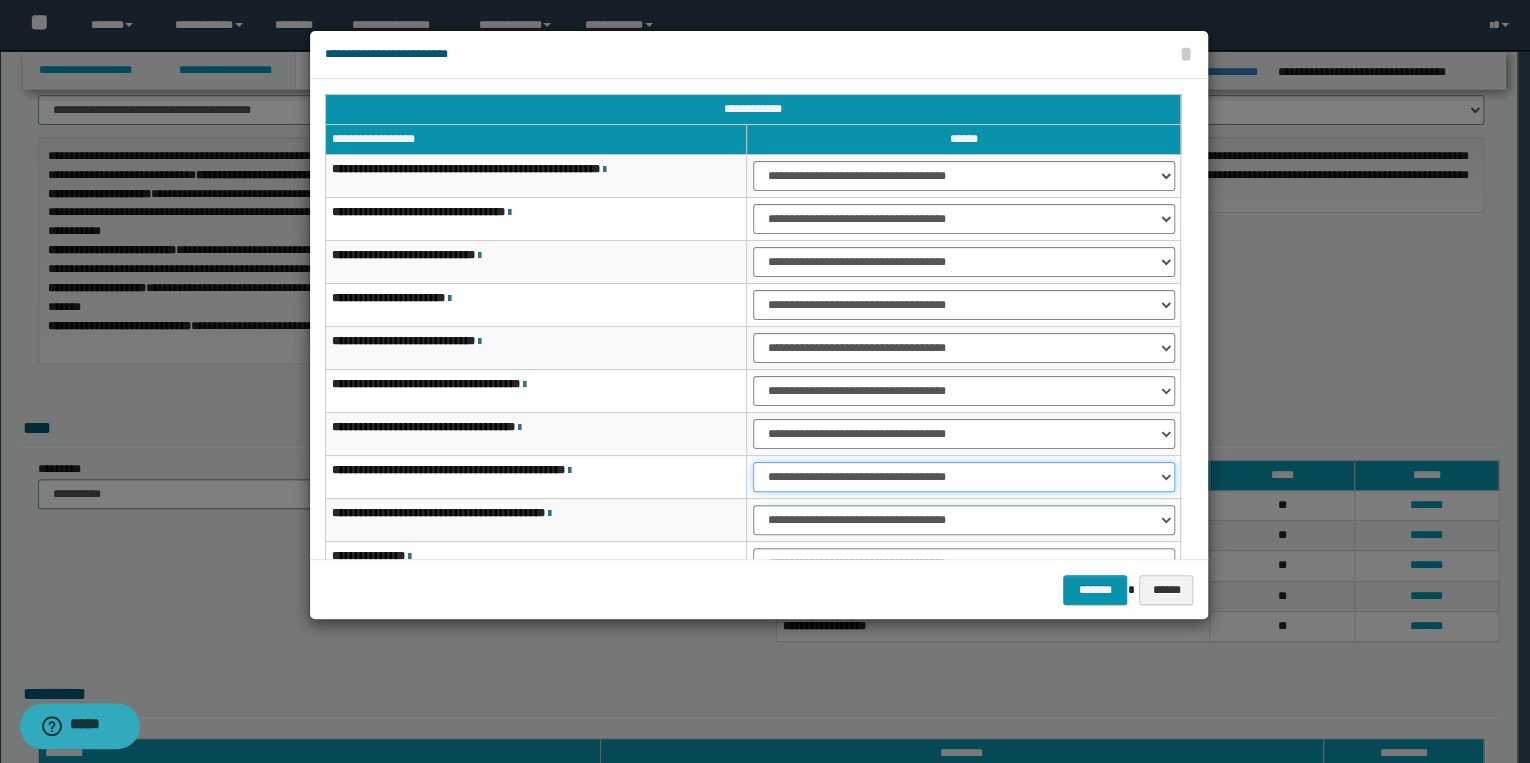 click on "**********" at bounding box center (964, 477) 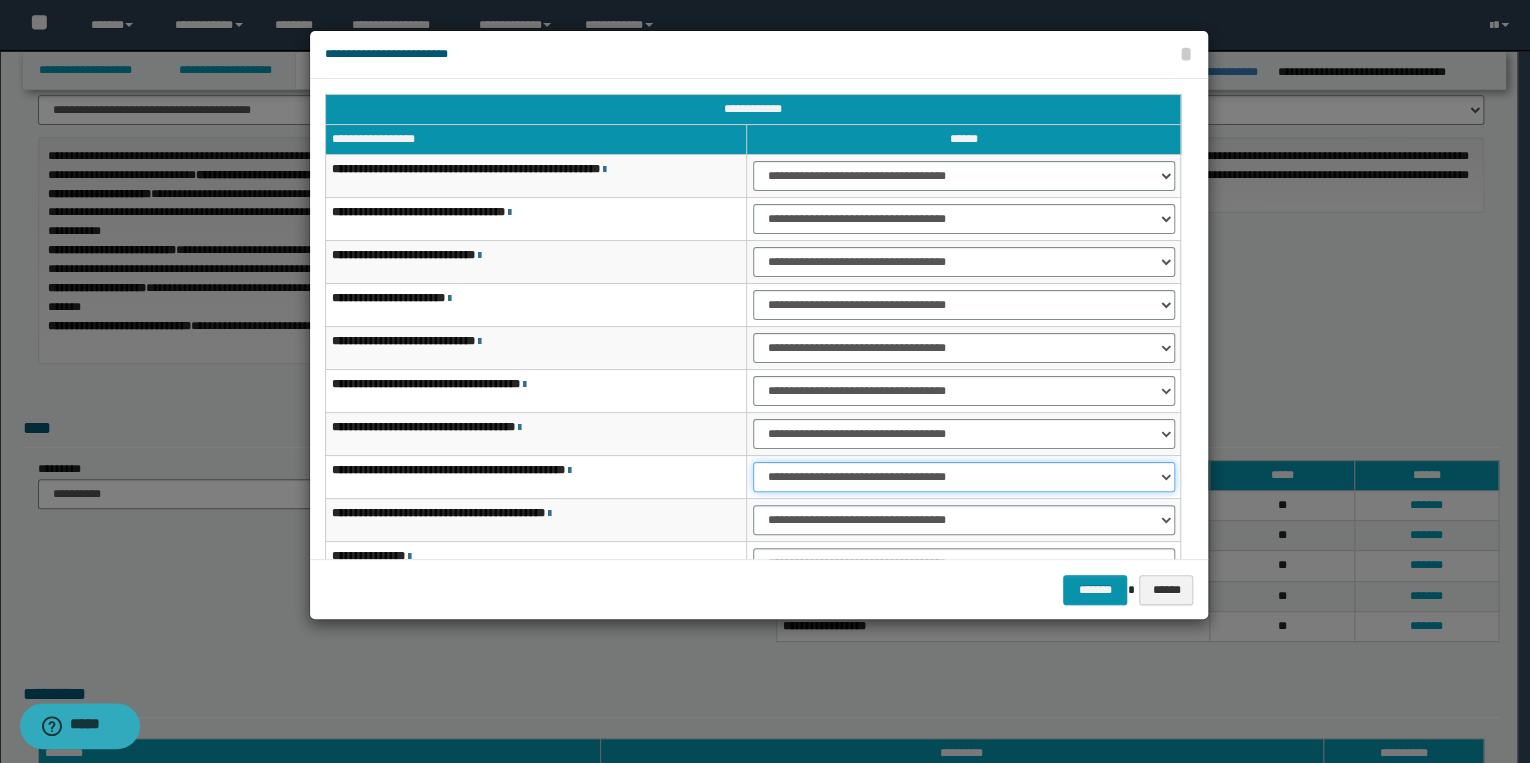 select on "***" 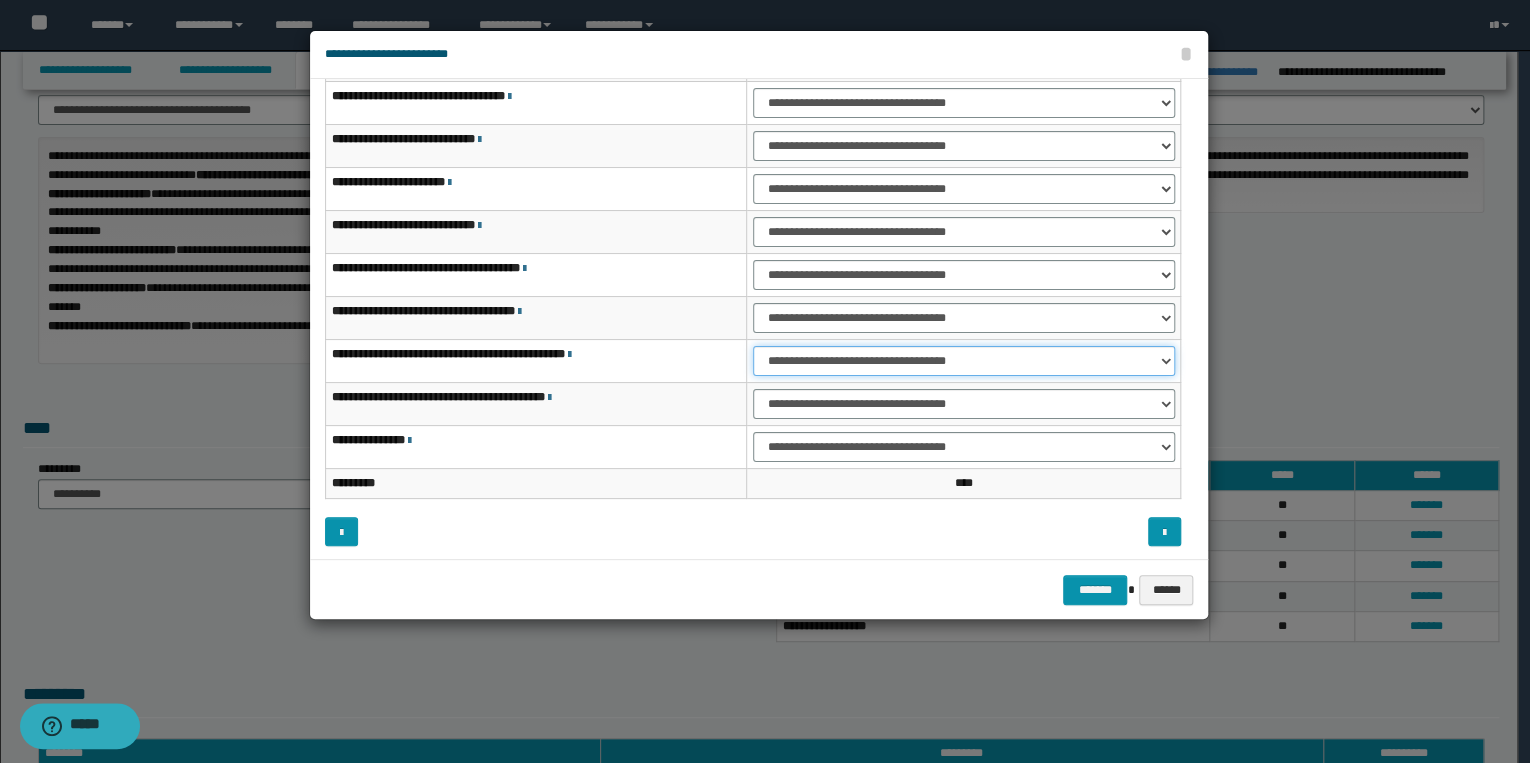 scroll, scrollTop: 118, scrollLeft: 0, axis: vertical 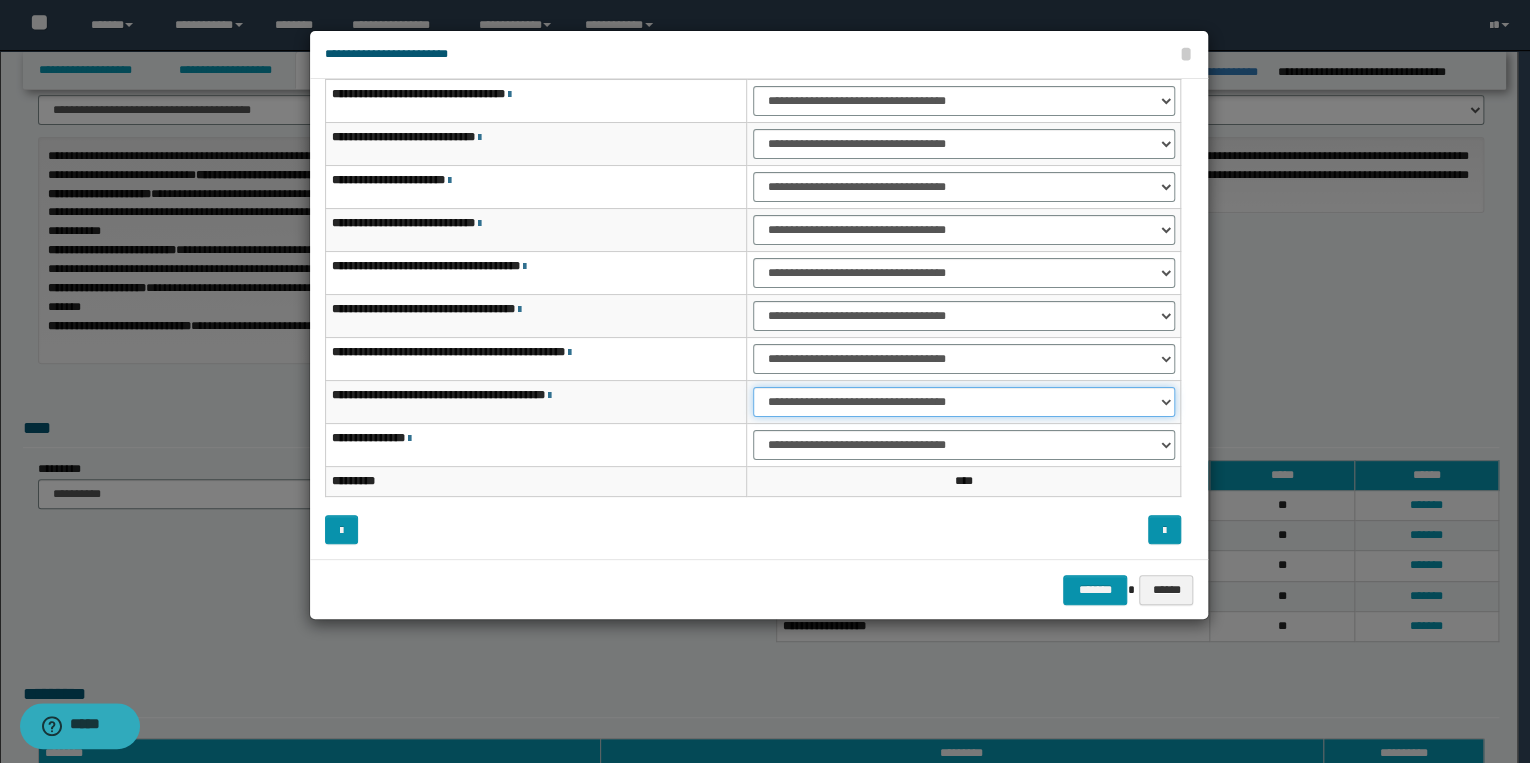 click on "**********" at bounding box center [964, 402] 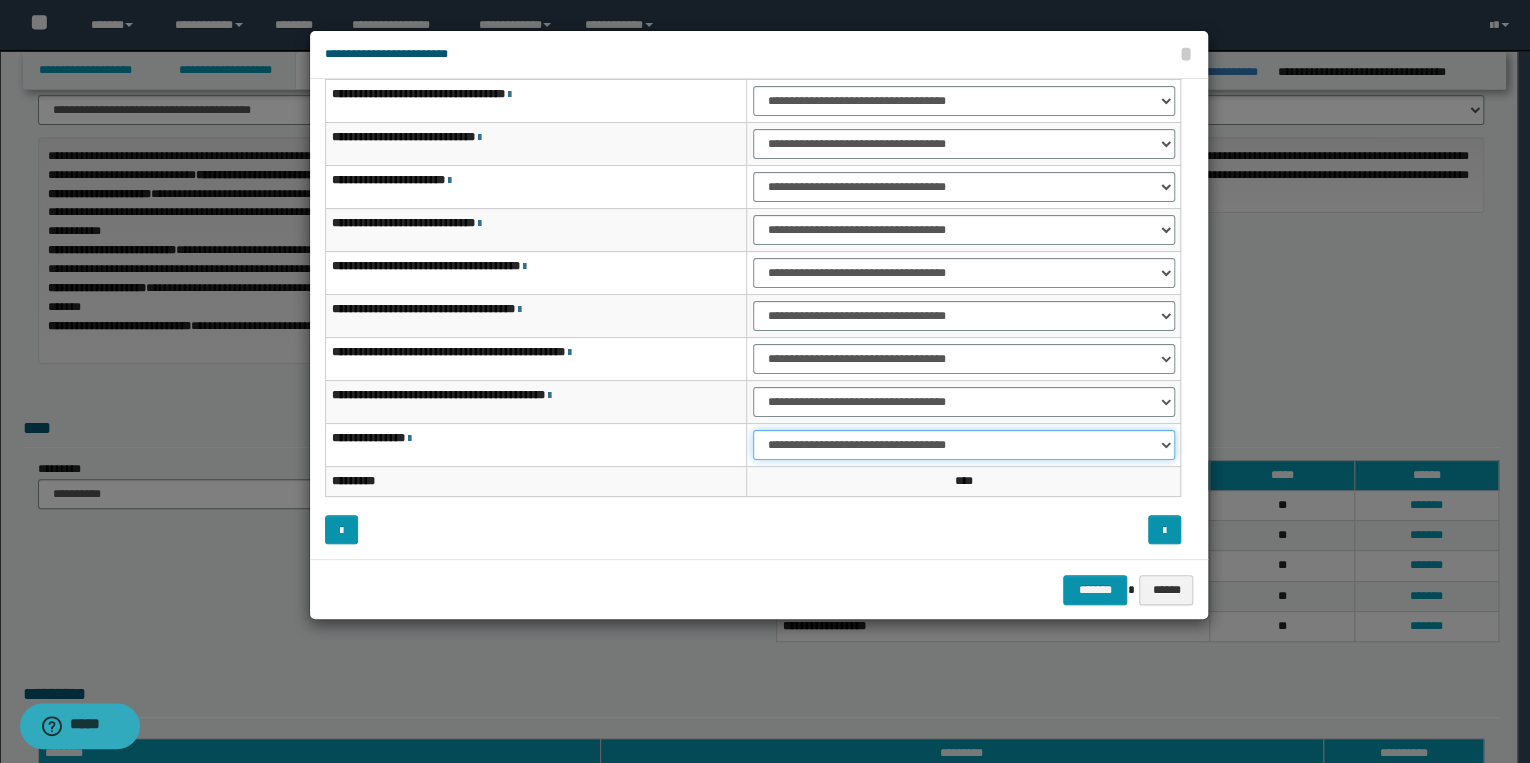 click on "**********" at bounding box center (964, 445) 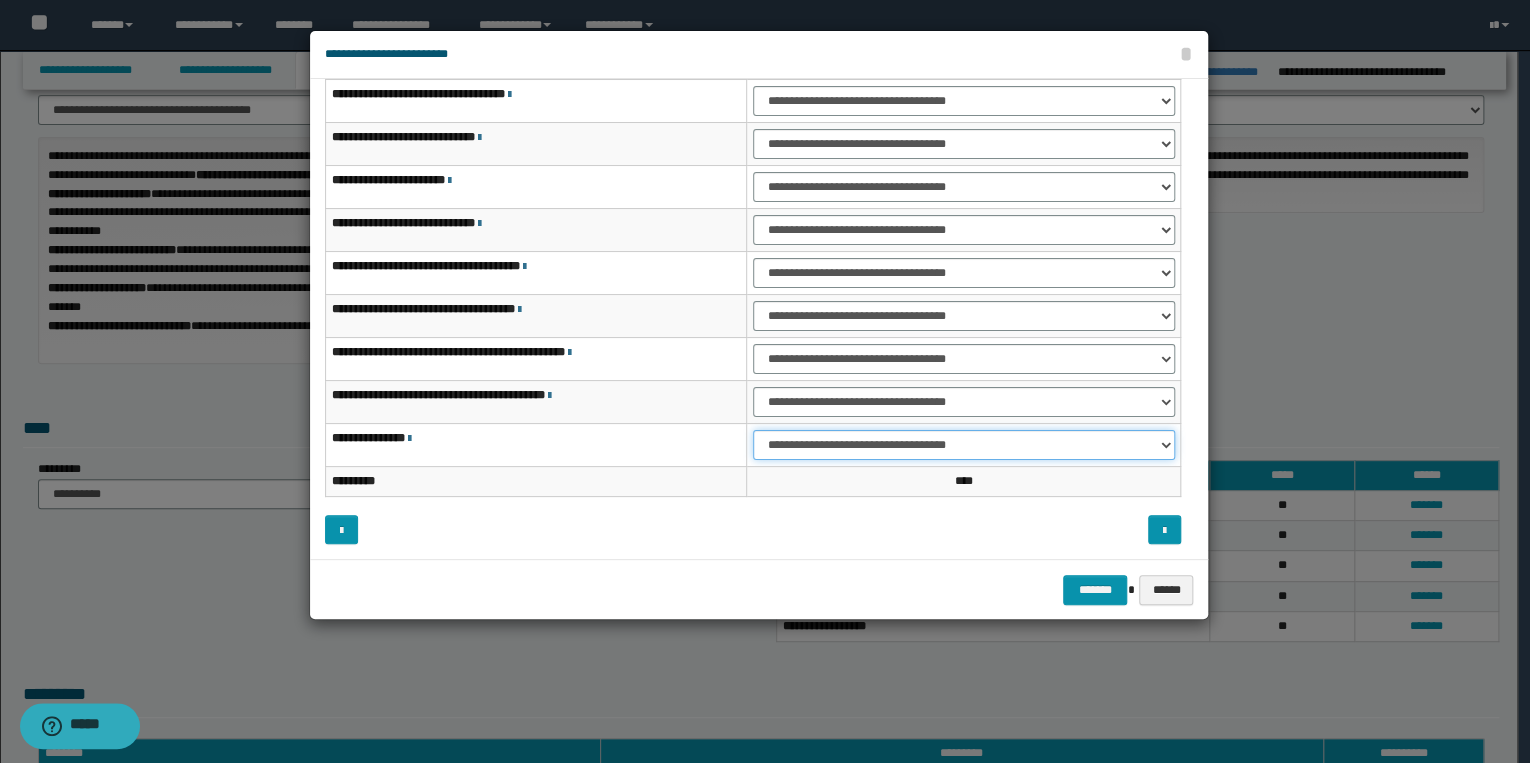 select on "***" 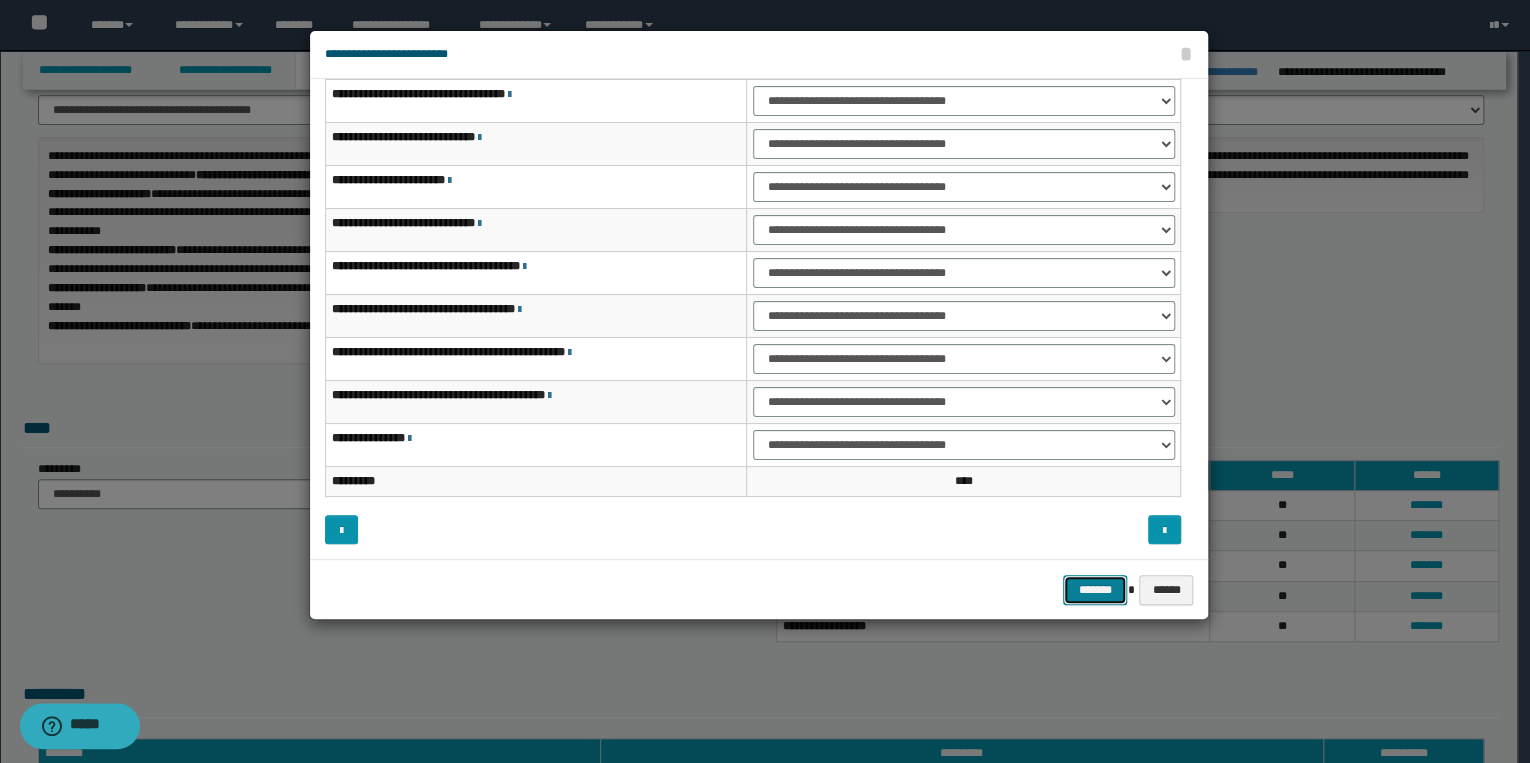 click on "*******" at bounding box center (1095, 590) 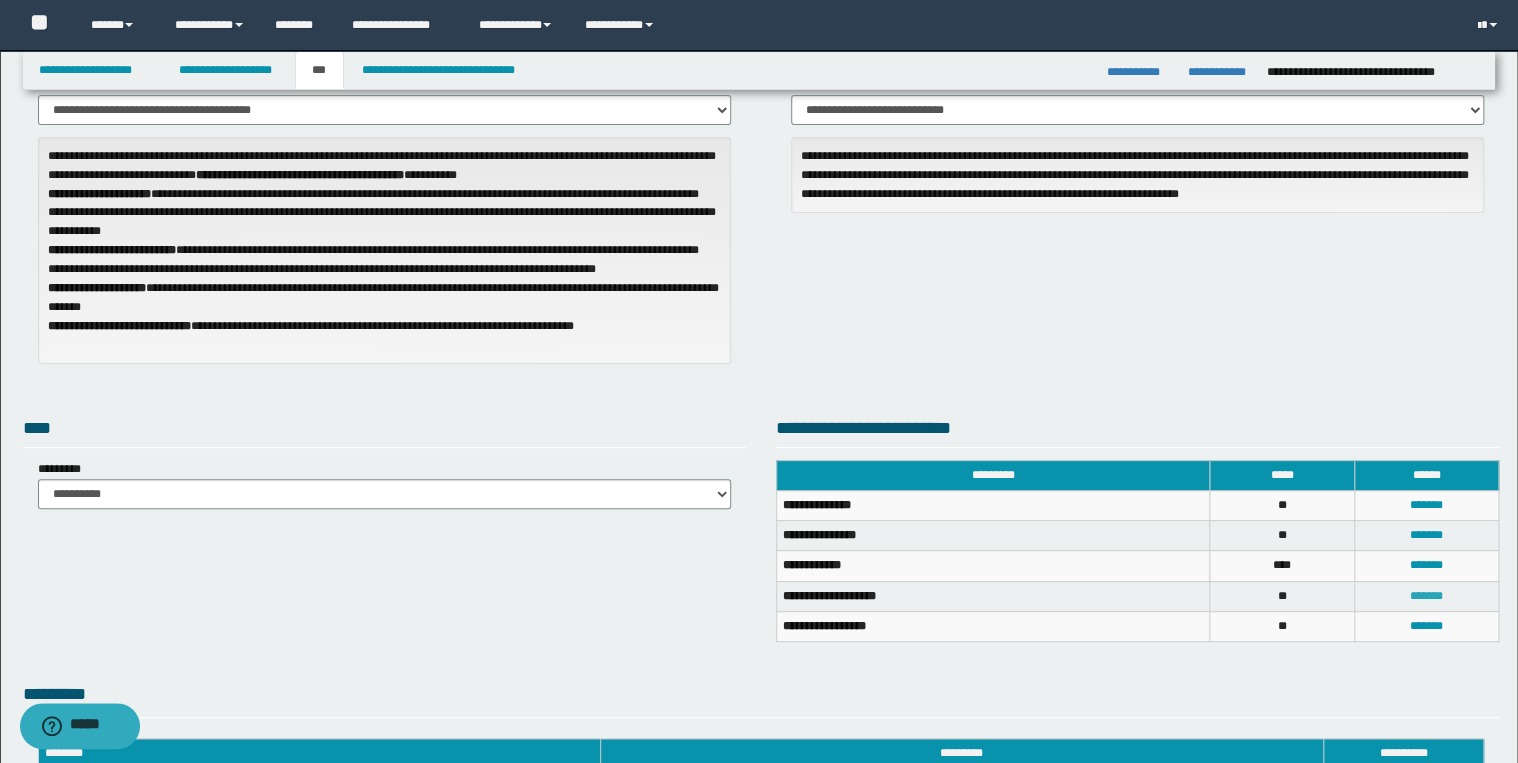 click on "*******" at bounding box center [1426, 596] 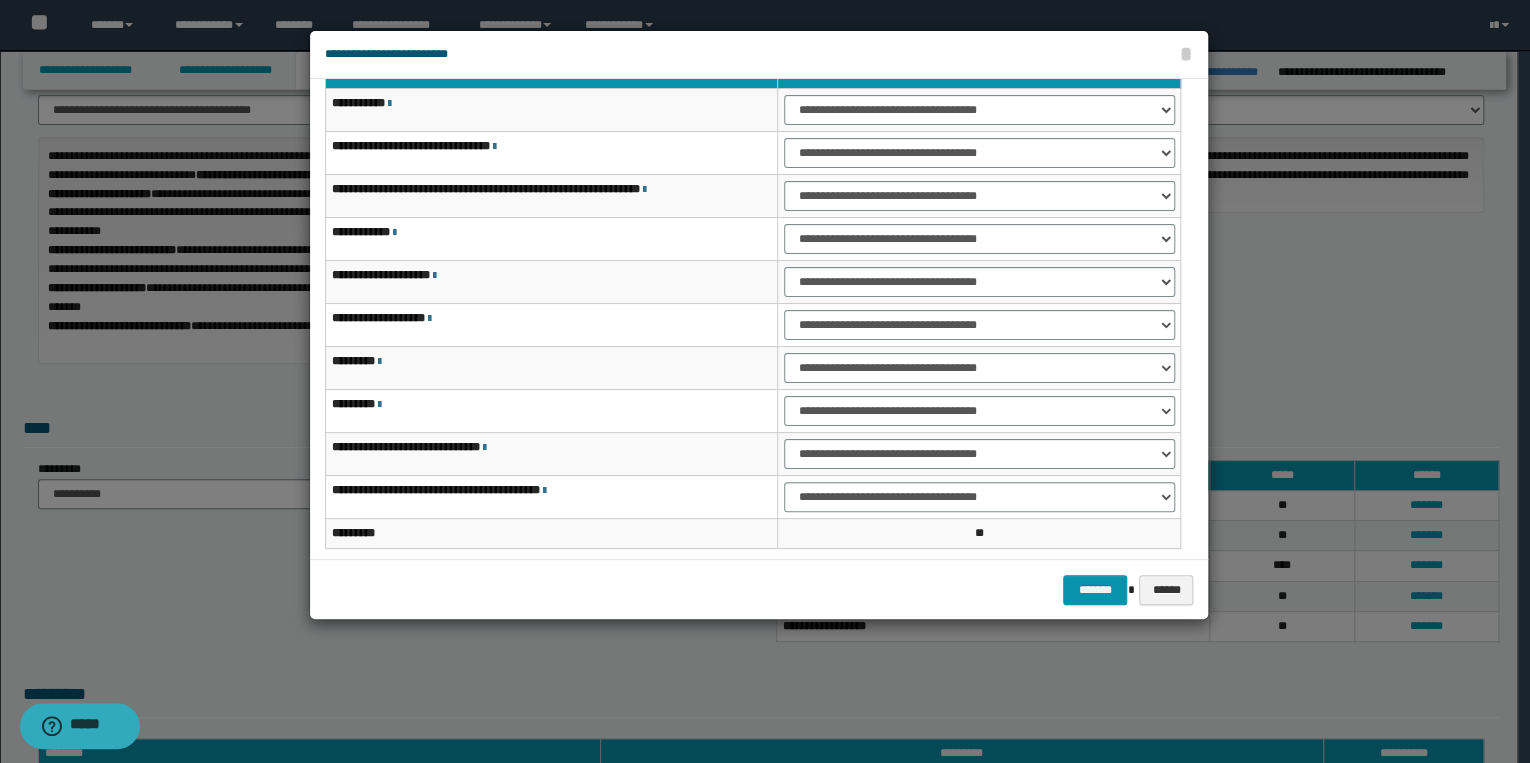 scroll, scrollTop: 38, scrollLeft: 0, axis: vertical 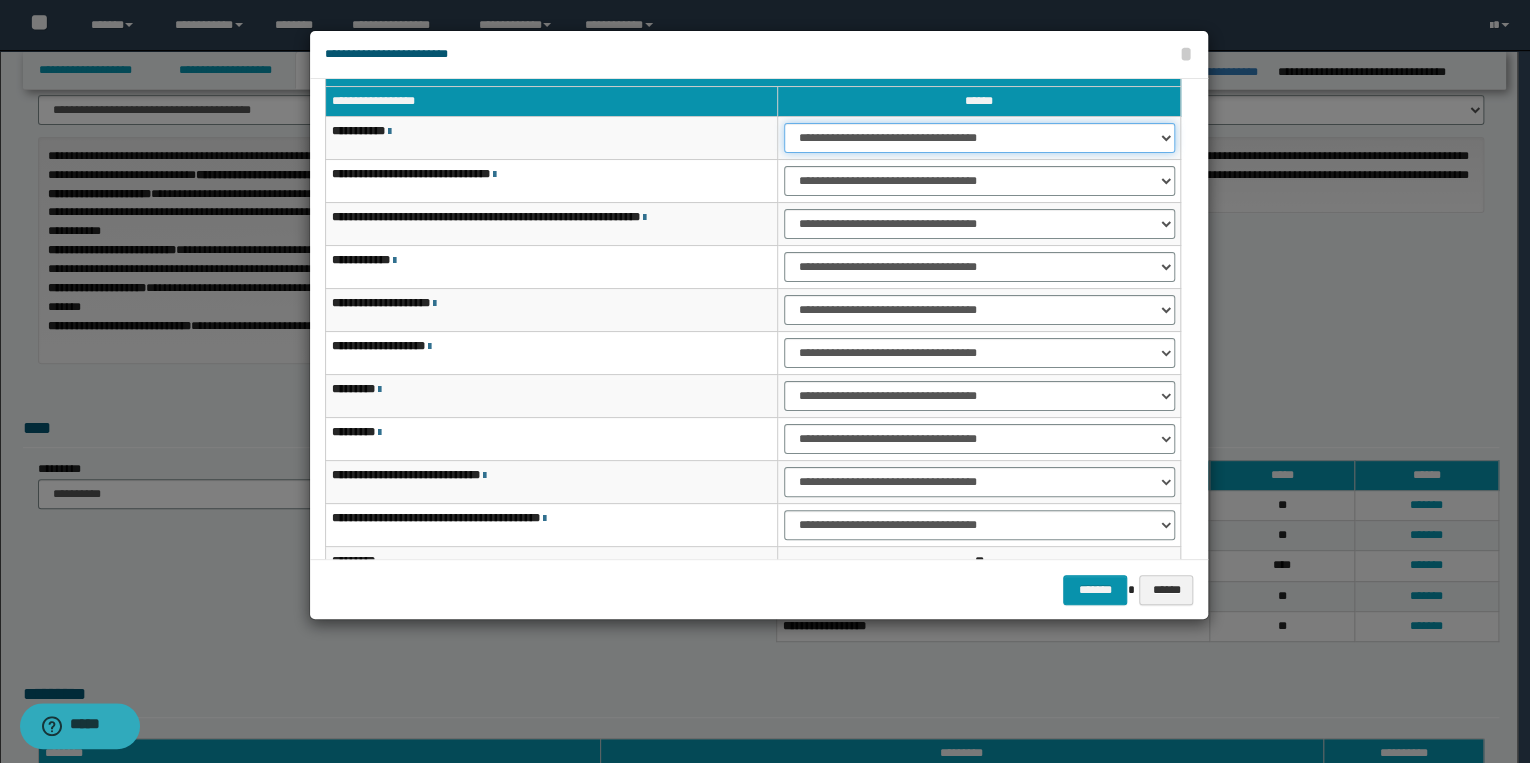 click on "**********" at bounding box center (979, 138) 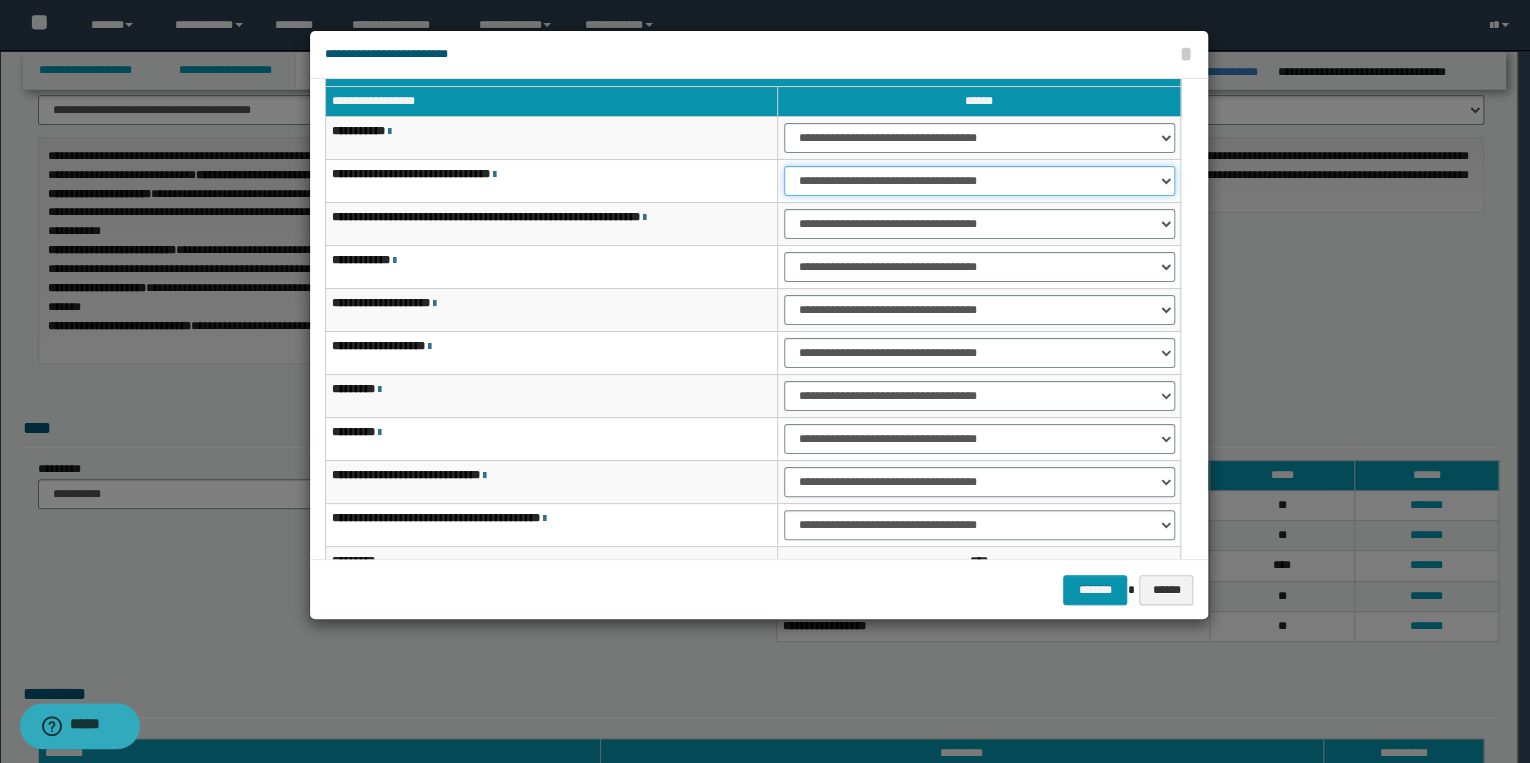 click on "**********" at bounding box center (979, 181) 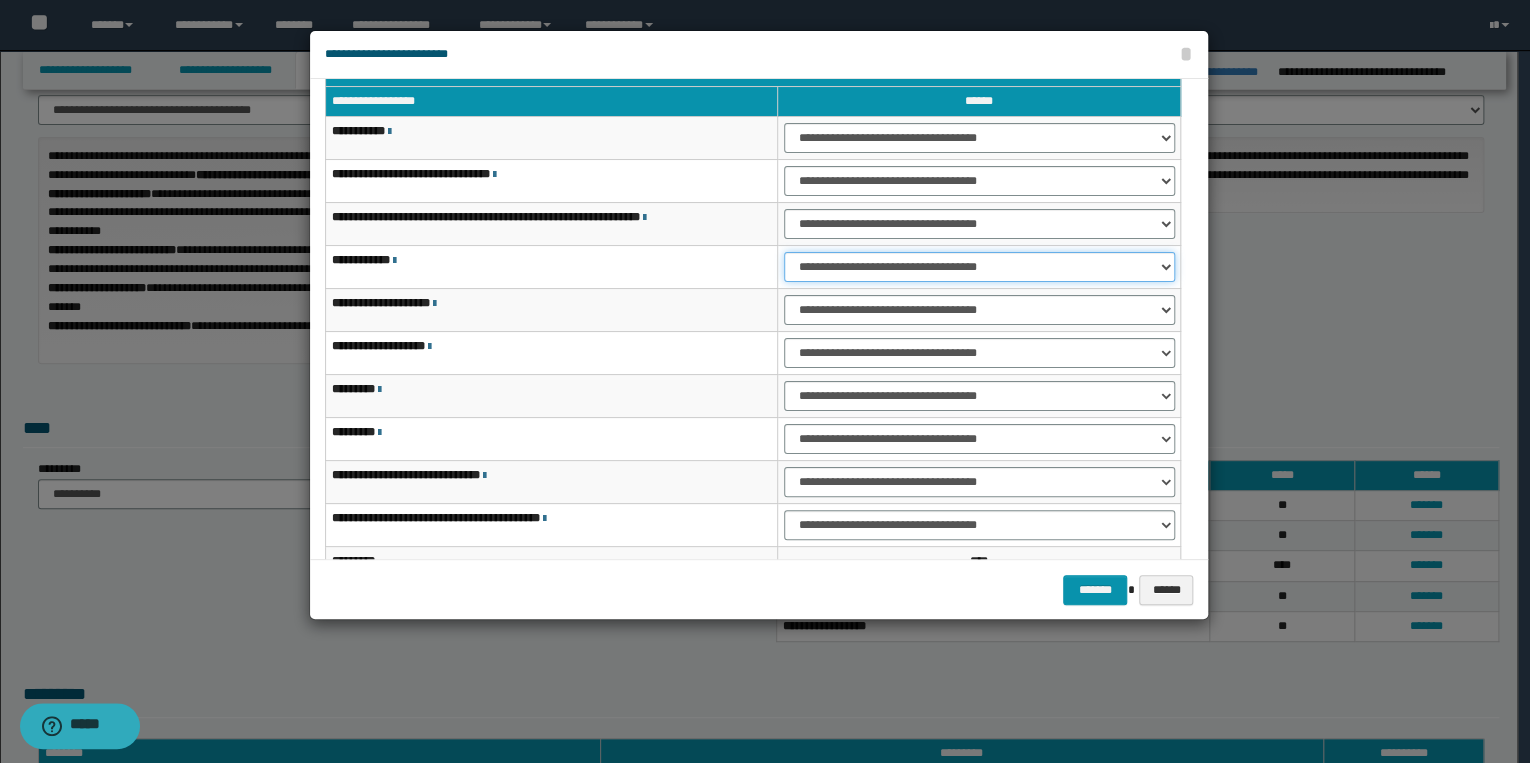 drag, startPoint x: 815, startPoint y: 263, endPoint x: 825, endPoint y: 282, distance: 21.470911 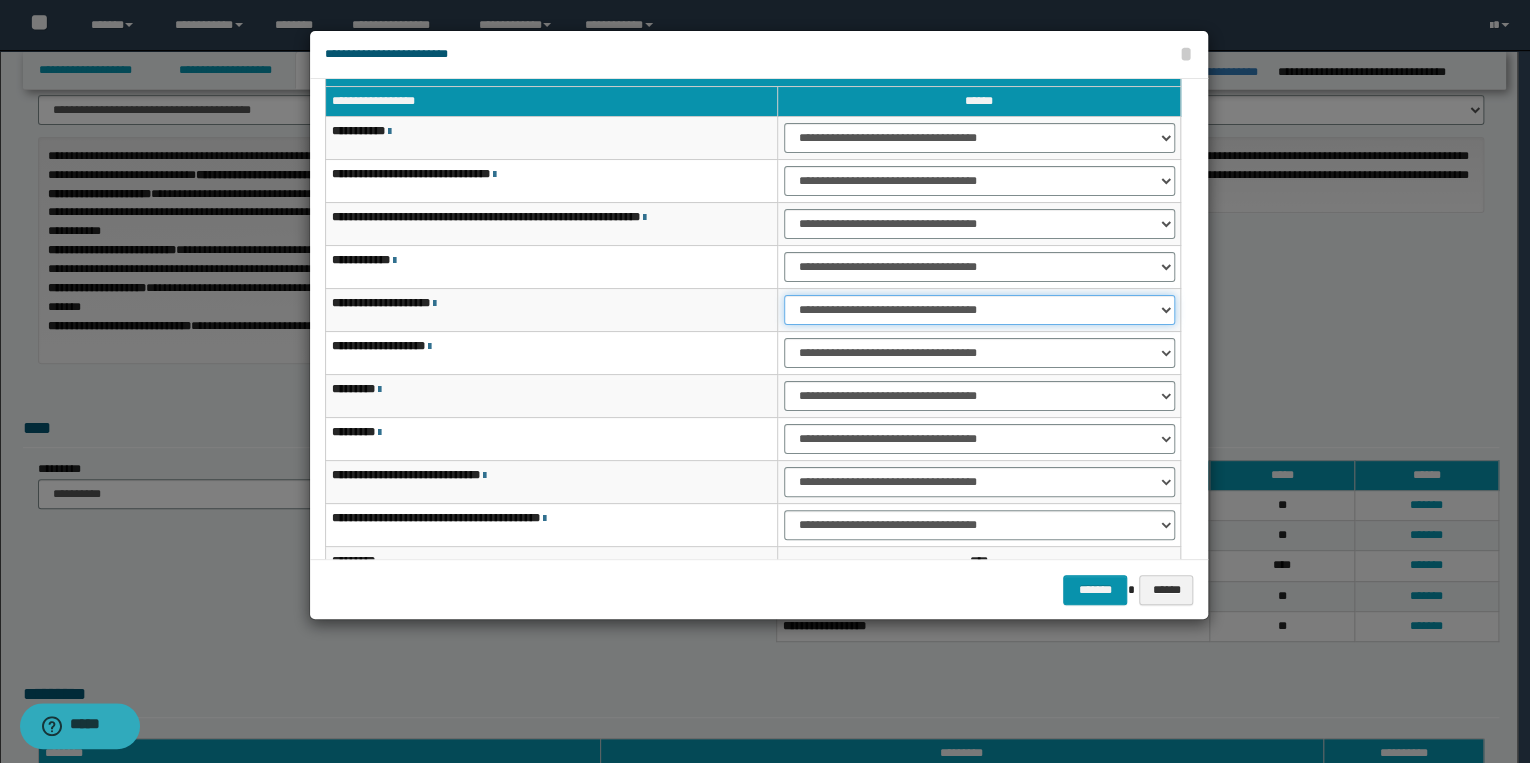 click on "**********" at bounding box center (979, 310) 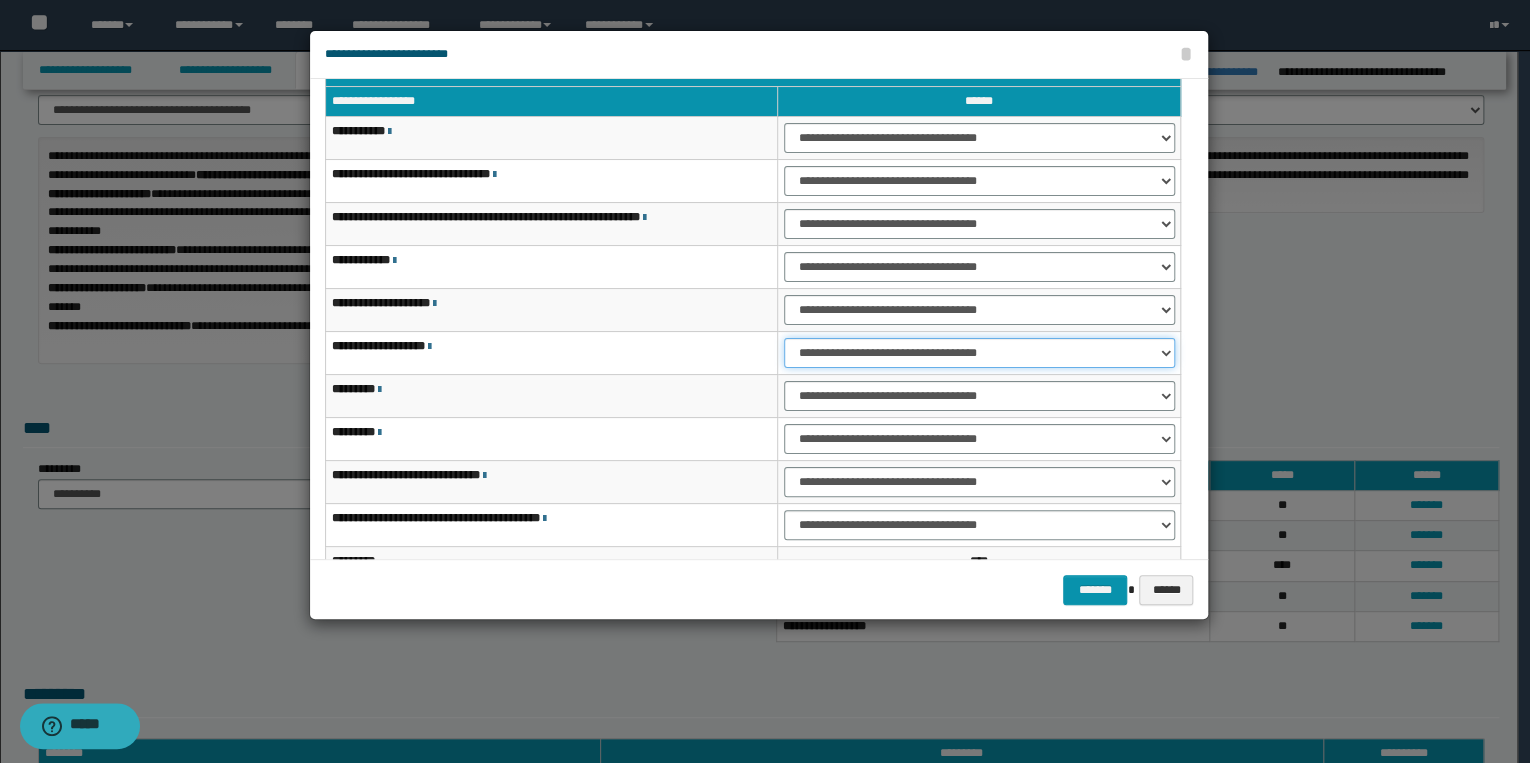 click on "**********" at bounding box center [979, 353] 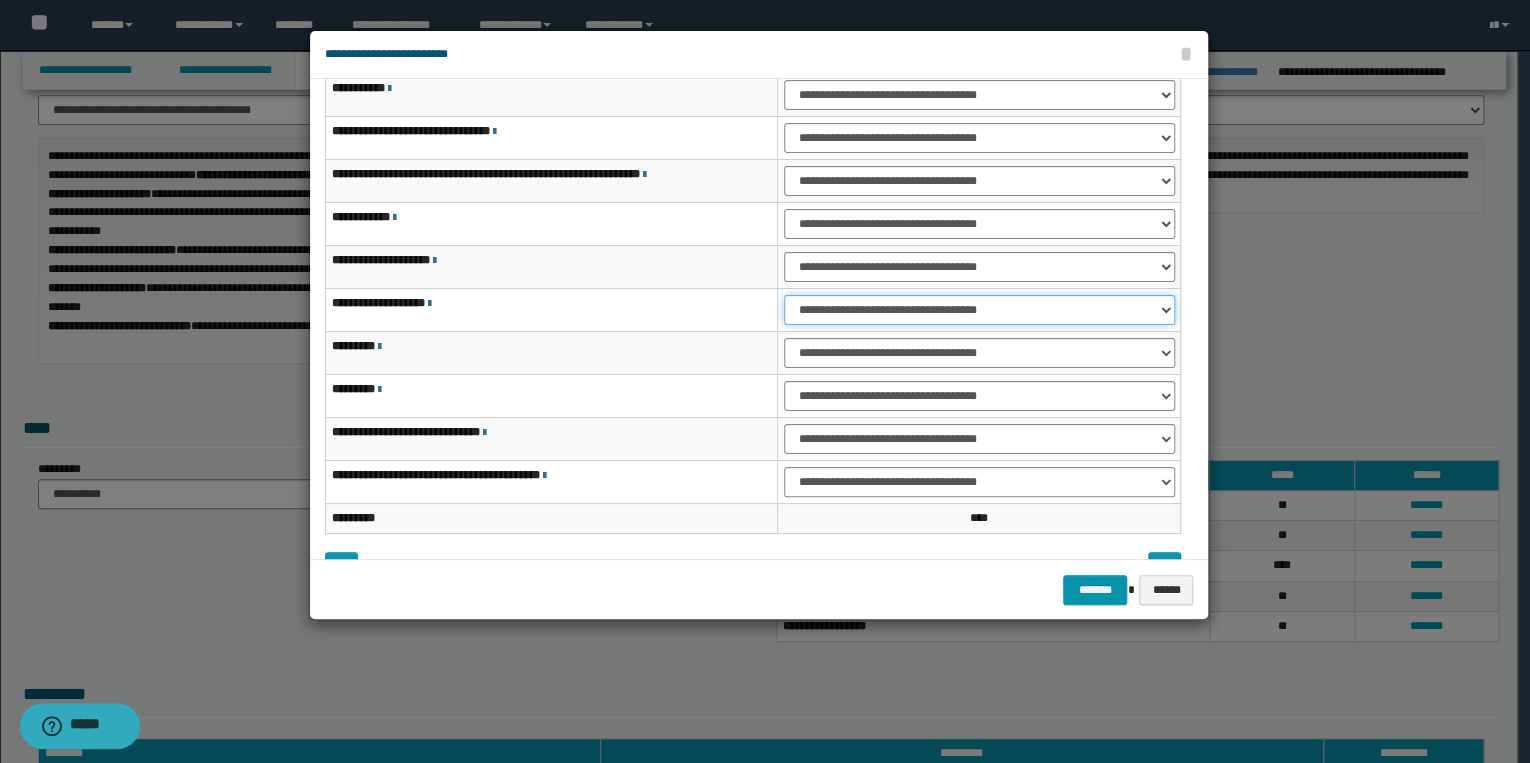 scroll, scrollTop: 118, scrollLeft: 0, axis: vertical 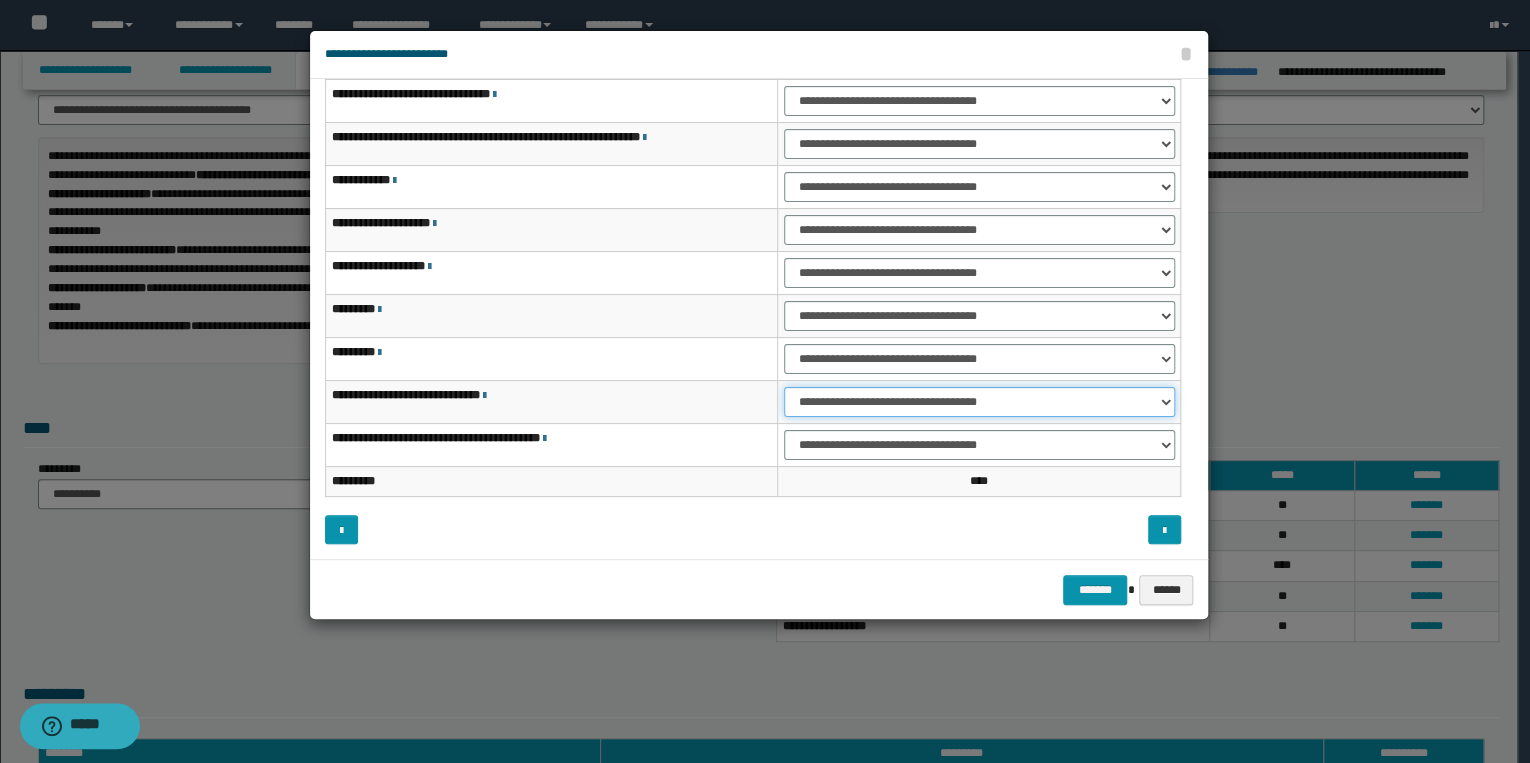 click on "**********" at bounding box center [979, 402] 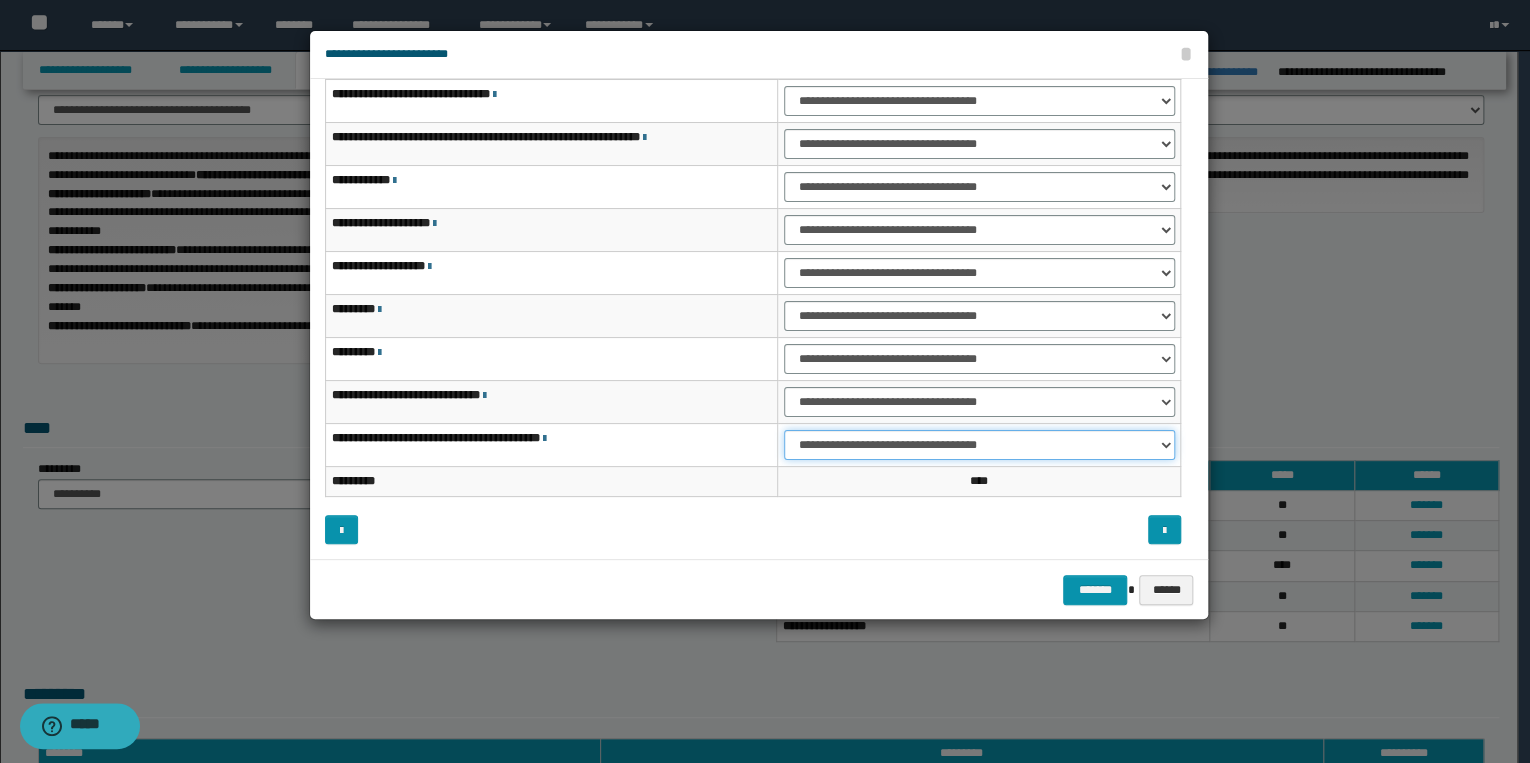 drag, startPoint x: 835, startPoint y: 436, endPoint x: 836, endPoint y: 446, distance: 10.049875 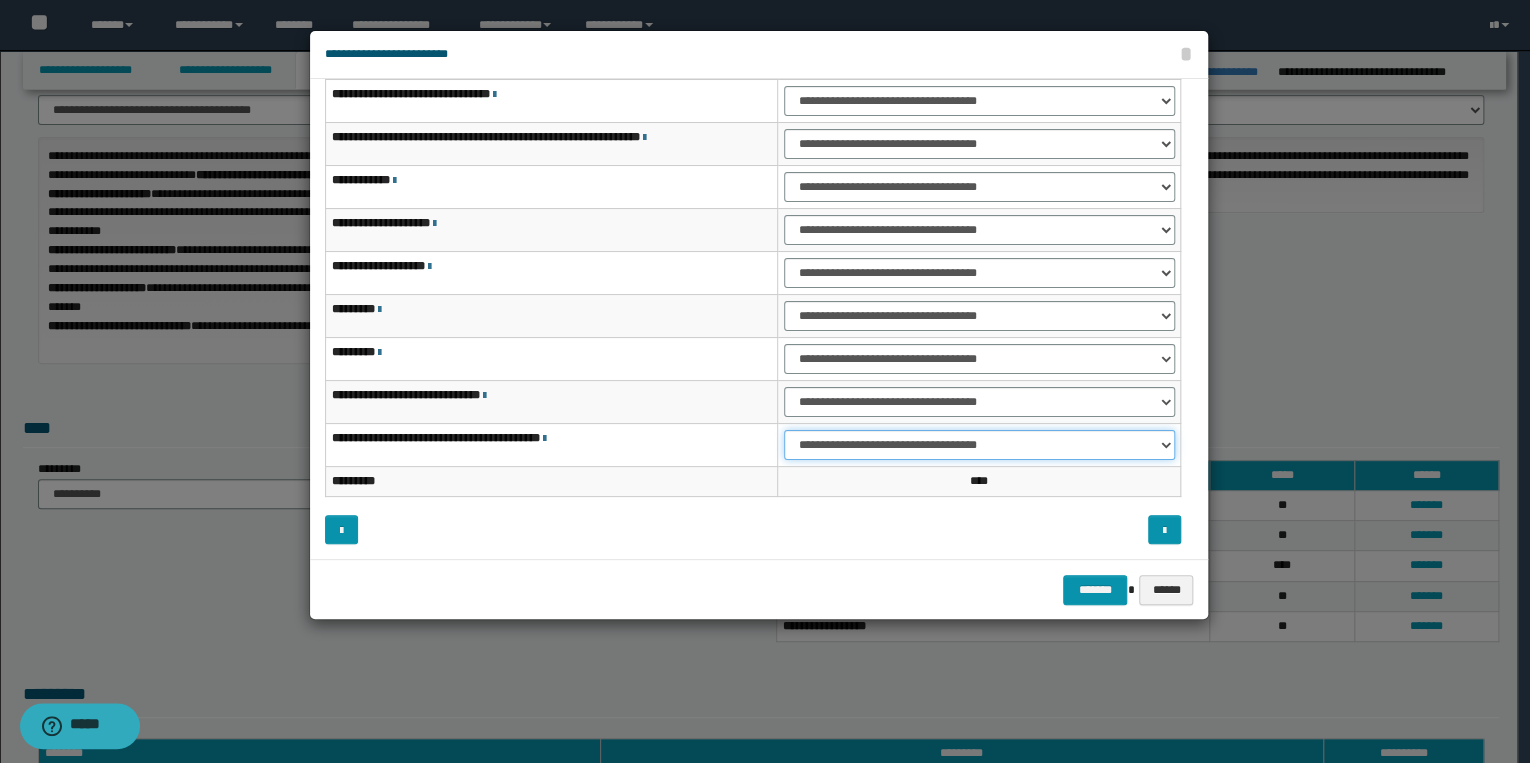 select on "***" 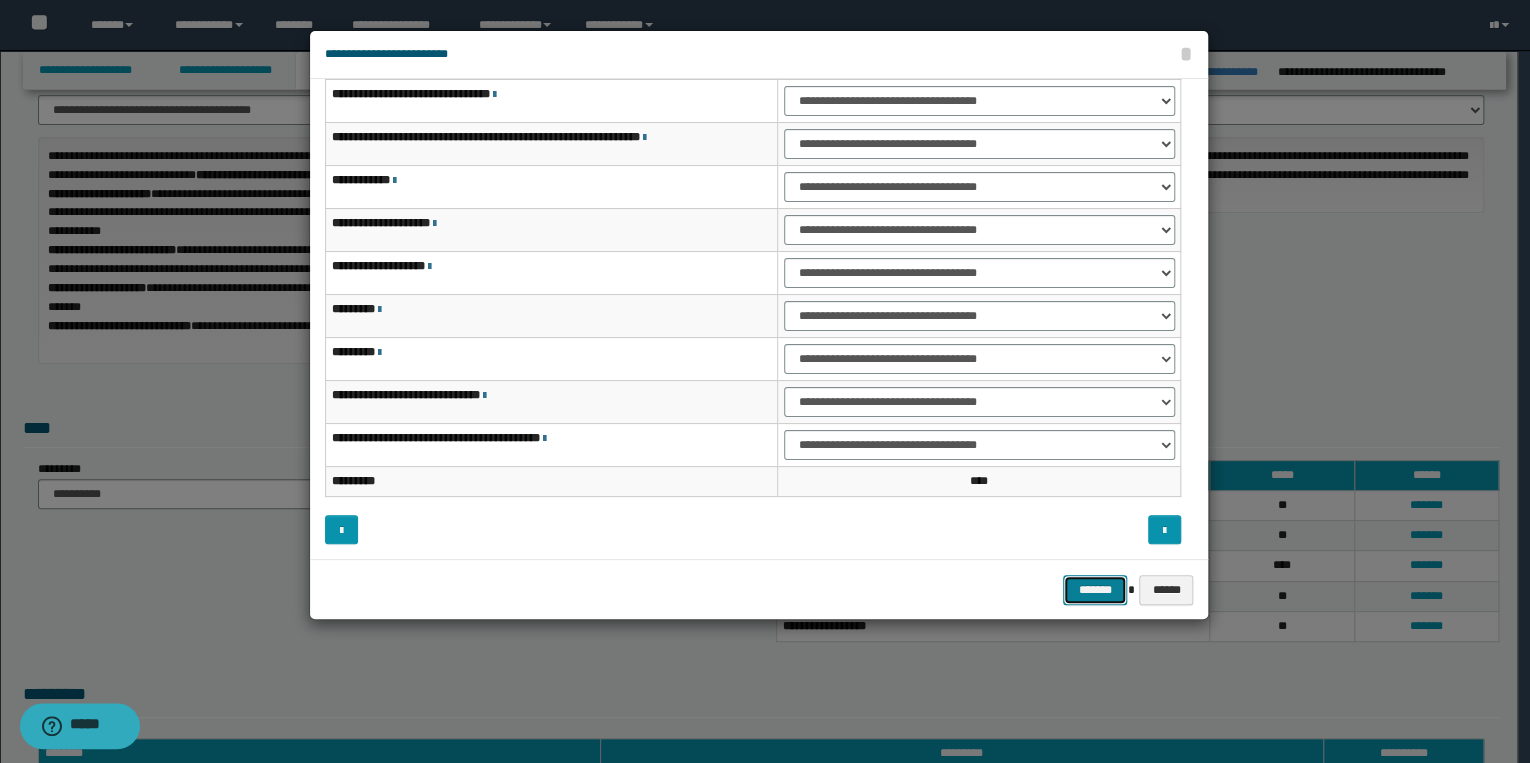 click on "*******" at bounding box center (1095, 590) 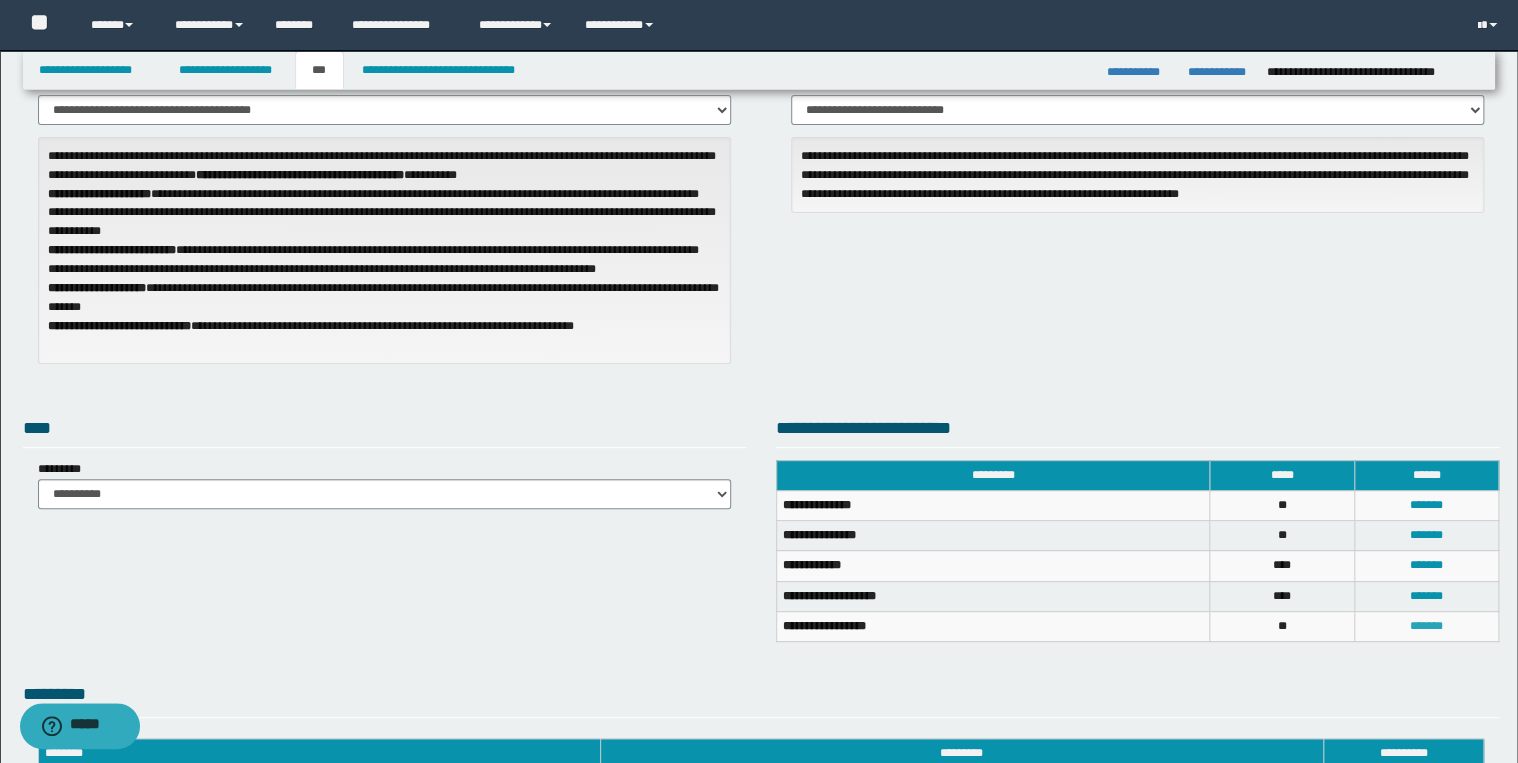 click on "*******" at bounding box center [1426, 626] 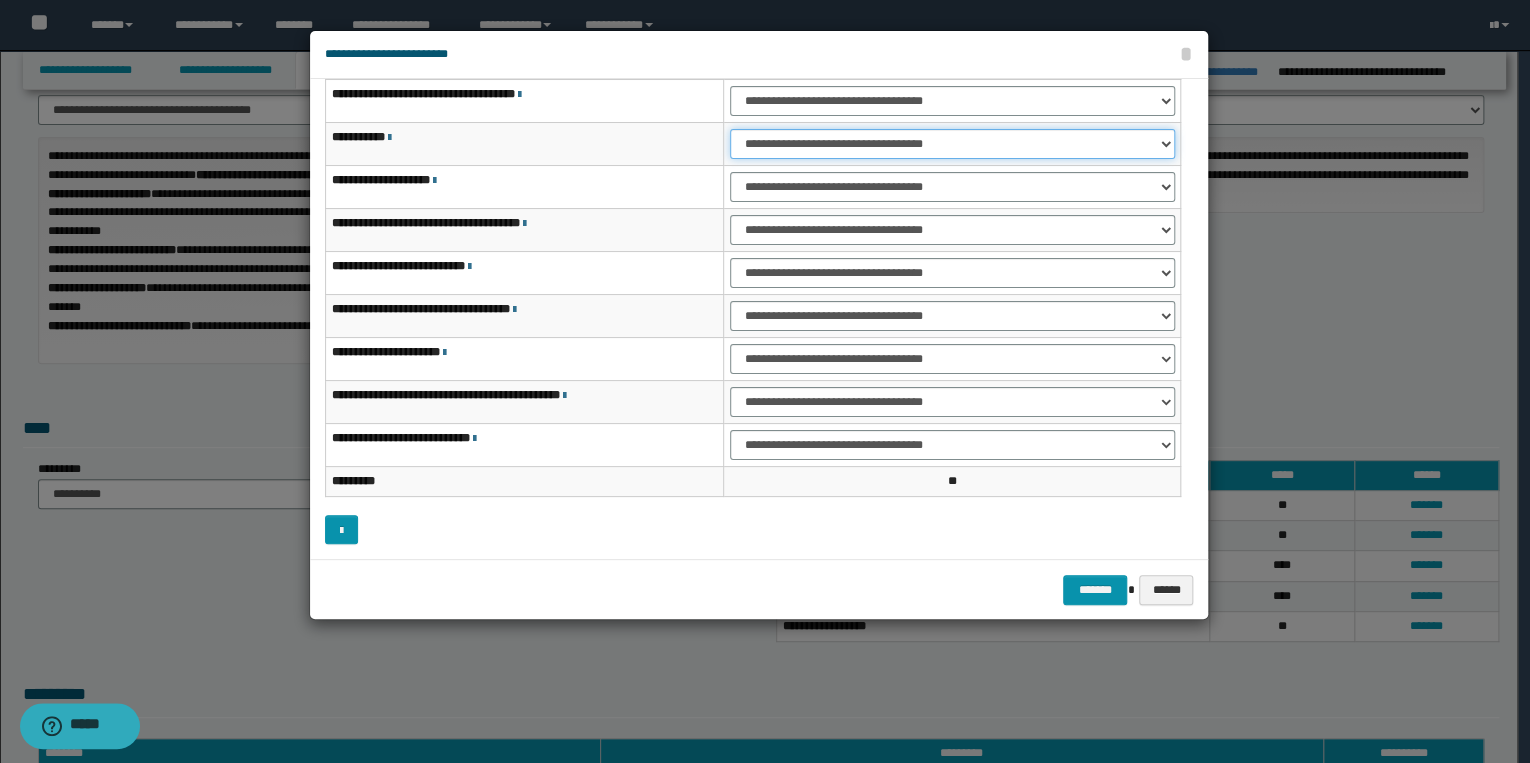 click on "**********" at bounding box center [952, 144] 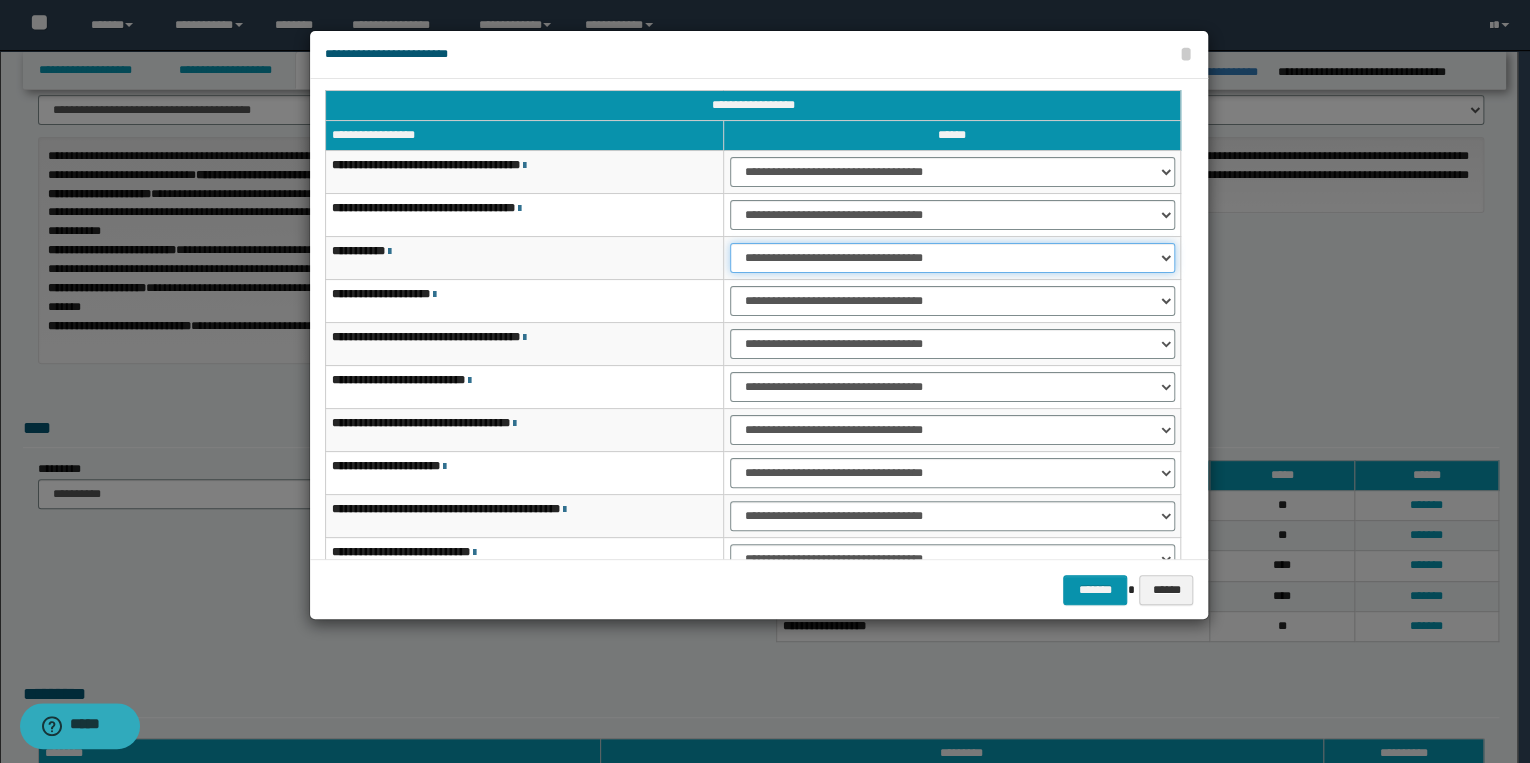 scroll, scrollTop: 0, scrollLeft: 0, axis: both 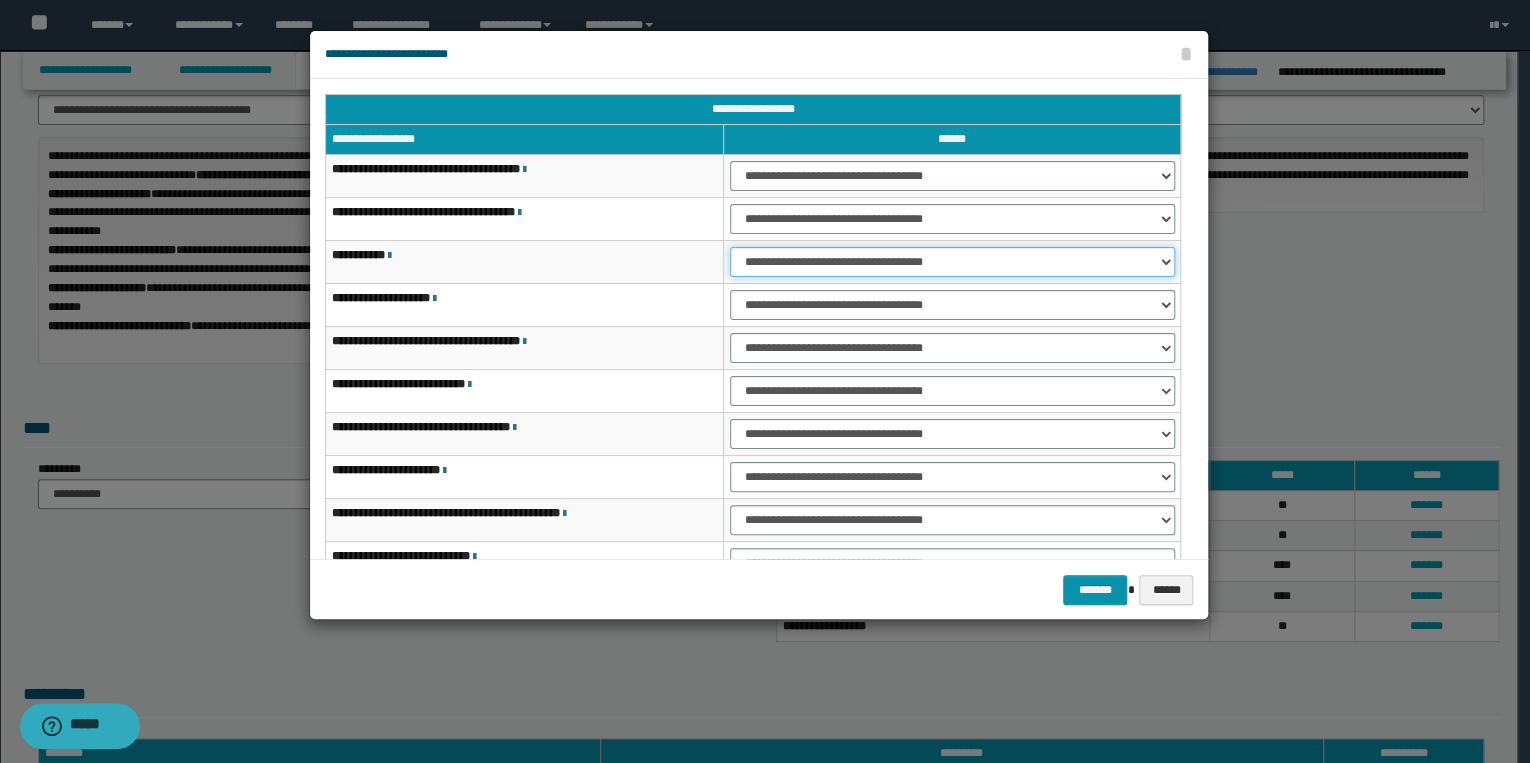 drag, startPoint x: 769, startPoint y: 259, endPoint x: 772, endPoint y: 275, distance: 16.27882 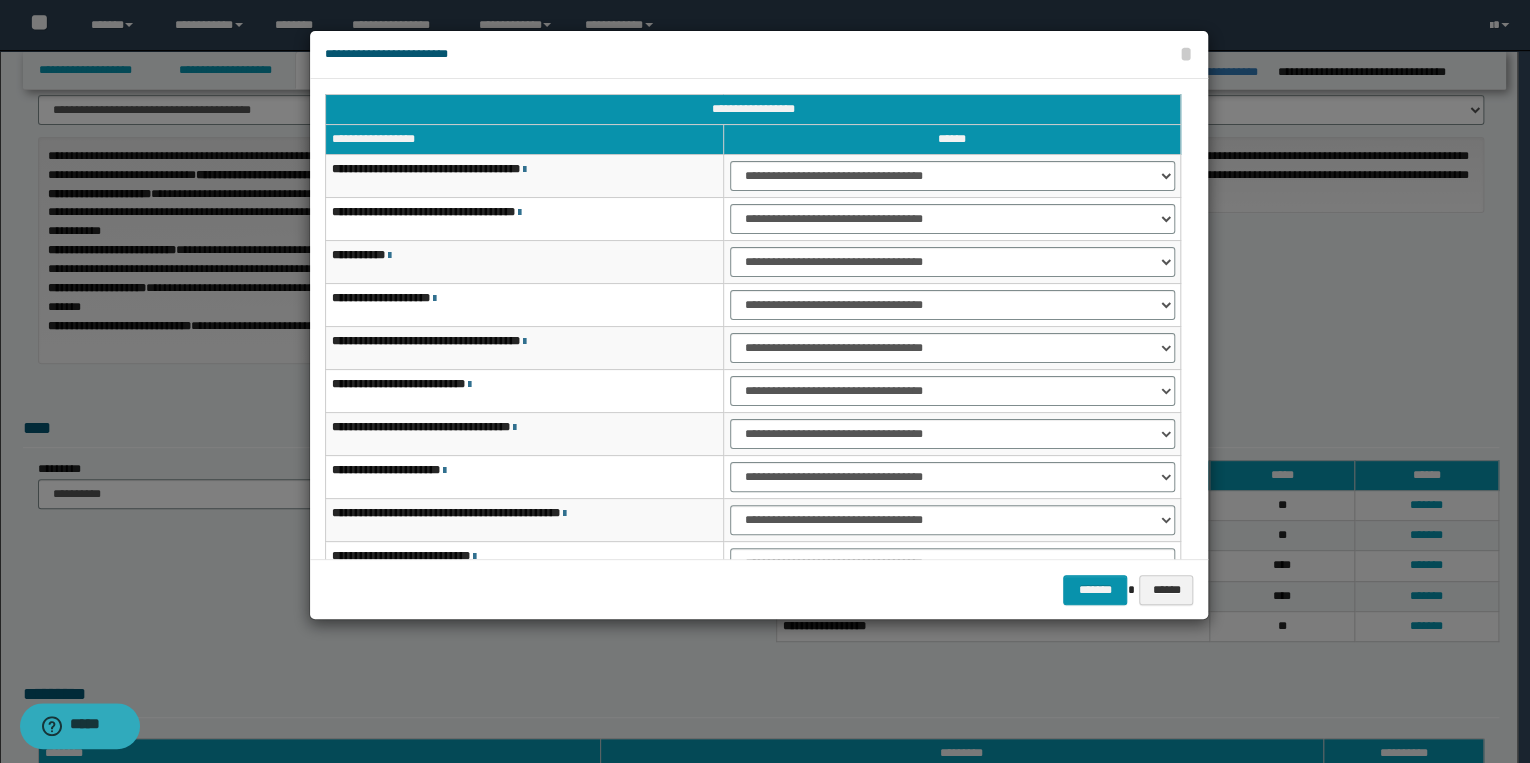 click at bounding box center [765, 381] 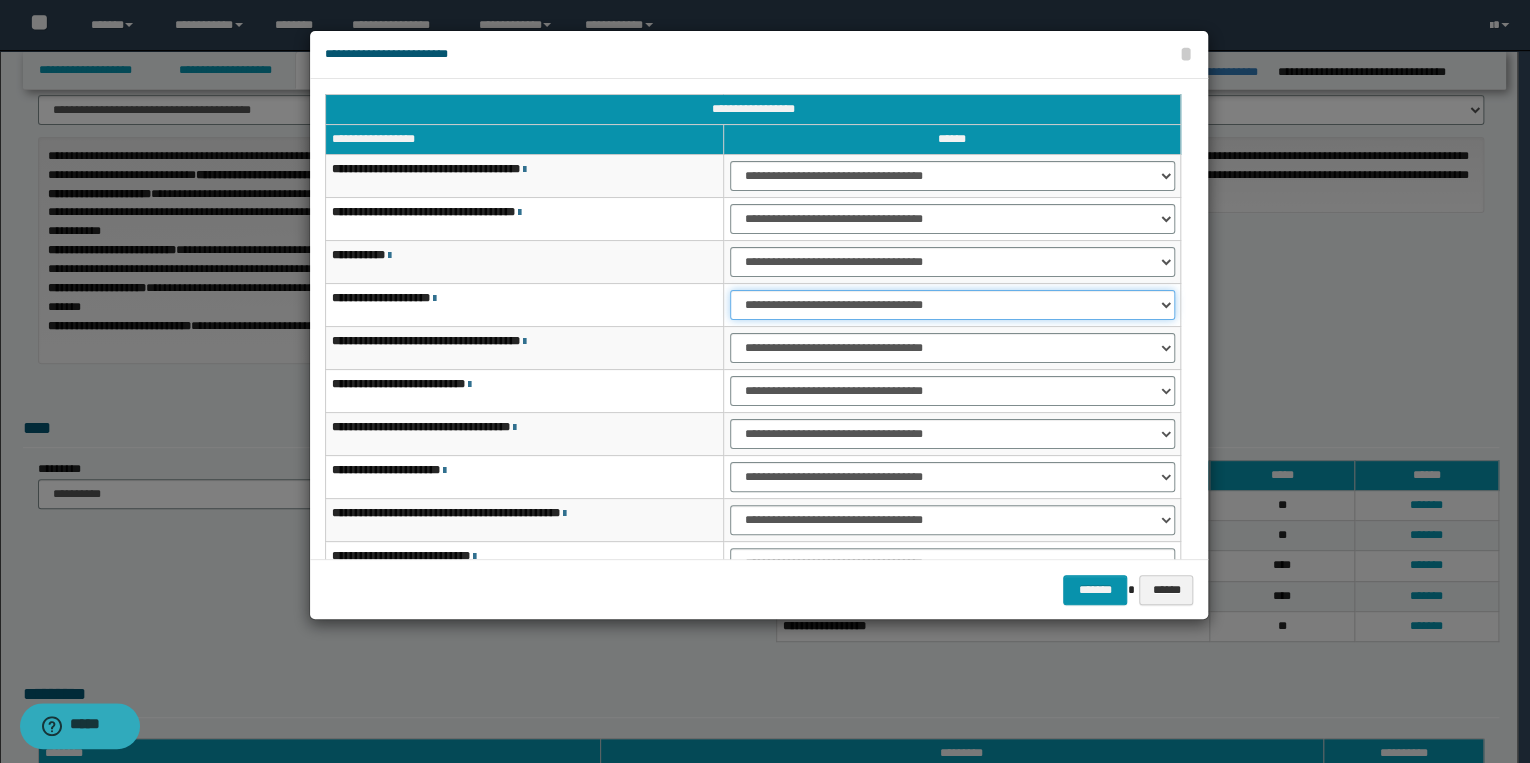 click on "**********" at bounding box center (952, 305) 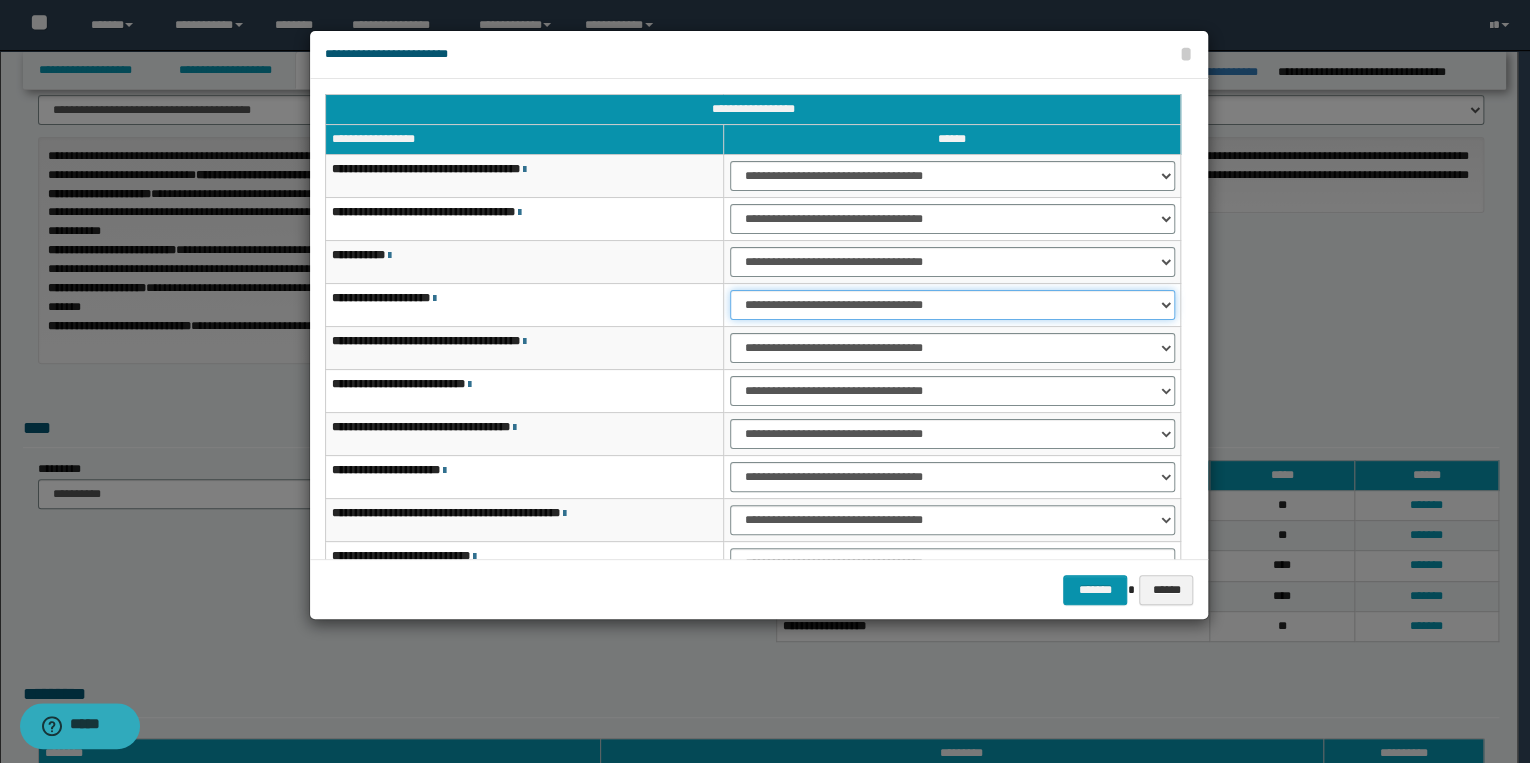 select on "***" 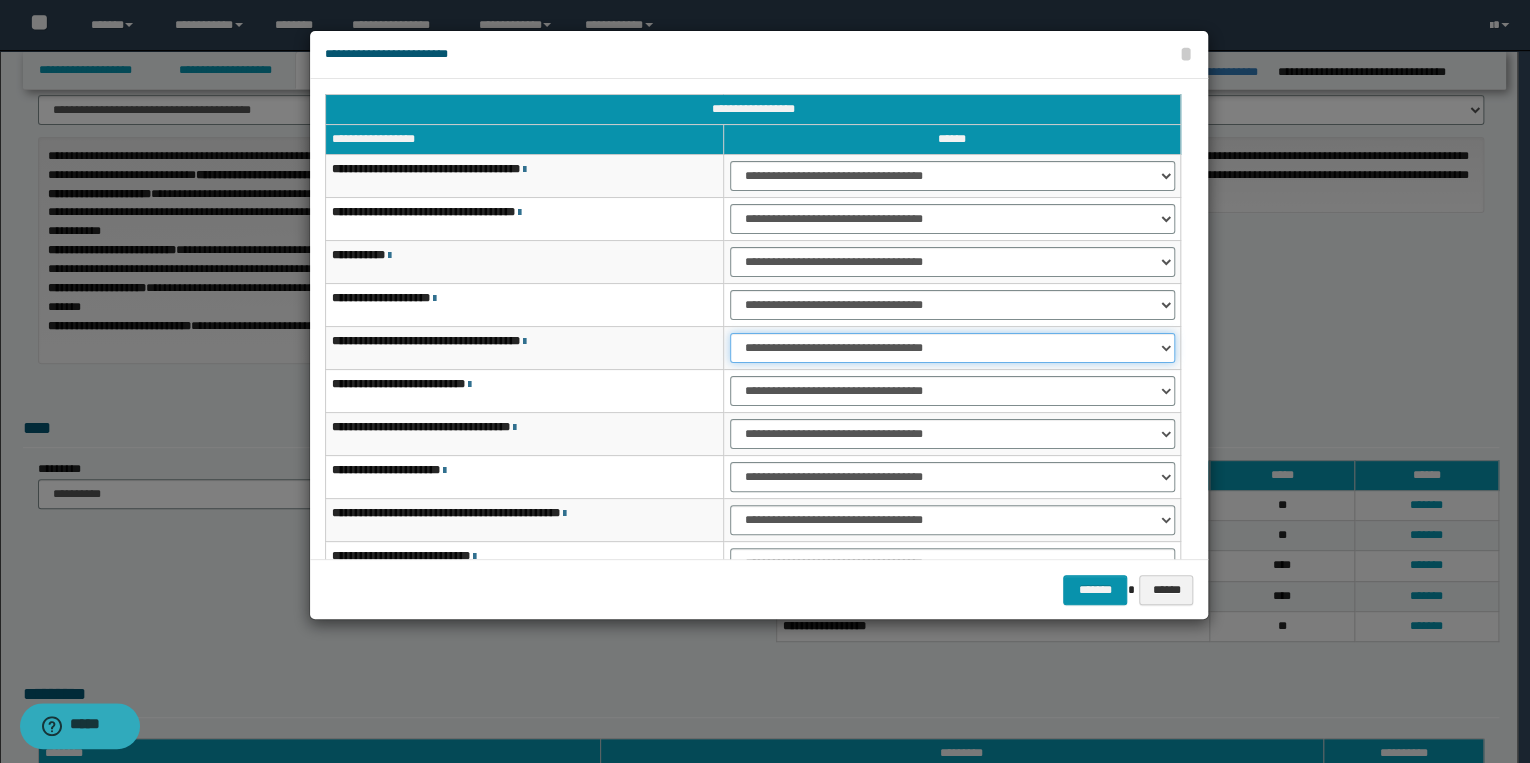 click on "**********" at bounding box center (952, 348) 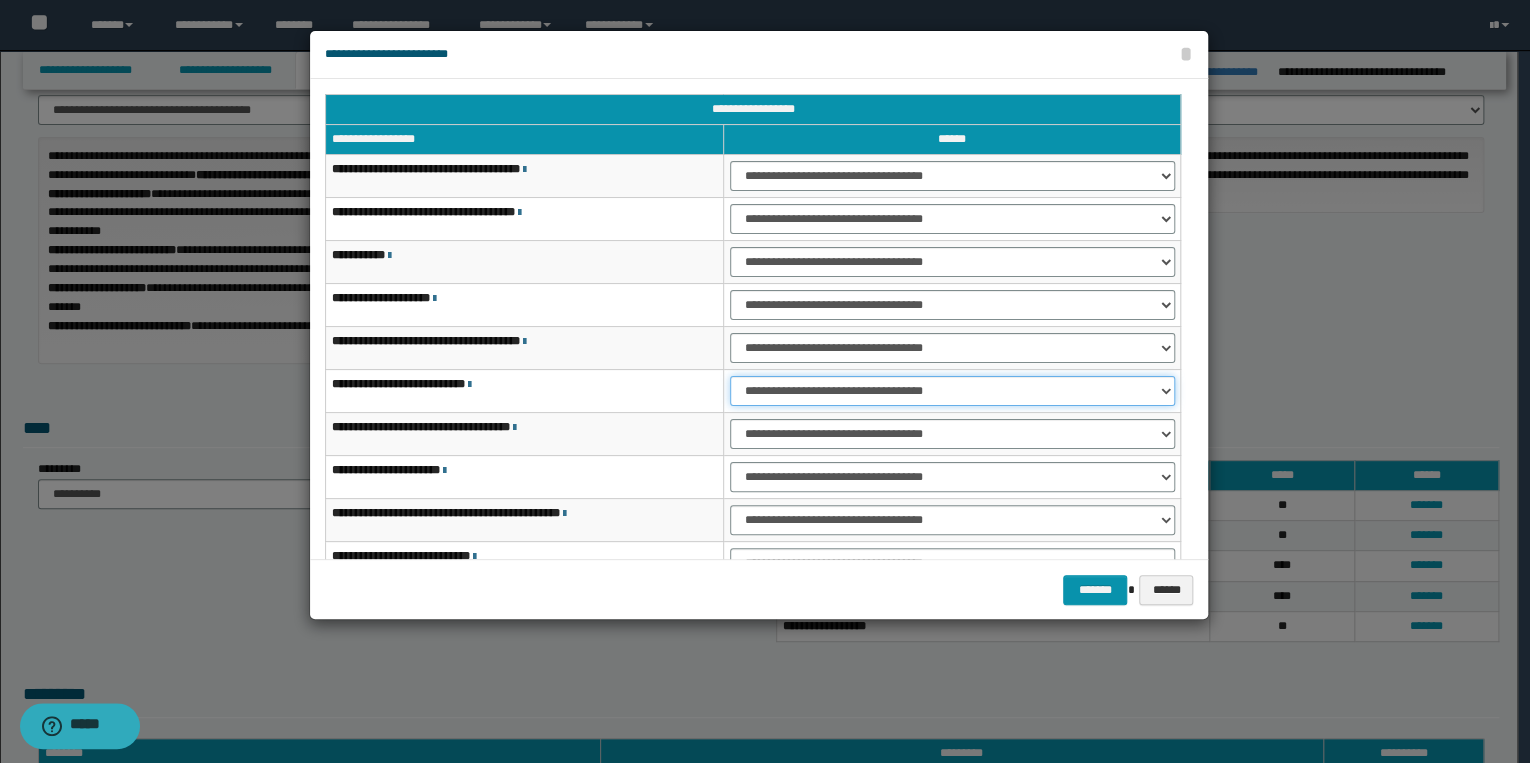 drag, startPoint x: 798, startPoint y: 384, endPoint x: 798, endPoint y: 400, distance: 16 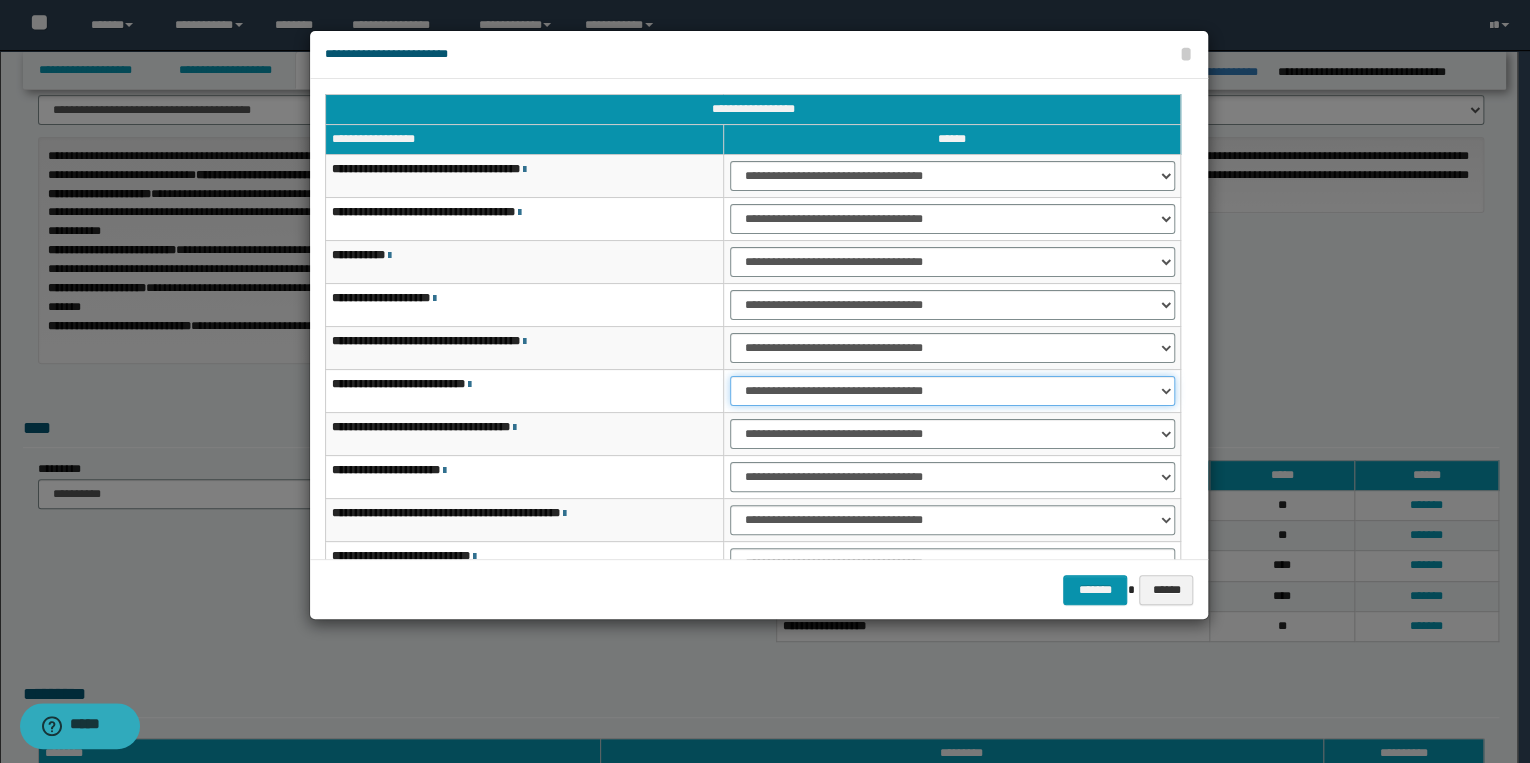 select on "***" 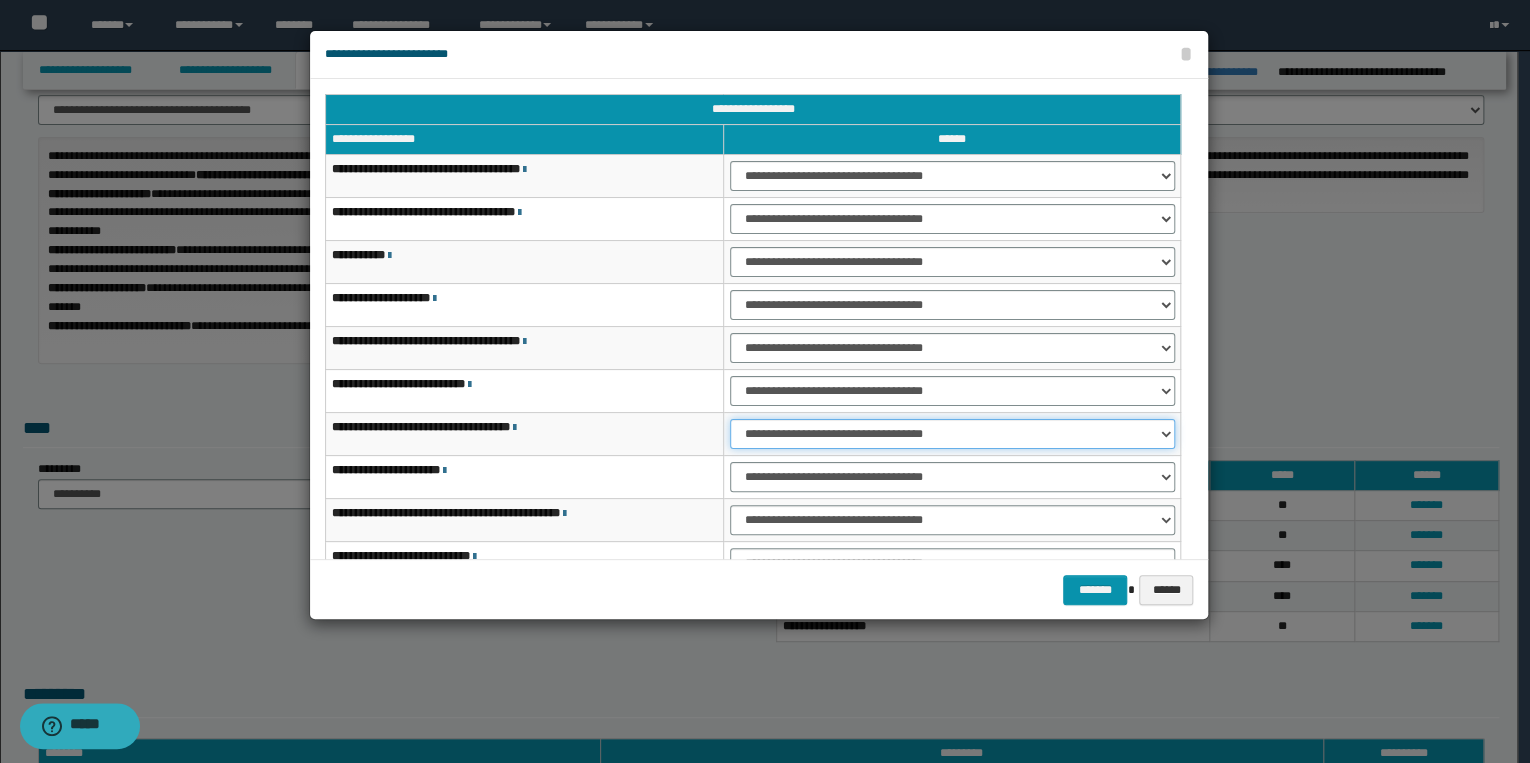 click on "**********" at bounding box center [952, 434] 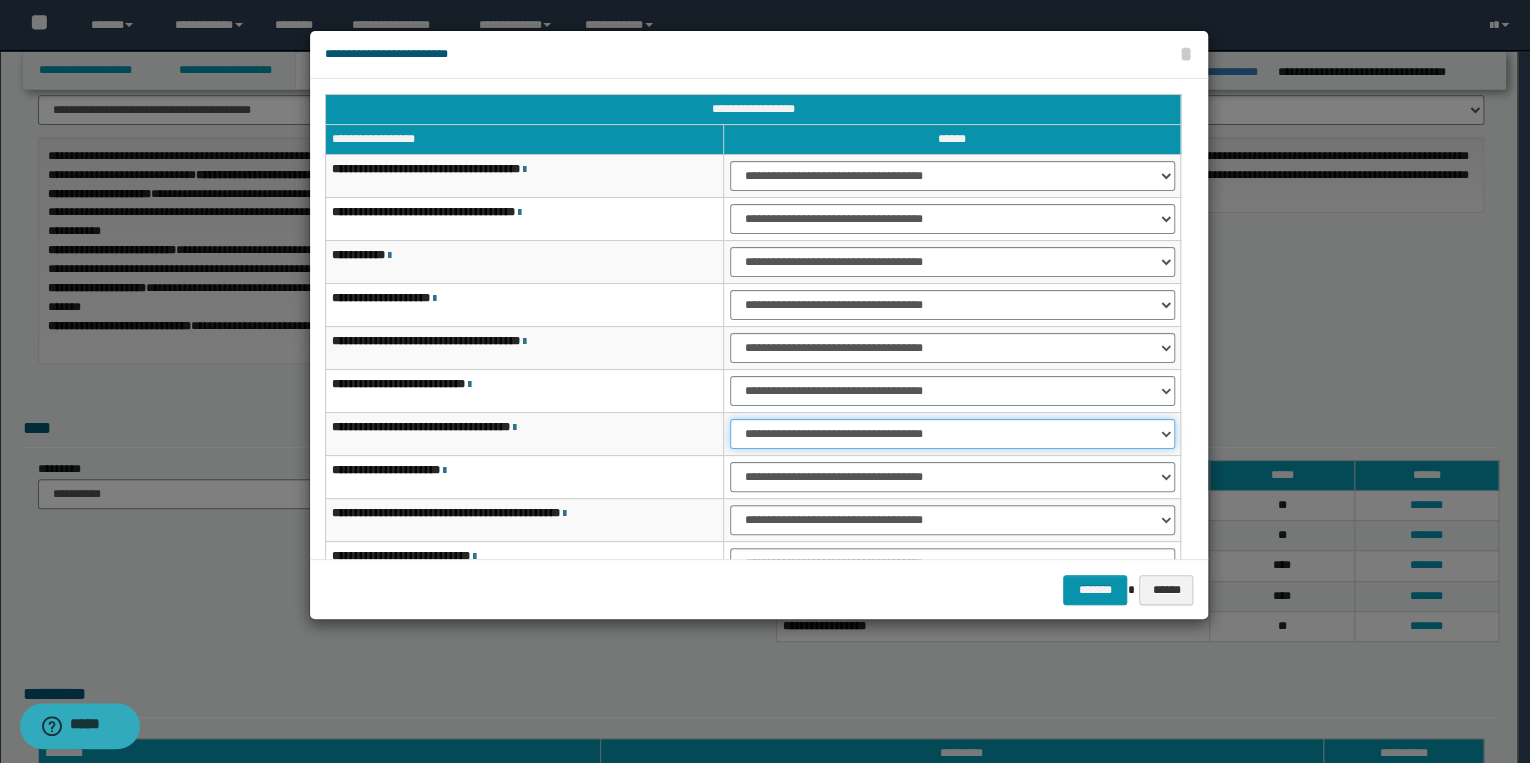 select on "***" 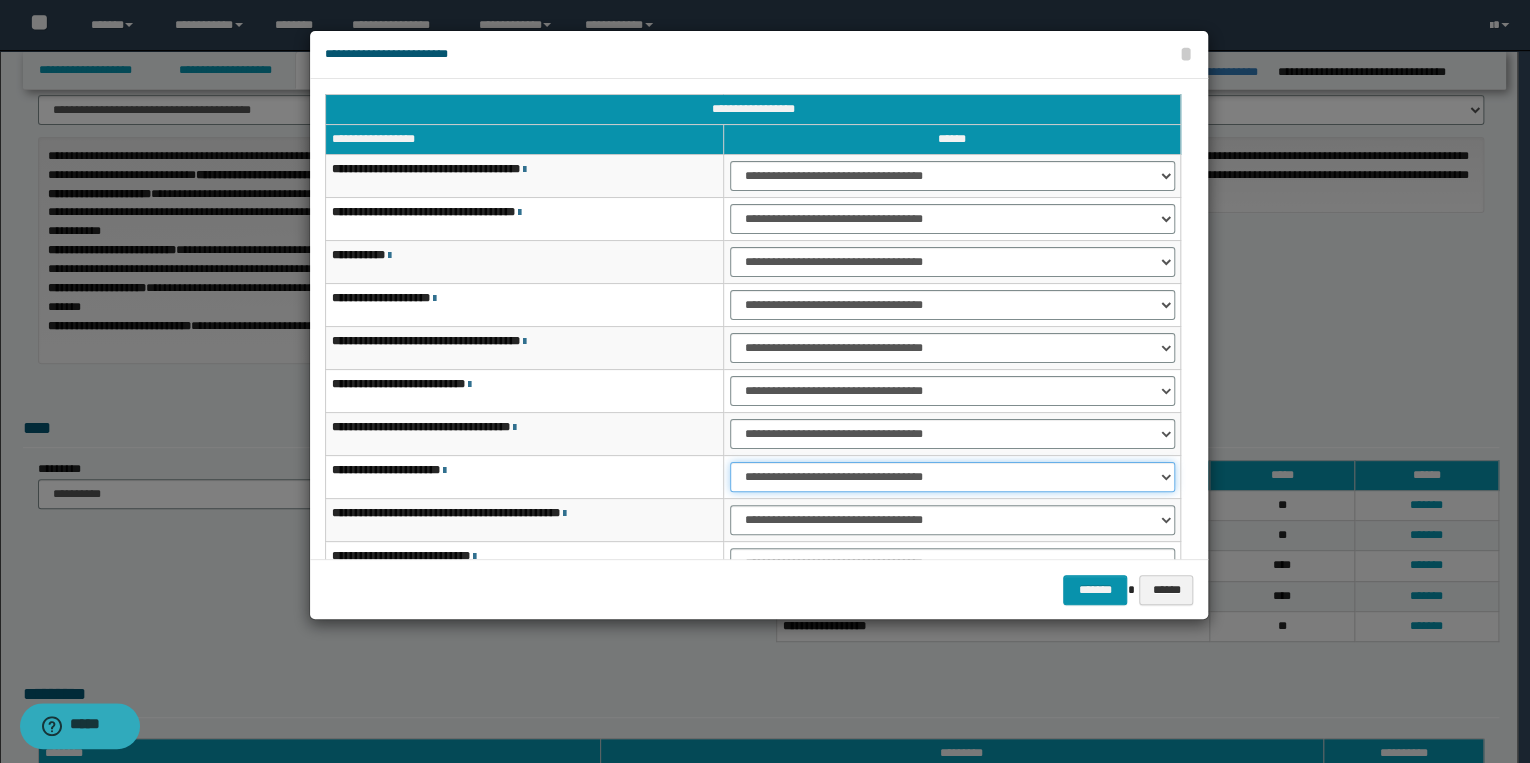 drag, startPoint x: 768, startPoint y: 471, endPoint x: 780, endPoint y: 488, distance: 20.808653 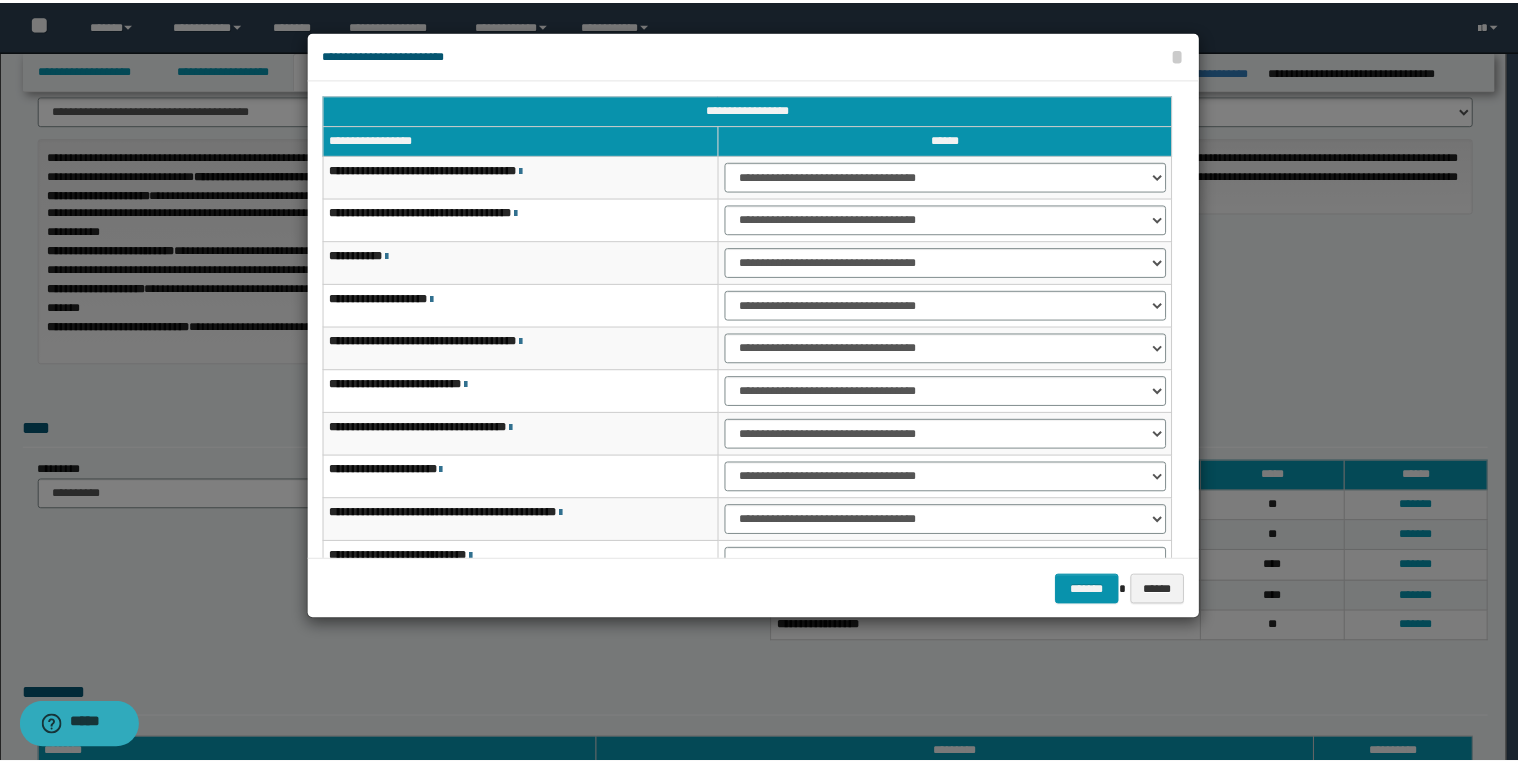 scroll, scrollTop: 118, scrollLeft: 0, axis: vertical 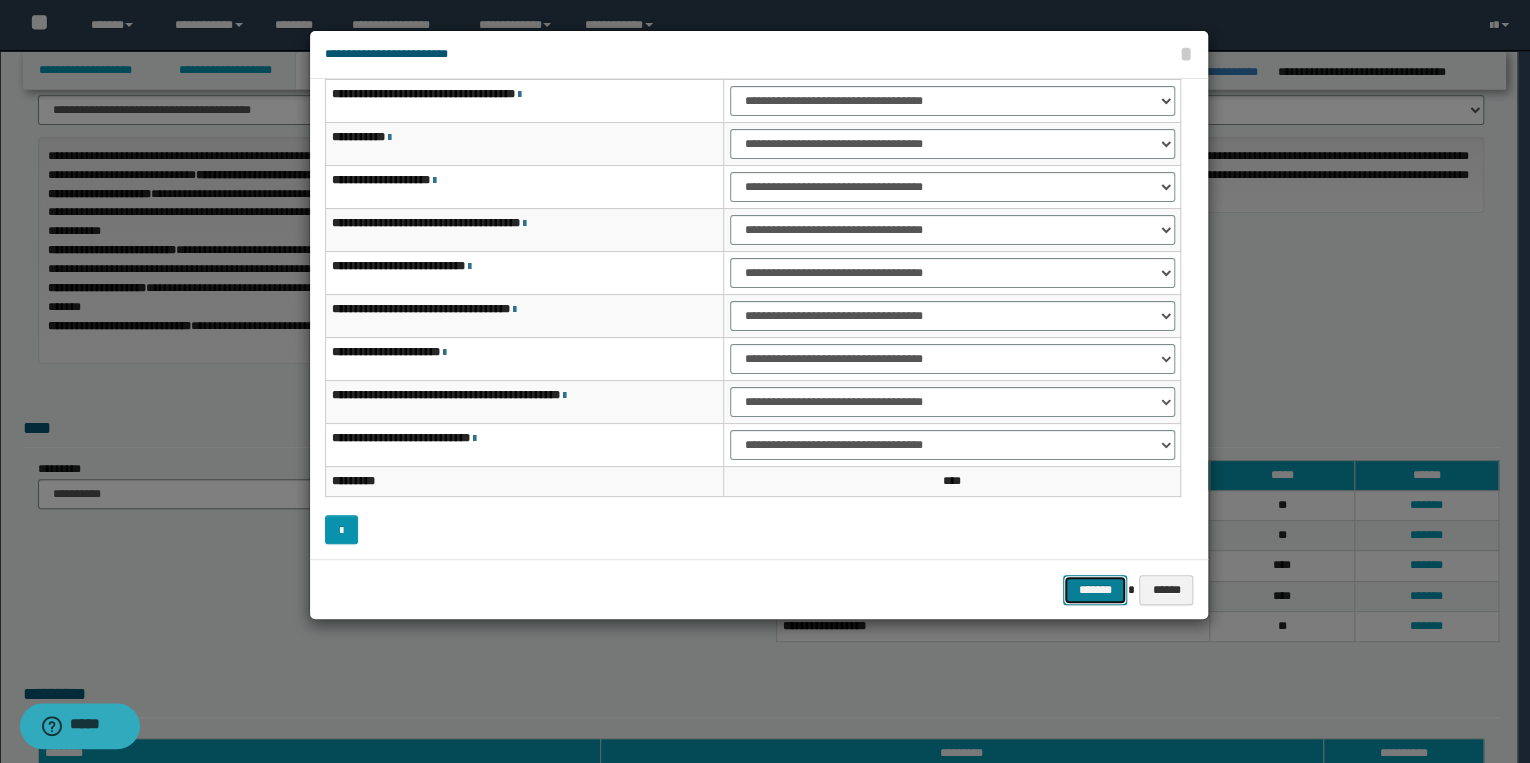 click on "*******" at bounding box center [1095, 590] 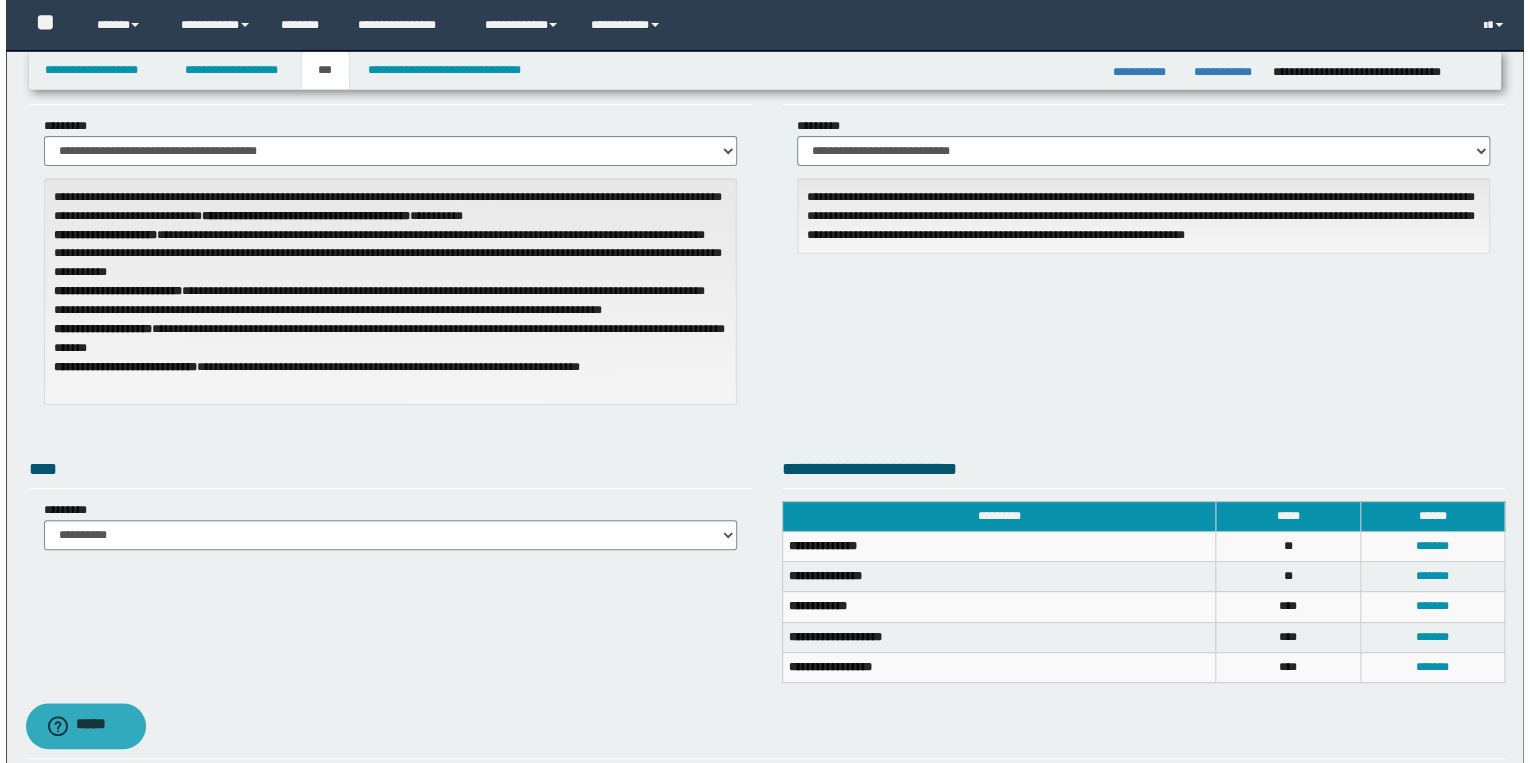 scroll, scrollTop: 0, scrollLeft: 0, axis: both 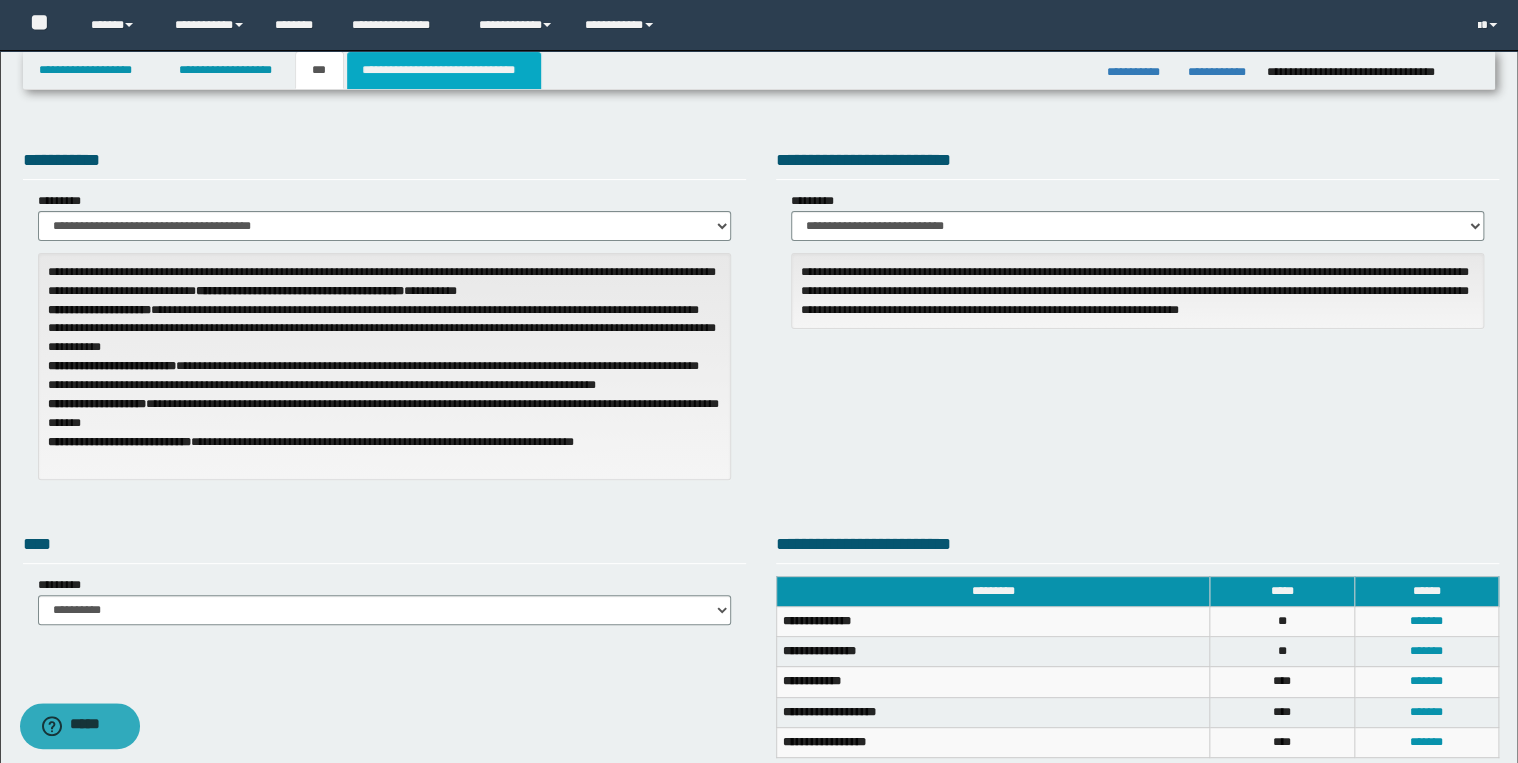 click on "**********" at bounding box center (444, 70) 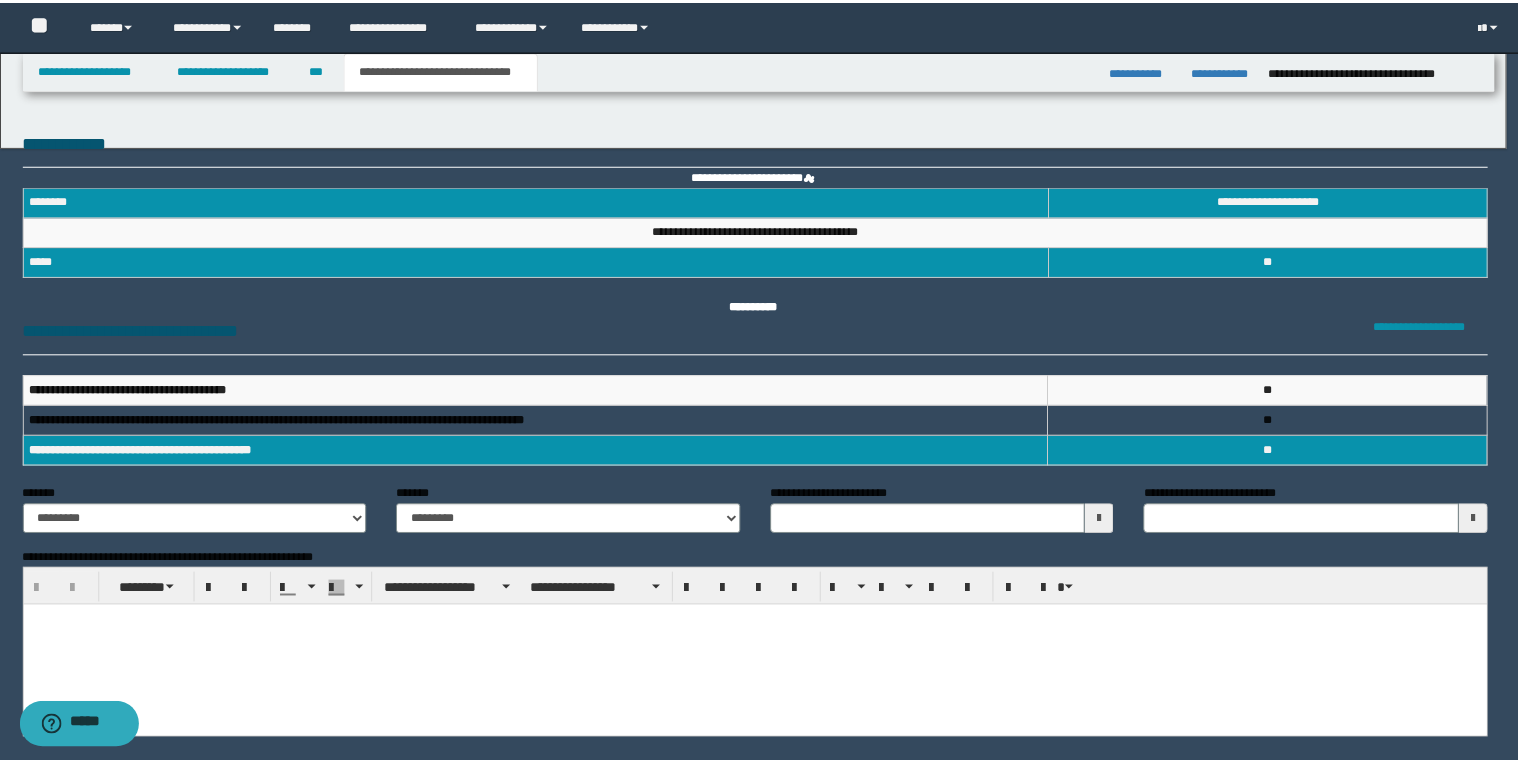 scroll, scrollTop: 0, scrollLeft: 0, axis: both 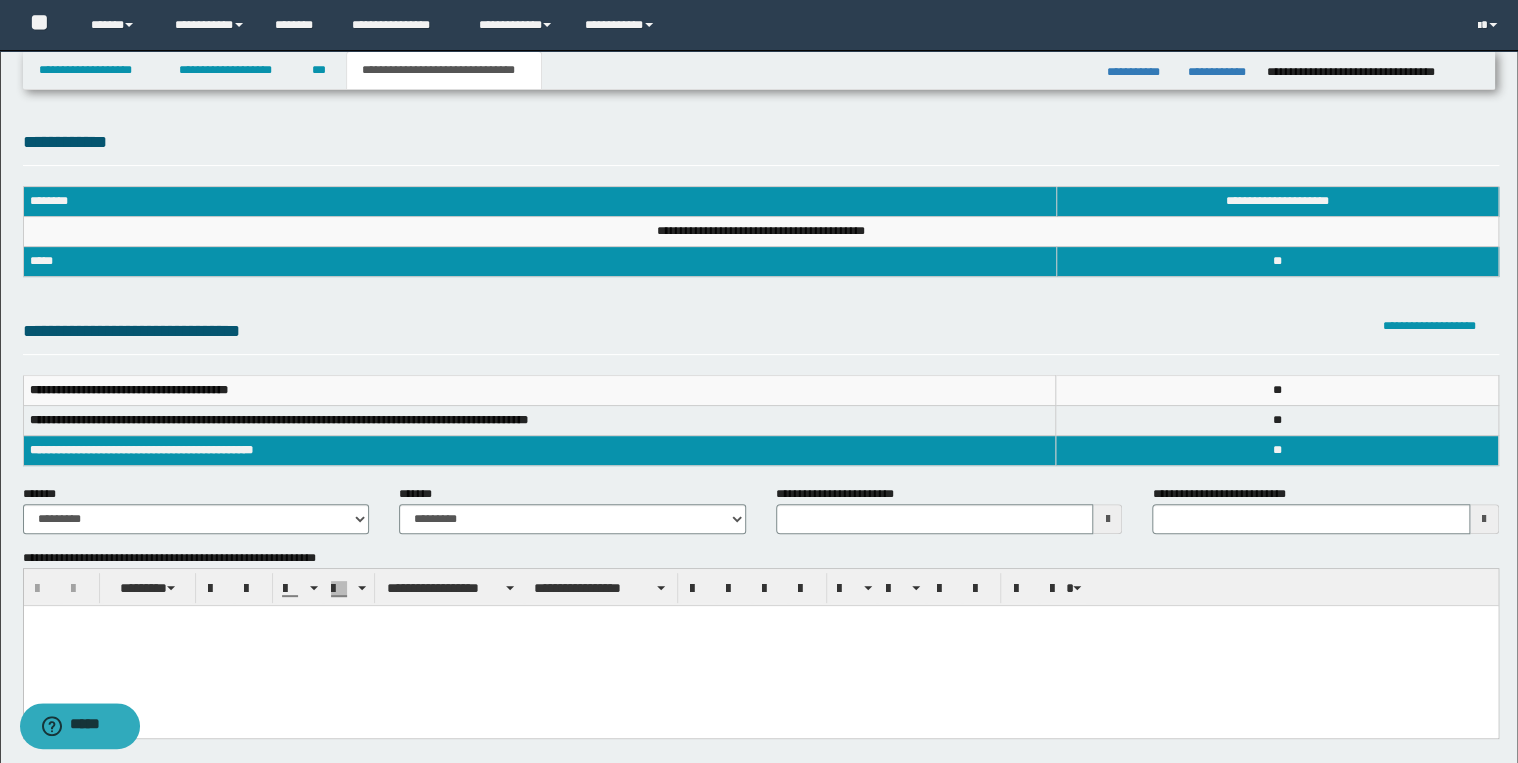 type 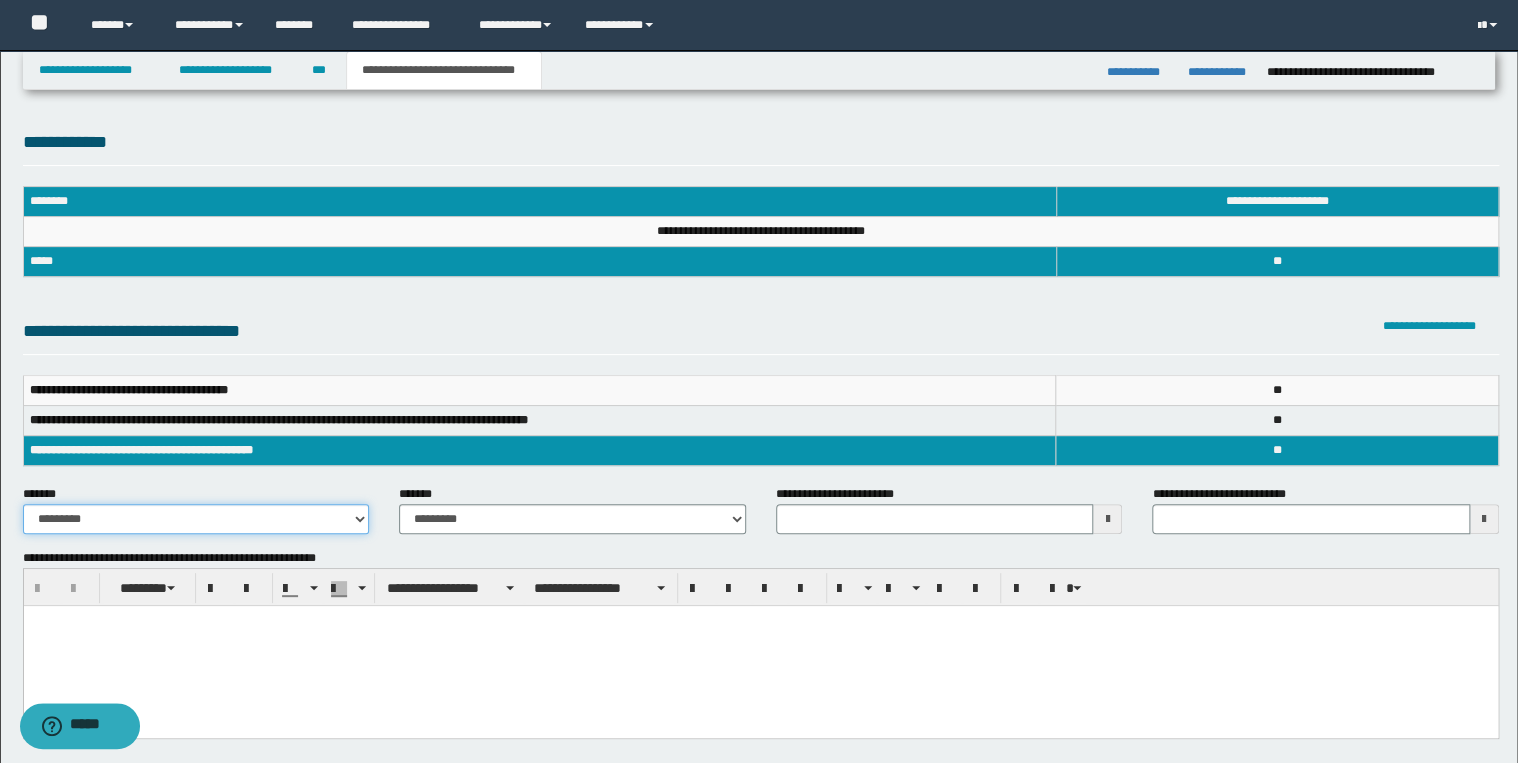 click on "**********" at bounding box center [196, 519] 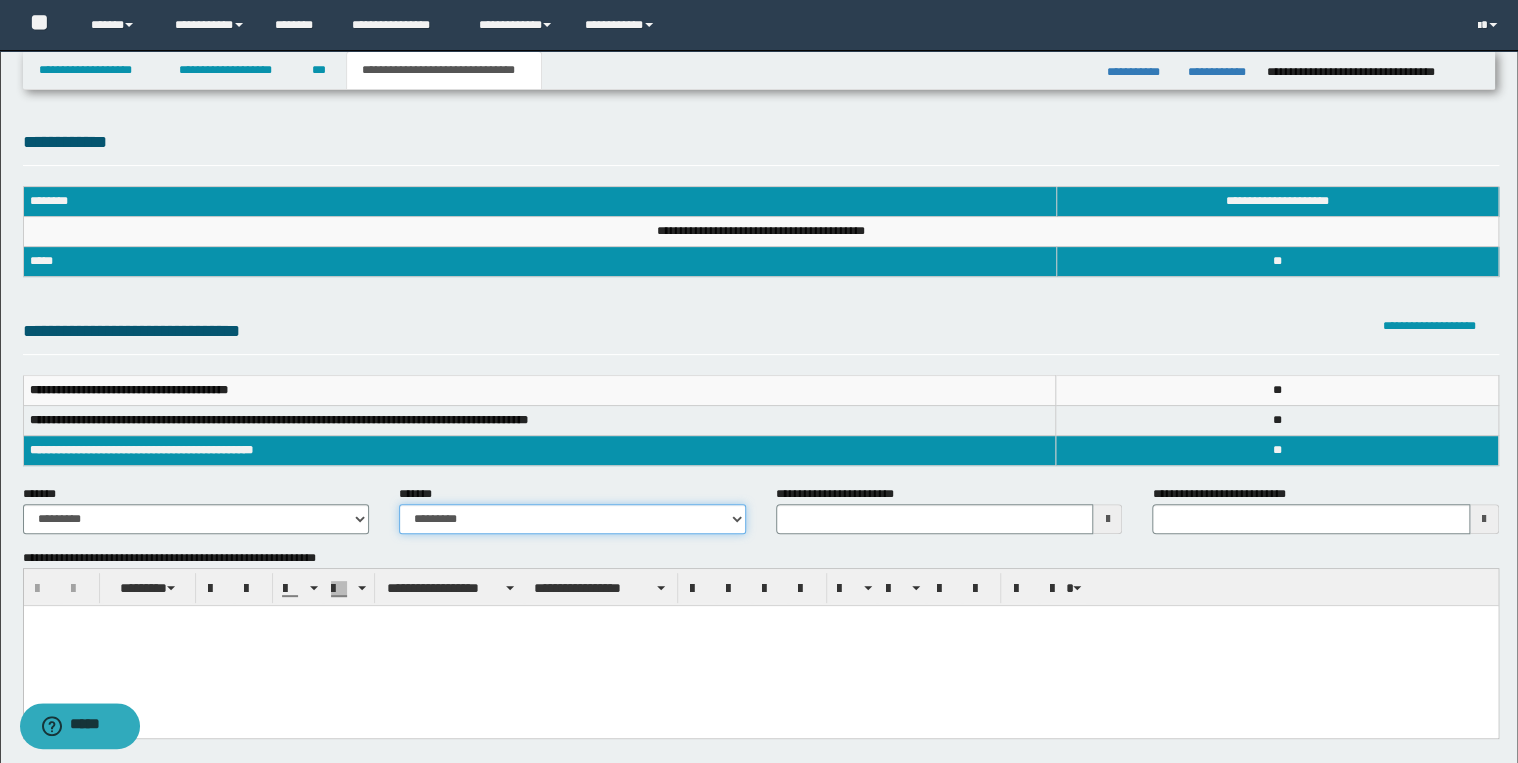 drag, startPoint x: 456, startPoint y: 518, endPoint x: 461, endPoint y: 528, distance: 11.18034 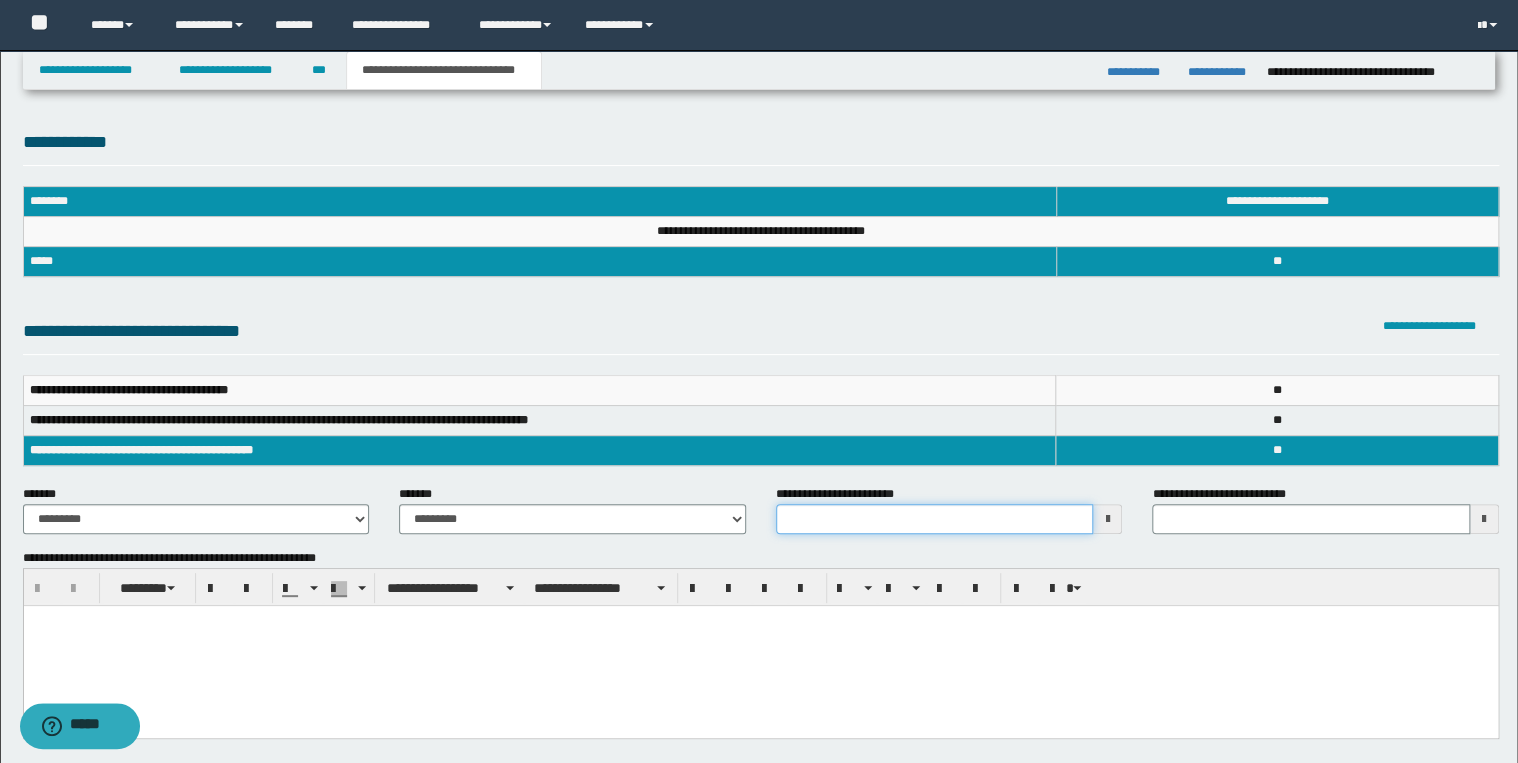 click on "**********" at bounding box center (935, 519) 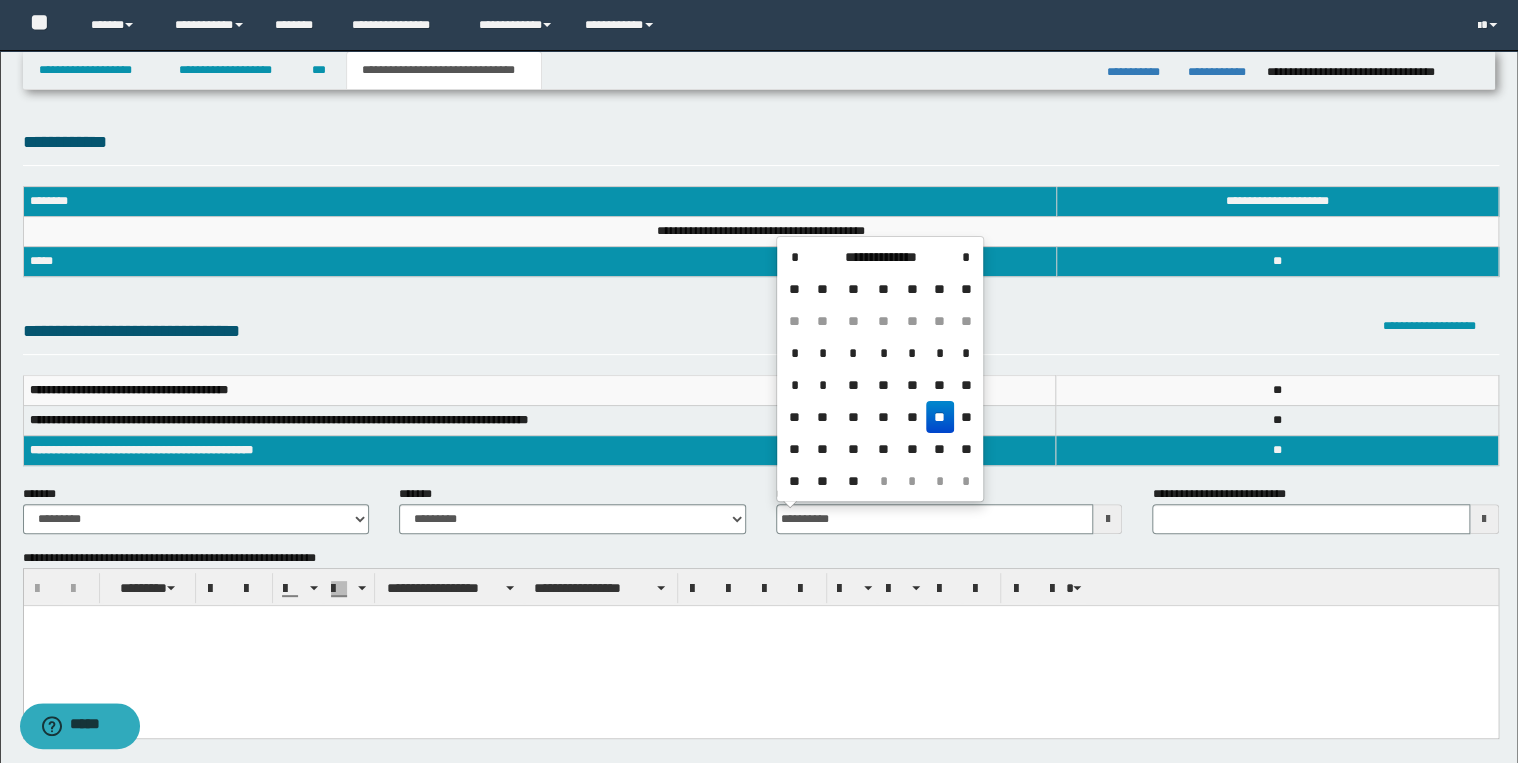 click on "**" at bounding box center [940, 417] 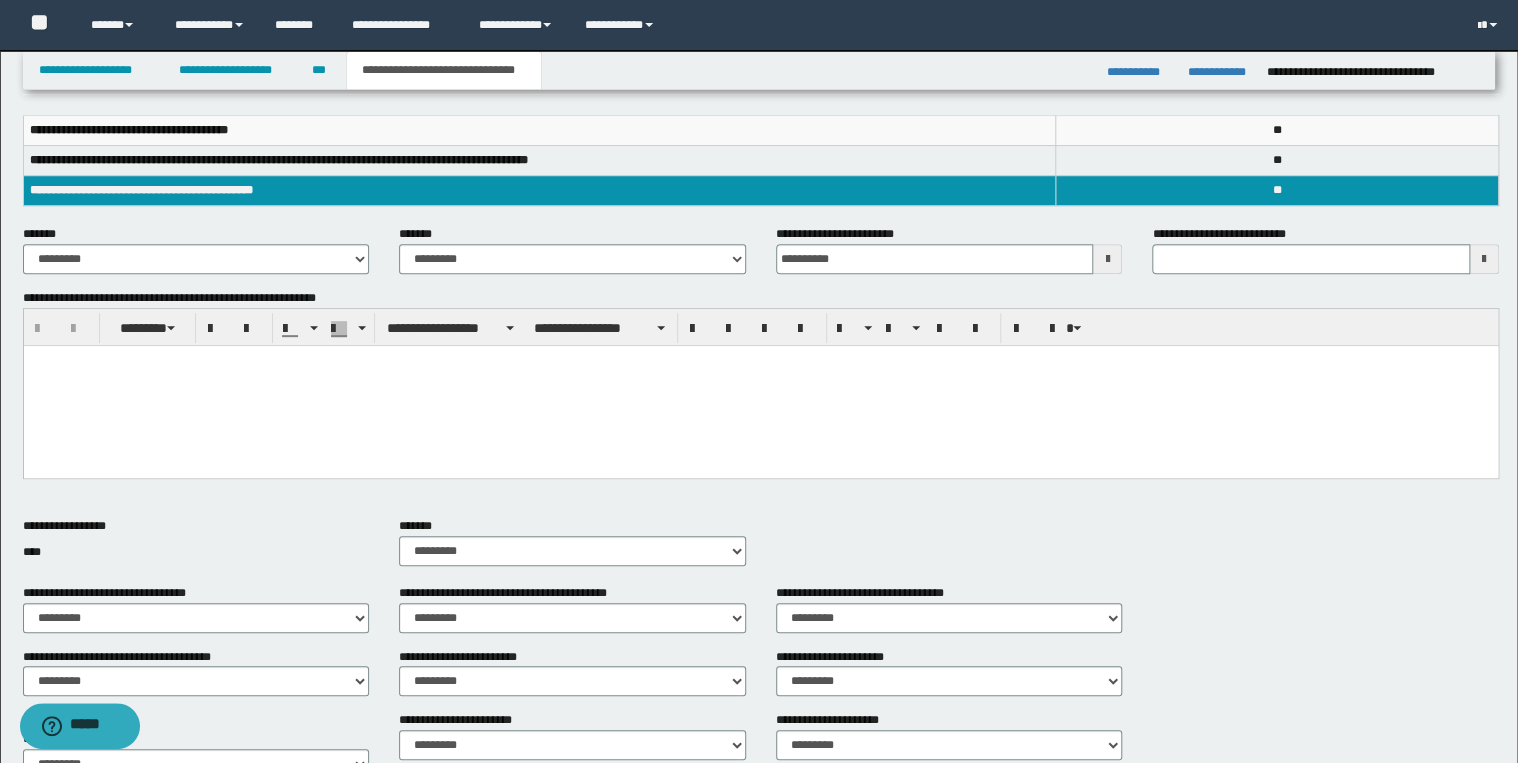 scroll, scrollTop: 0, scrollLeft: 0, axis: both 